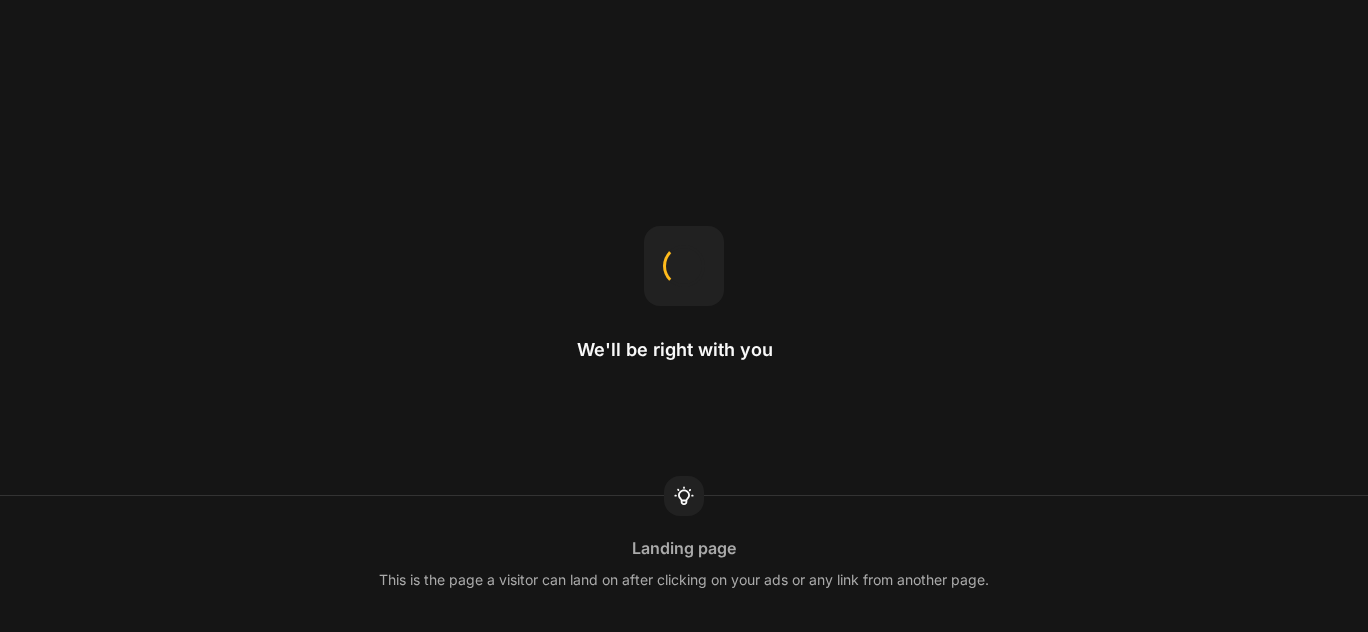 scroll, scrollTop: 0, scrollLeft: 0, axis: both 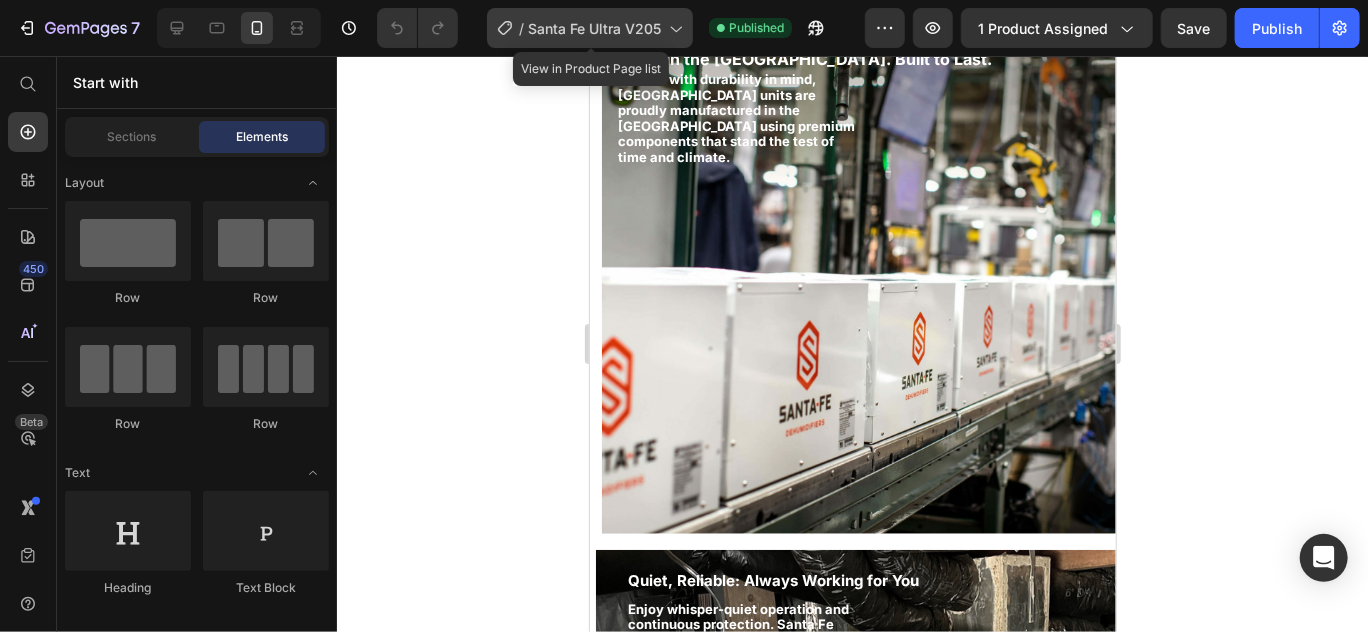click on "Santa Fe Ultra V205" at bounding box center [594, 28] 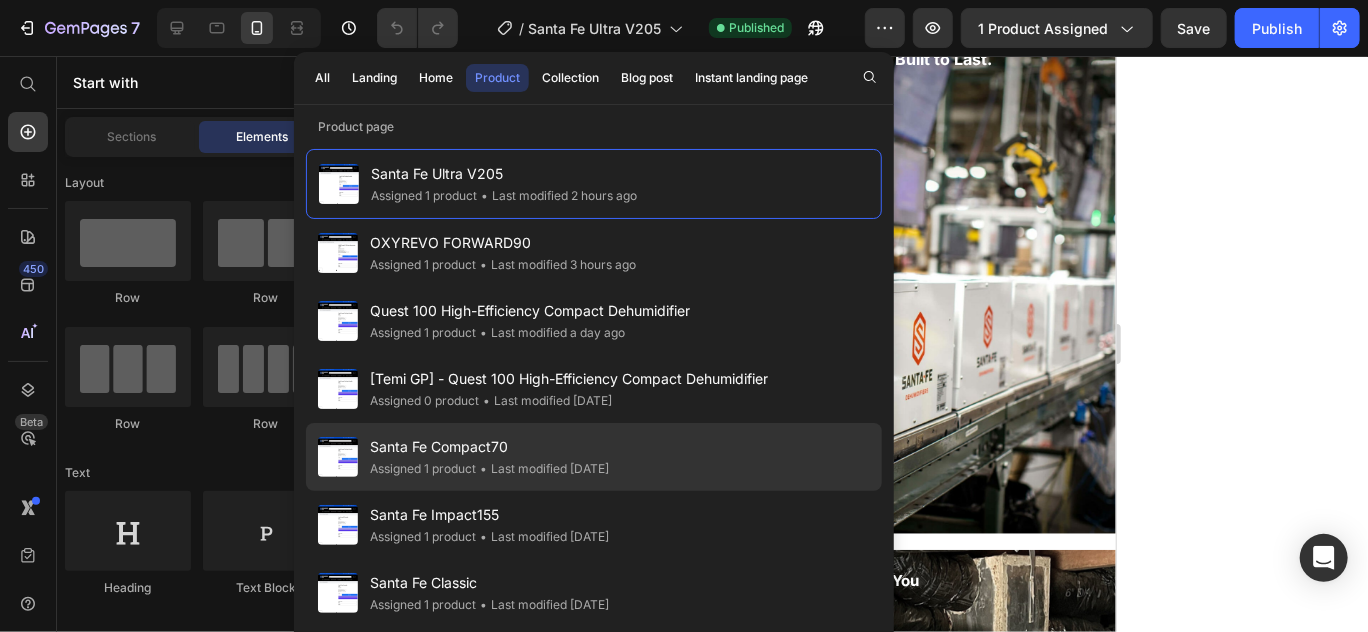 click on "Santa Fe Compact70 Assigned 1 product • Last modified [DATE]" 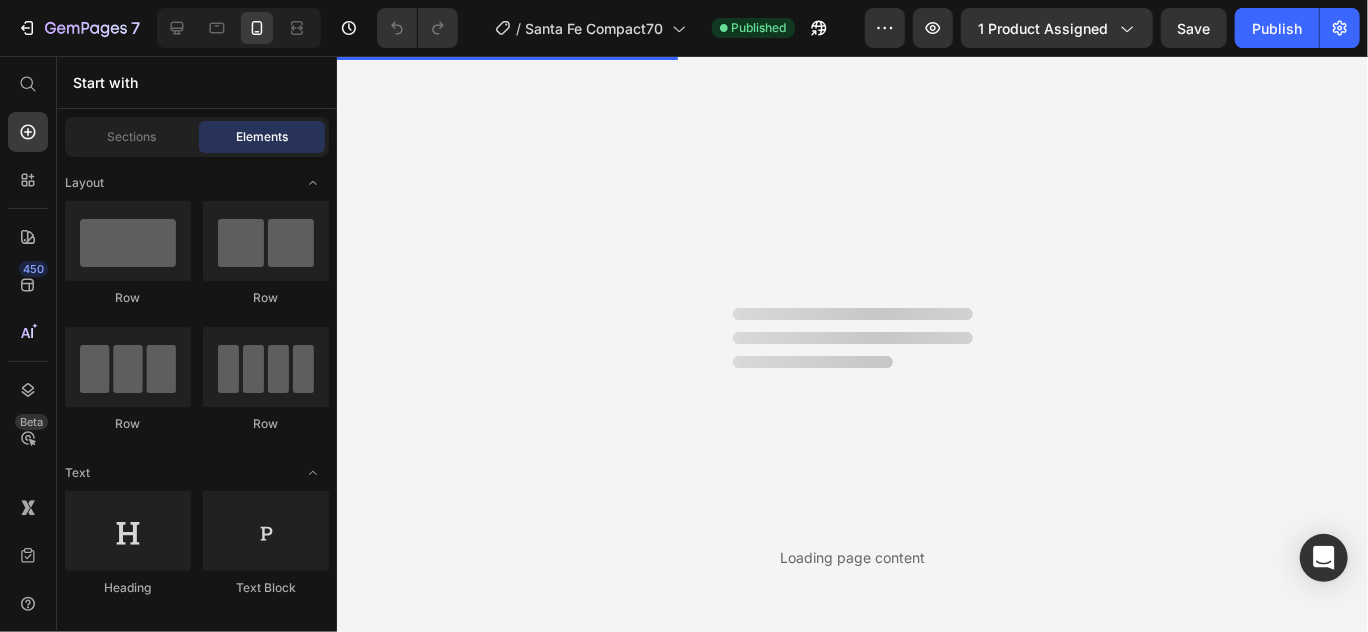 scroll, scrollTop: 0, scrollLeft: 0, axis: both 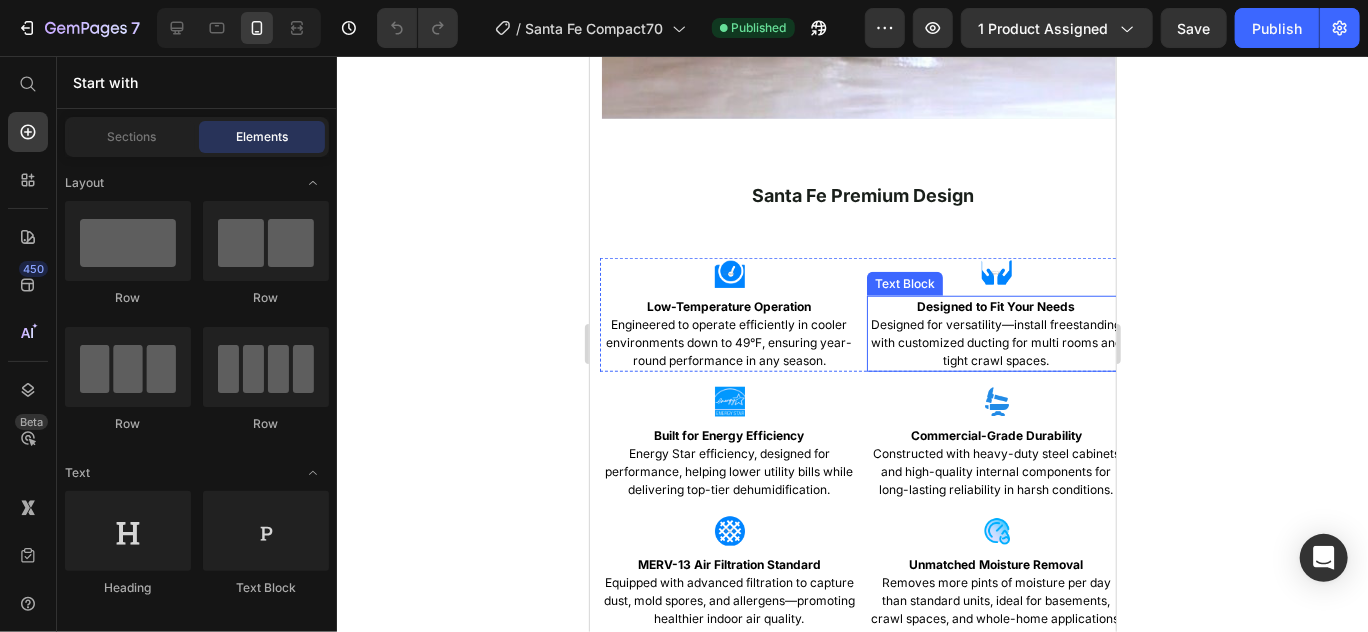 click on "Designed to Fit Your Needs Designed for versatility—install freestanding with customized ducting for multi rooms and tight crawl spaces." at bounding box center [995, 333] 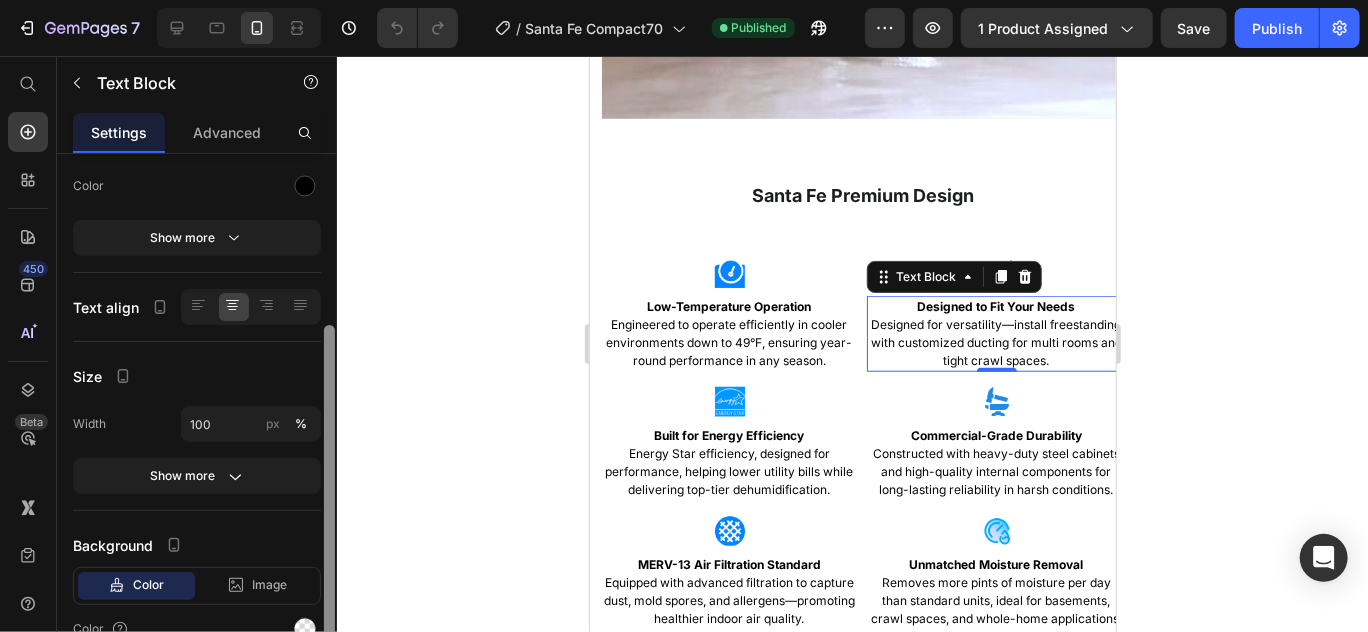 drag, startPoint x: 328, startPoint y: 277, endPoint x: 335, endPoint y: 432, distance: 155.15799 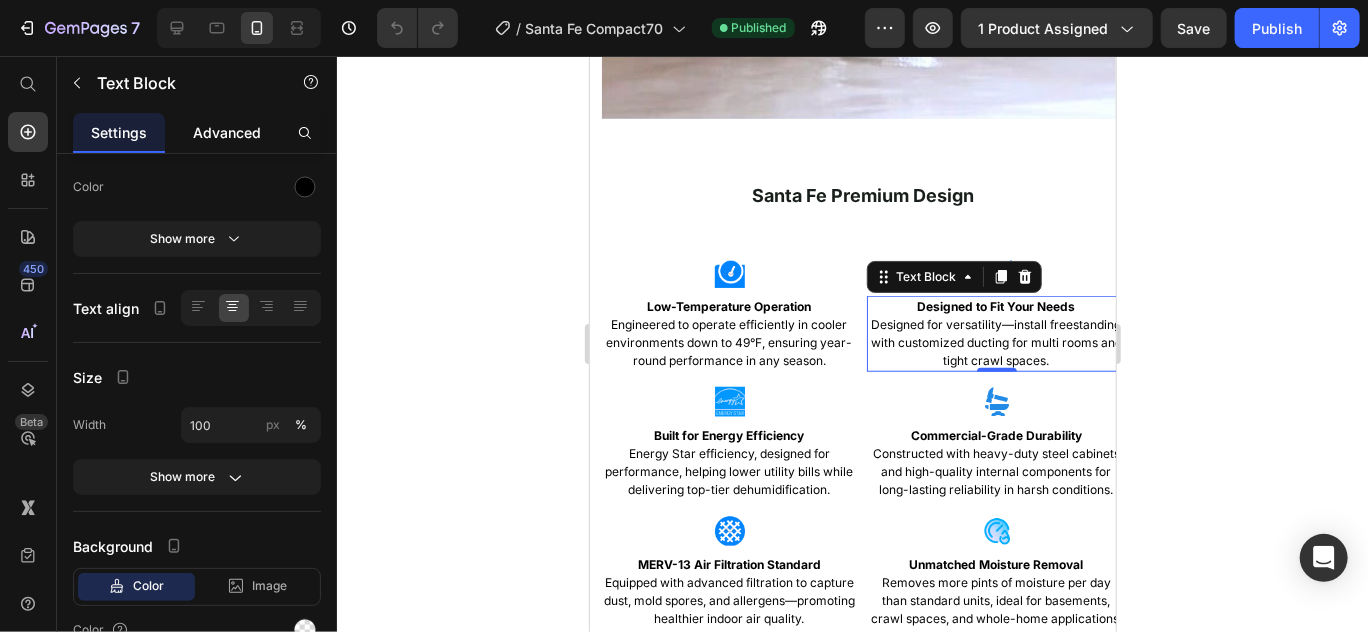 click on "Advanced" 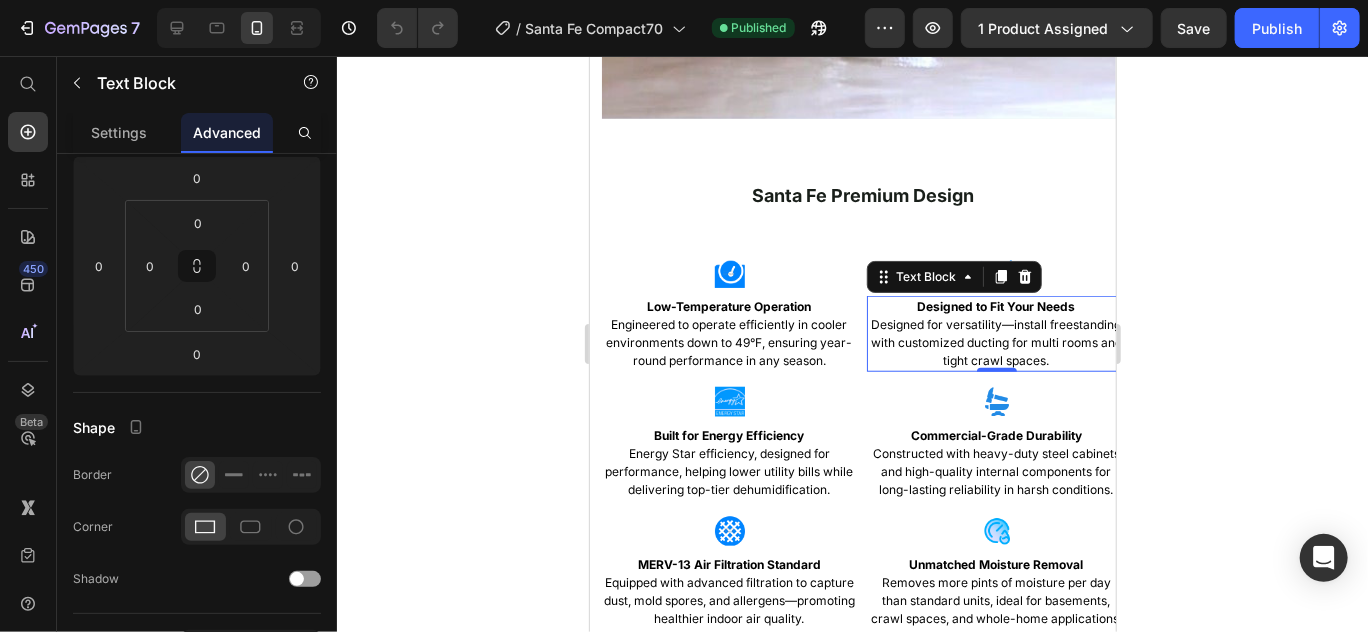 scroll, scrollTop: 0, scrollLeft: 0, axis: both 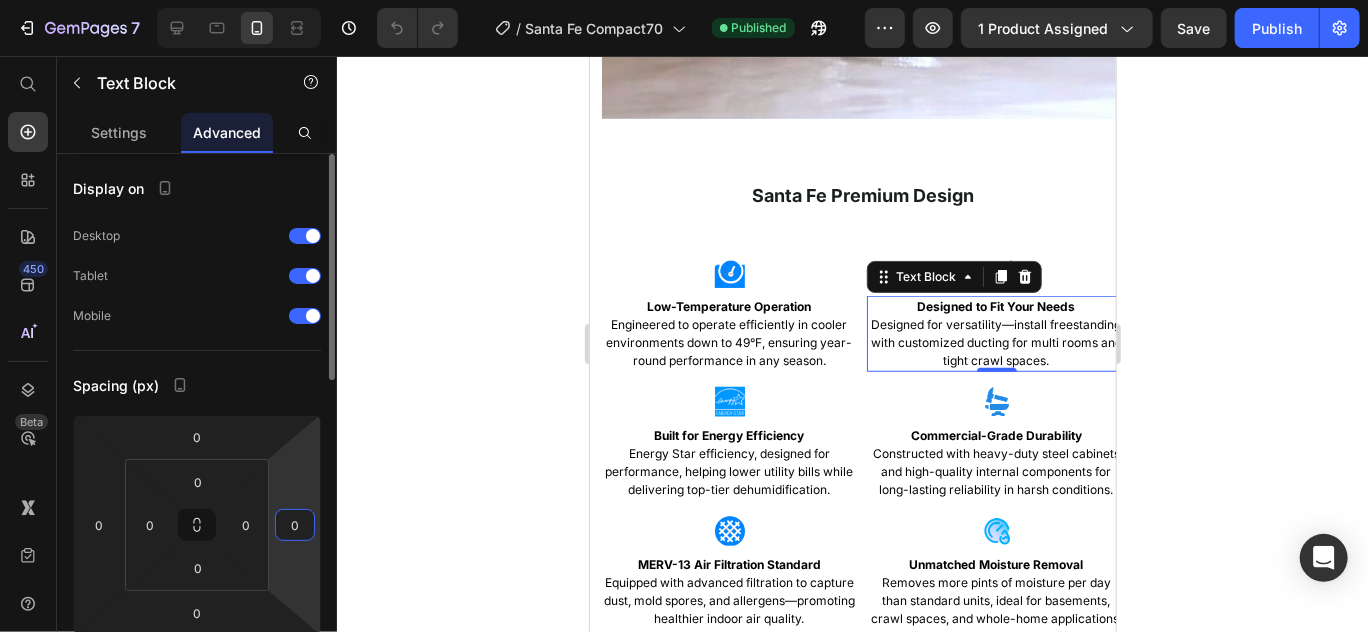 click on "0" at bounding box center [295, 525] 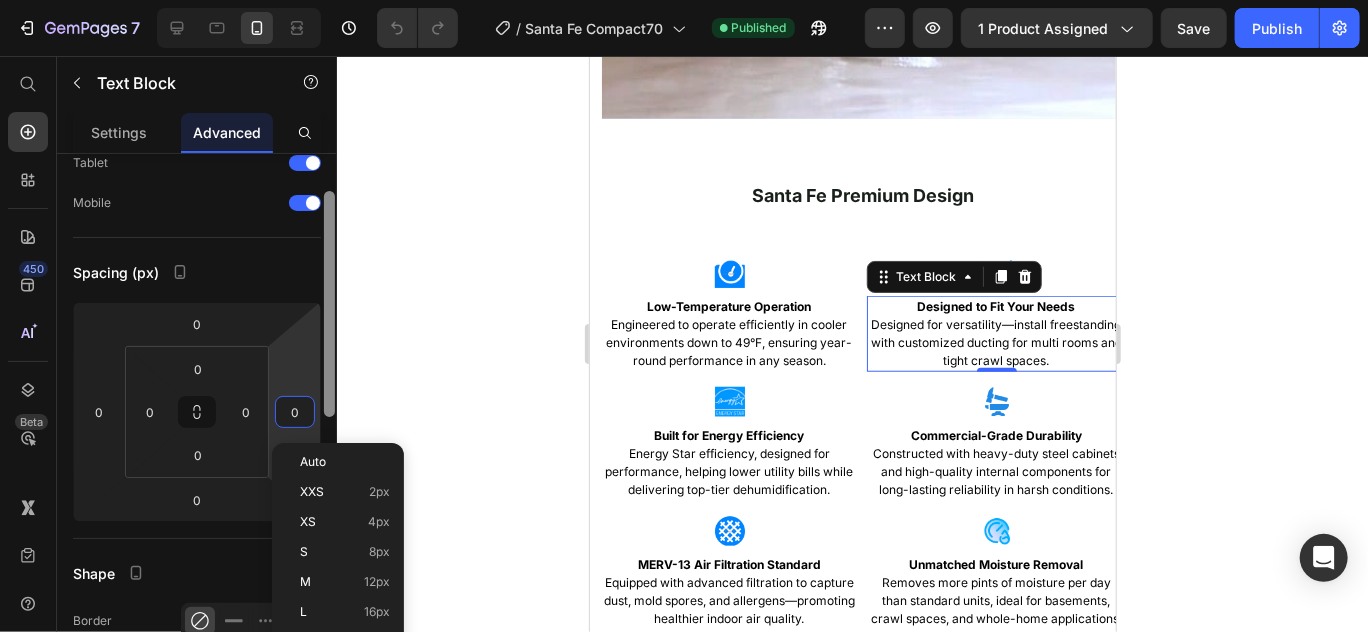 drag, startPoint x: 324, startPoint y: 371, endPoint x: 335, endPoint y: 422, distance: 52.17279 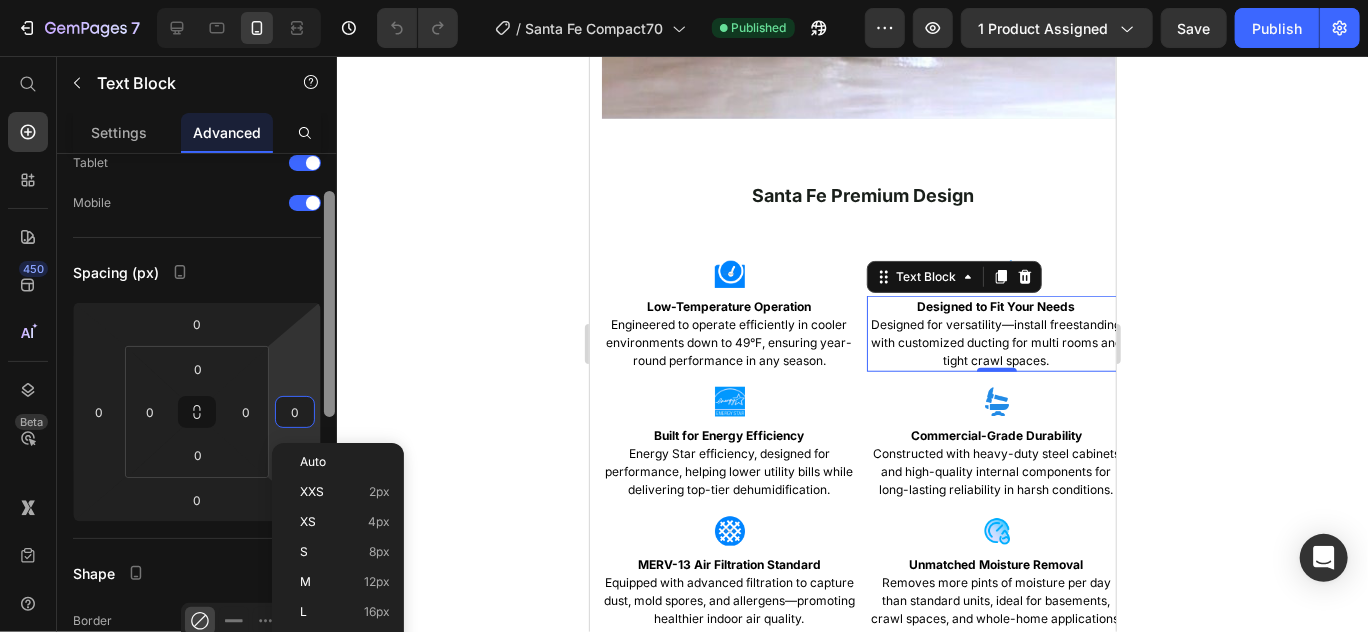 click at bounding box center [329, 415] 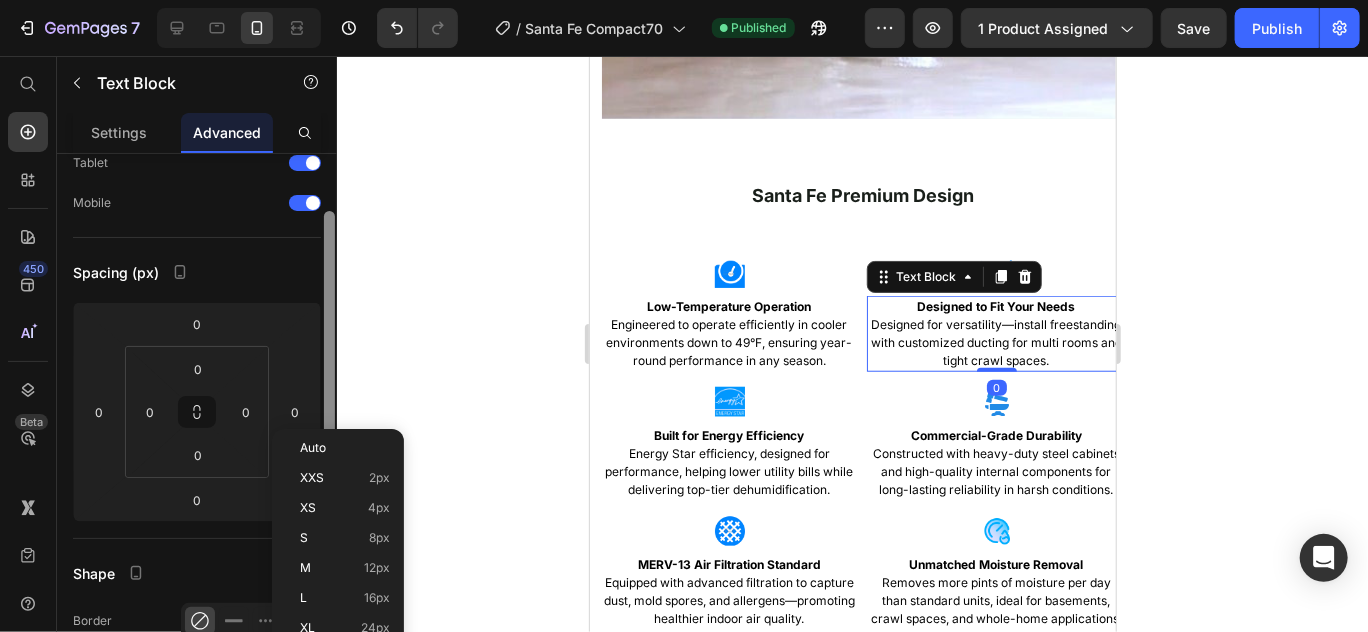 scroll, scrollTop: 120, scrollLeft: 0, axis: vertical 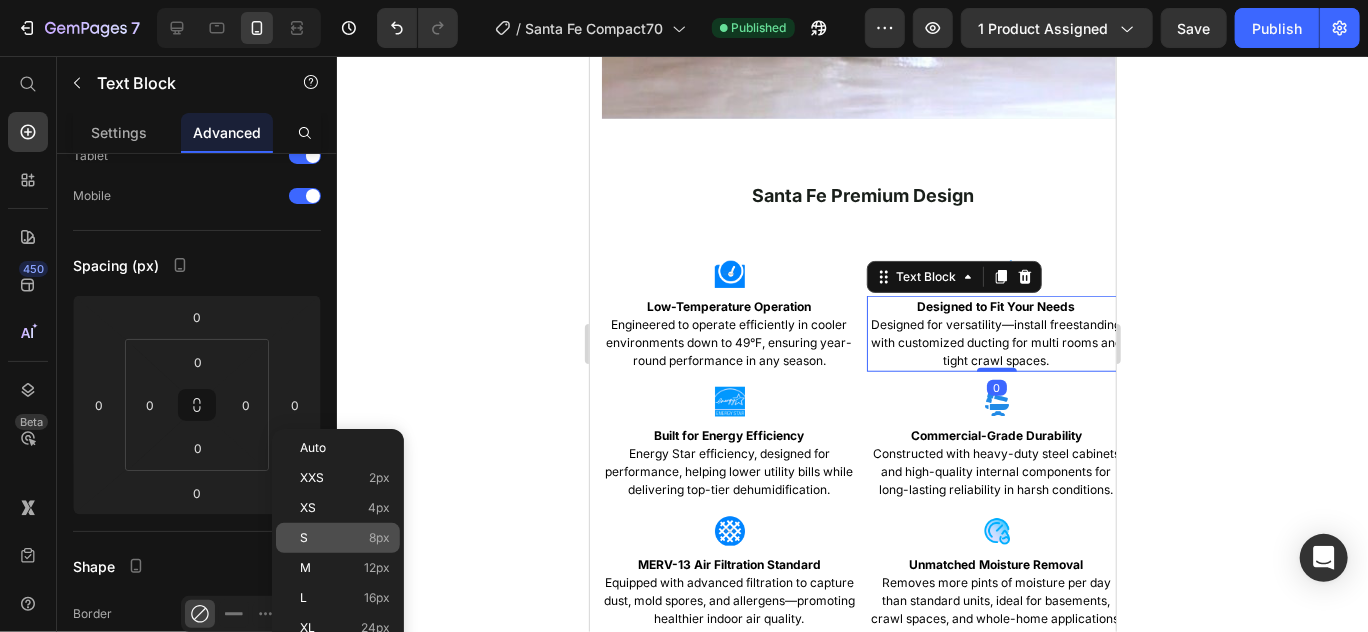 click on "S 8px" at bounding box center [345, 538] 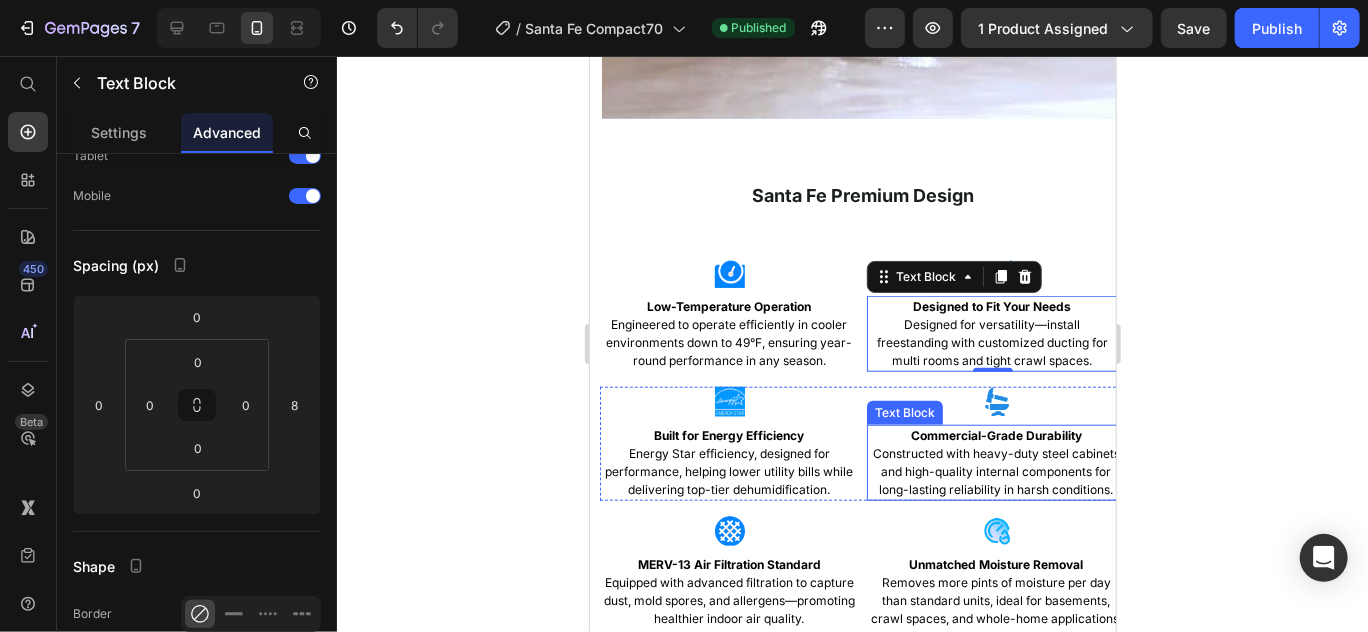 click on "Commercial-Grade Durability Constructed with heavy-duty steel cabinets and high-quality internal components for long-lasting reliability in harsh conditions." at bounding box center [995, 462] 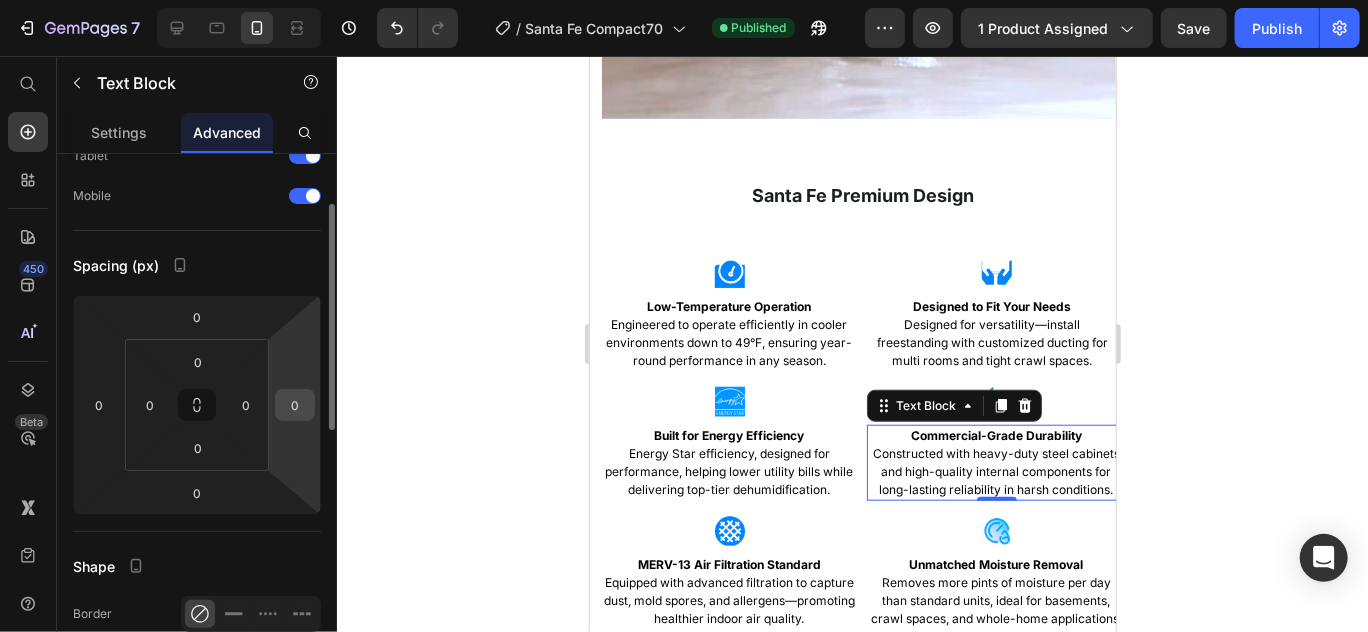 click on "0" at bounding box center [295, 405] 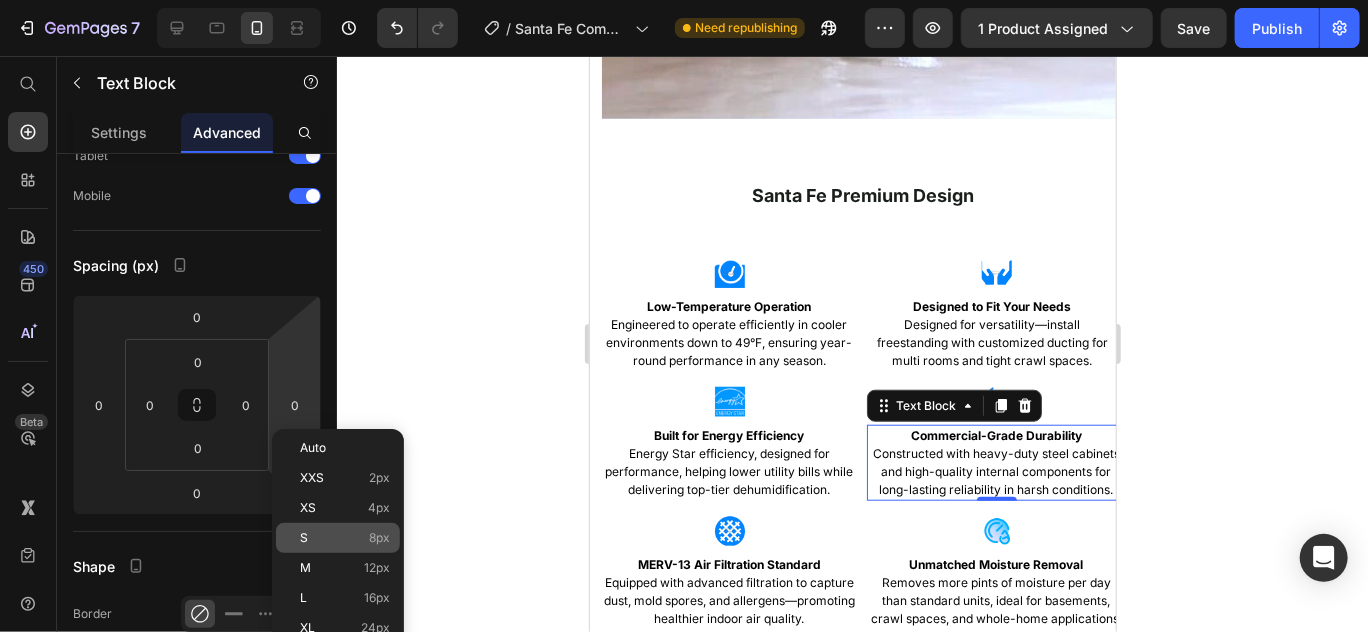 click on "S 8px" at bounding box center [345, 538] 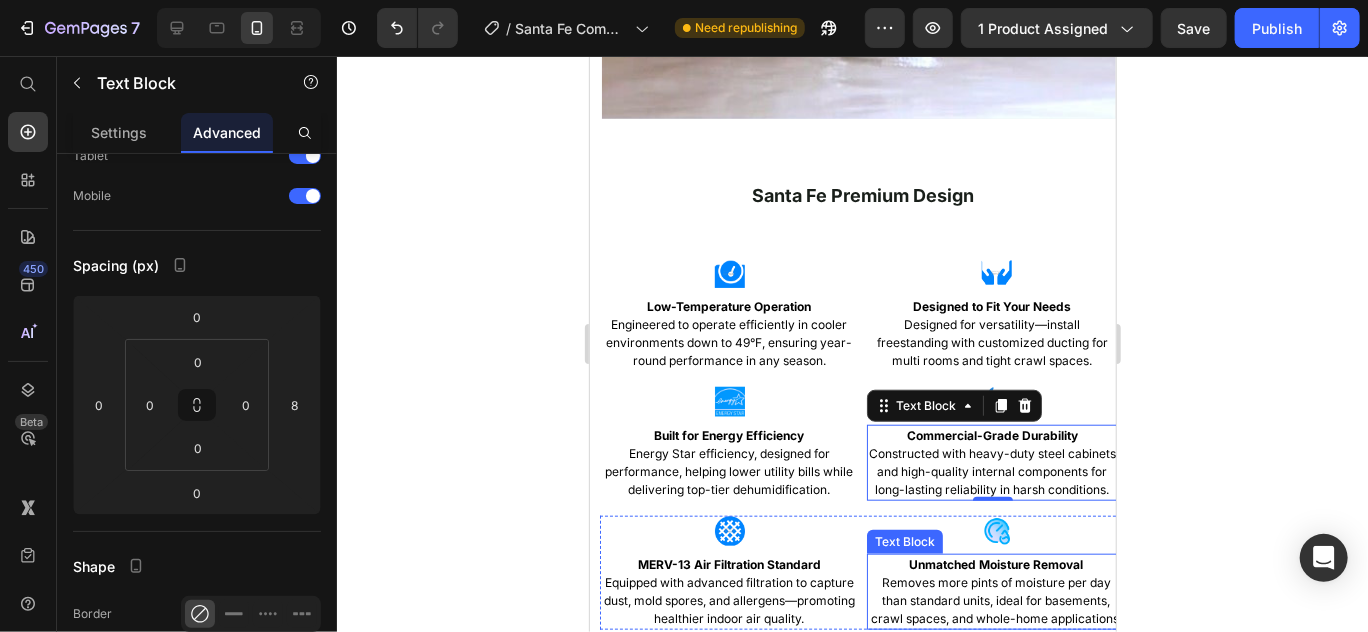 click on "Removes more pints of moisture per day than standard units, ideal for basements, crawl spaces, and whole-home applications." at bounding box center [995, 599] 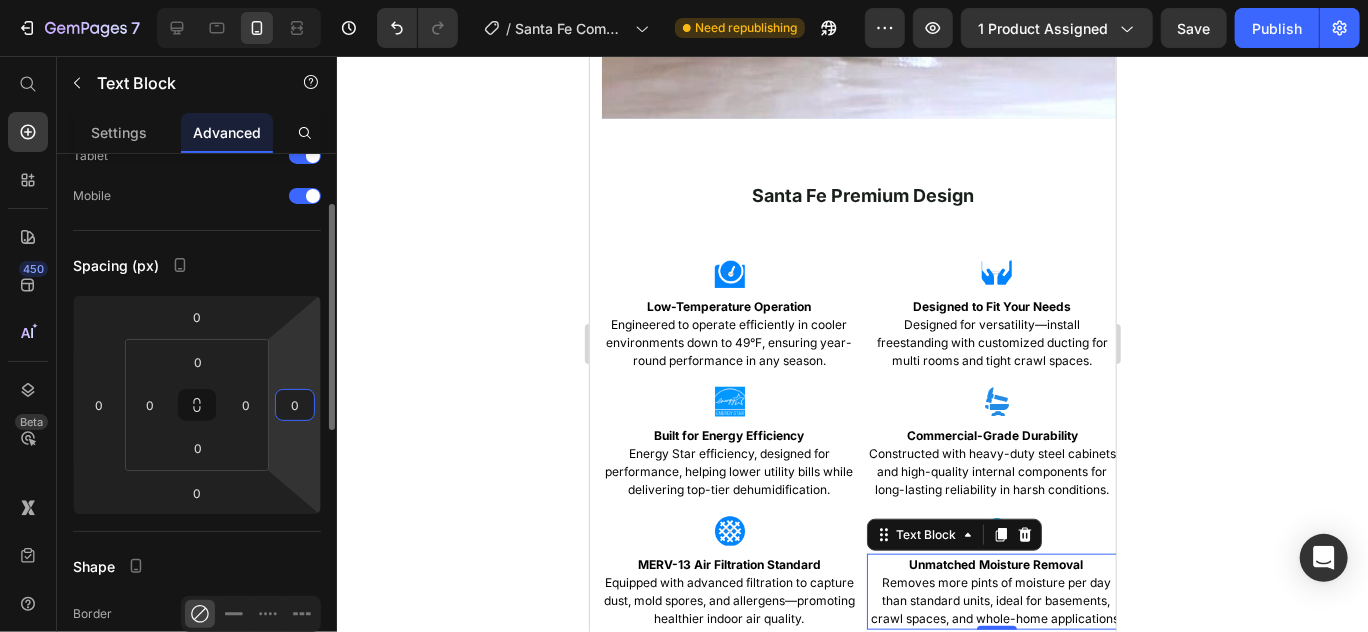 click on "0" at bounding box center [295, 405] 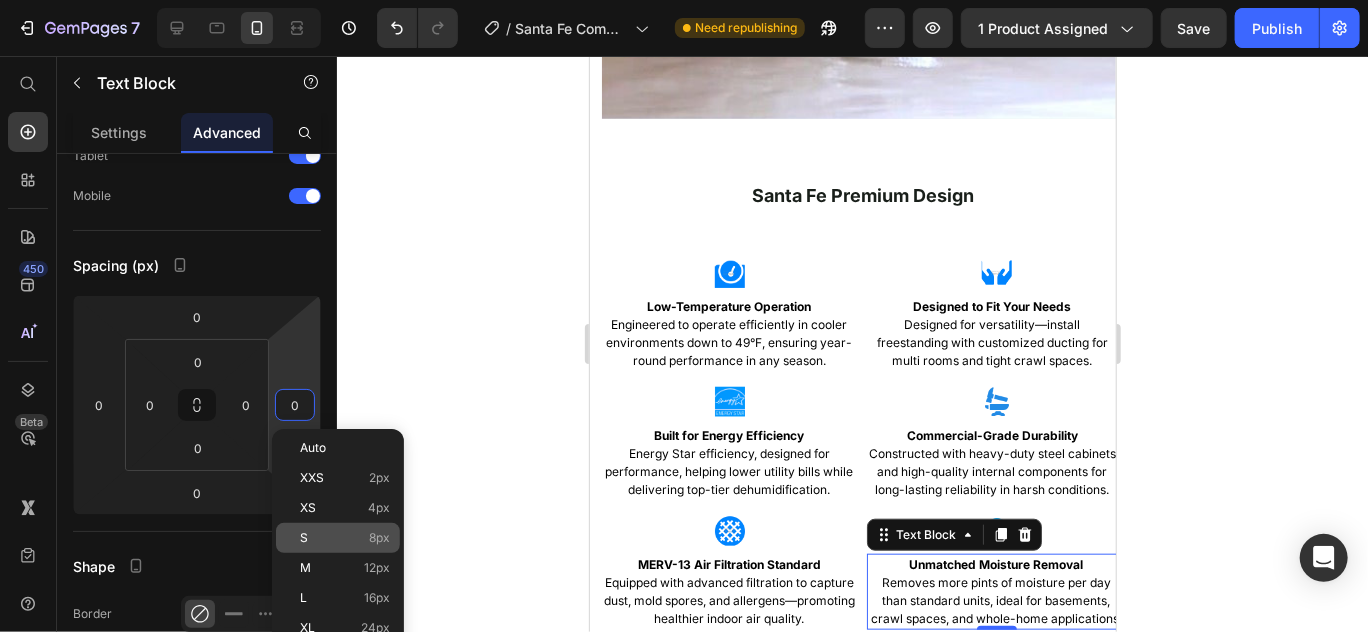 click on "S 8px" at bounding box center [345, 538] 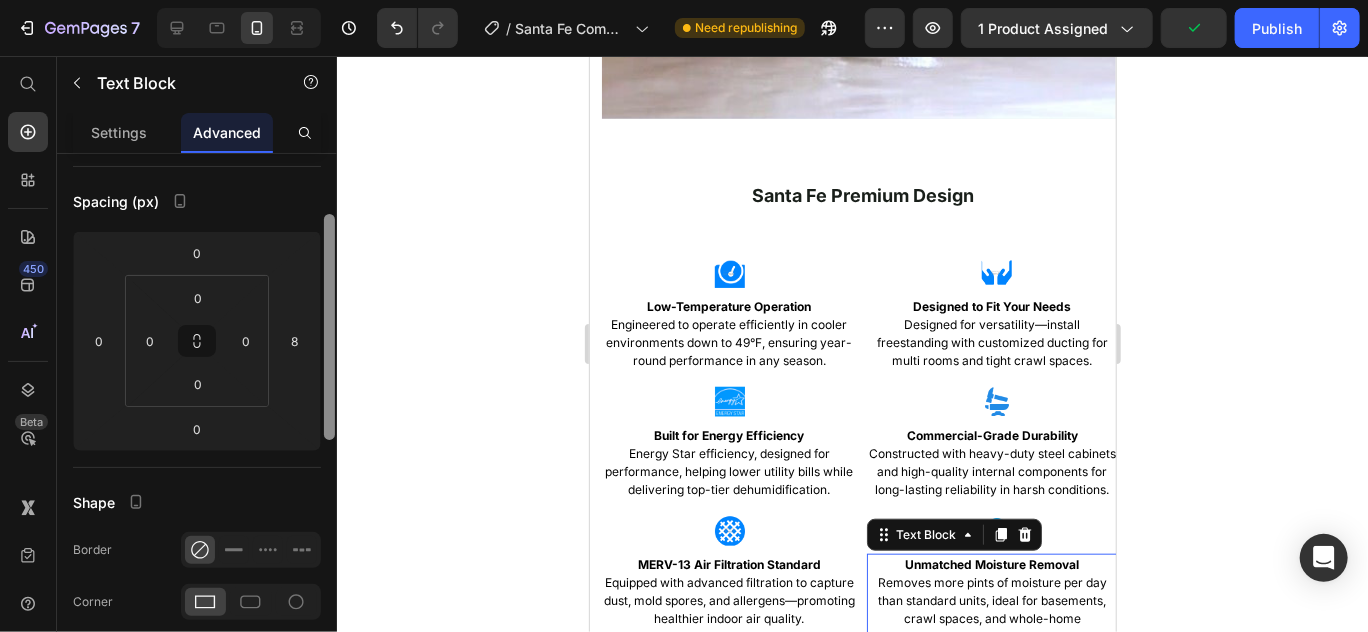 scroll, scrollTop: 193, scrollLeft: 0, axis: vertical 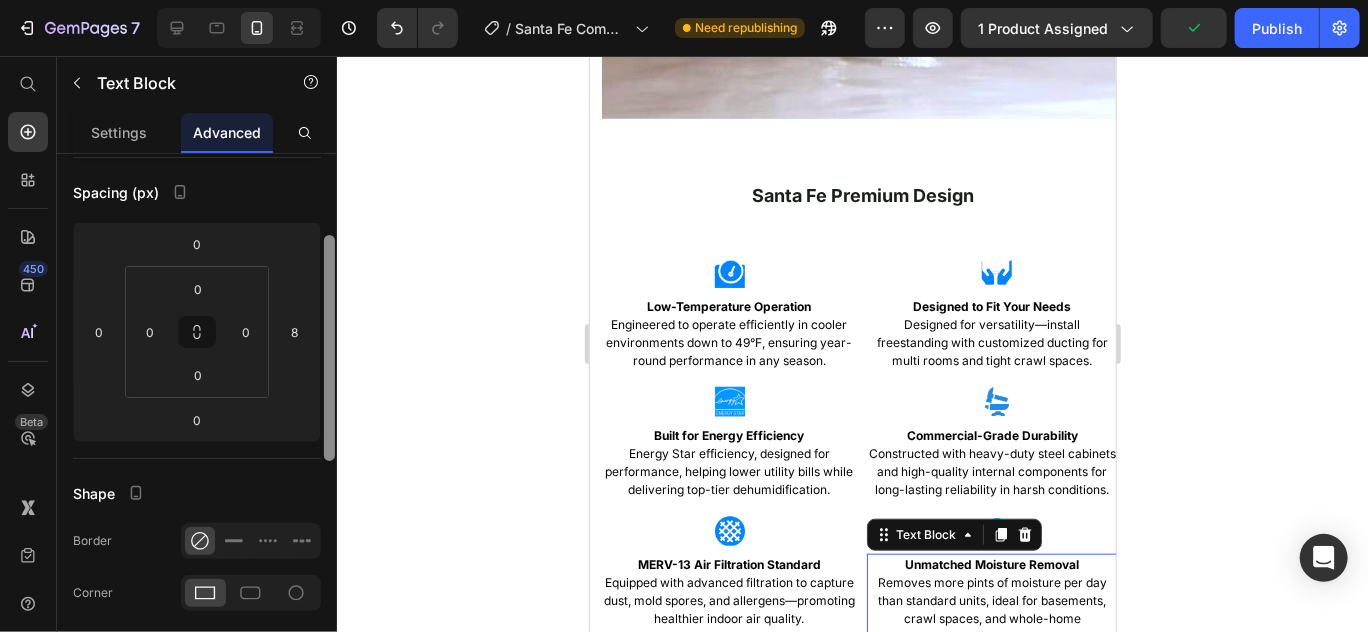drag, startPoint x: 334, startPoint y: 405, endPoint x: 335, endPoint y: 426, distance: 21.023796 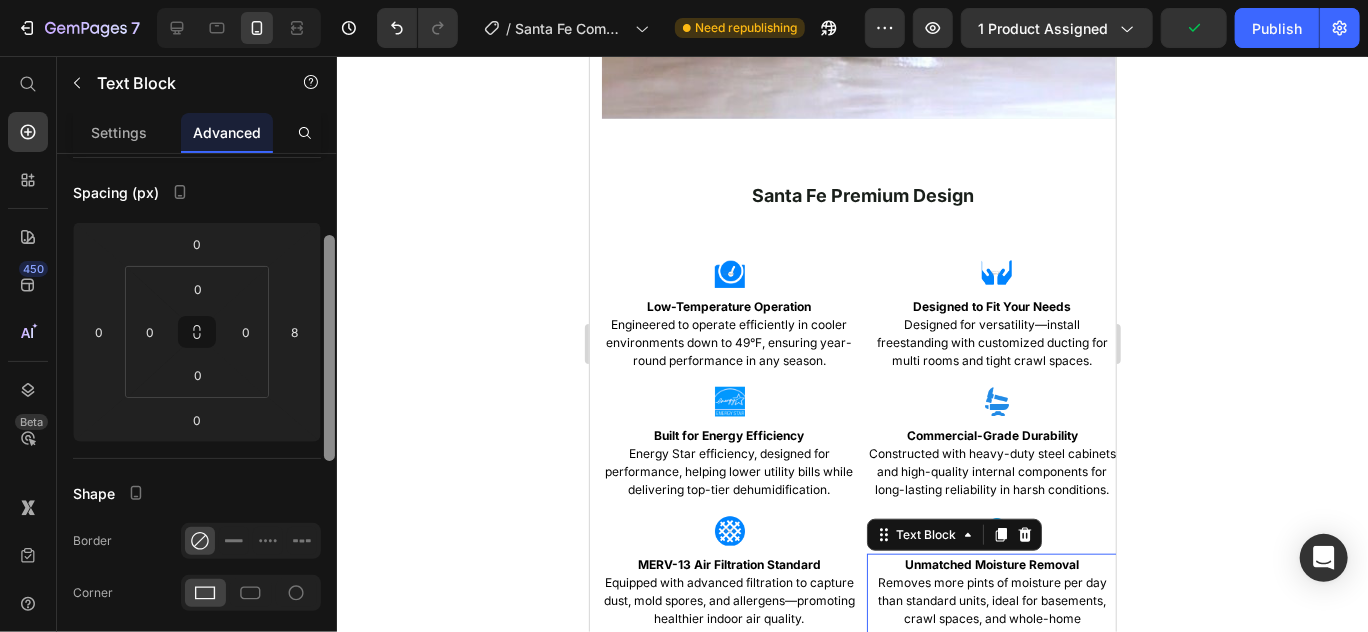 click at bounding box center (329, 422) 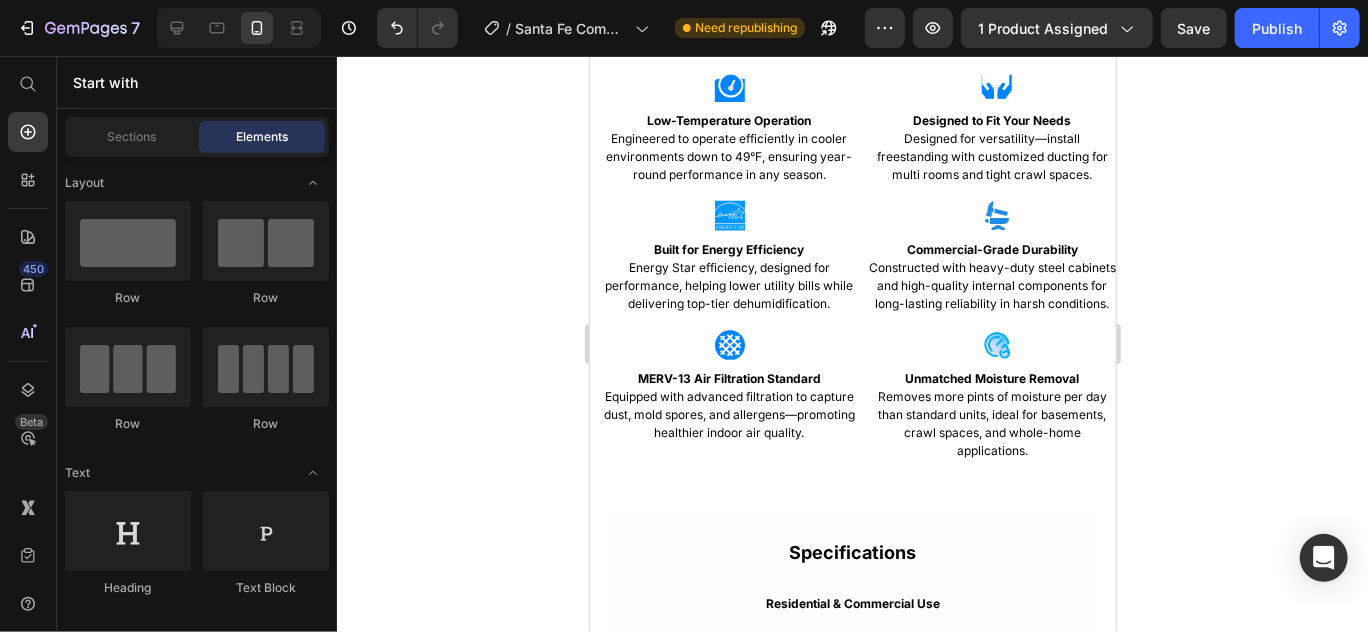 scroll, scrollTop: 4646, scrollLeft: 0, axis: vertical 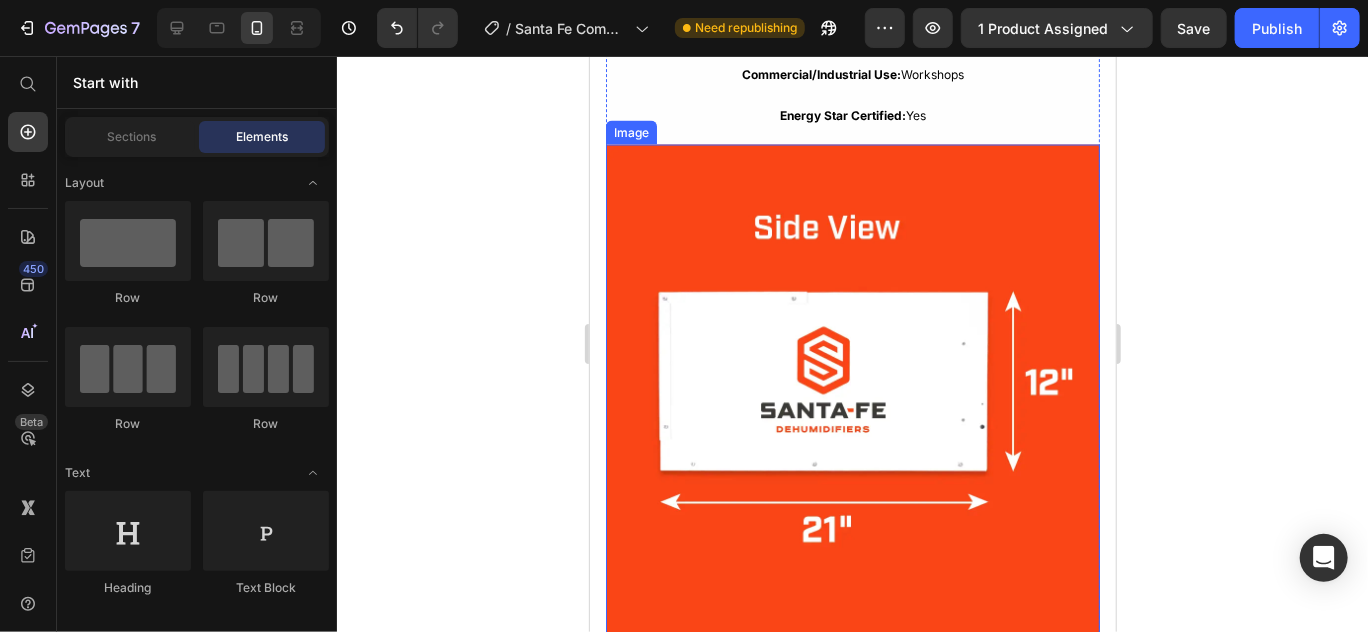 click at bounding box center (852, 391) 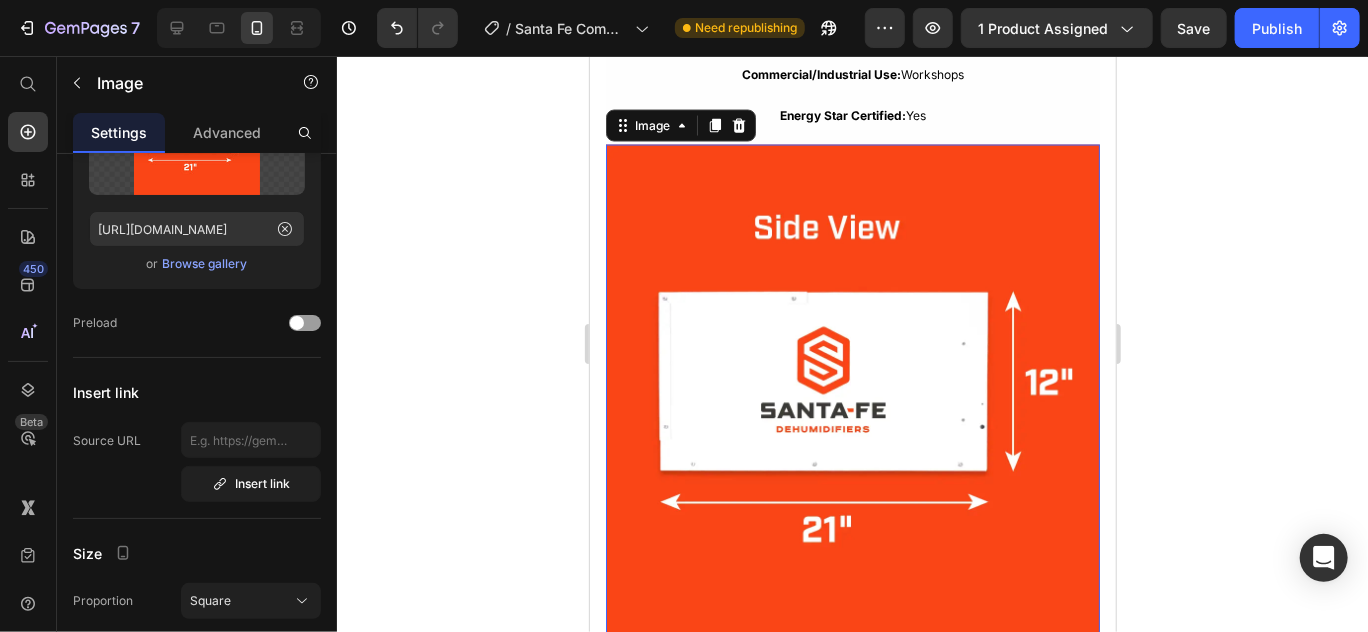 scroll, scrollTop: 0, scrollLeft: 0, axis: both 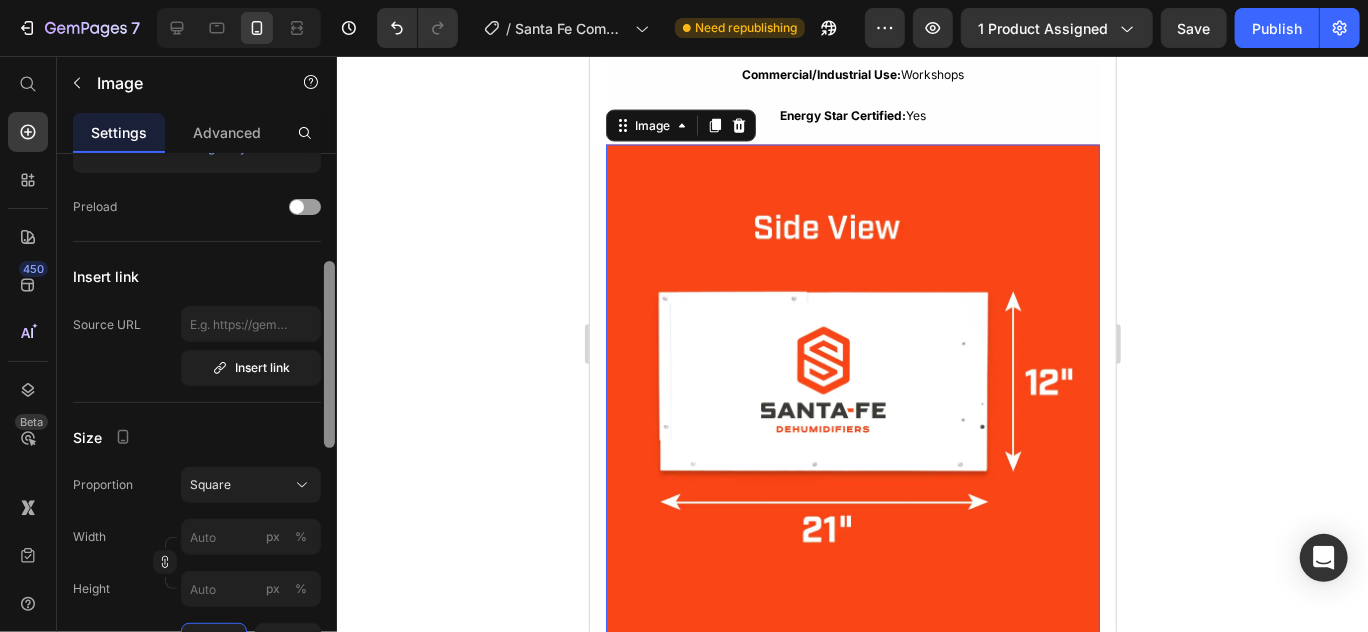drag, startPoint x: 330, startPoint y: 279, endPoint x: 328, endPoint y: 387, distance: 108.01852 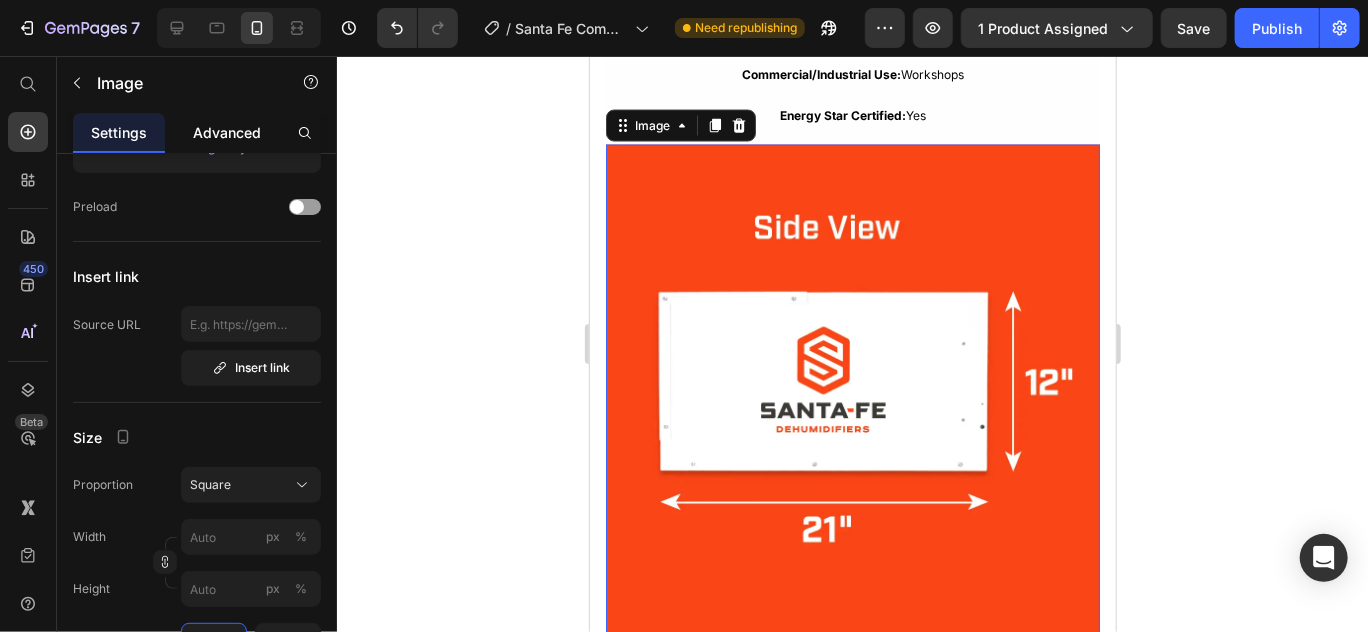 click on "Advanced" at bounding box center [227, 132] 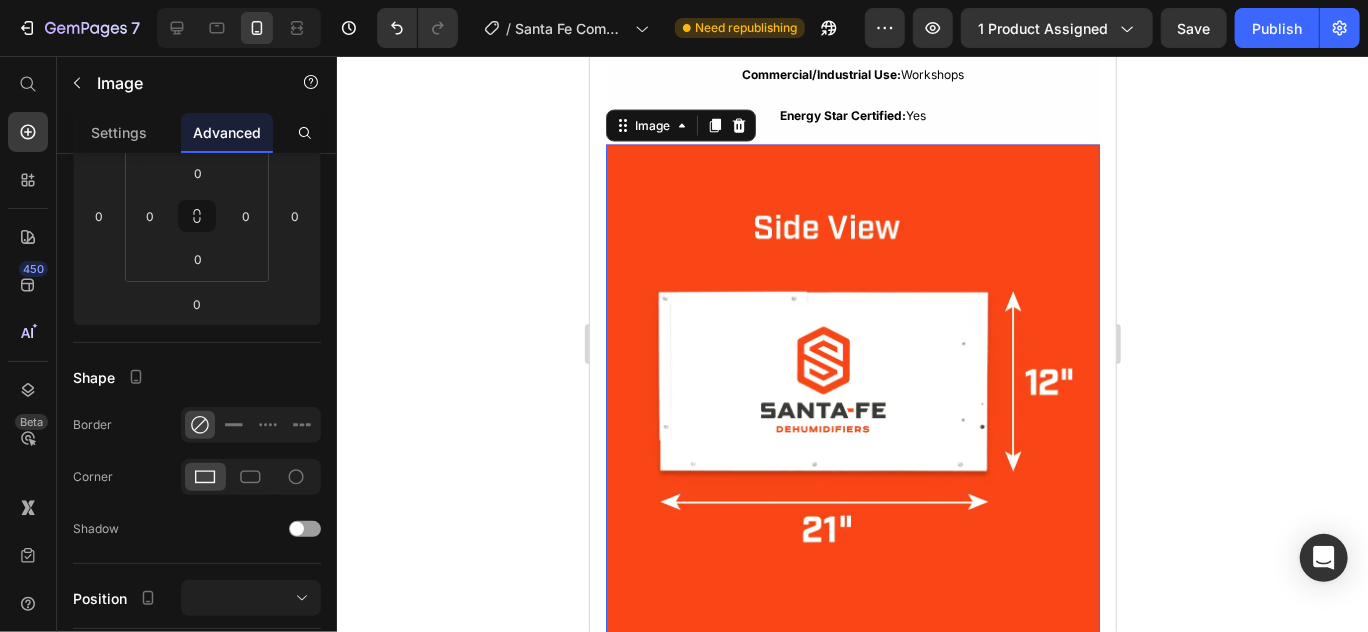 scroll, scrollTop: 0, scrollLeft: 0, axis: both 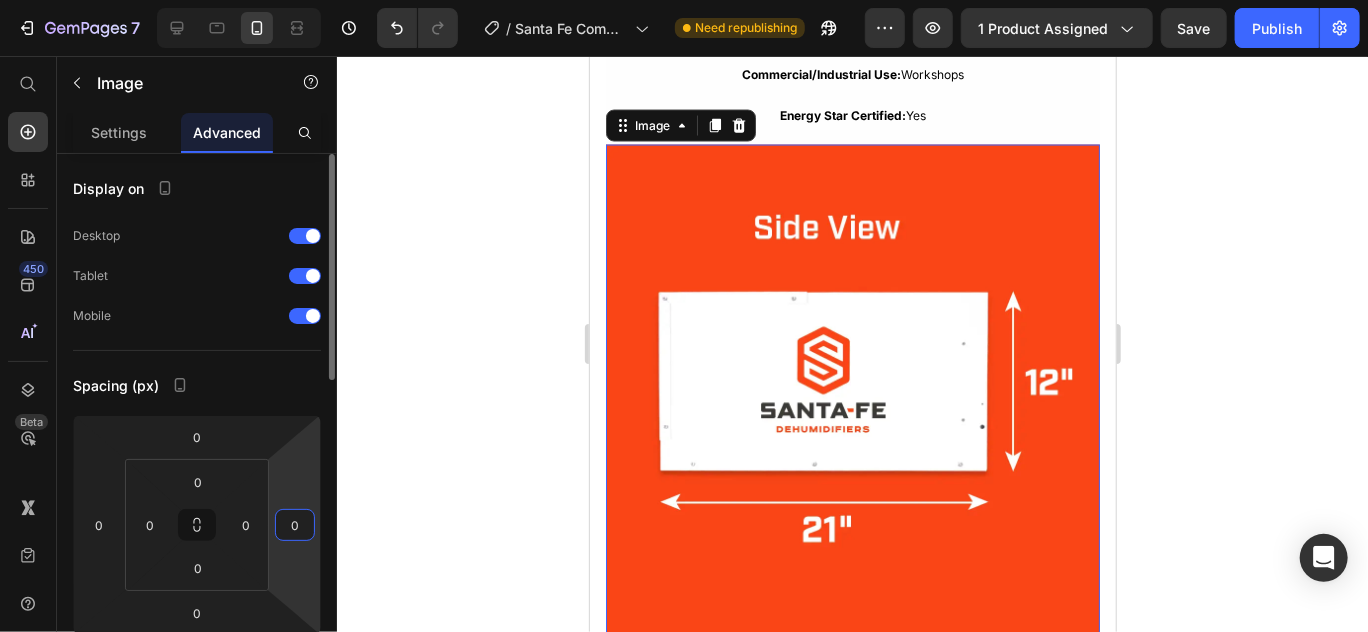 click on "0" at bounding box center (295, 525) 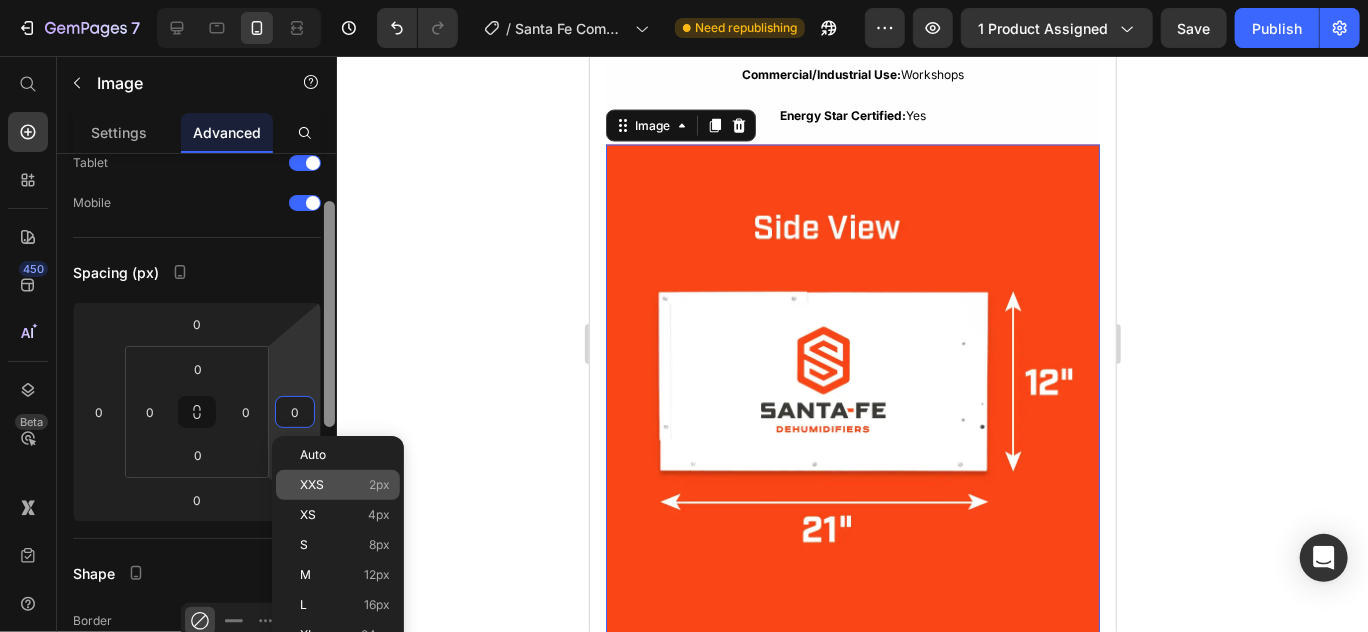 scroll, scrollTop: 156, scrollLeft: 0, axis: vertical 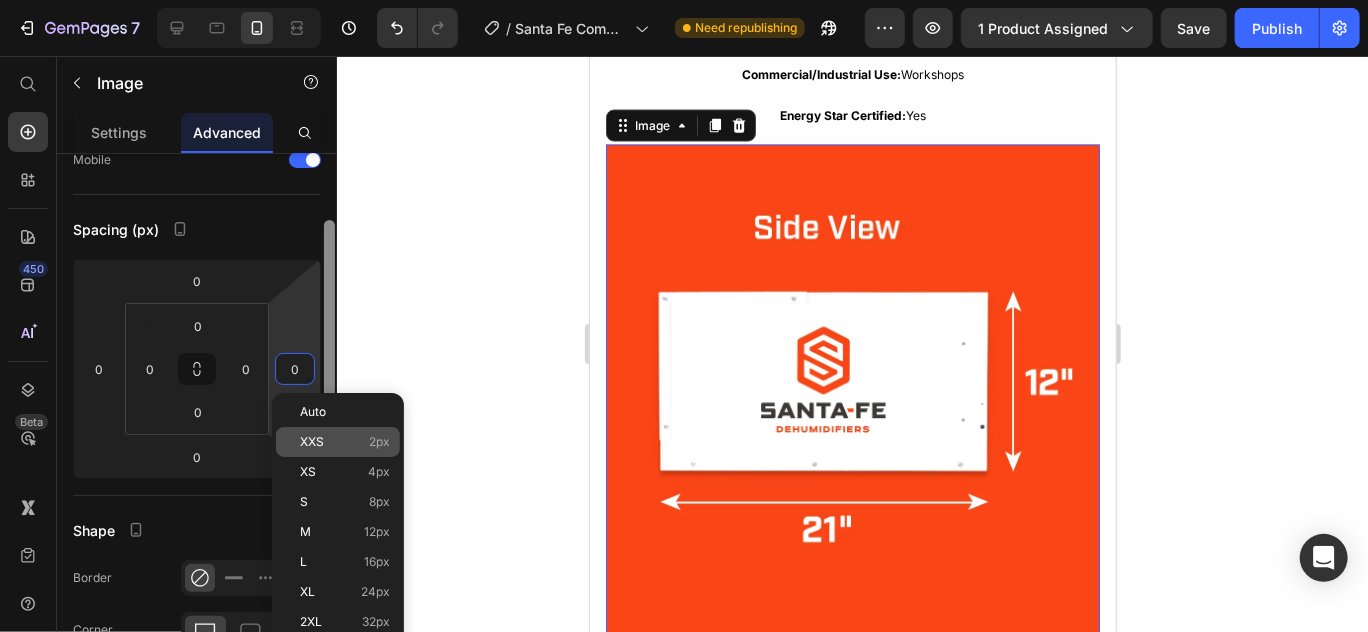drag, startPoint x: 331, startPoint y: 377, endPoint x: 333, endPoint y: 444, distance: 67.02985 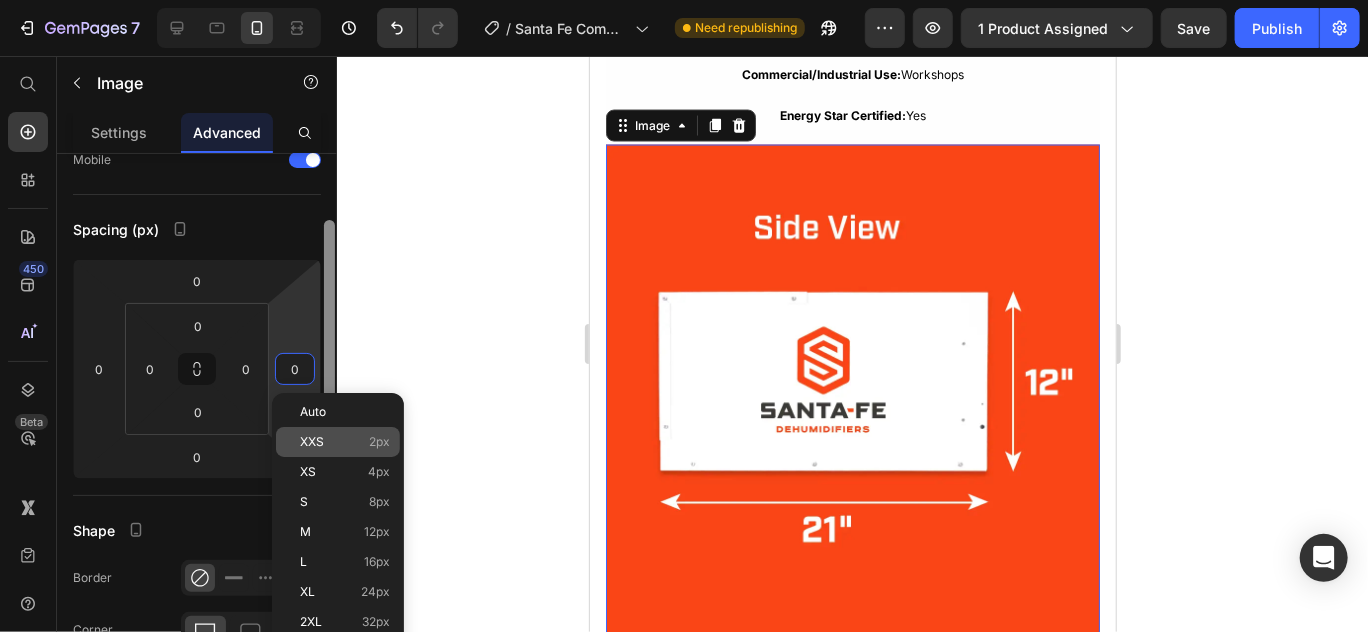 click on "7  Version history  /  Santa Fe Compact70 Need republishing Preview 1 product assigned  Save   Publish  450 Beta Start with Sections Elements Hero Section Product Detail Brands Trusted Badges Guarantee Product Breakdown How to use Testimonials Compare Bundle FAQs Social Proof Brand Story Product List Collection Blog List Contact Sticky Add to Cart Custom Footer Browse Library 450 Layout
Row
Row
Row
Row Text
Heading
Text Block Button
Button
Button
Sticky Back to top Media
Image" at bounding box center [684, 0] 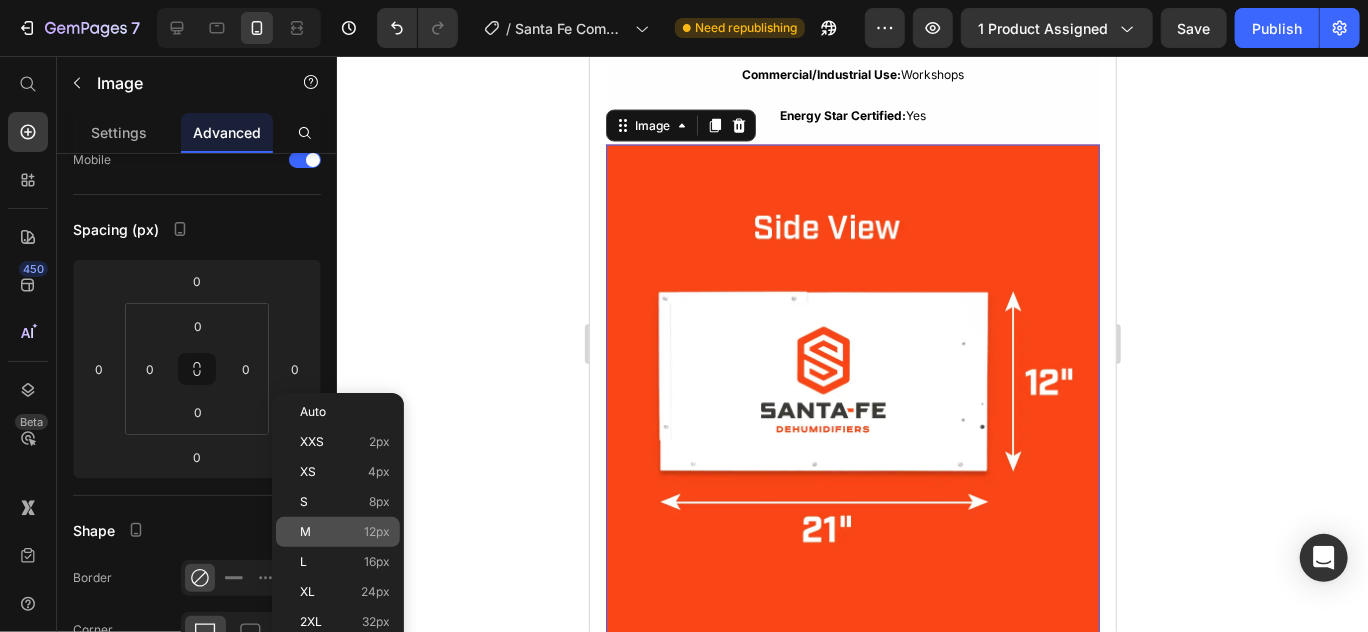click on "M 12px" at bounding box center [345, 532] 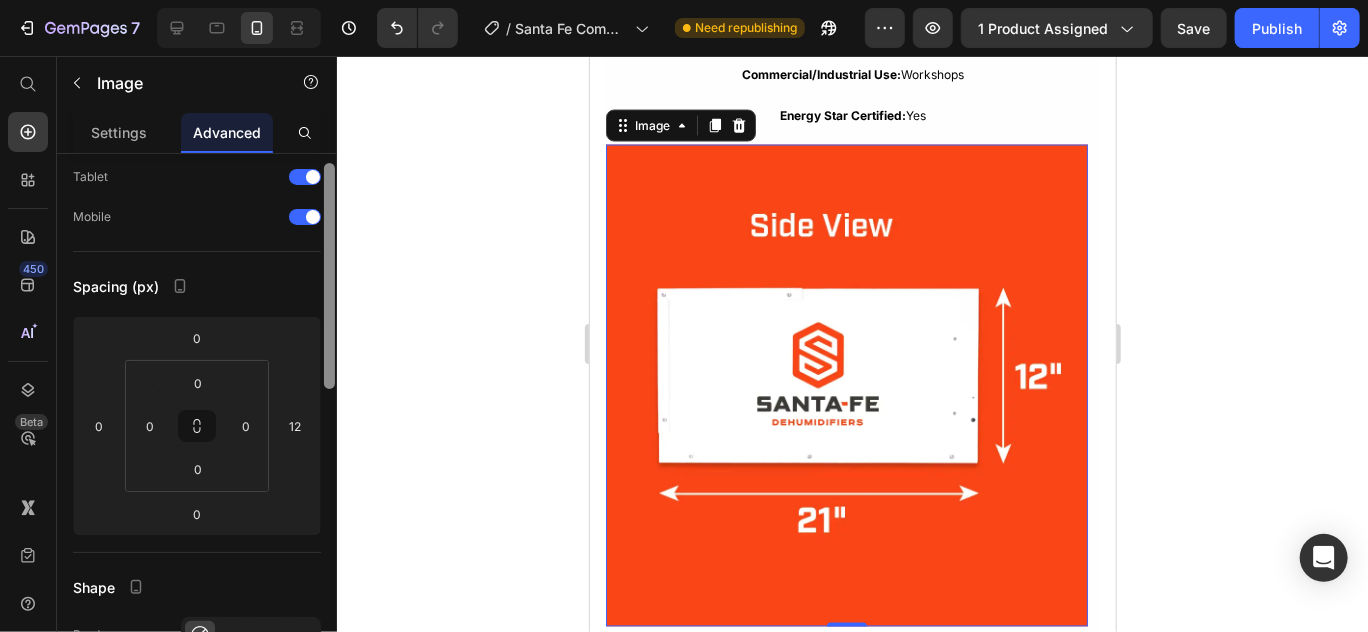 scroll, scrollTop: 62, scrollLeft: 0, axis: vertical 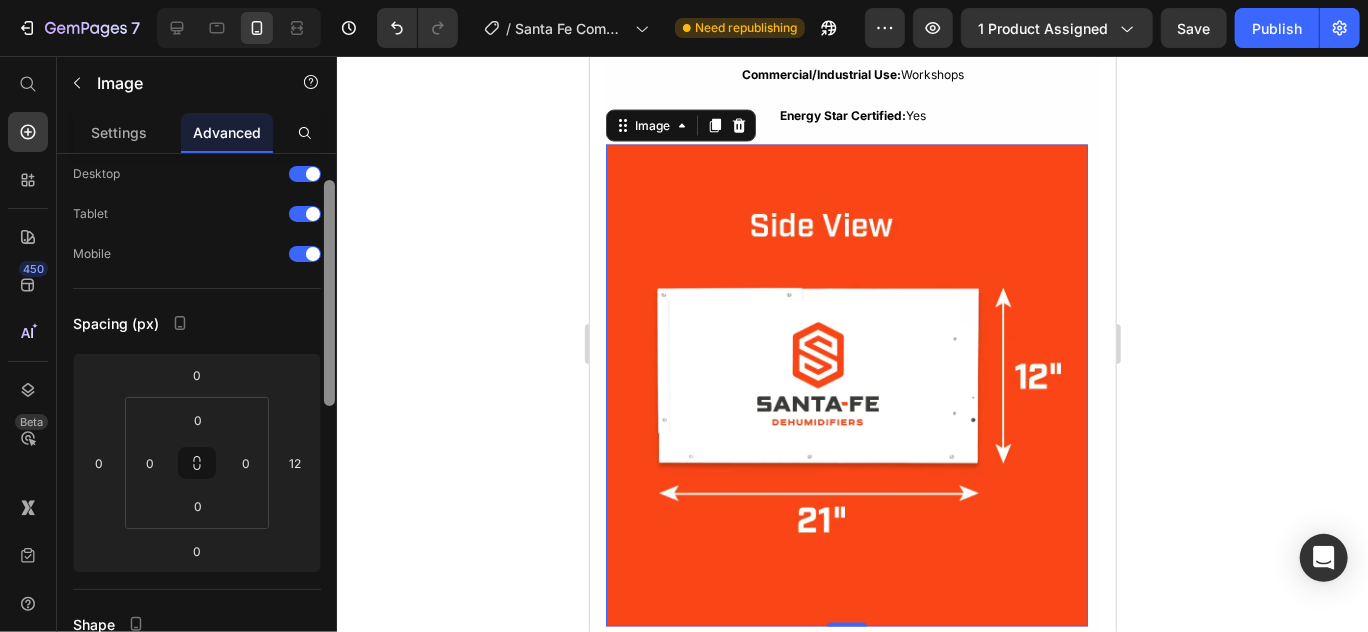 drag, startPoint x: 328, startPoint y: 433, endPoint x: 326, endPoint y: 393, distance: 40.04997 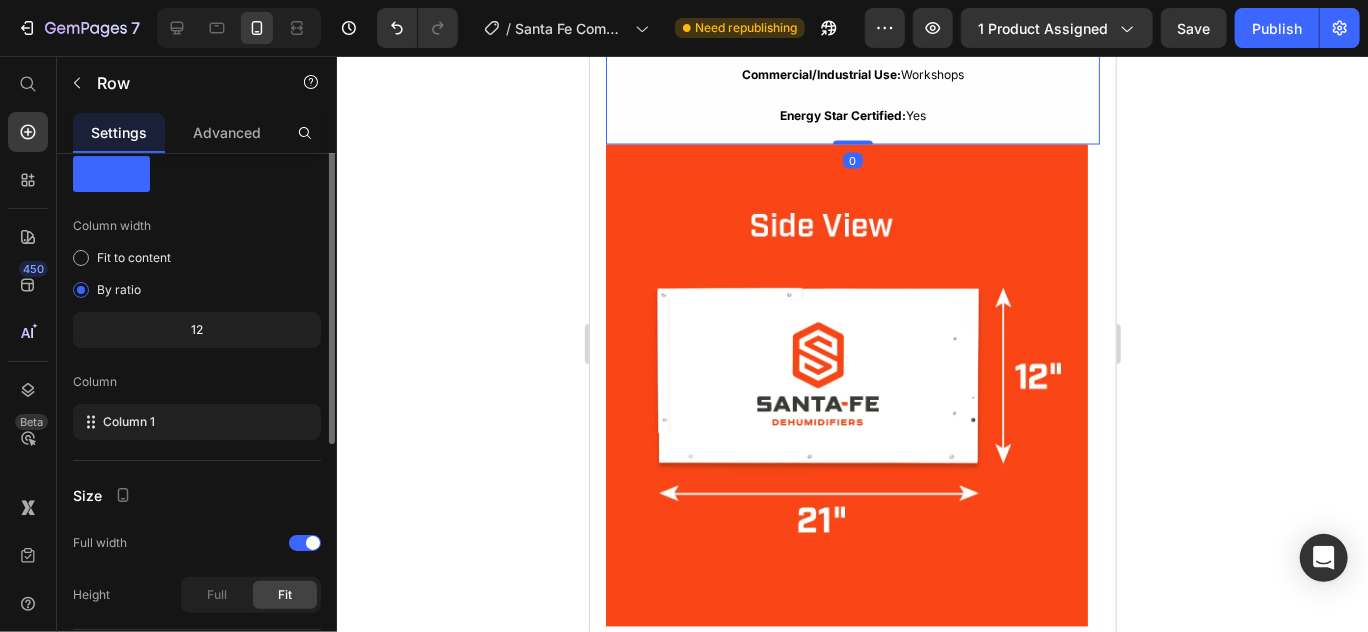 scroll, scrollTop: 0, scrollLeft: 0, axis: both 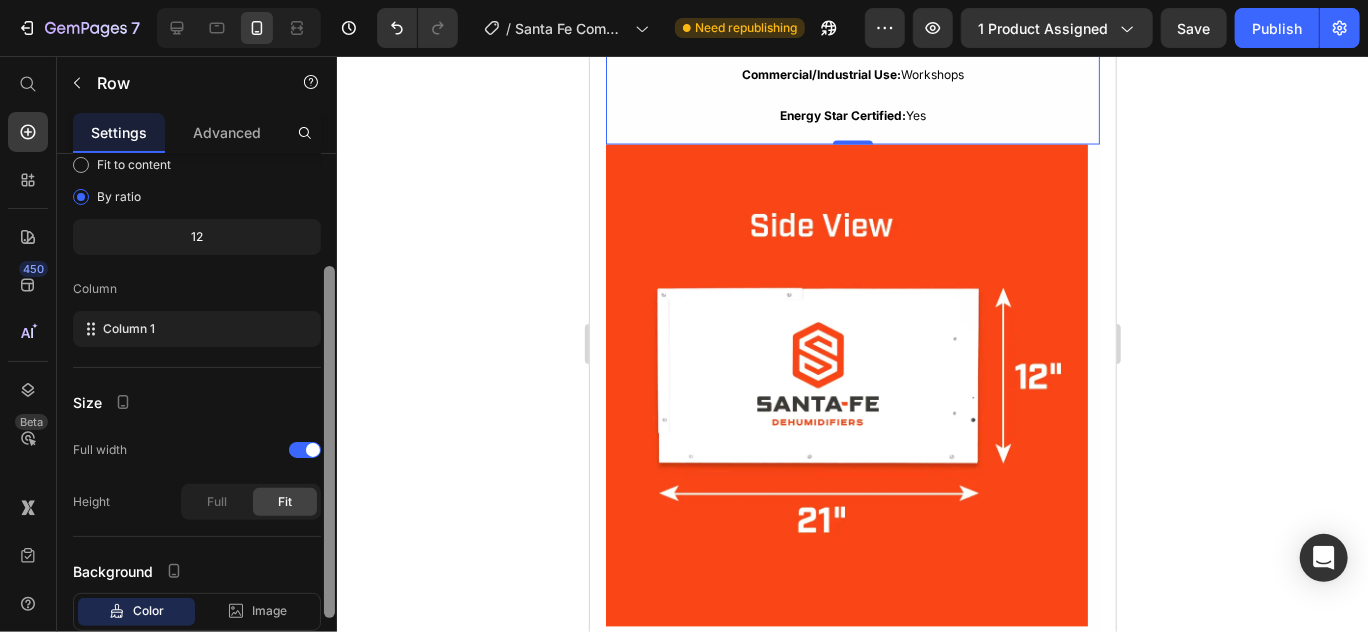 drag, startPoint x: 329, startPoint y: 335, endPoint x: 339, endPoint y: 436, distance: 101.49384 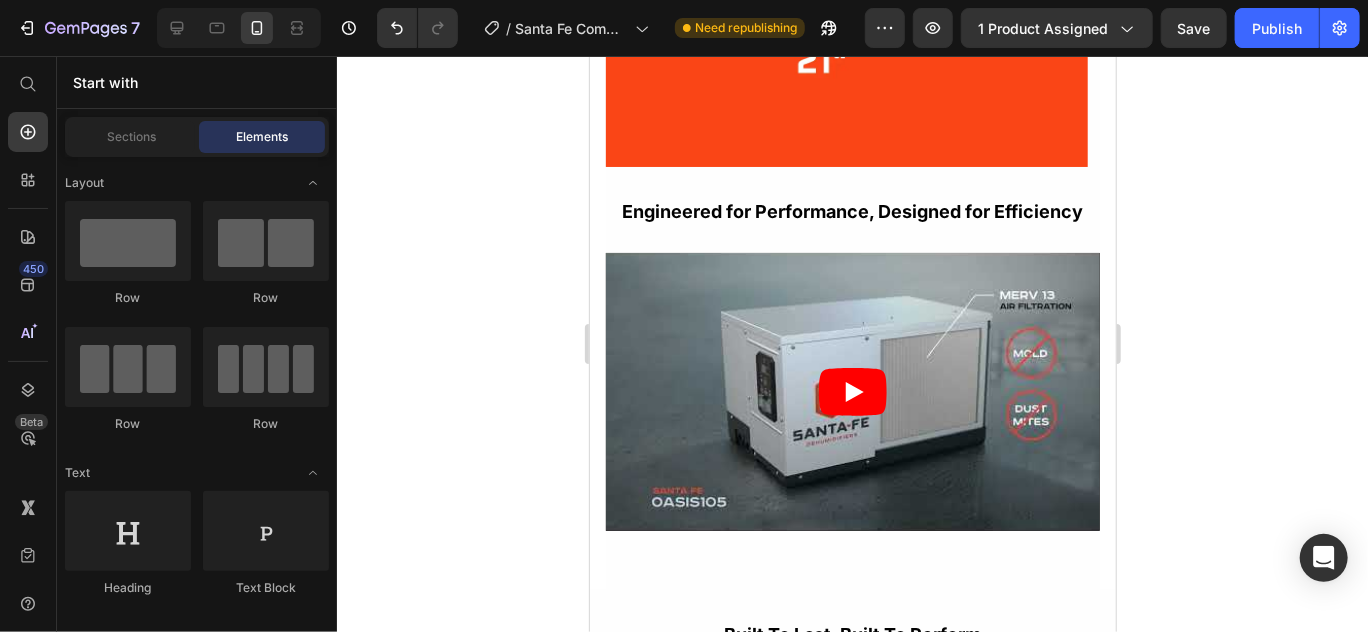 scroll, scrollTop: 5861, scrollLeft: 0, axis: vertical 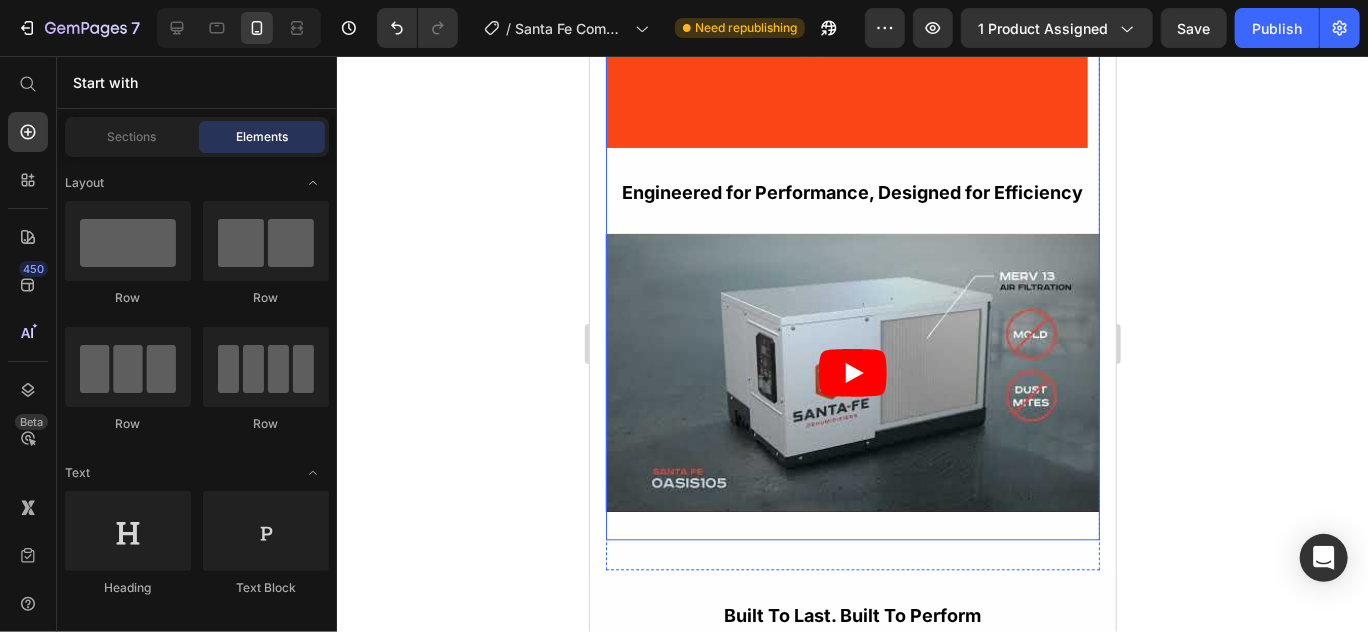 click on "Residential & Commercial Use Text Block Coverage Area:  Basement/Crawlspace Text Block Manufacturer-Suggested Room Size:  2200sq. ft. Text Block Pint Capacity:  70 pints Text Block Internal Condensate Pump:  No Text Block Commercial/Industrial Use:  Workshops Text Block Energy Star Certified:  Yes Text Block Row Image Row Engineered for Performance, Designed for Efficiency Text Block Video" at bounding box center [852, -44] 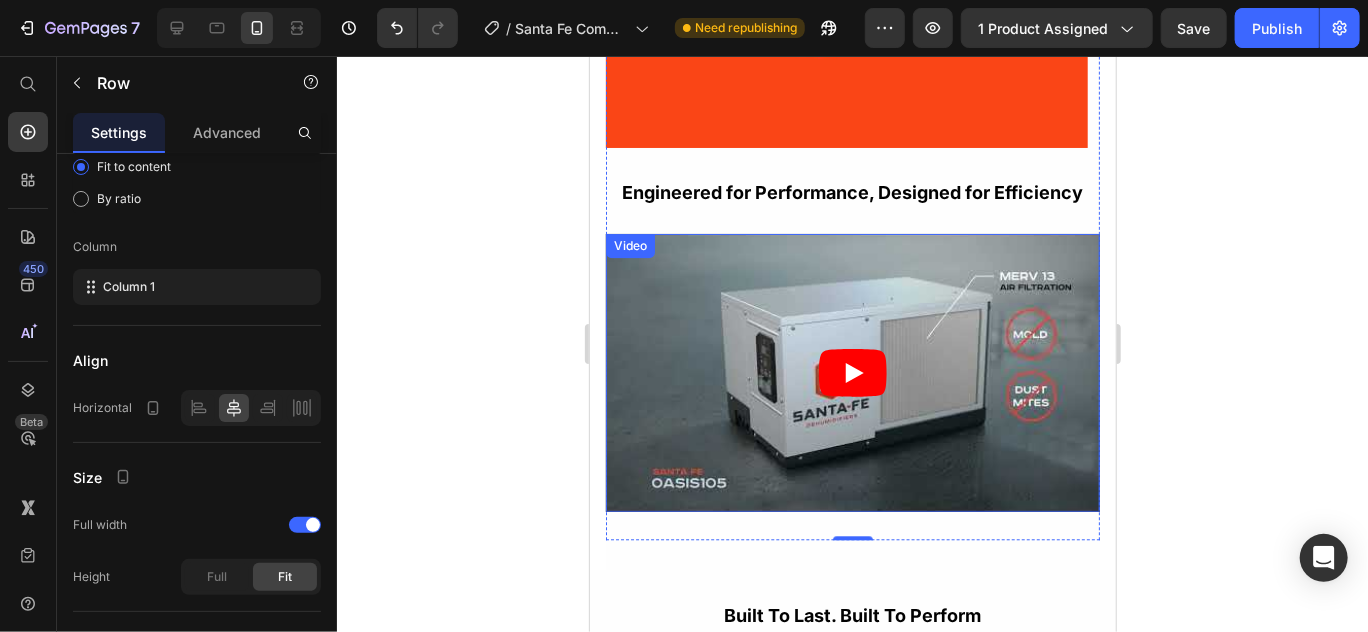 click at bounding box center (852, 372) 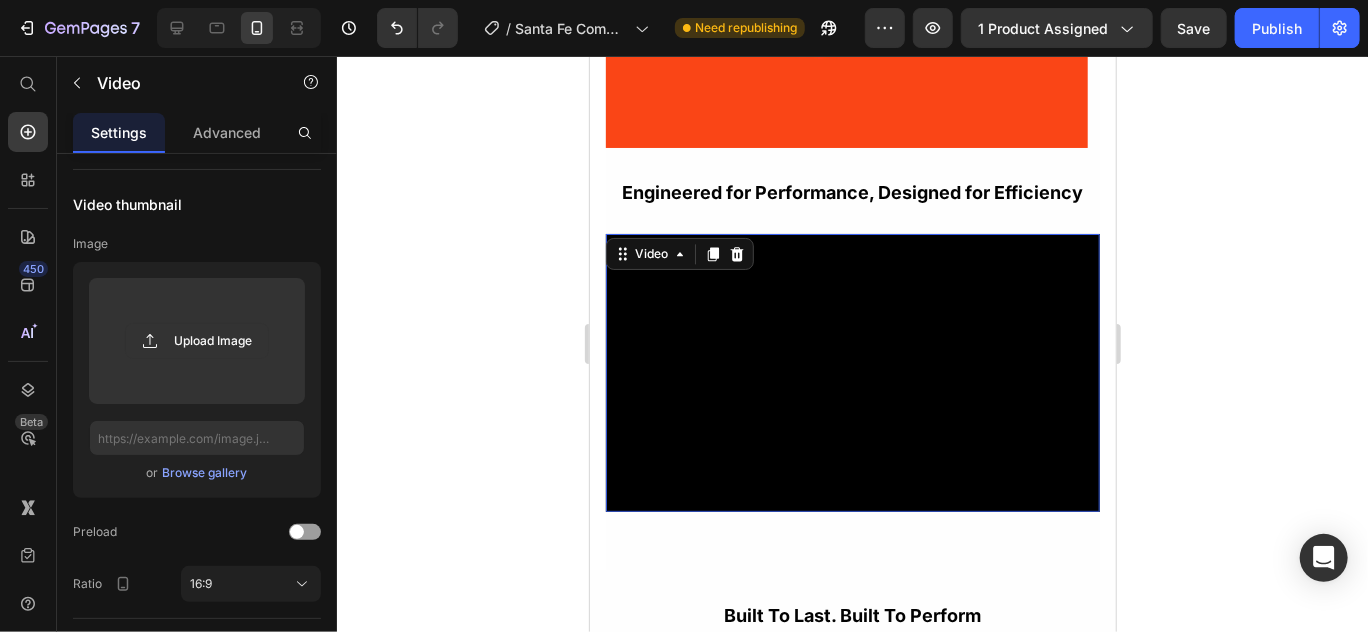 scroll, scrollTop: 0, scrollLeft: 0, axis: both 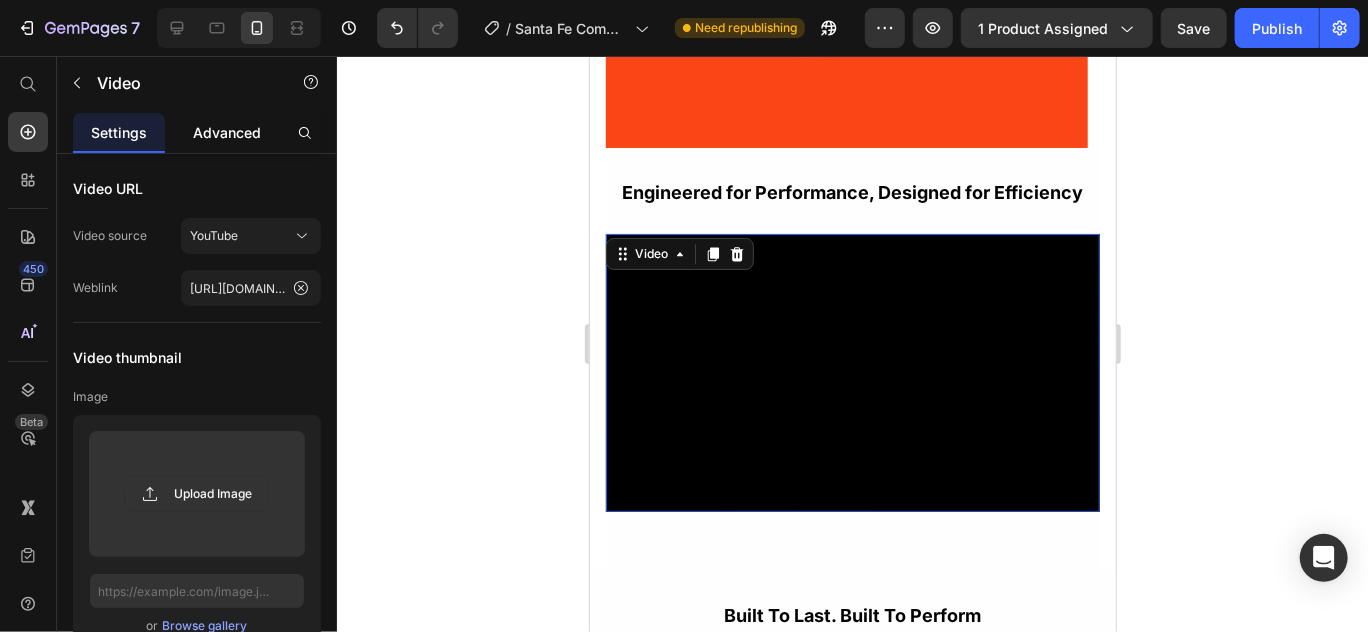 click on "Advanced" at bounding box center [227, 132] 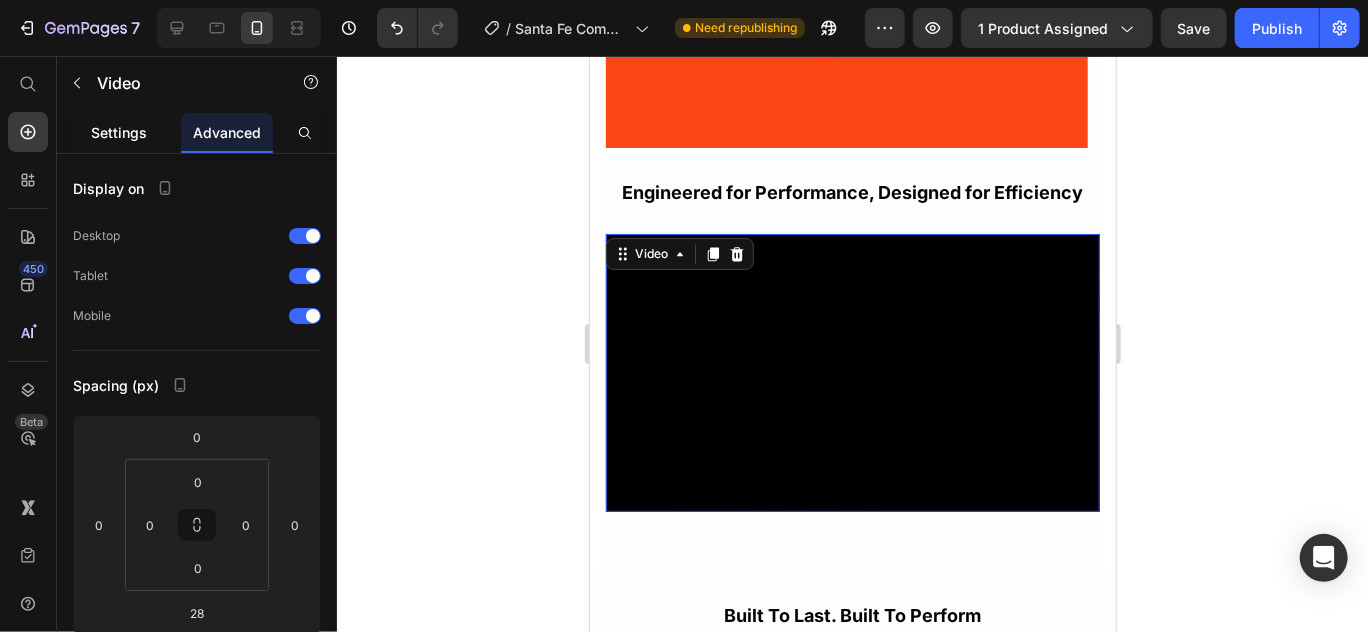 click on "Settings" at bounding box center (119, 132) 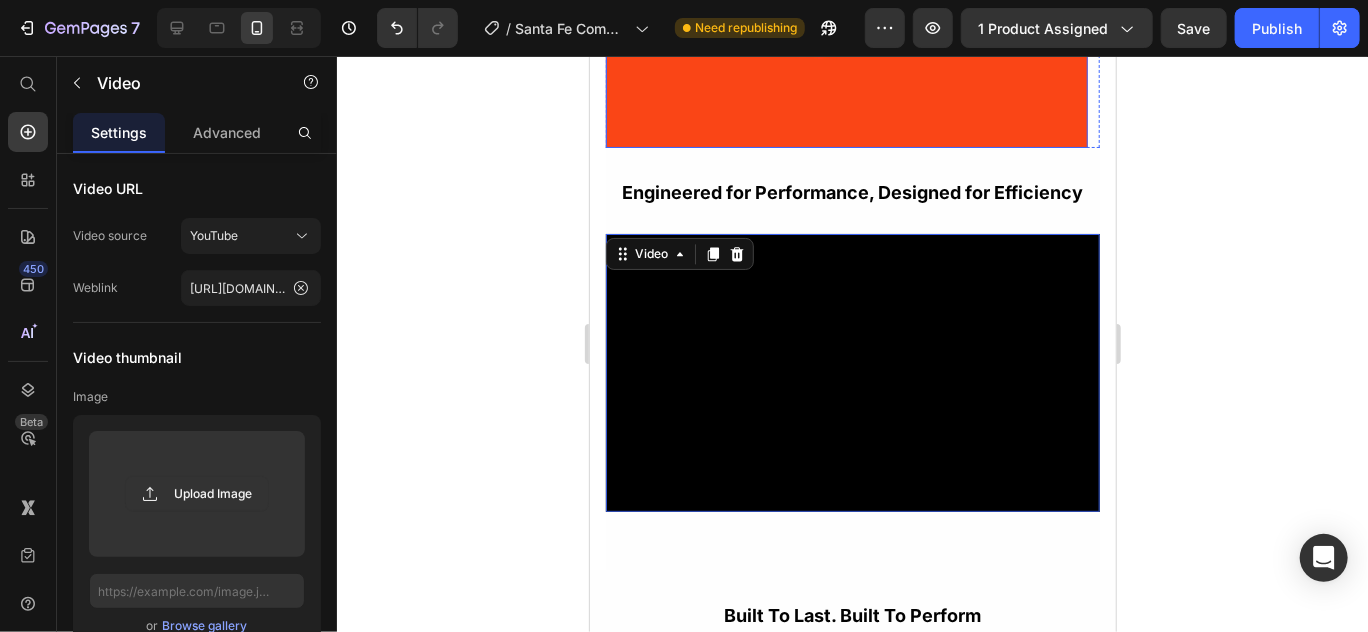 click at bounding box center [846, -94] 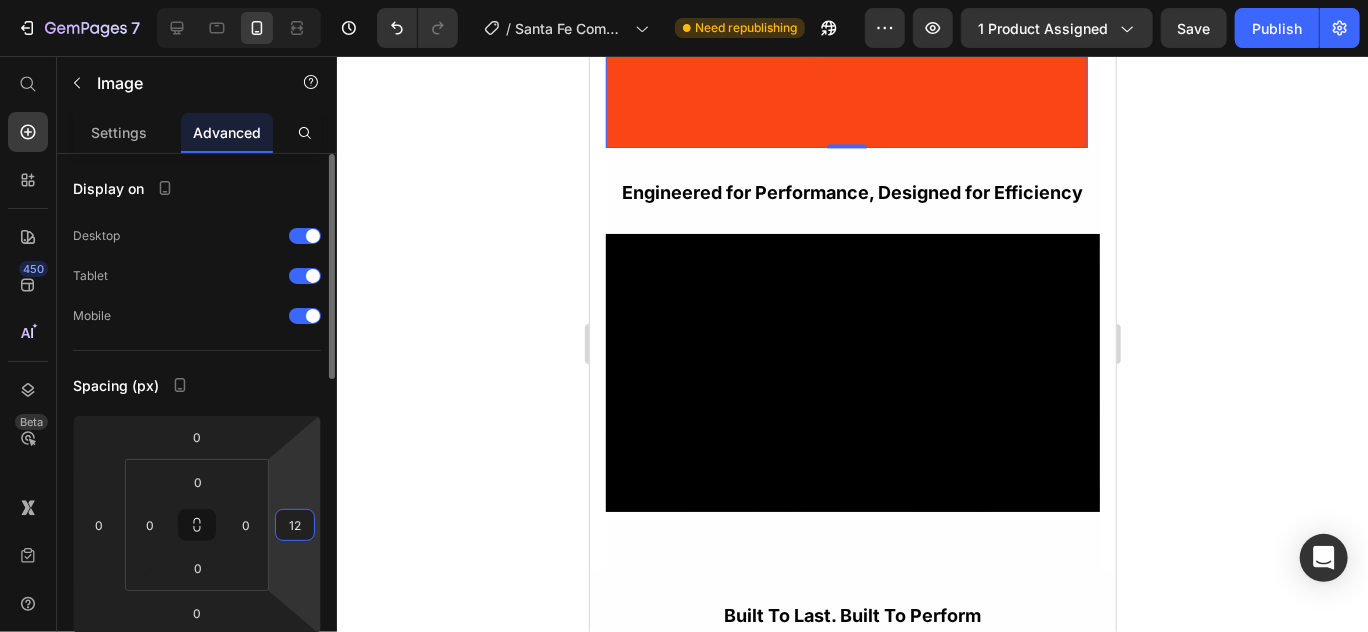 click on "12" at bounding box center [295, 525] 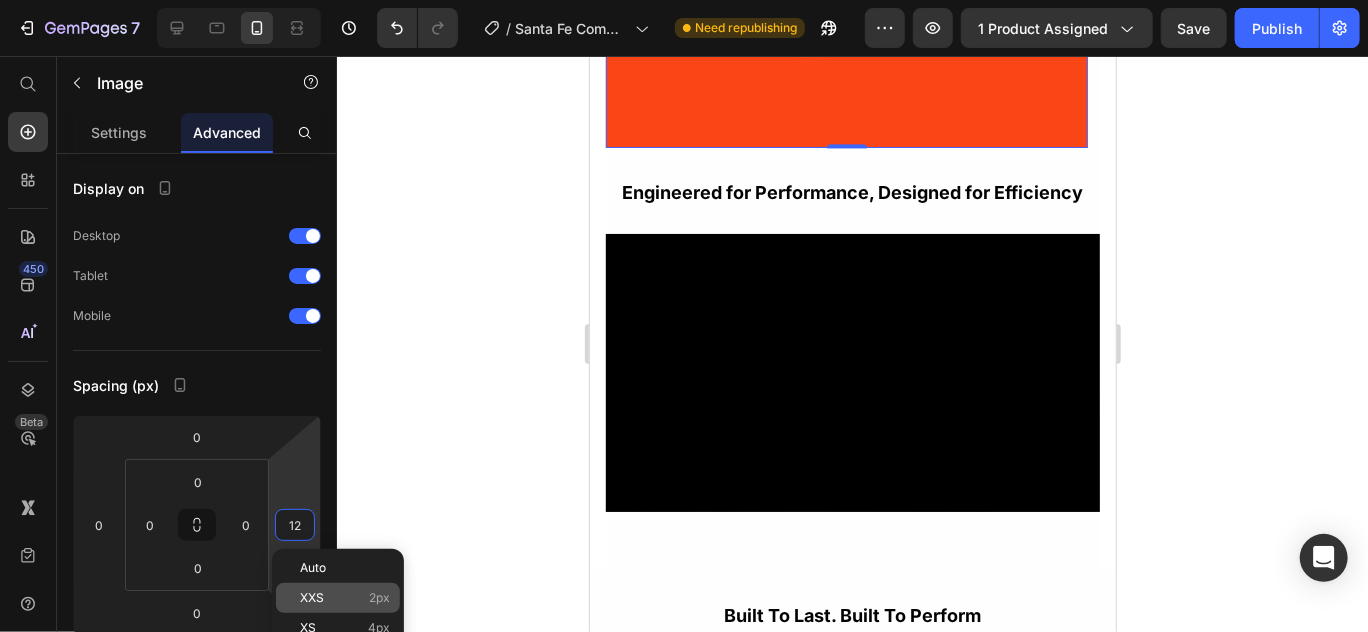 click on "XXS 2px" at bounding box center (345, 598) 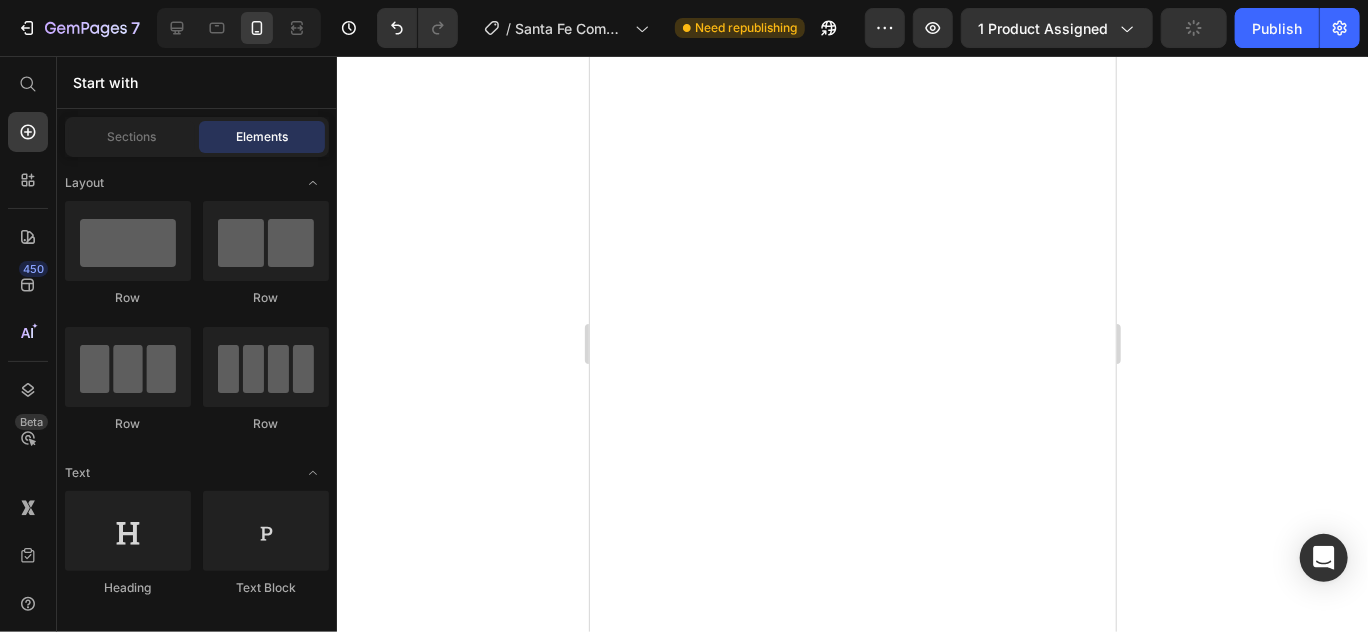 scroll, scrollTop: 391, scrollLeft: 0, axis: vertical 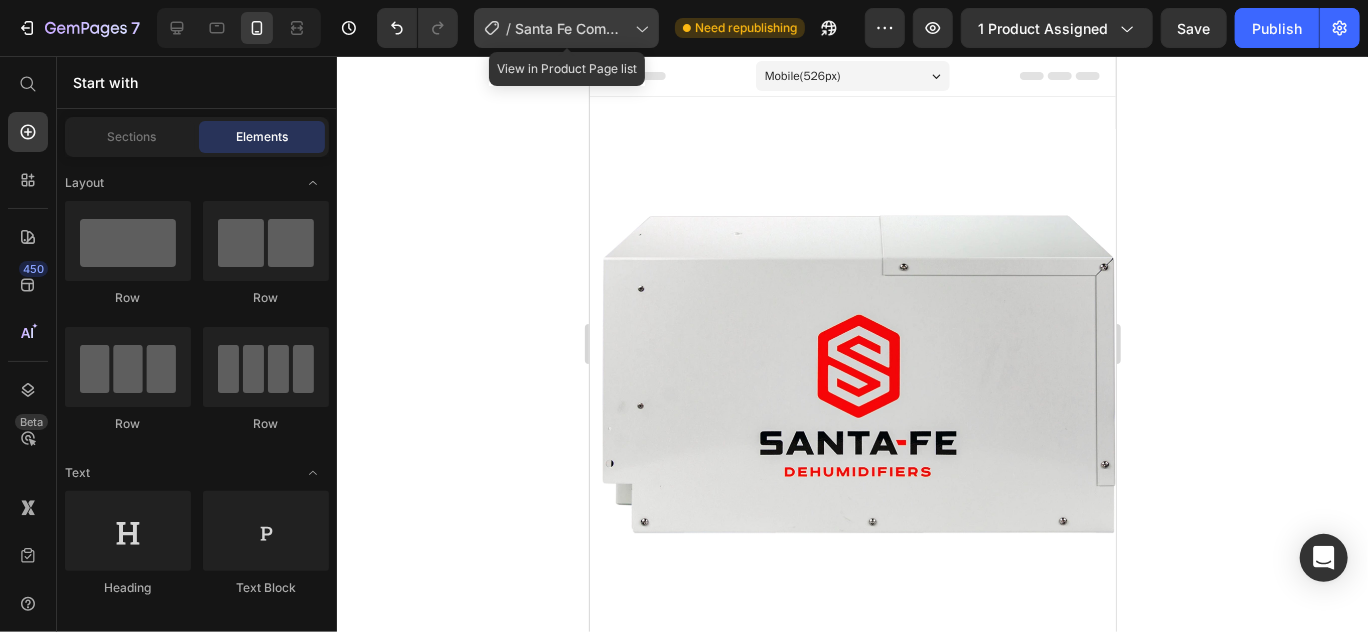 click on "Santa Fe Compact70" at bounding box center [571, 28] 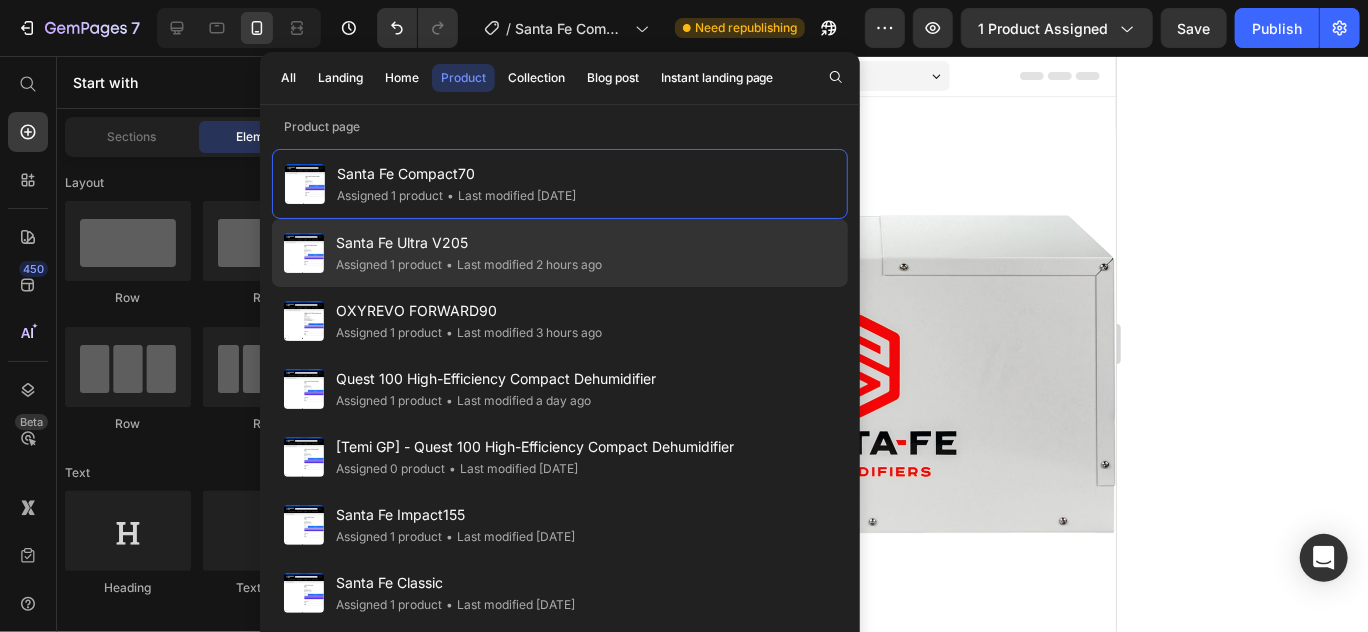click on "• Last modified 2 hours ago" 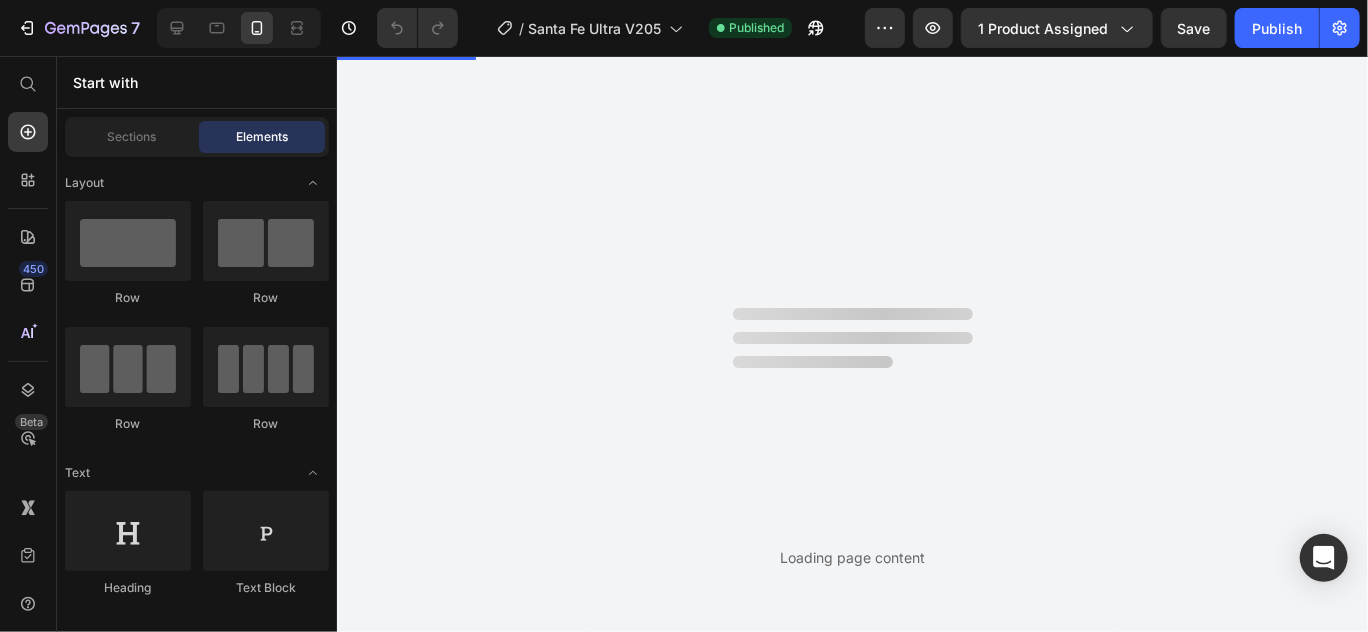 scroll, scrollTop: 0, scrollLeft: 0, axis: both 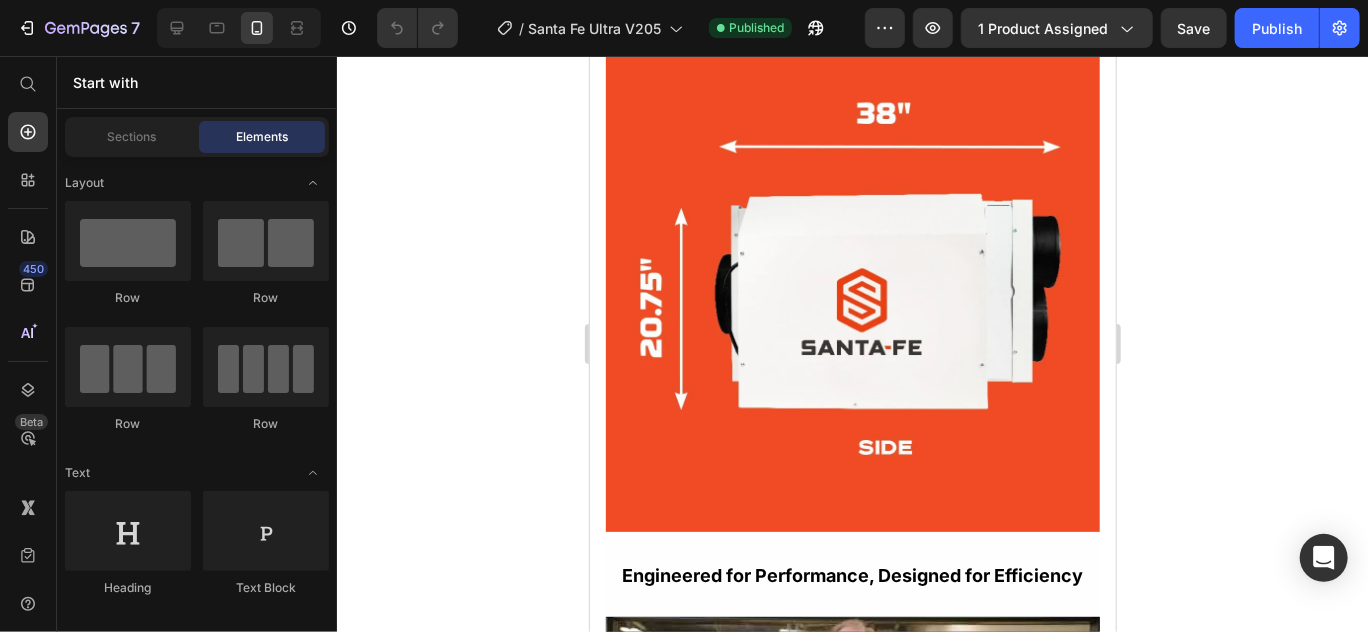 drag, startPoint x: 1105, startPoint y: 91, endPoint x: 1723, endPoint y: 431, distance: 705.3538 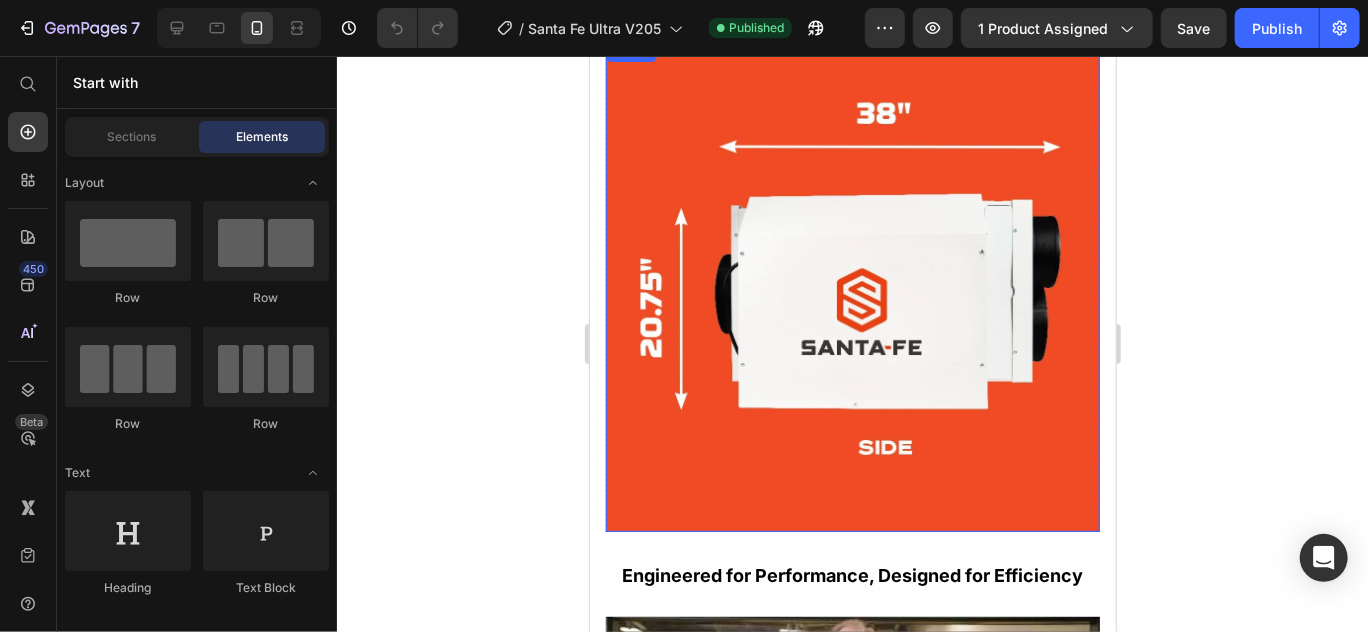 click at bounding box center (852, 284) 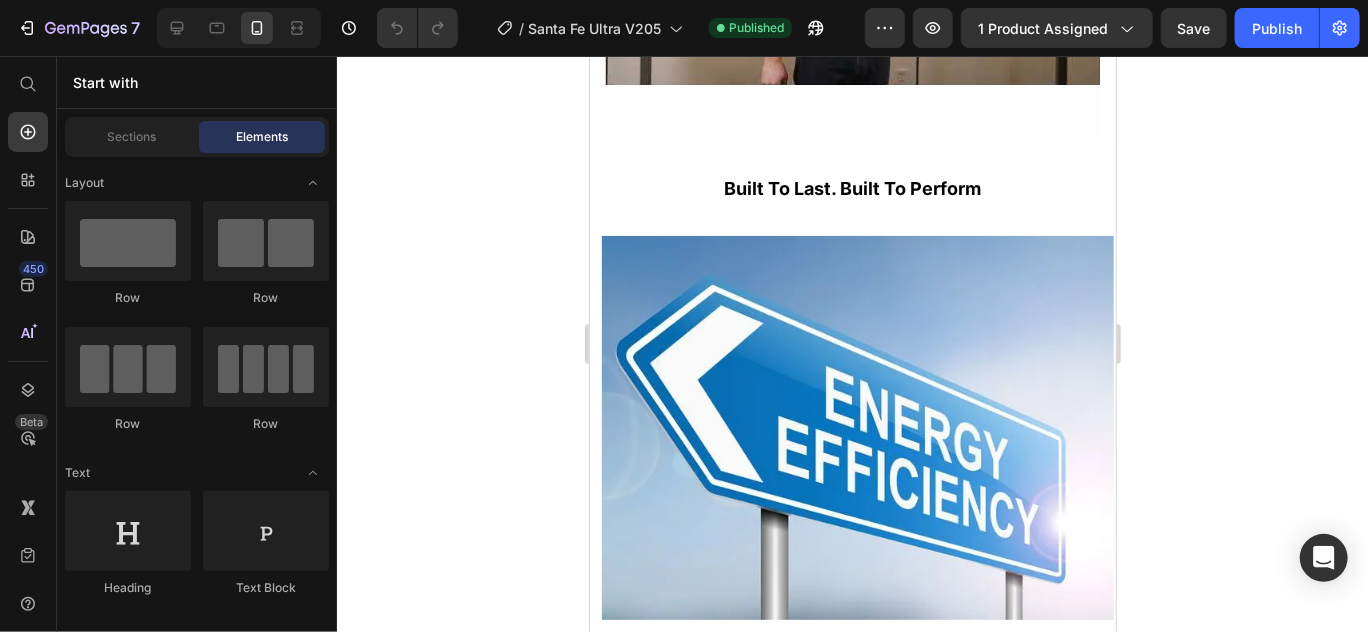 scroll, scrollTop: 6338, scrollLeft: 0, axis: vertical 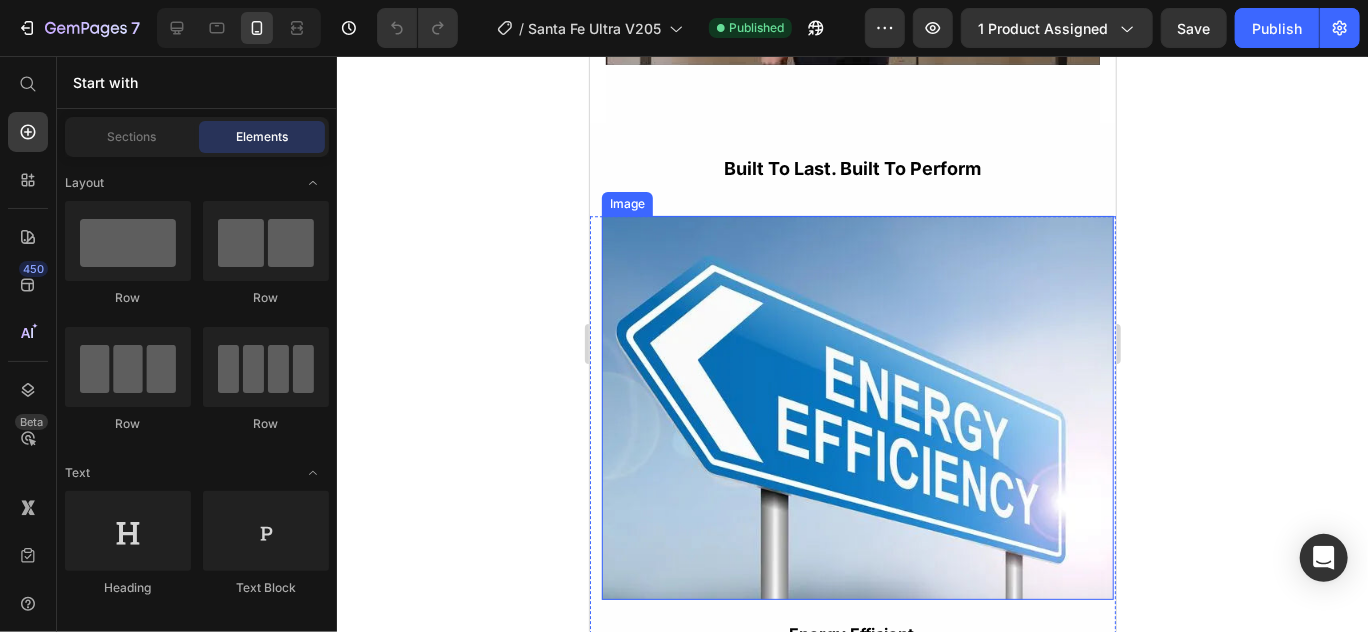 click at bounding box center [857, 407] 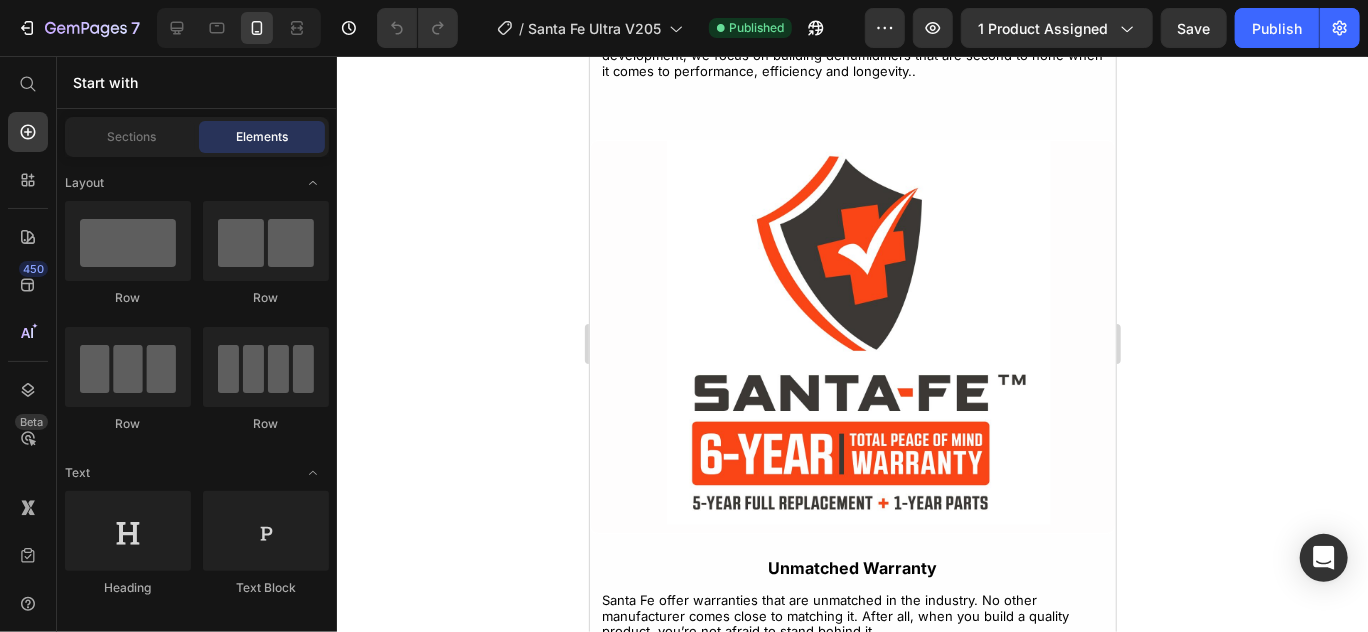 scroll, scrollTop: 6953, scrollLeft: 0, axis: vertical 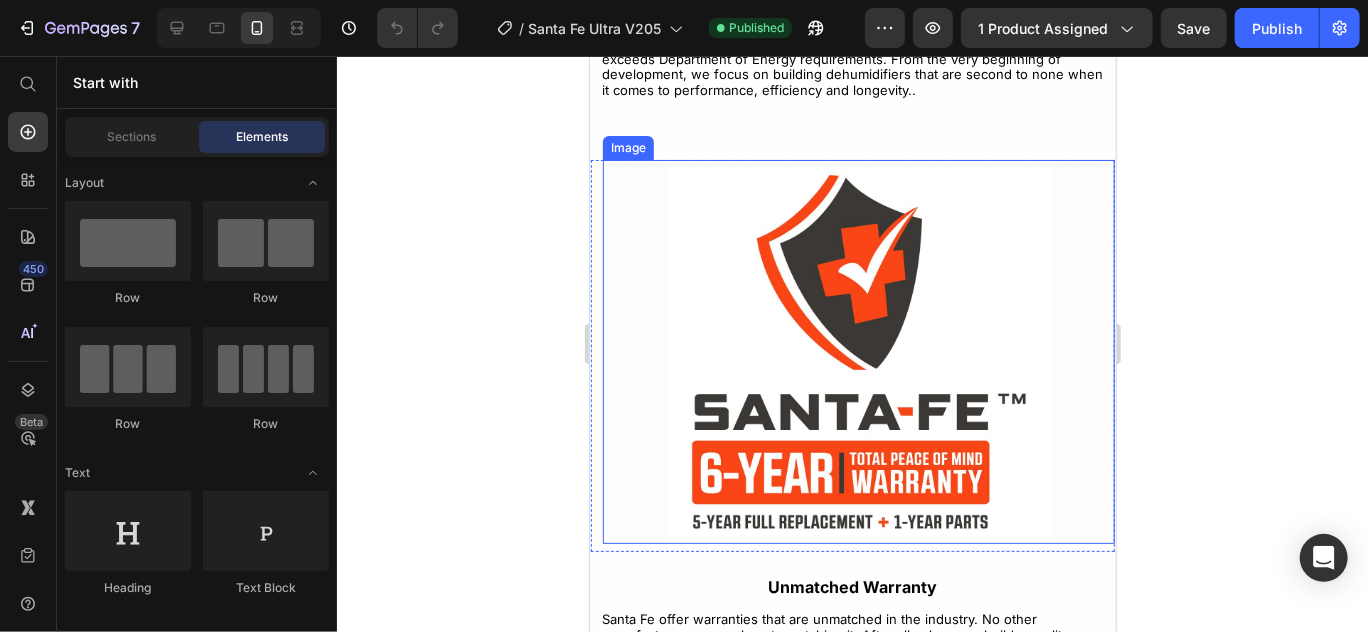 click at bounding box center [858, 351] 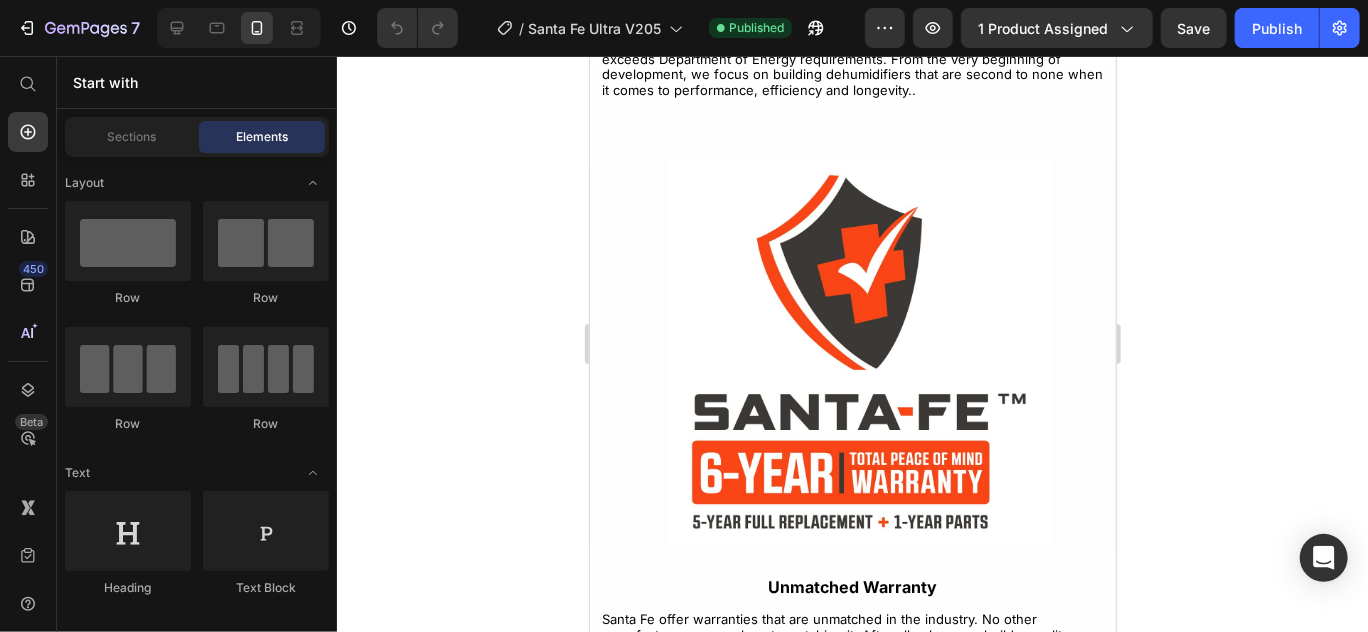 drag, startPoint x: 516, startPoint y: 391, endPoint x: 1189, endPoint y: 421, distance: 673.66833 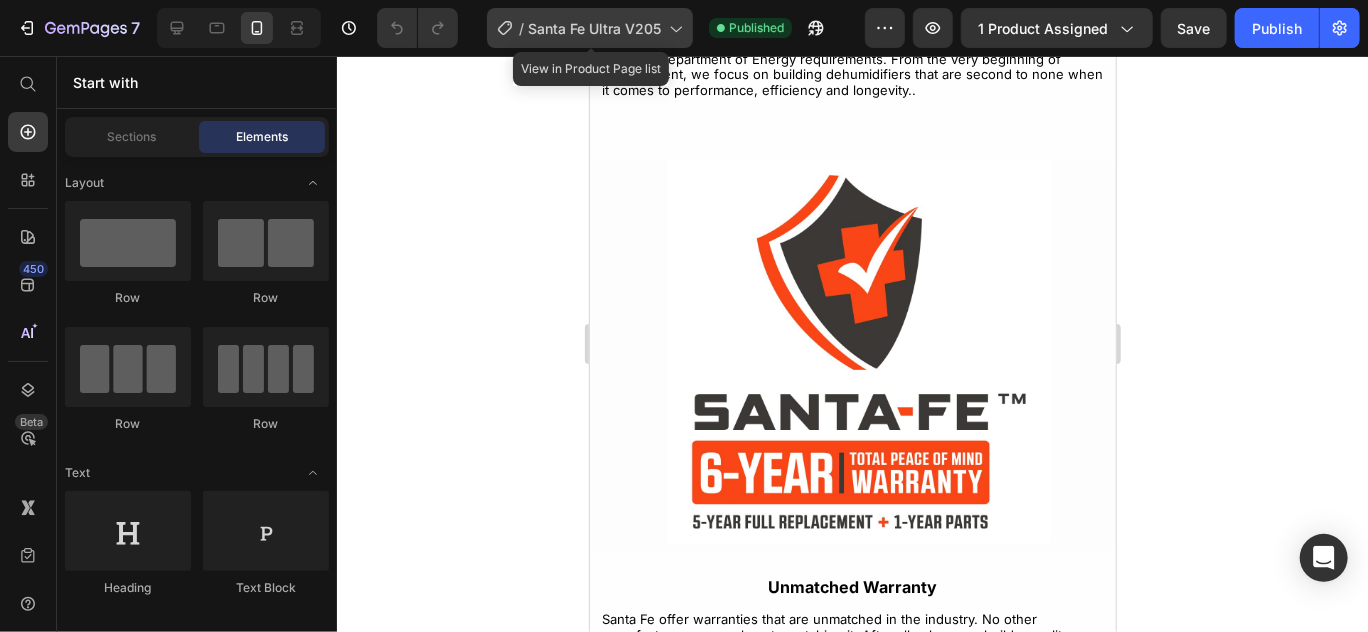 click on "Santa Fe Ultra V205" at bounding box center (594, 28) 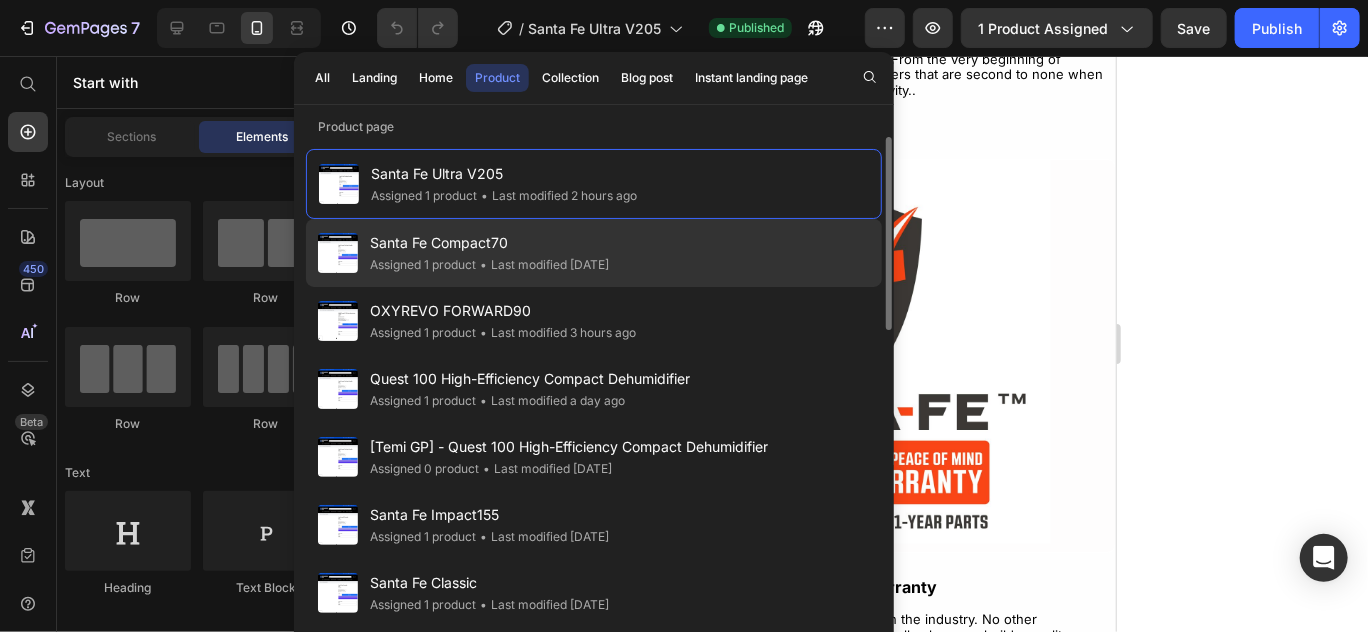 click on "Santa Fe Compact70" at bounding box center [489, 243] 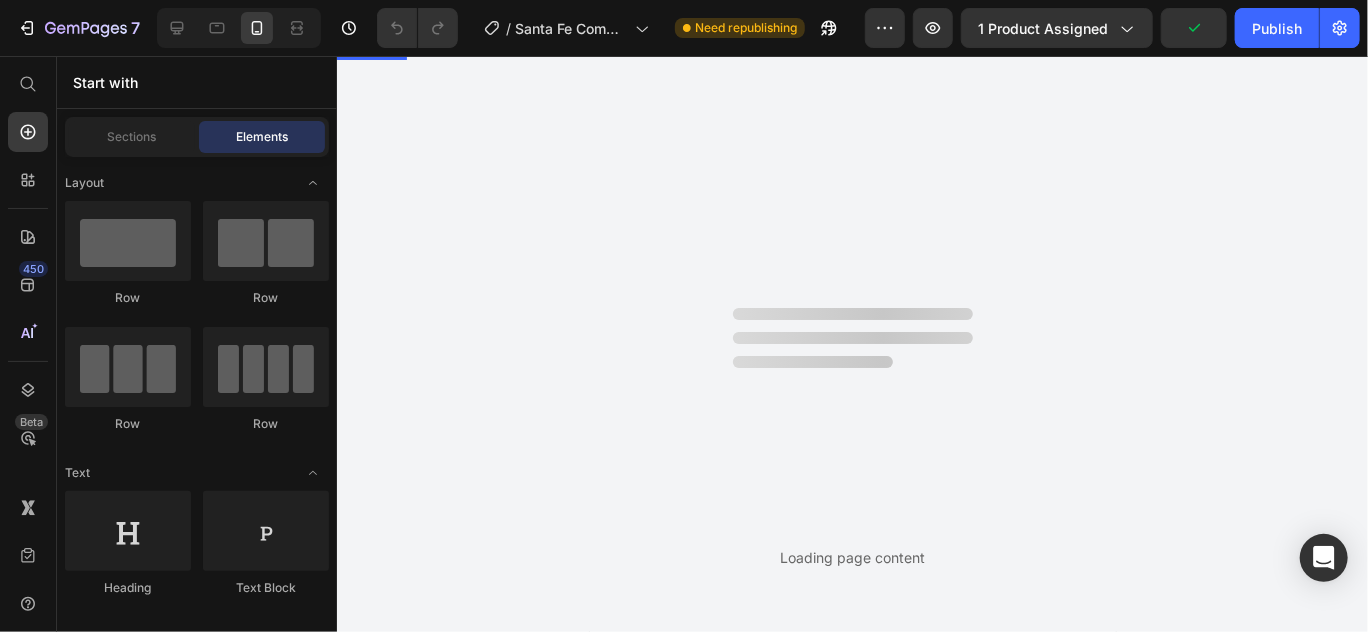 scroll, scrollTop: 0, scrollLeft: 0, axis: both 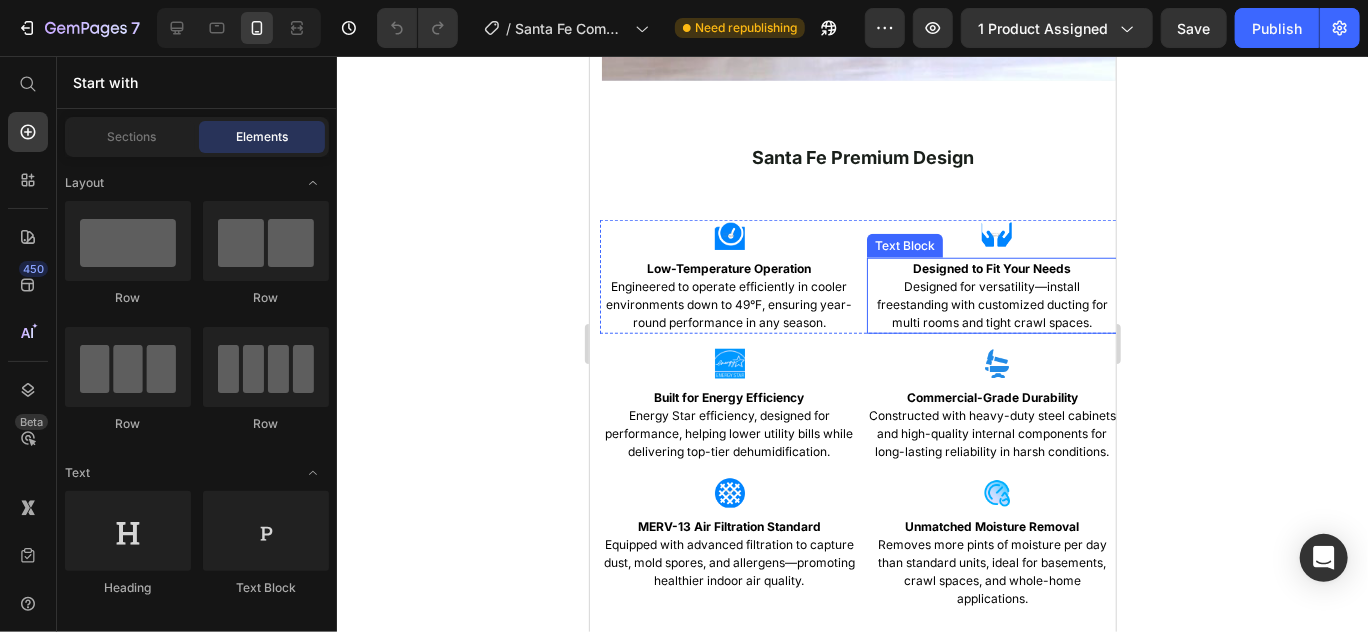 click on "Designed for versatility—install freestanding with customized ducting for multi rooms and tight crawl spaces." at bounding box center (991, 303) 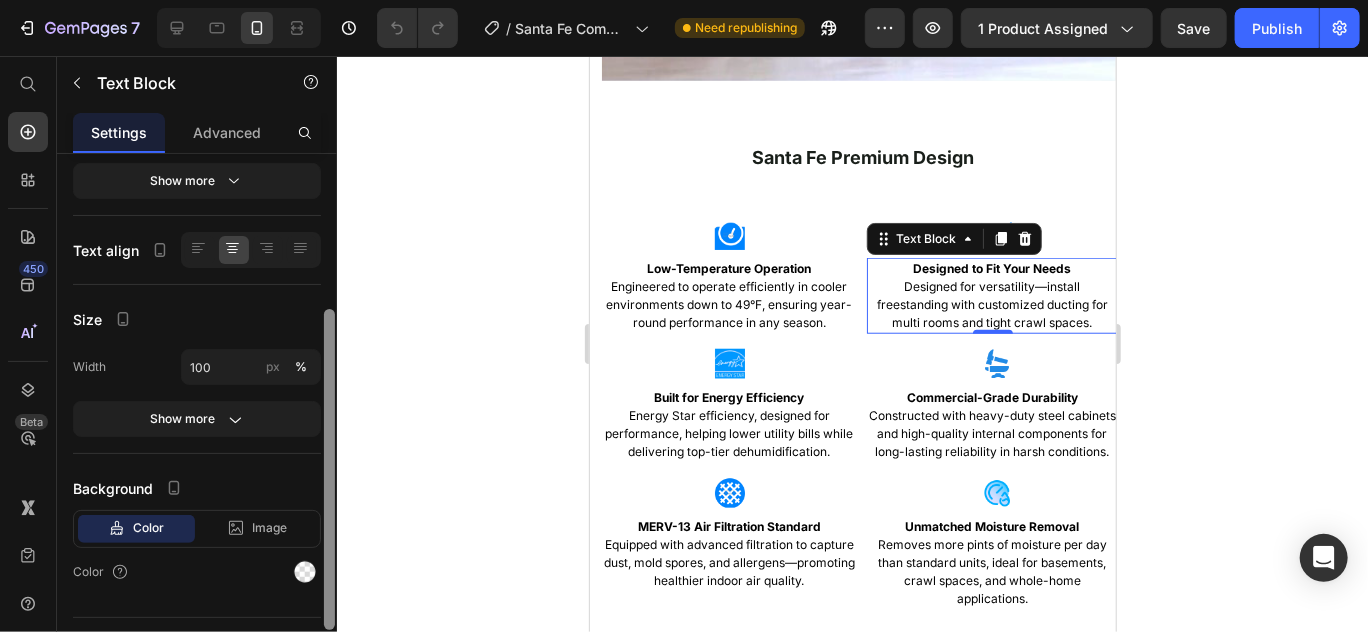 scroll, scrollTop: 332, scrollLeft: 0, axis: vertical 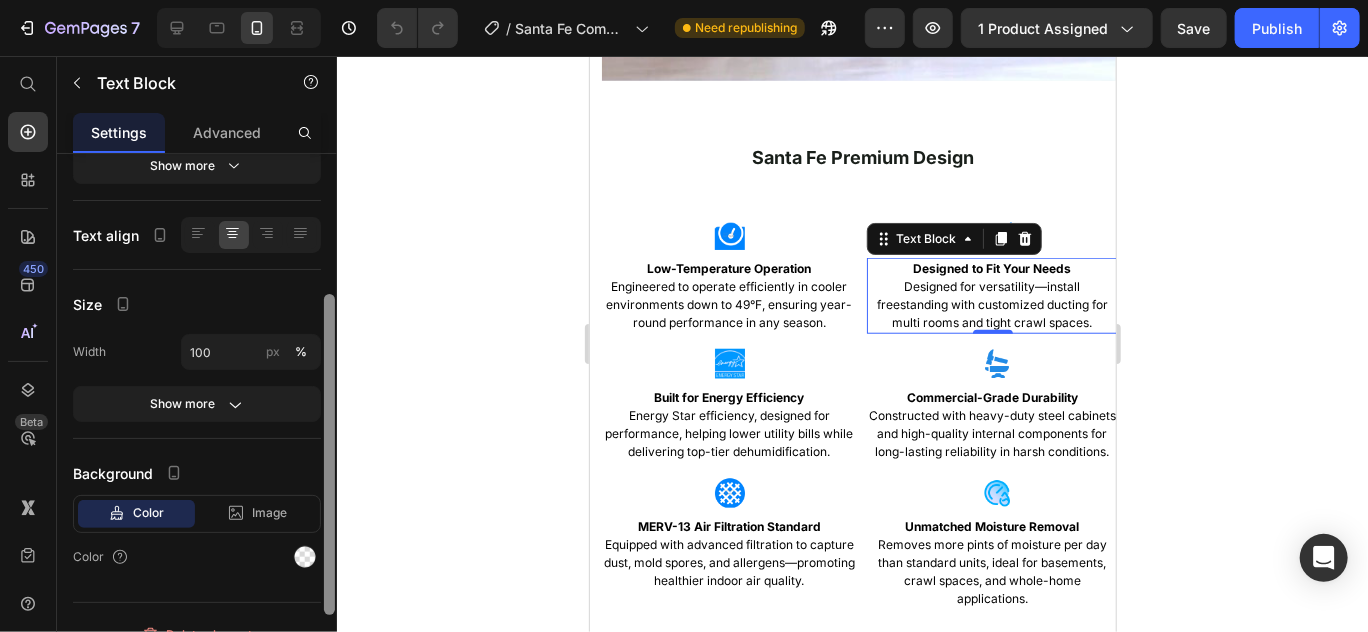 drag, startPoint x: 322, startPoint y: 293, endPoint x: 333, endPoint y: 477, distance: 184.3285 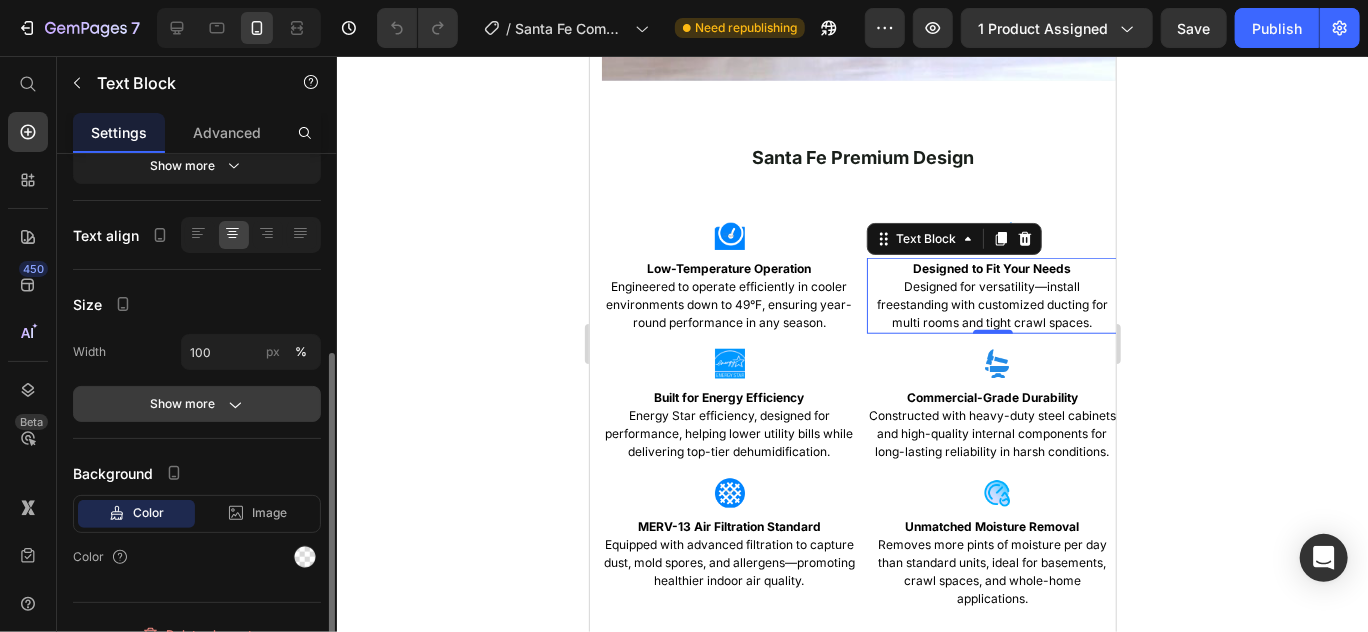 click on "Show more" 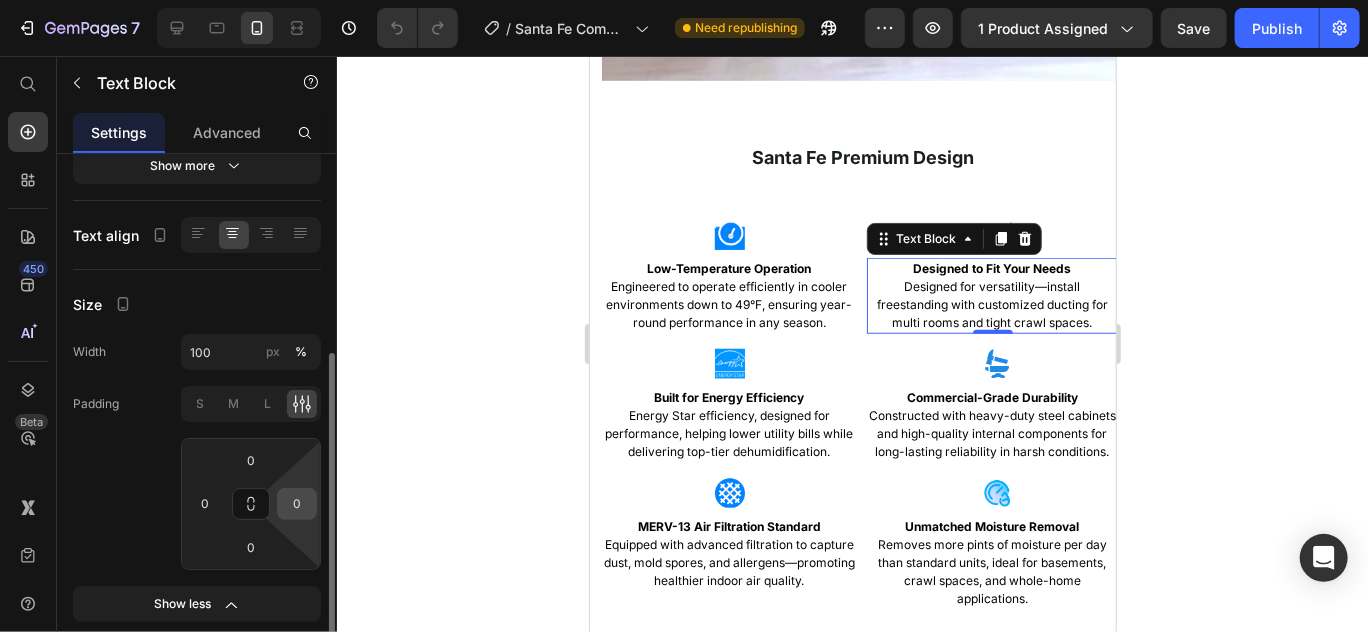 click on "0" at bounding box center [297, 504] 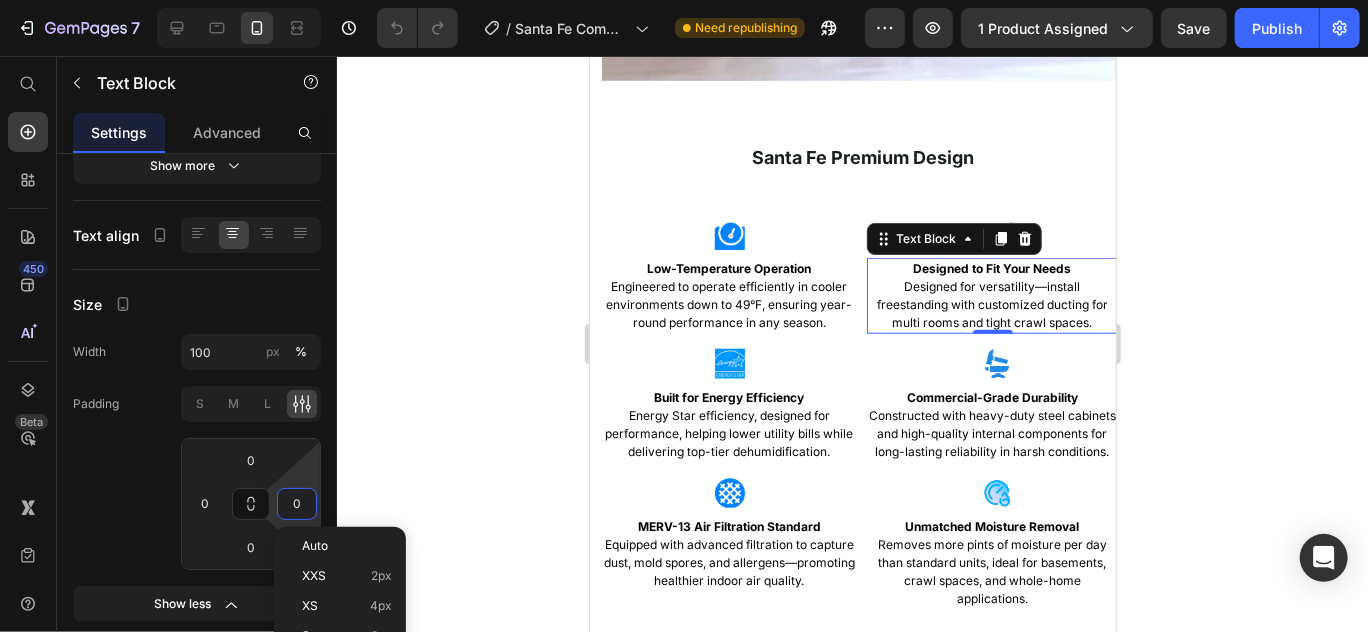 click on "Designed for versatility—install freestanding with customized ducting for multi rooms and tight crawl spaces." at bounding box center [991, 303] 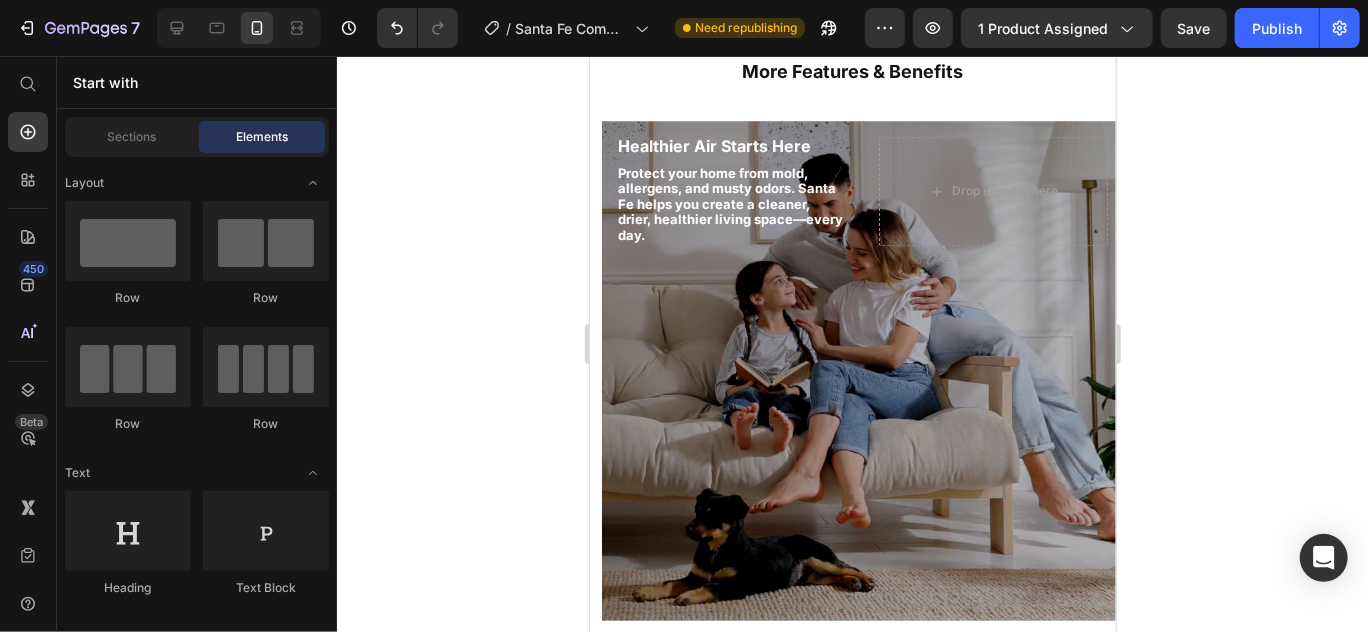 scroll, scrollTop: 2431, scrollLeft: 0, axis: vertical 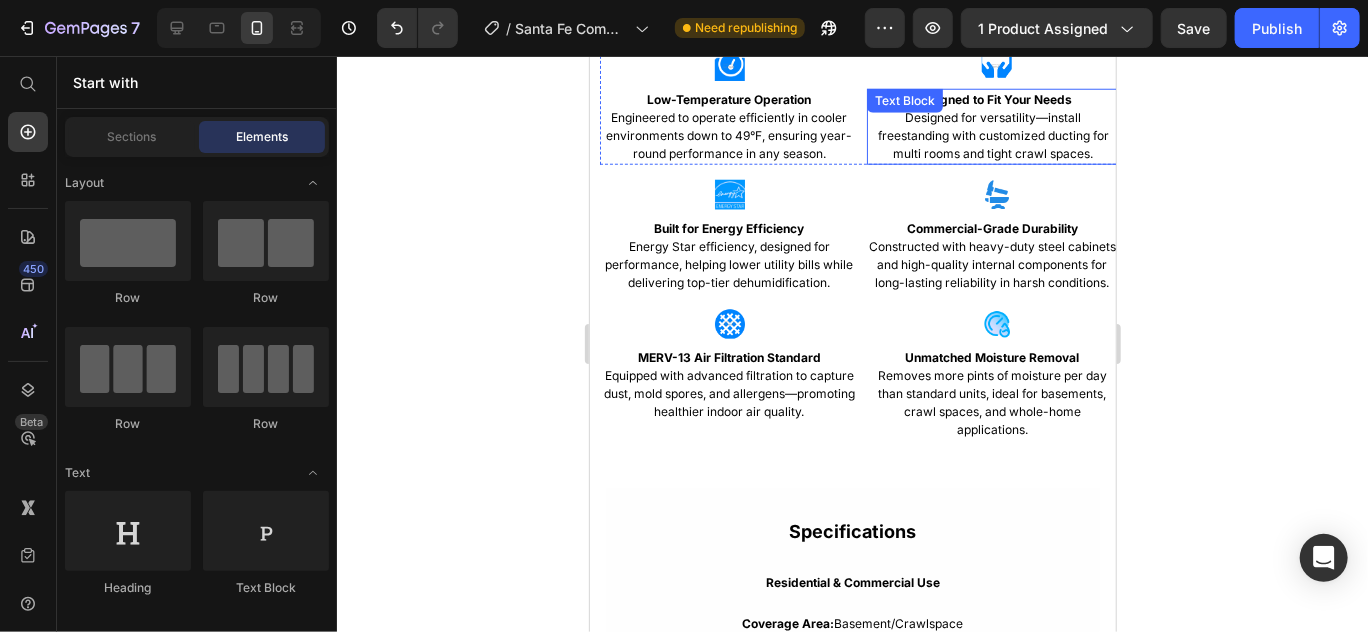click on "Designed for versatility—install freestanding with customized ducting for multi rooms and tight crawl spaces." at bounding box center (992, 134) 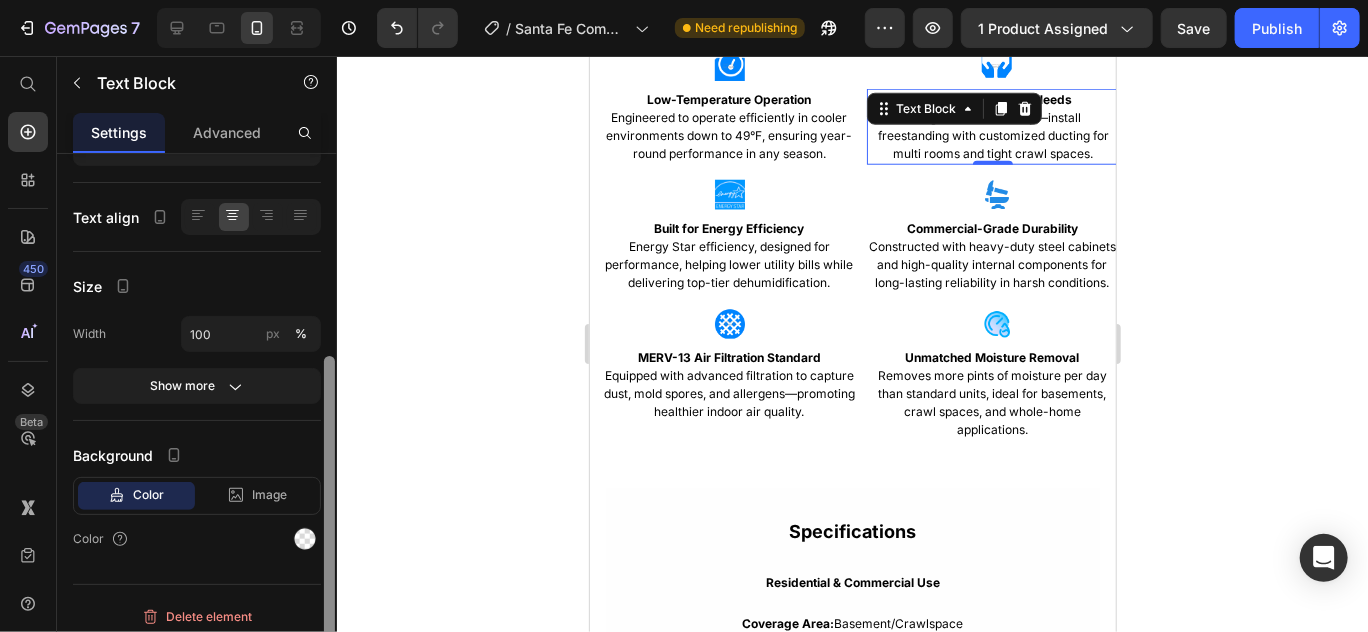 scroll, scrollTop: 358, scrollLeft: 0, axis: vertical 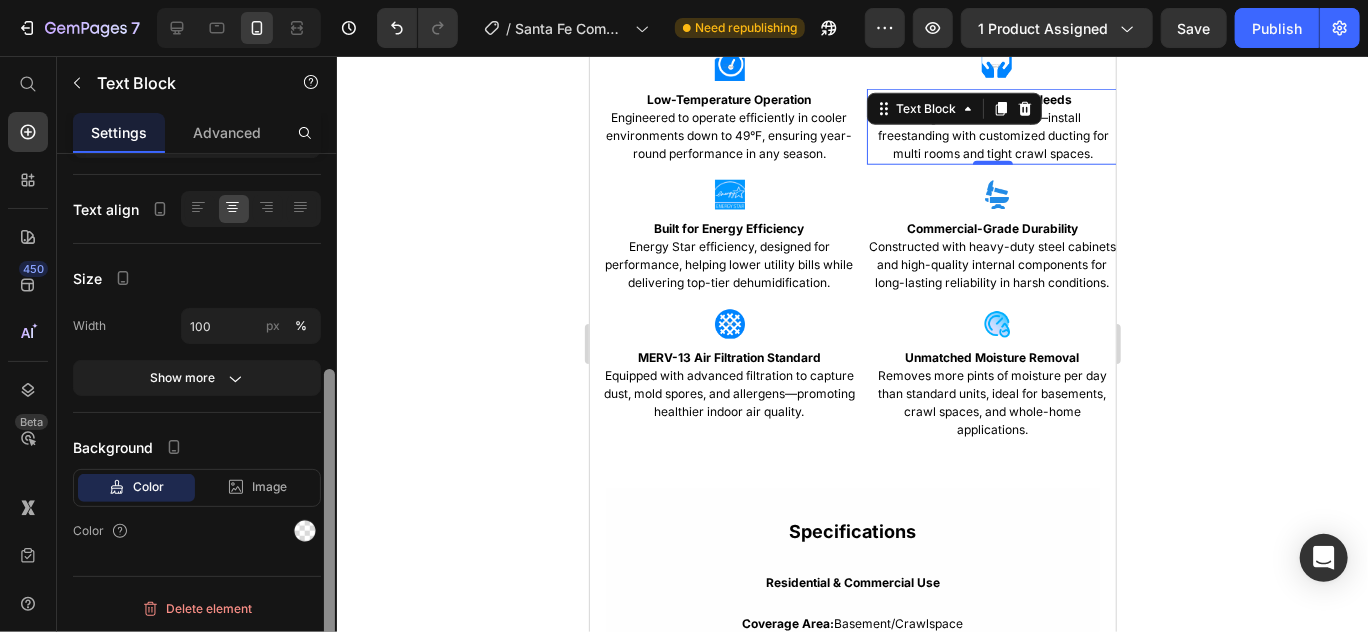 drag, startPoint x: 334, startPoint y: 364, endPoint x: 326, endPoint y: 433, distance: 69.46222 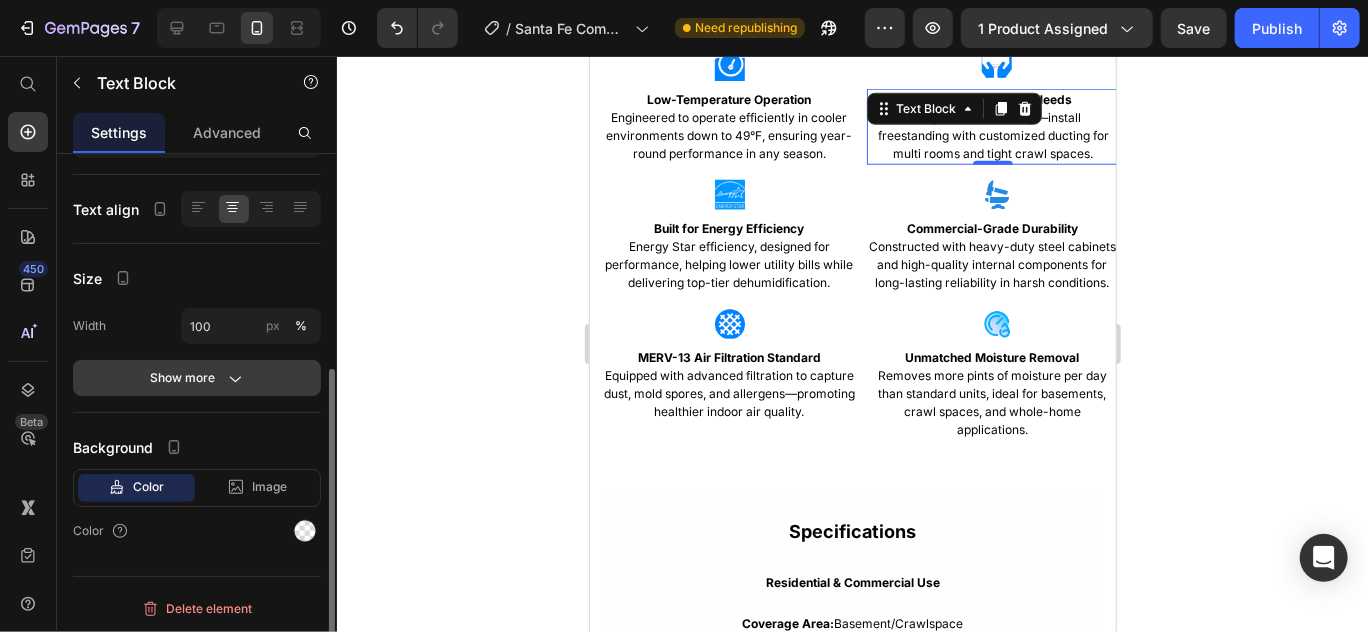 click on "Show more" 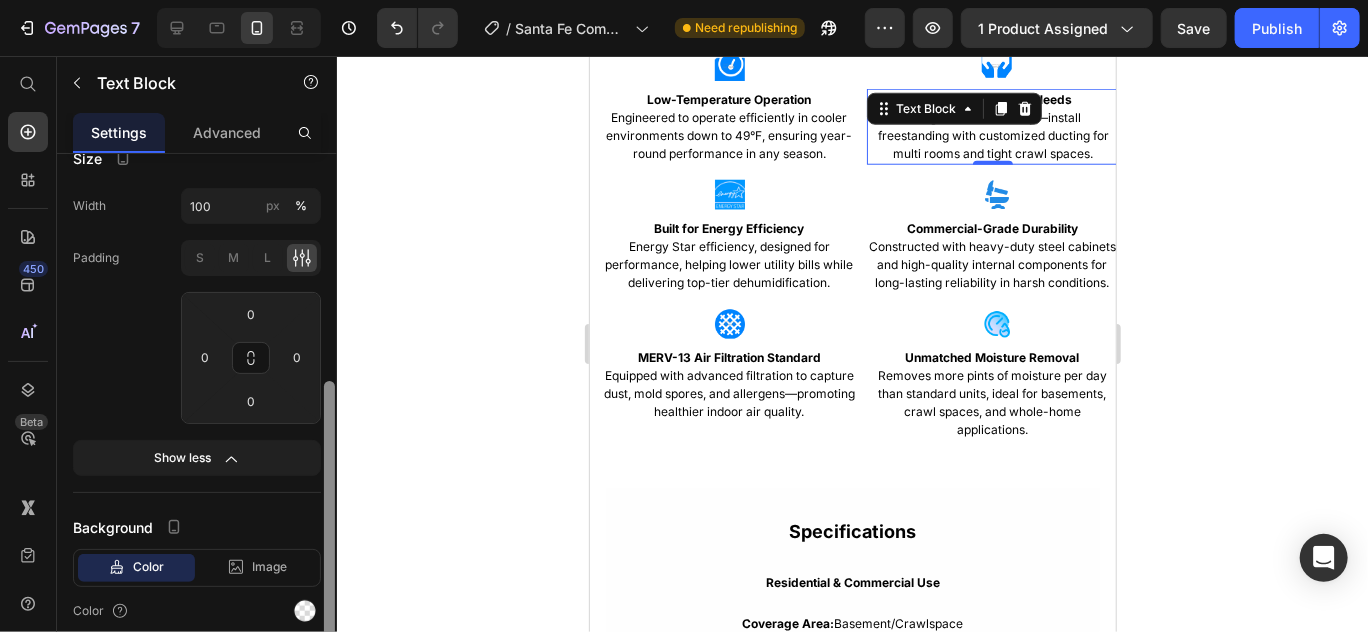 drag, startPoint x: 327, startPoint y: 448, endPoint x: 334, endPoint y: 521, distance: 73.33485 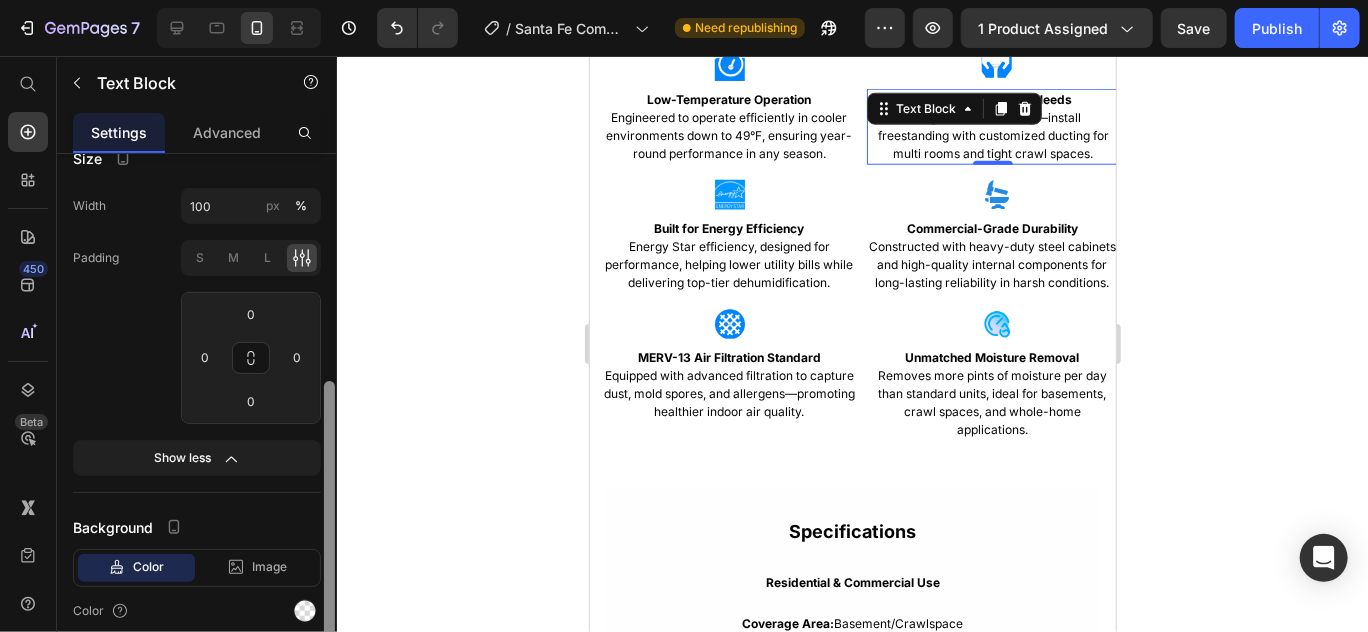 click at bounding box center (329, 512) 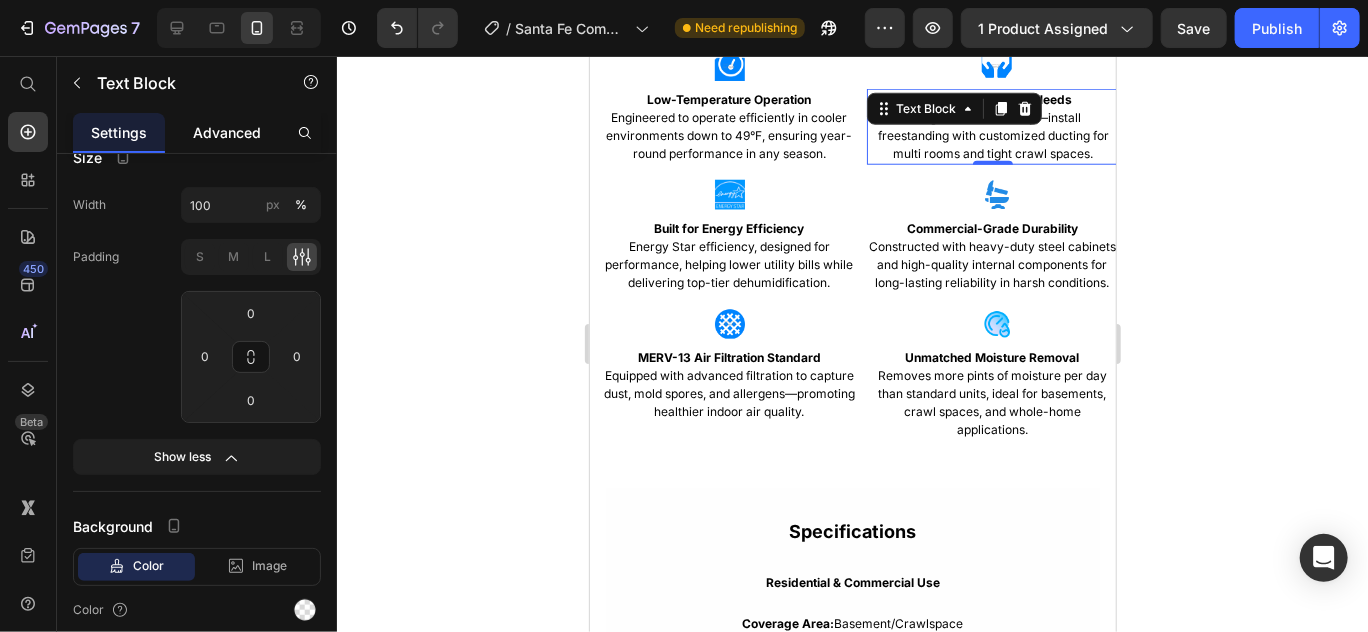click on "Advanced" at bounding box center (227, 132) 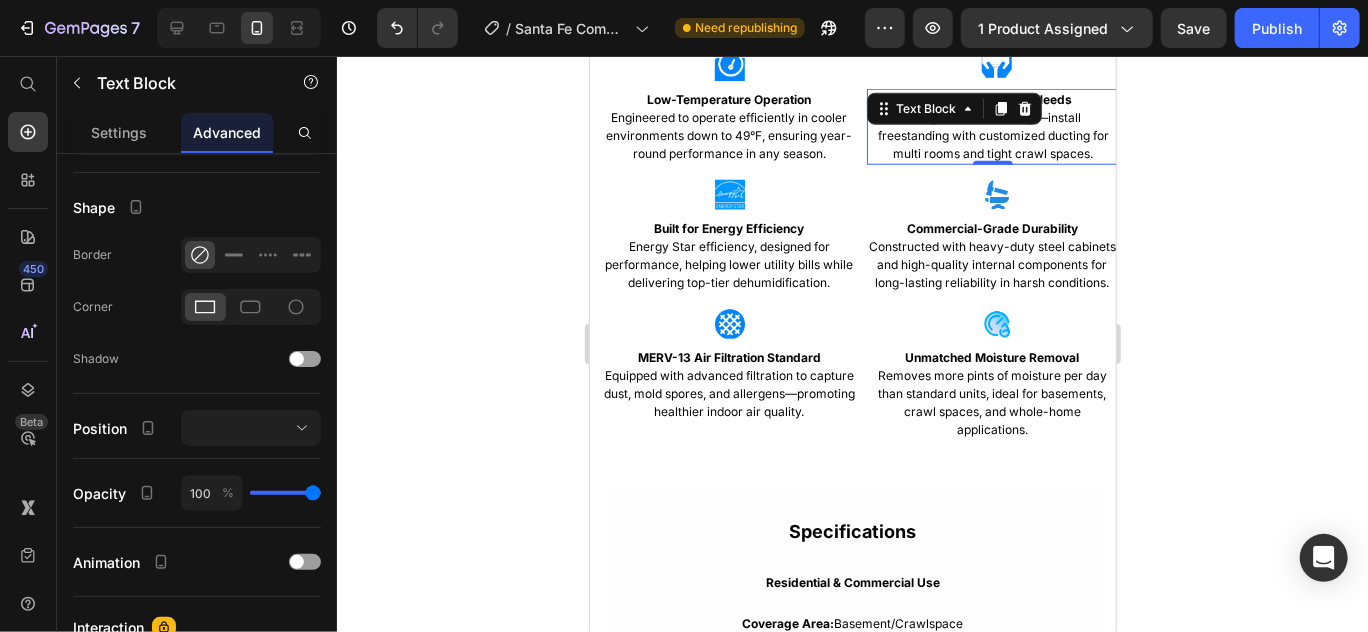 scroll, scrollTop: 0, scrollLeft: 0, axis: both 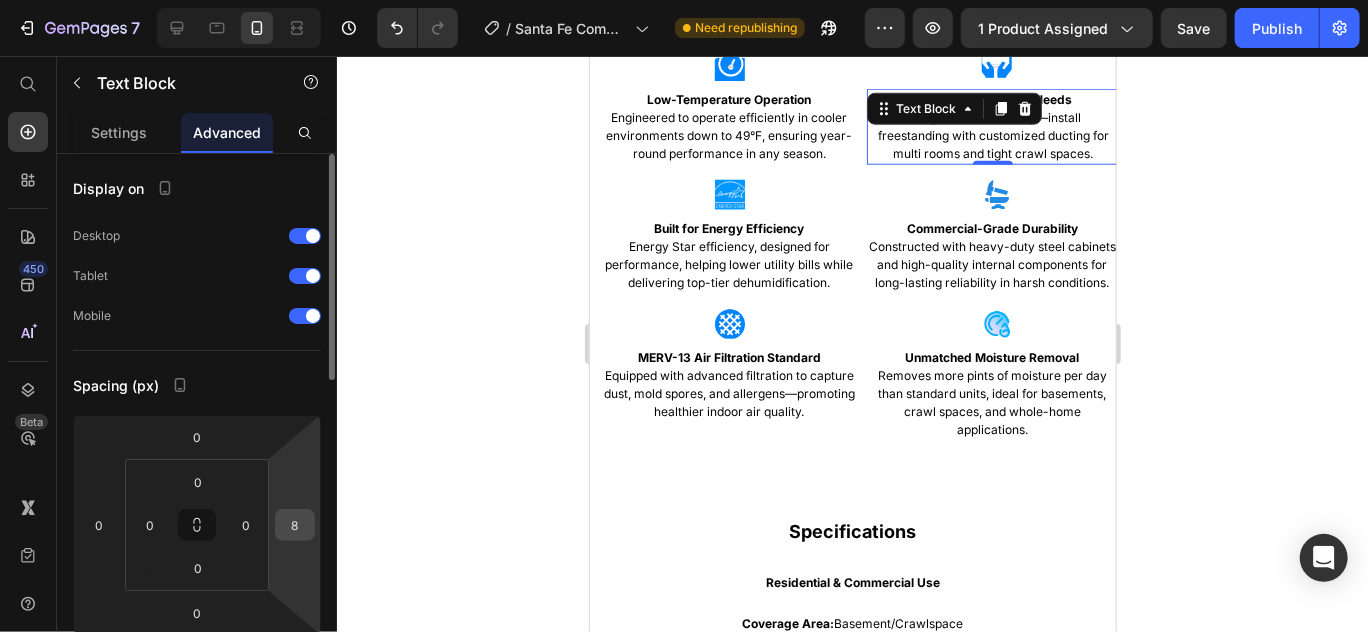 click on "8" at bounding box center (295, 525) 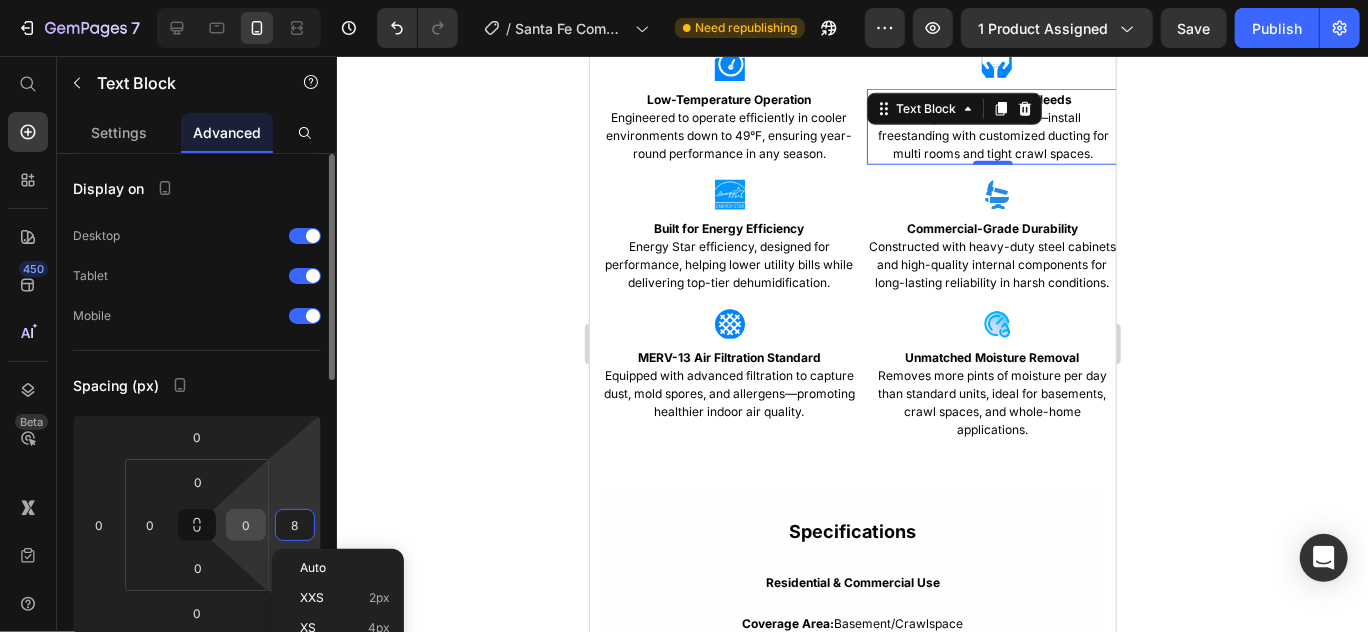 click on "0" at bounding box center [246, 525] 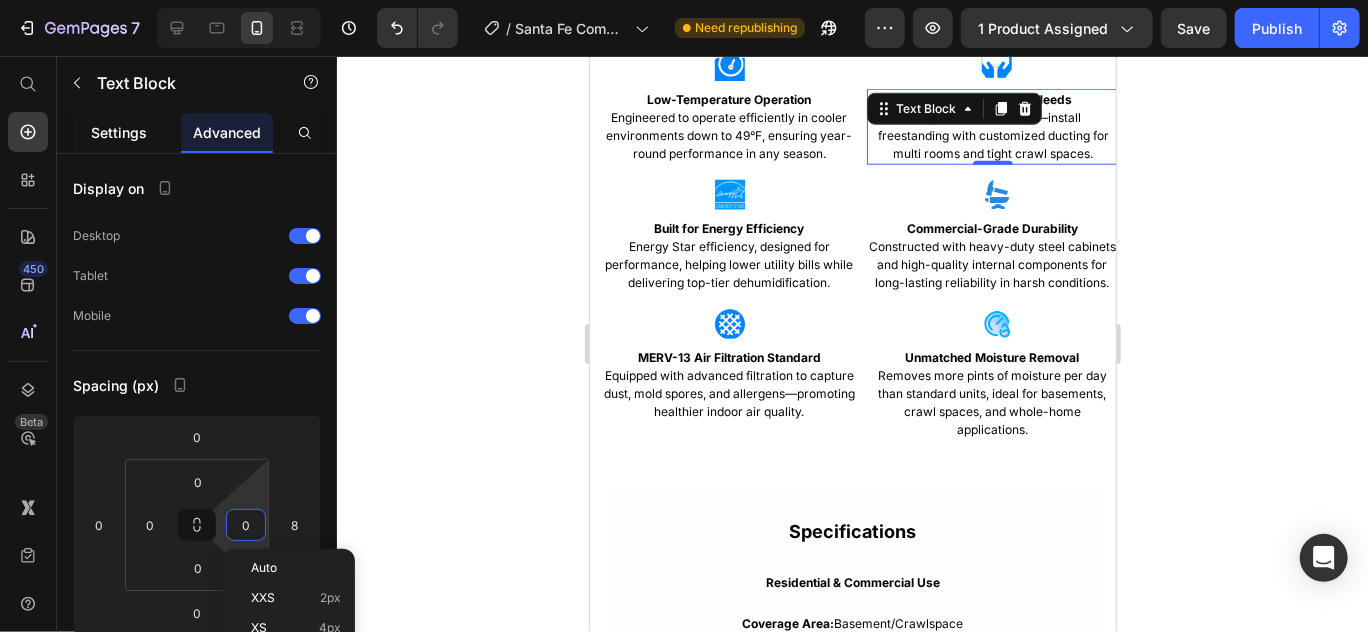click on "Settings" at bounding box center [119, 132] 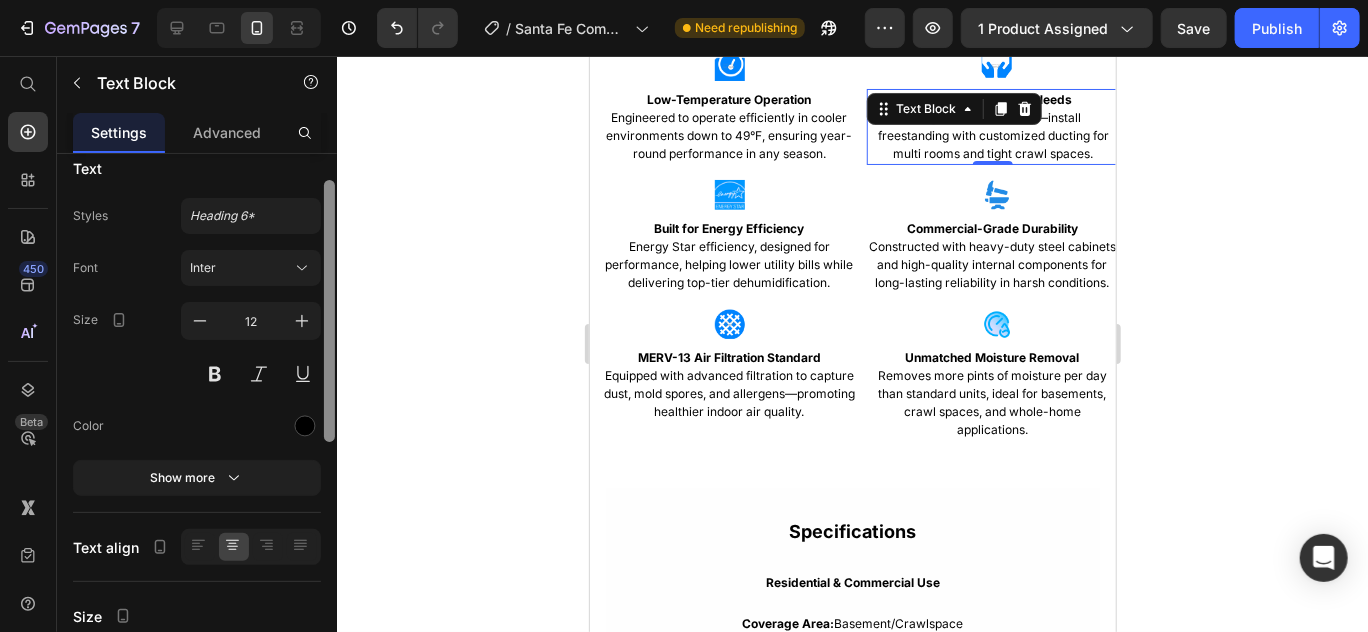 drag, startPoint x: 329, startPoint y: 409, endPoint x: 325, endPoint y: 428, distance: 19.416489 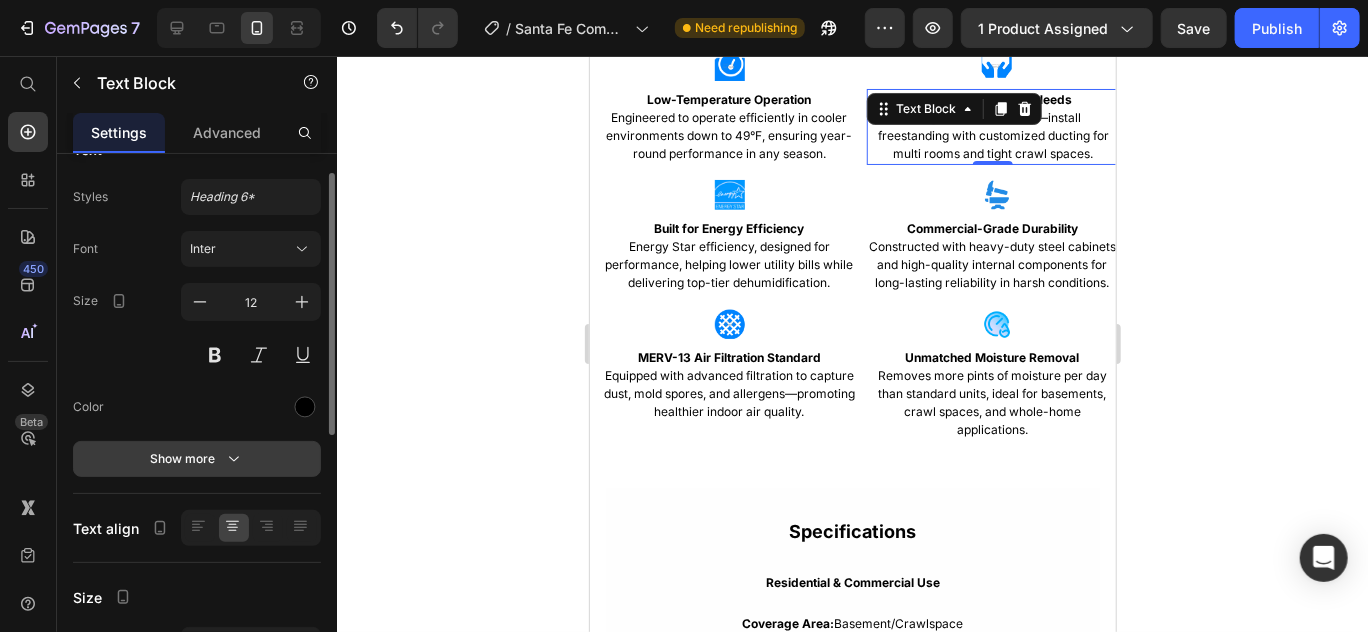 click on "Show more" at bounding box center [197, 459] 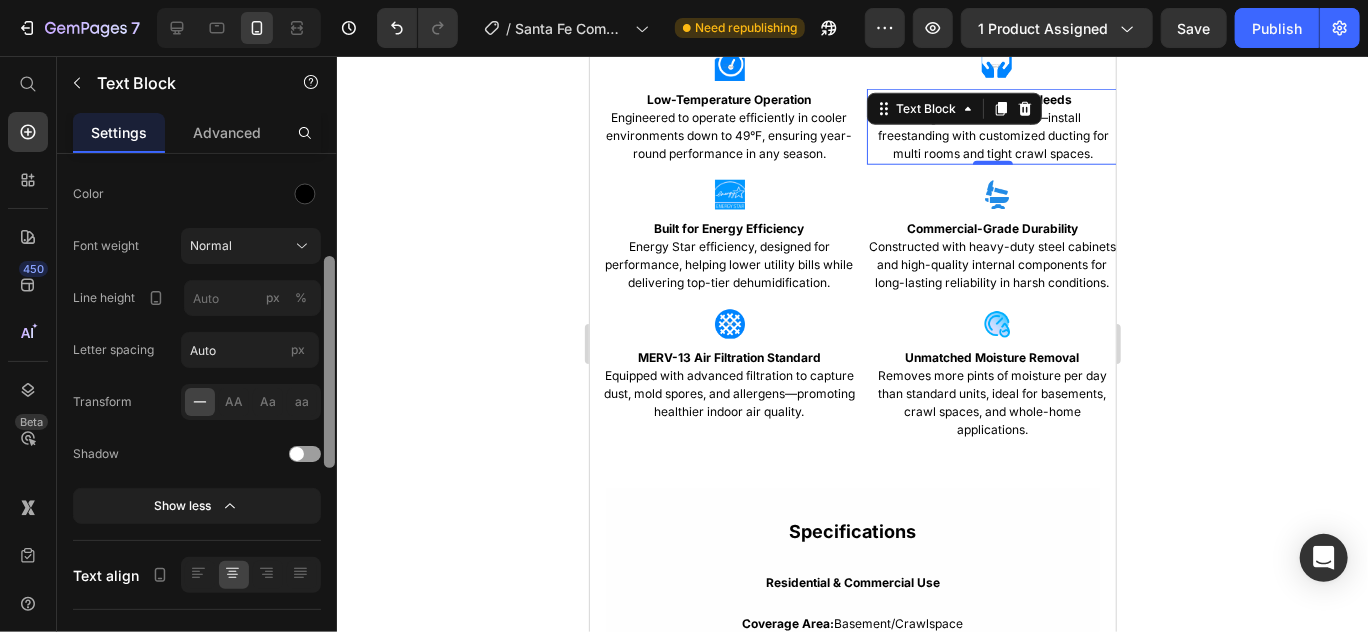 scroll, scrollTop: 254, scrollLeft: 0, axis: vertical 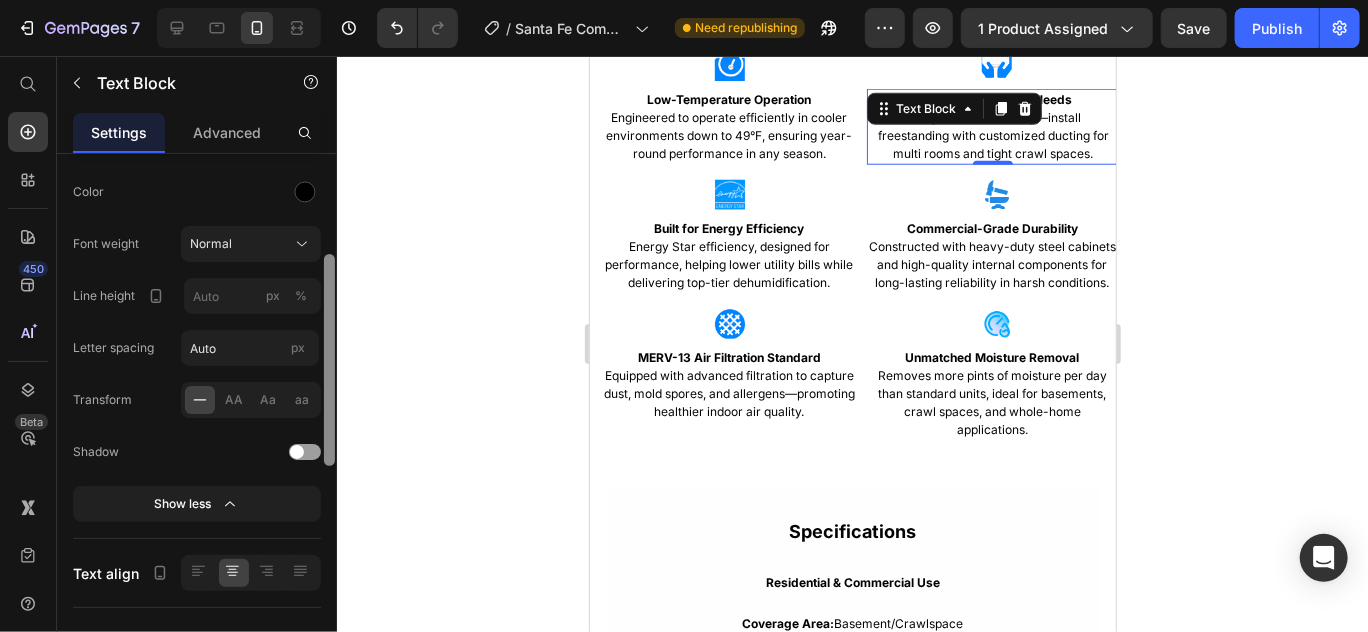 drag, startPoint x: 331, startPoint y: 418, endPoint x: 328, endPoint y: 523, distance: 105.04285 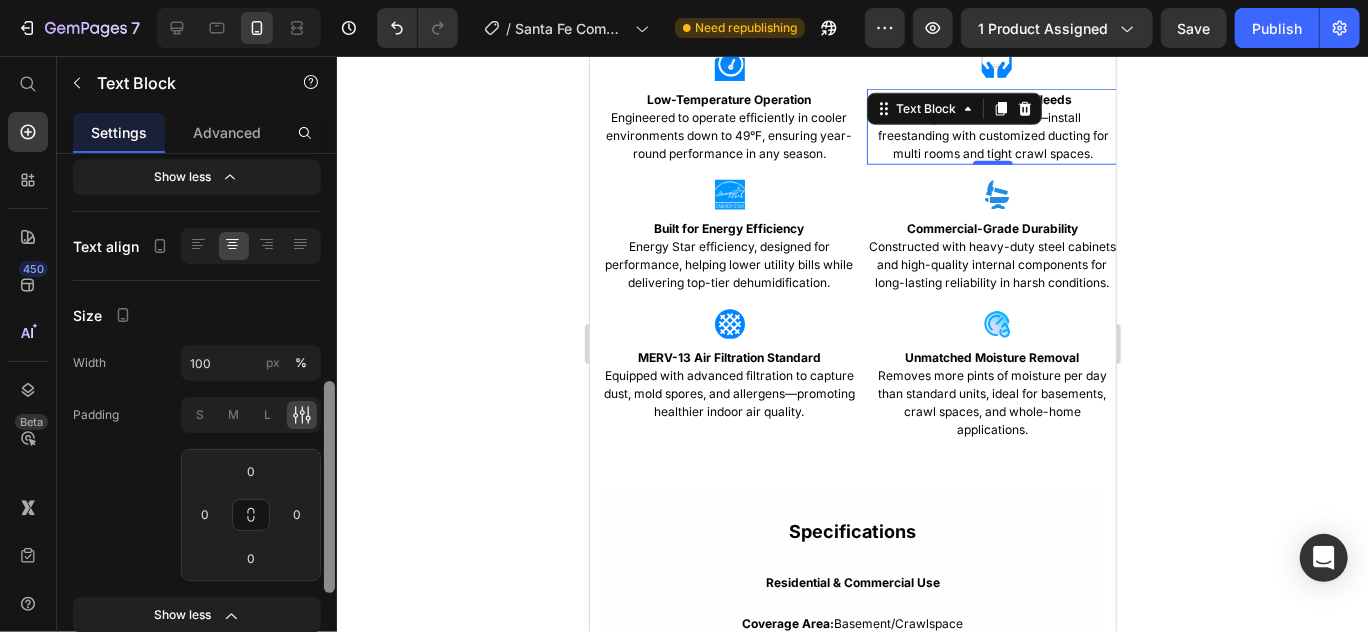 scroll, scrollTop: 587, scrollLeft: 0, axis: vertical 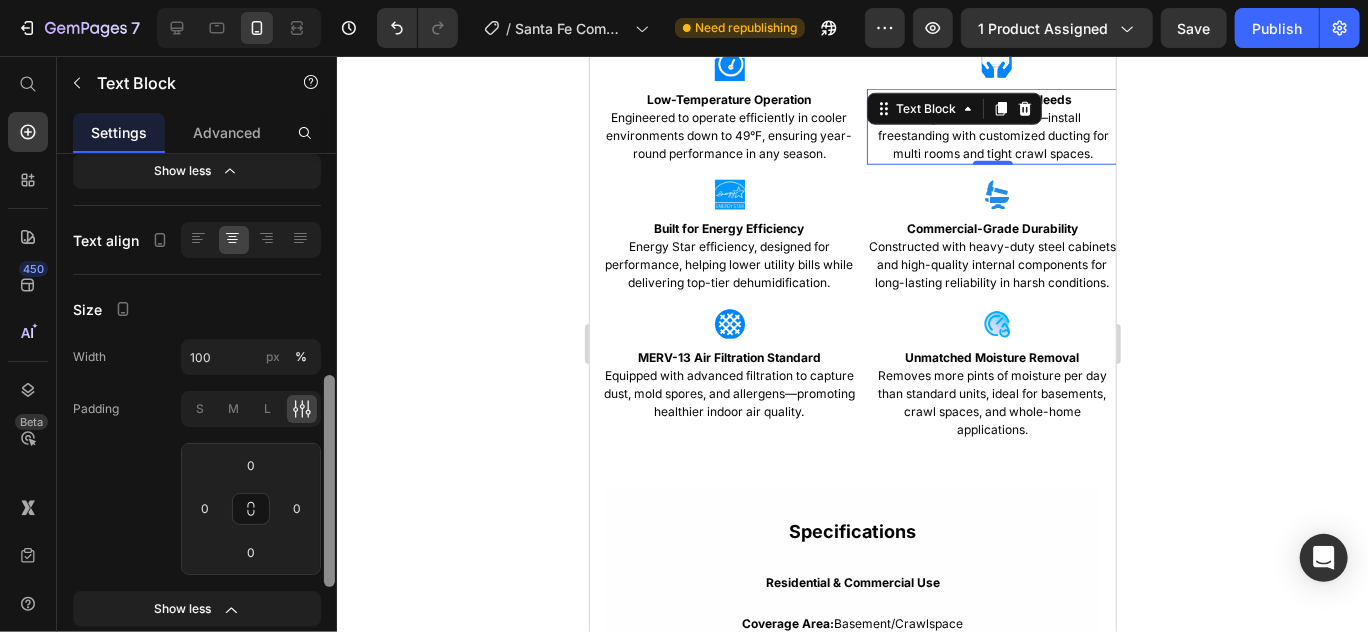 drag, startPoint x: 328, startPoint y: 450, endPoint x: 332, endPoint y: 582, distance: 132.0606 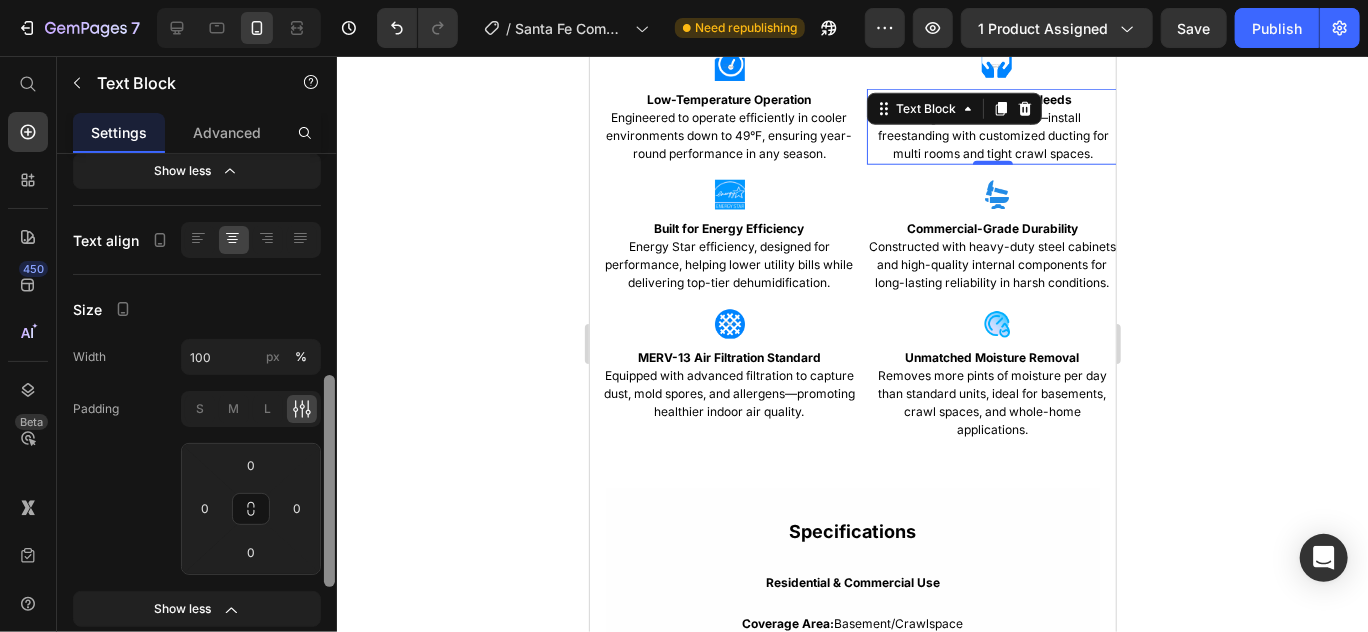 click at bounding box center (329, 481) 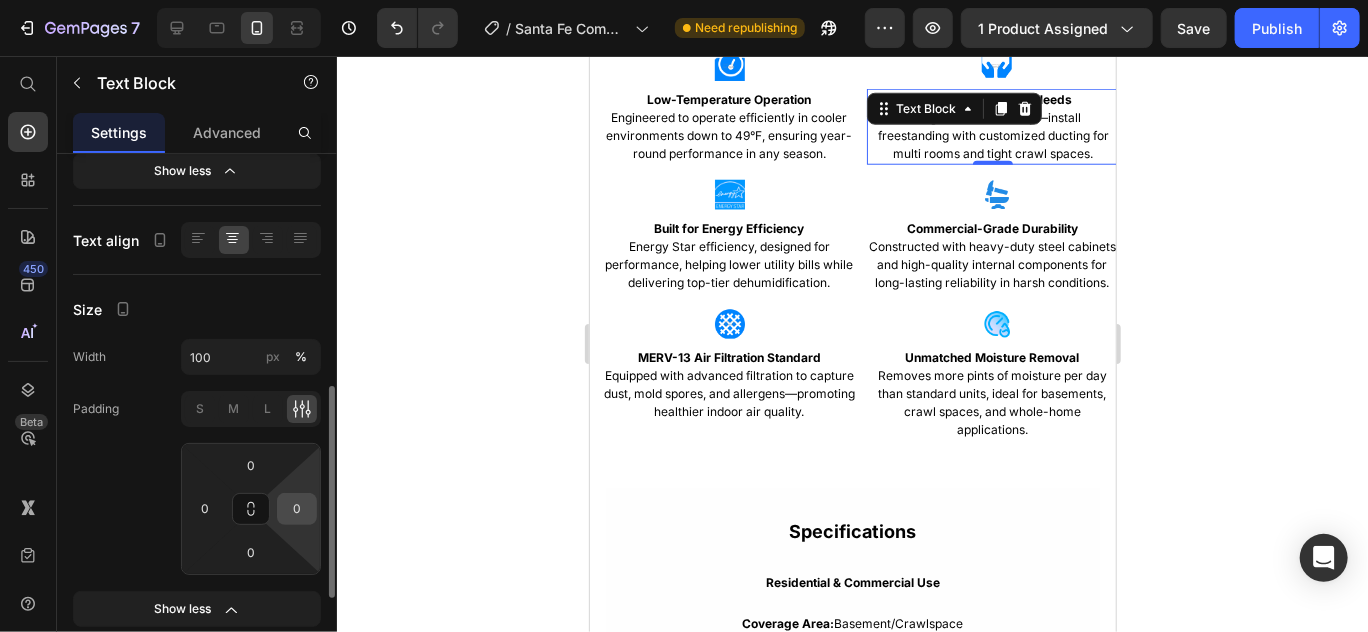 click on "0" at bounding box center [297, 509] 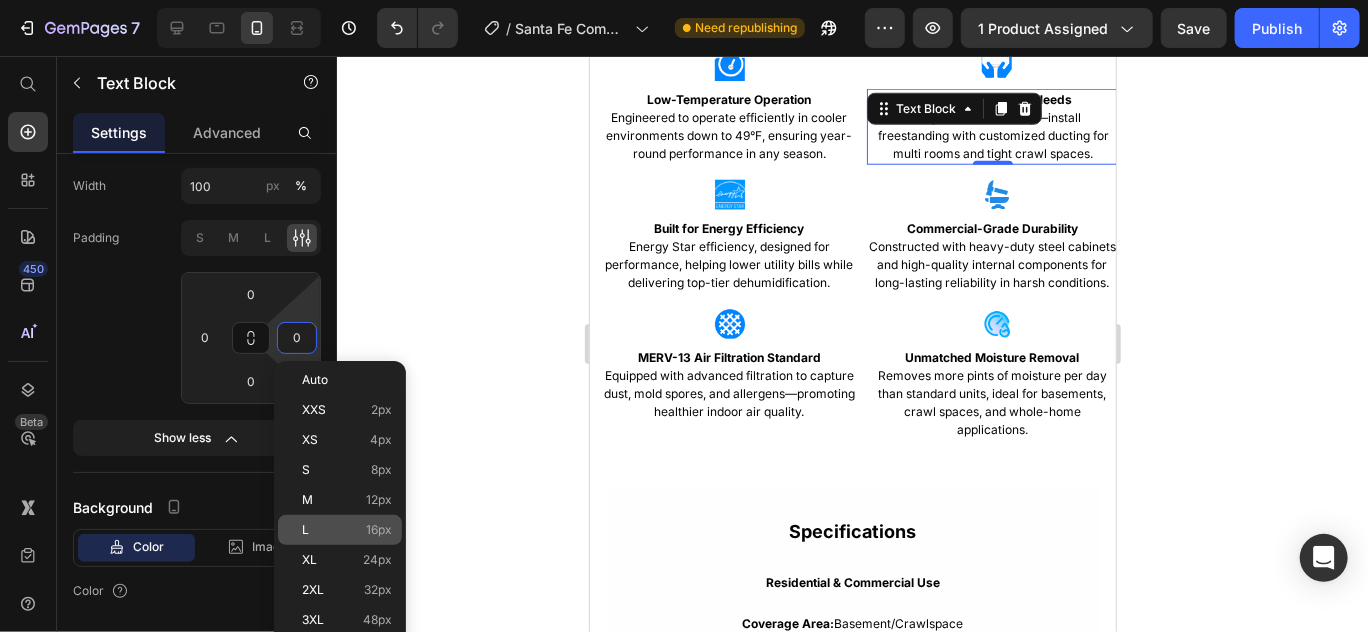 drag, startPoint x: 330, startPoint y: 443, endPoint x: 337, endPoint y: 512, distance: 69.354164 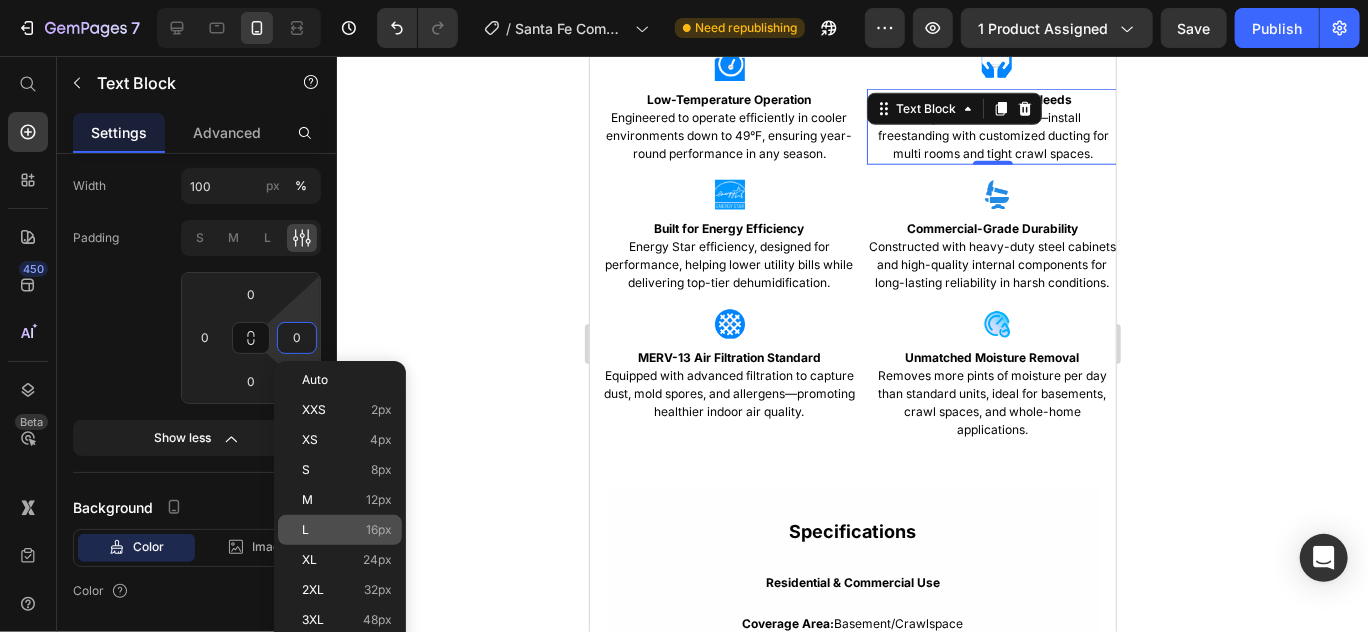 click on "7  Version history  /  Santa Fe Compact70 Need republishing Preview 1 product assigned  Save   Publish  450 Beta Start with Sections Elements Hero Section Product Detail Brands Trusted Badges Guarantee Product Breakdown How to use Testimonials Compare Bundle FAQs Social Proof Brand Story Product List Collection Blog List Contact Sticky Add to Cart Custom Footer Browse Library 450 Layout
Row
Row
Row
Row Text
Heading
Text Block Button
Button
Button
Sticky Back to top Media
Image" at bounding box center (684, 0) 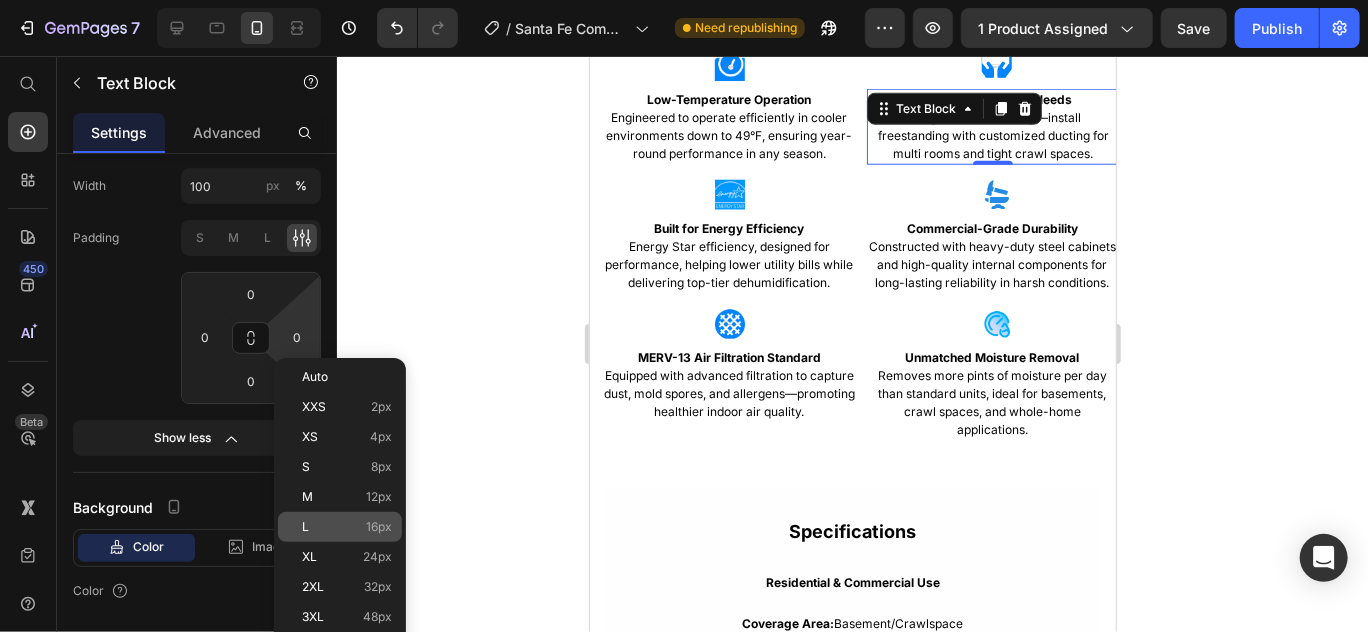 scroll, scrollTop: 761, scrollLeft: 0, axis: vertical 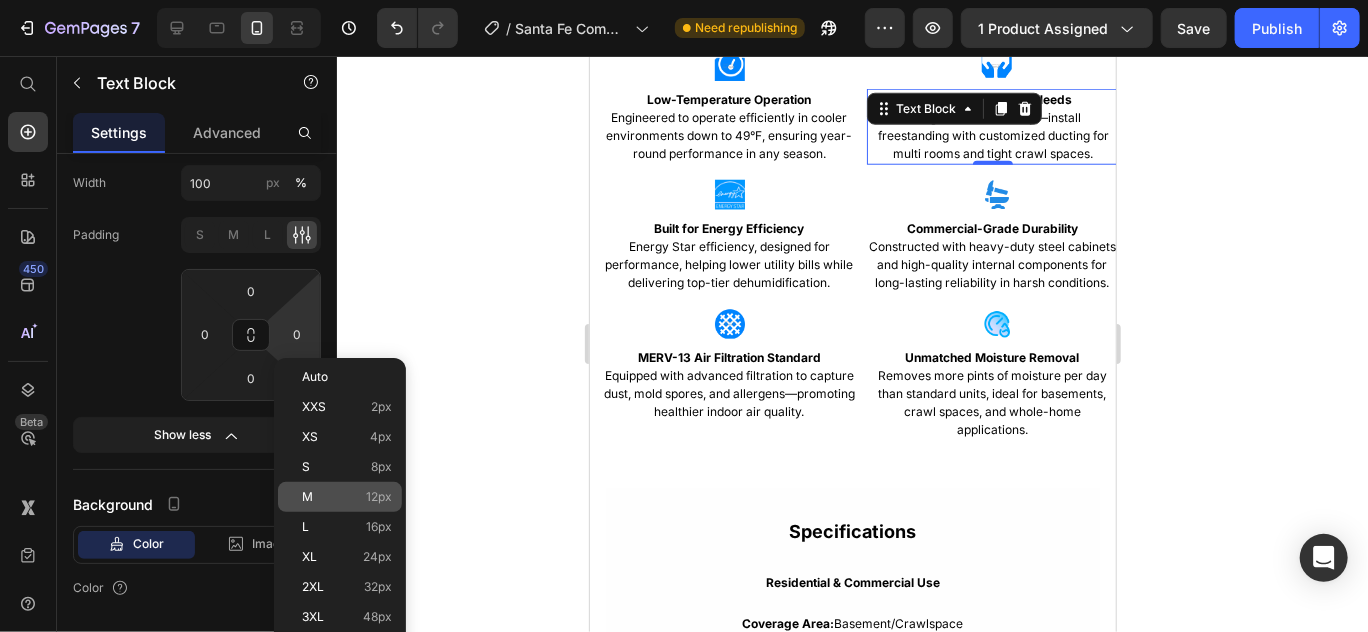 click on "M 12px" at bounding box center (347, 497) 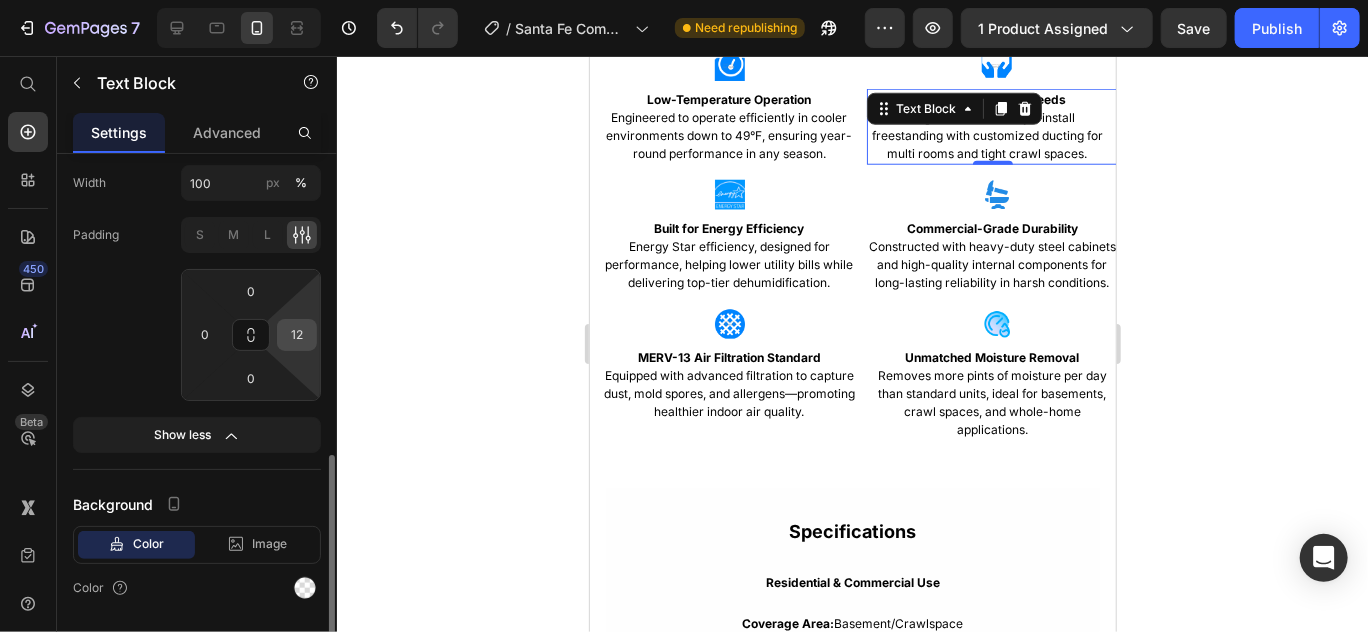 click on "12" at bounding box center [297, 335] 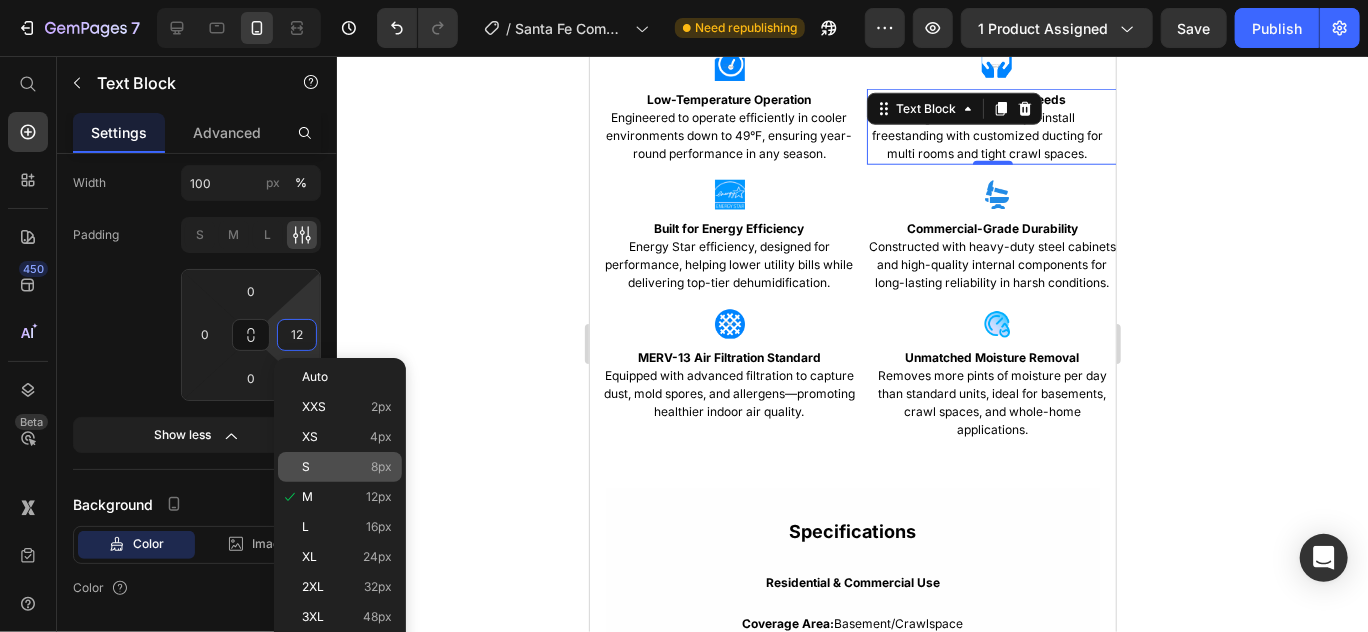 click on "S 8px" at bounding box center [347, 467] 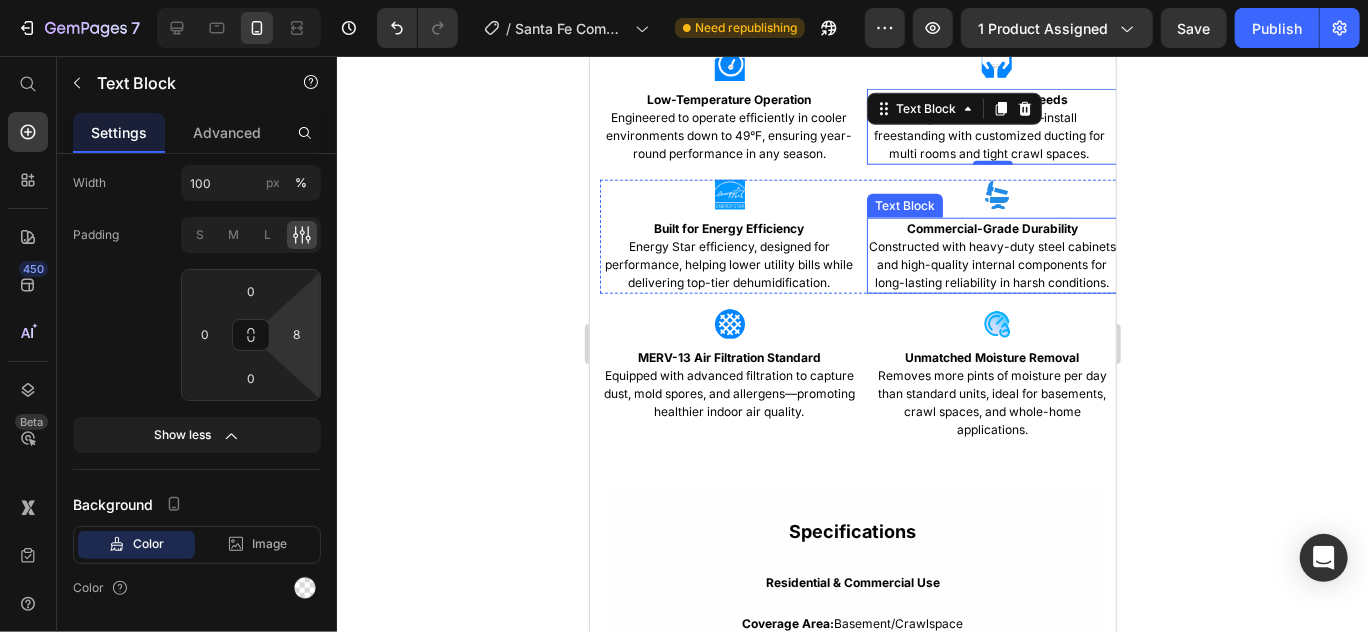 click on "Commercial-Grade Durability Constructed with heavy-duty steel cabinets and high-quality internal components for long-lasting reliability in harsh conditions." at bounding box center [991, 255] 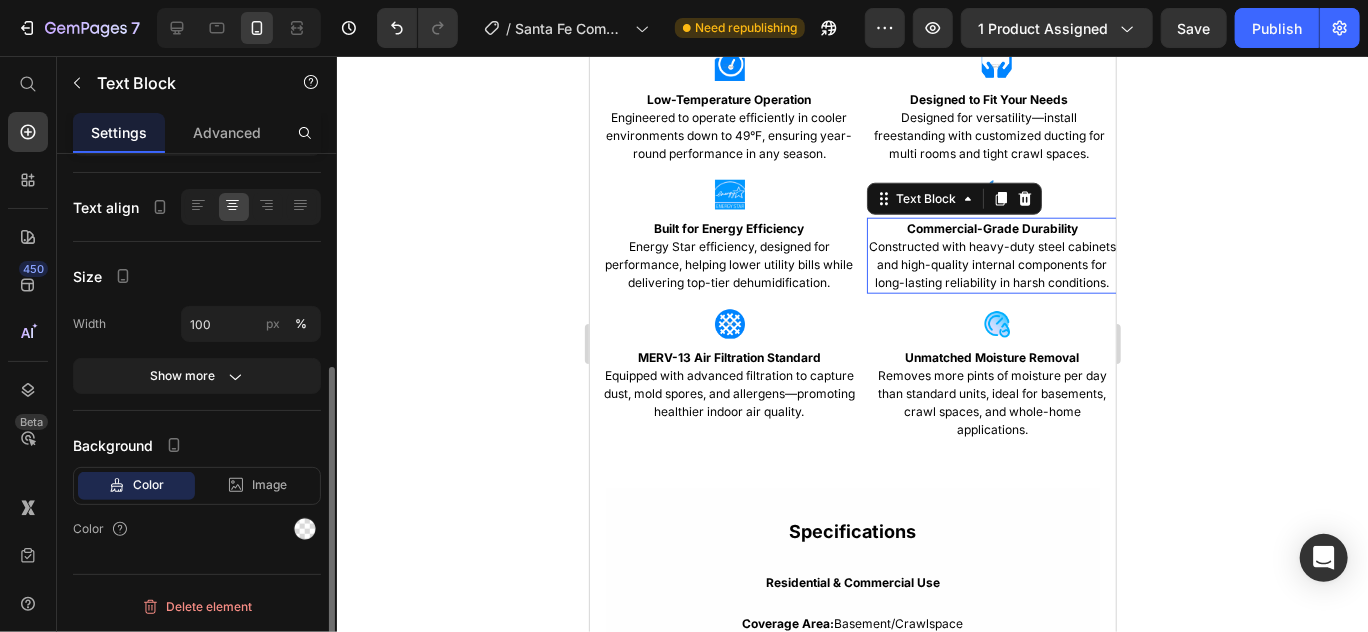 scroll, scrollTop: 358, scrollLeft: 0, axis: vertical 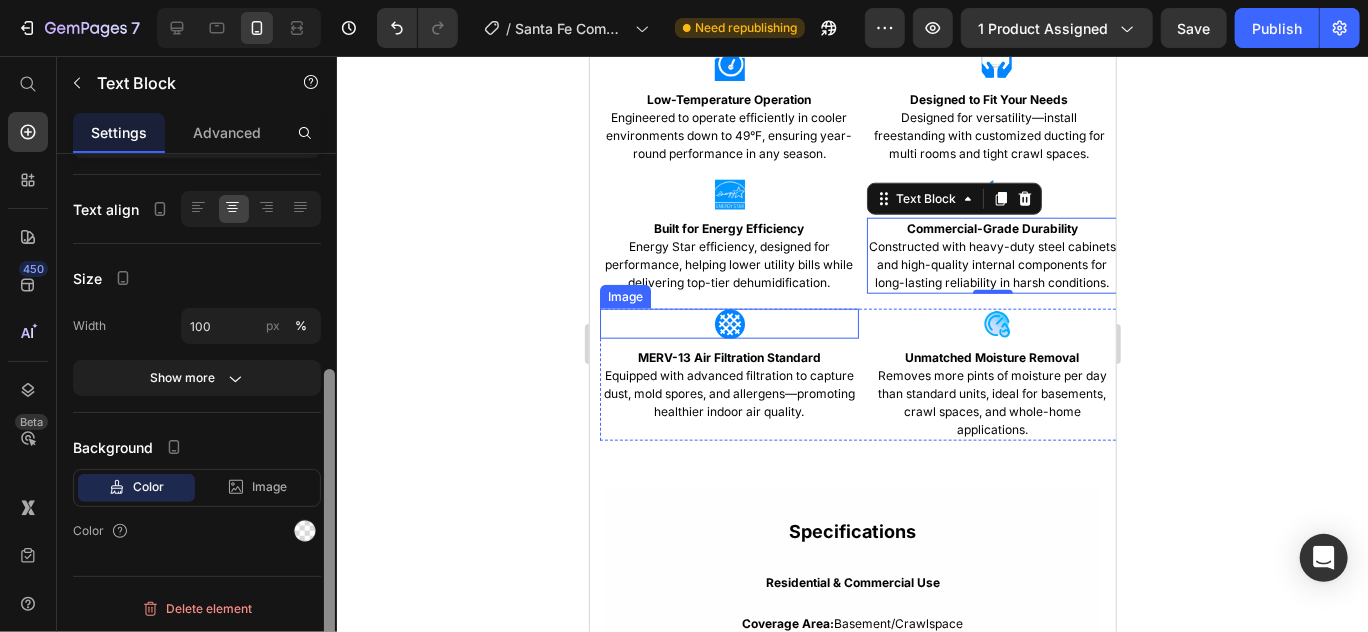 drag, startPoint x: 332, startPoint y: 412, endPoint x: 332, endPoint y: 441, distance: 29 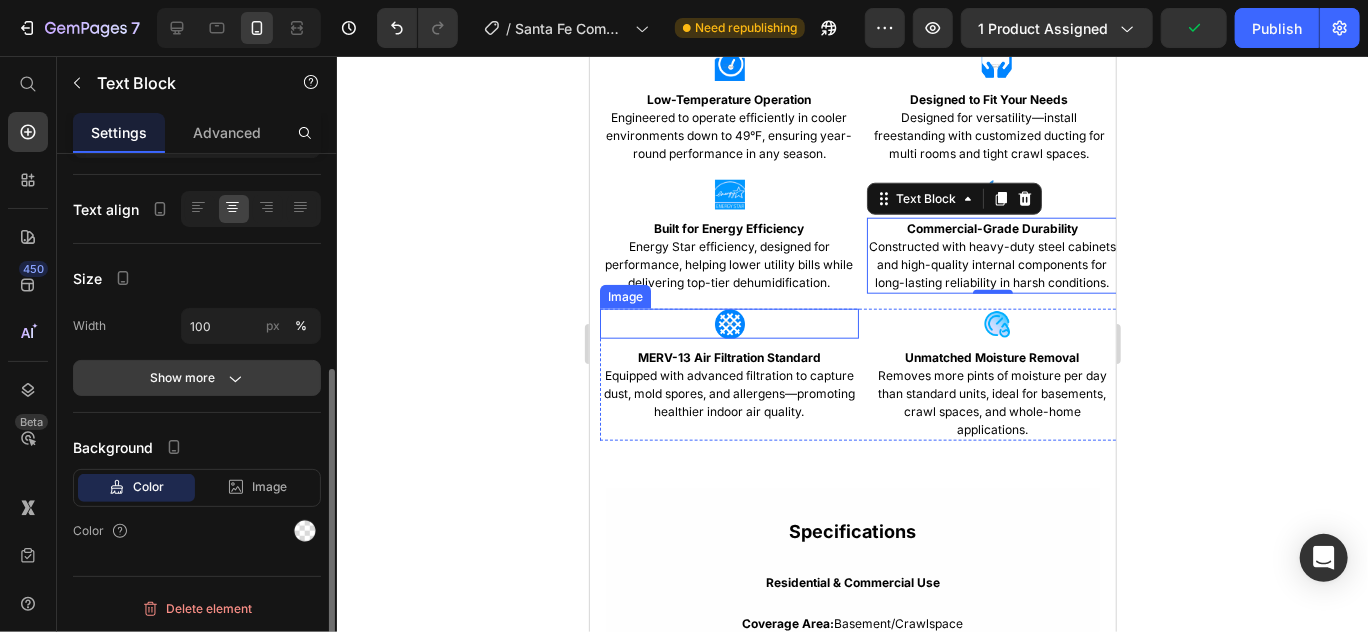 click on "Show more" 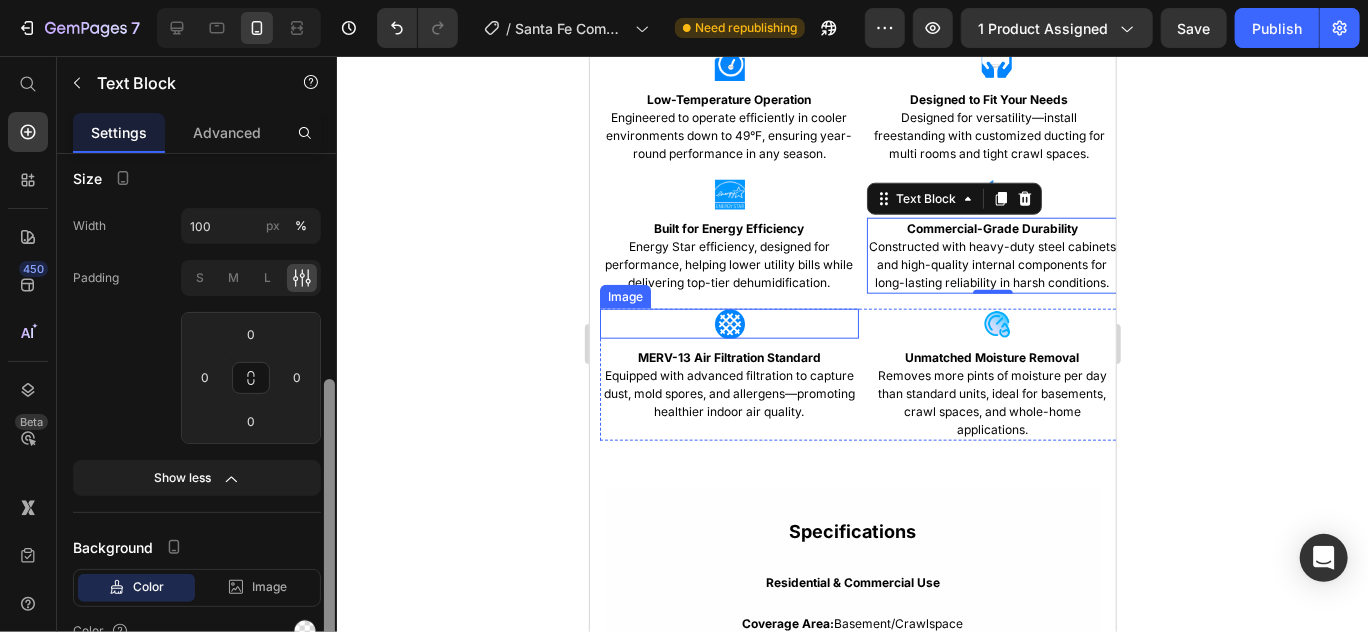 drag, startPoint x: 328, startPoint y: 448, endPoint x: 325, endPoint y: 510, distance: 62.072536 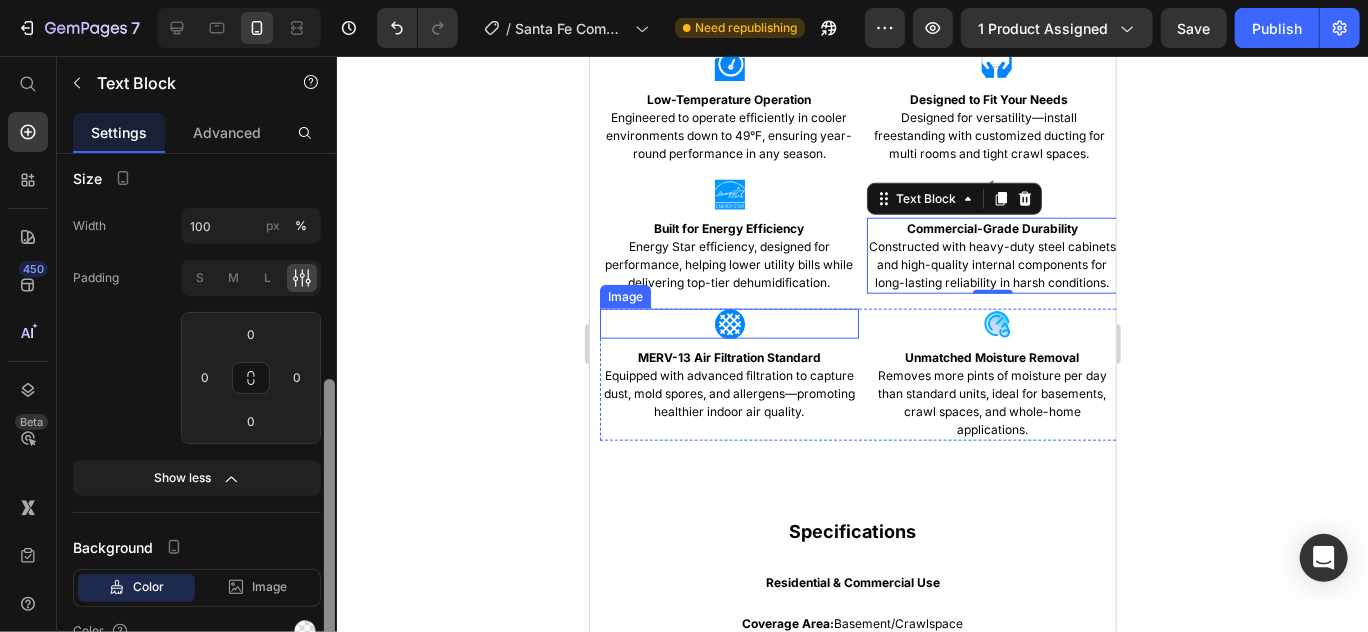 click at bounding box center [329, 510] 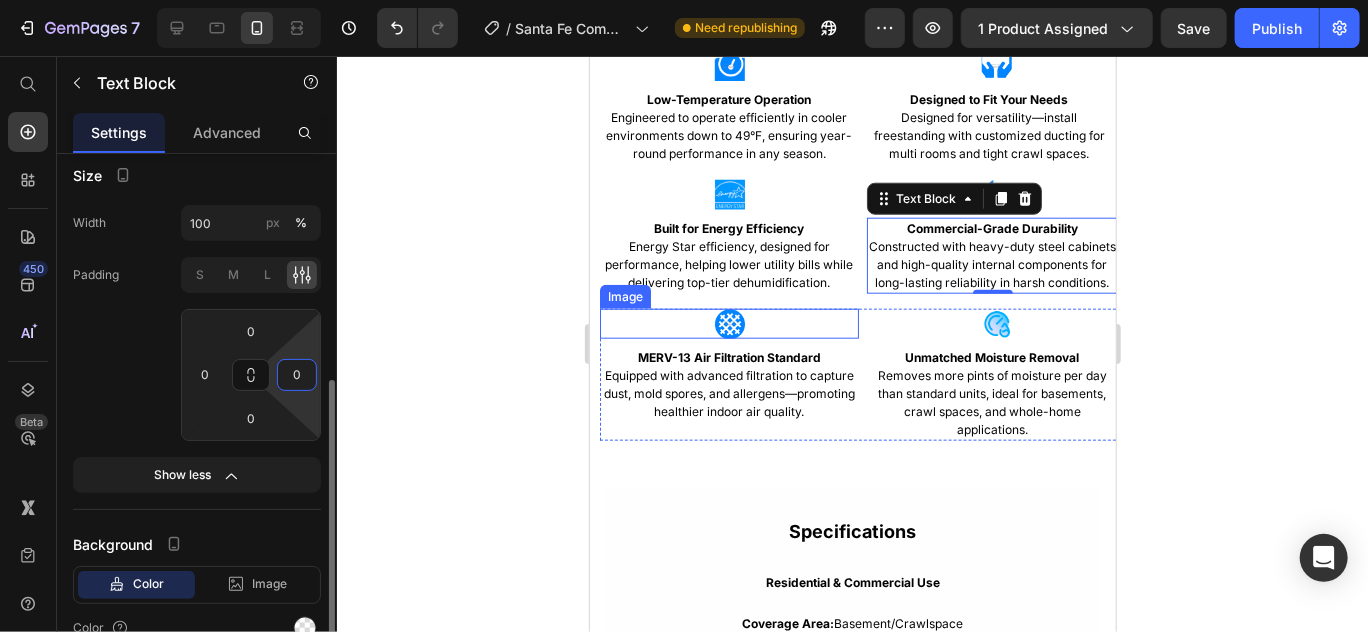 click on "0" at bounding box center [297, 375] 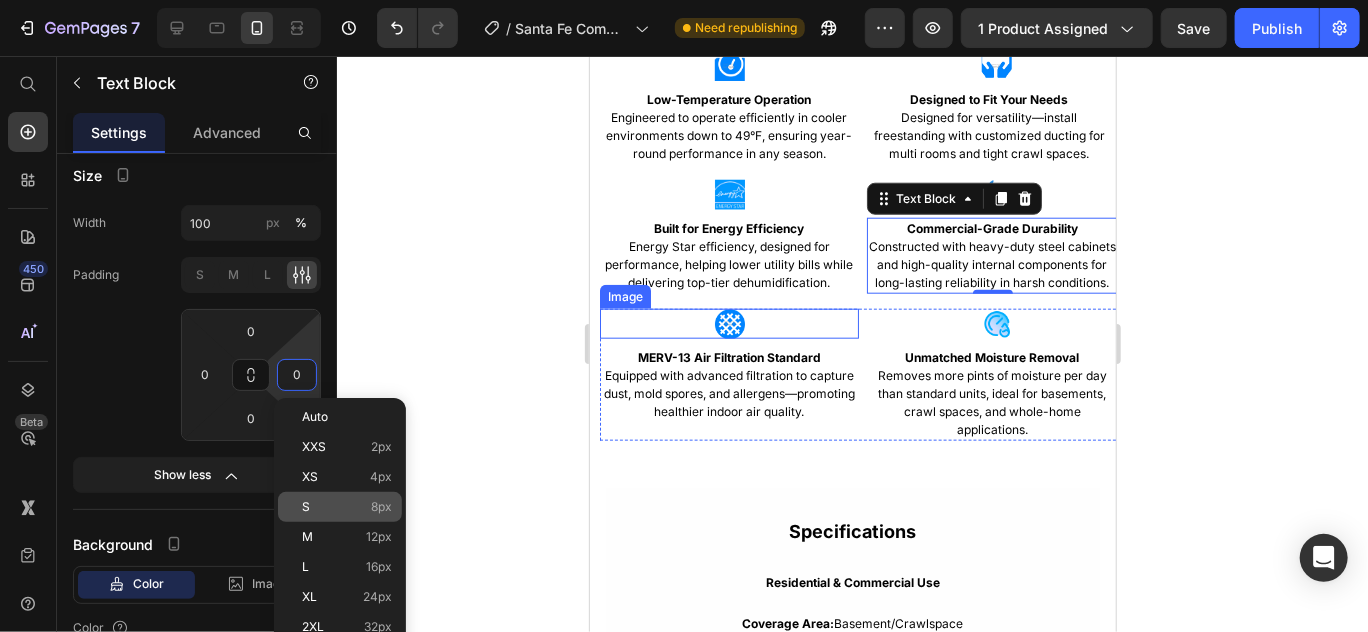 click on "S 8px" 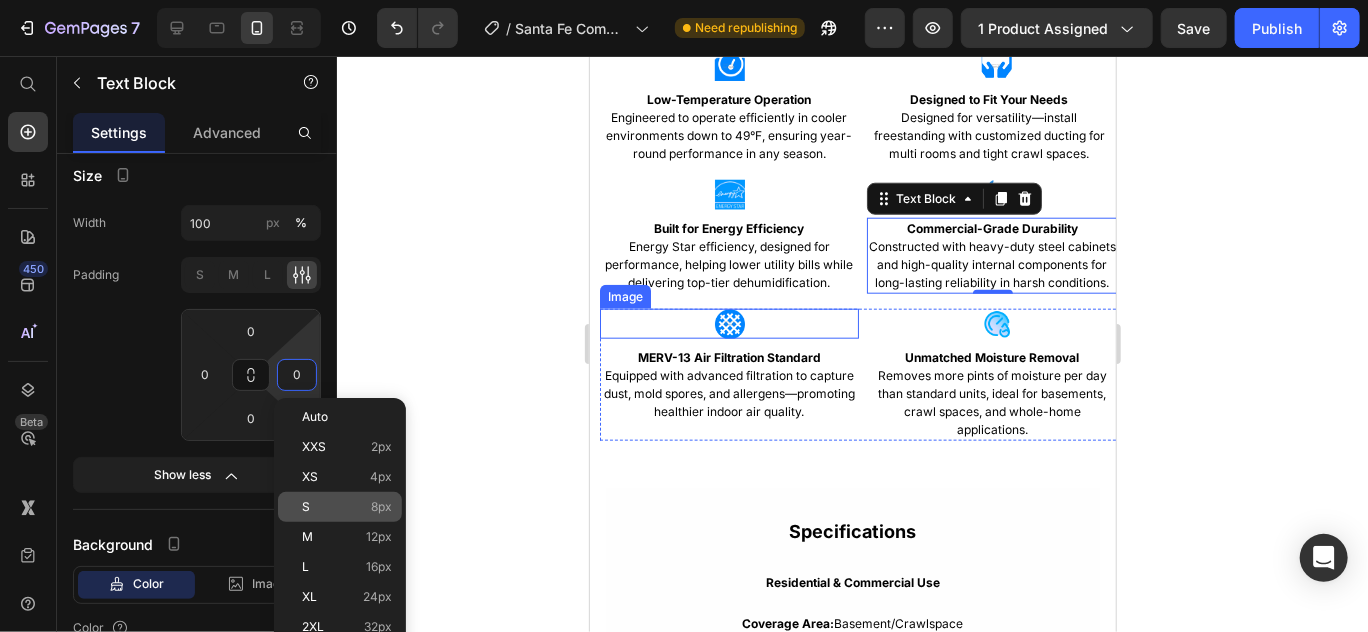 type on "8" 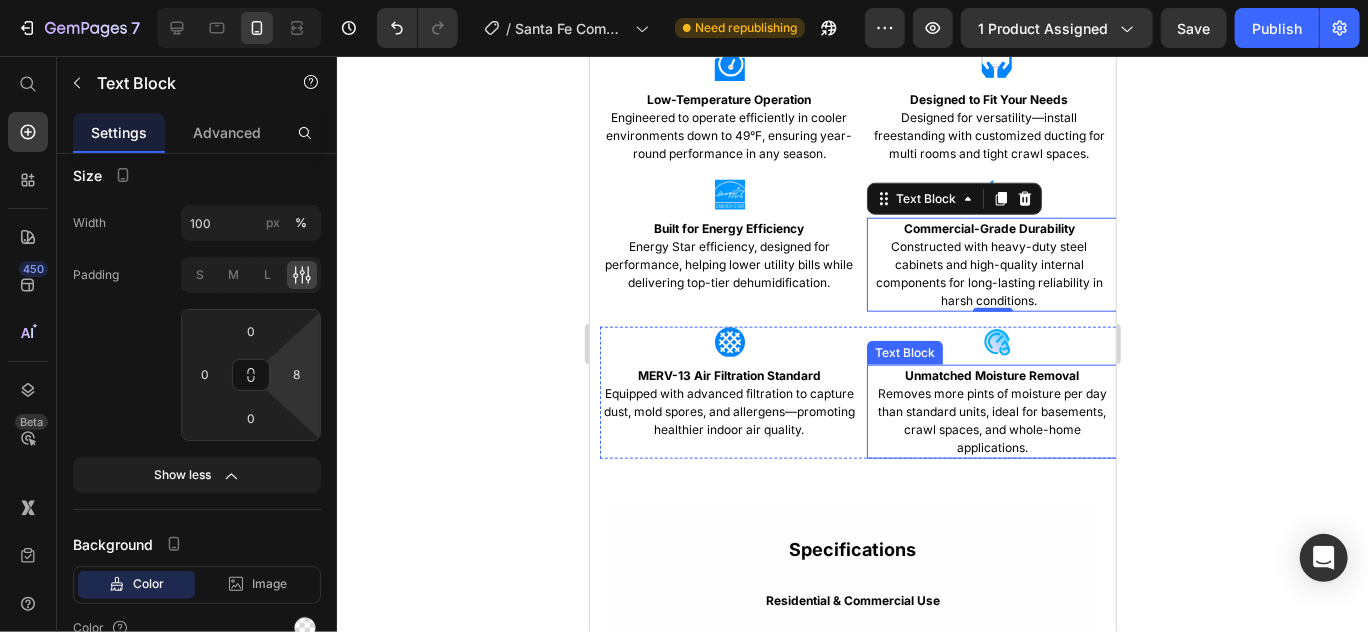 click on "Removes more pints of moisture per day than standard units, ideal for basements, crawl spaces, and whole-home applications." at bounding box center (991, 419) 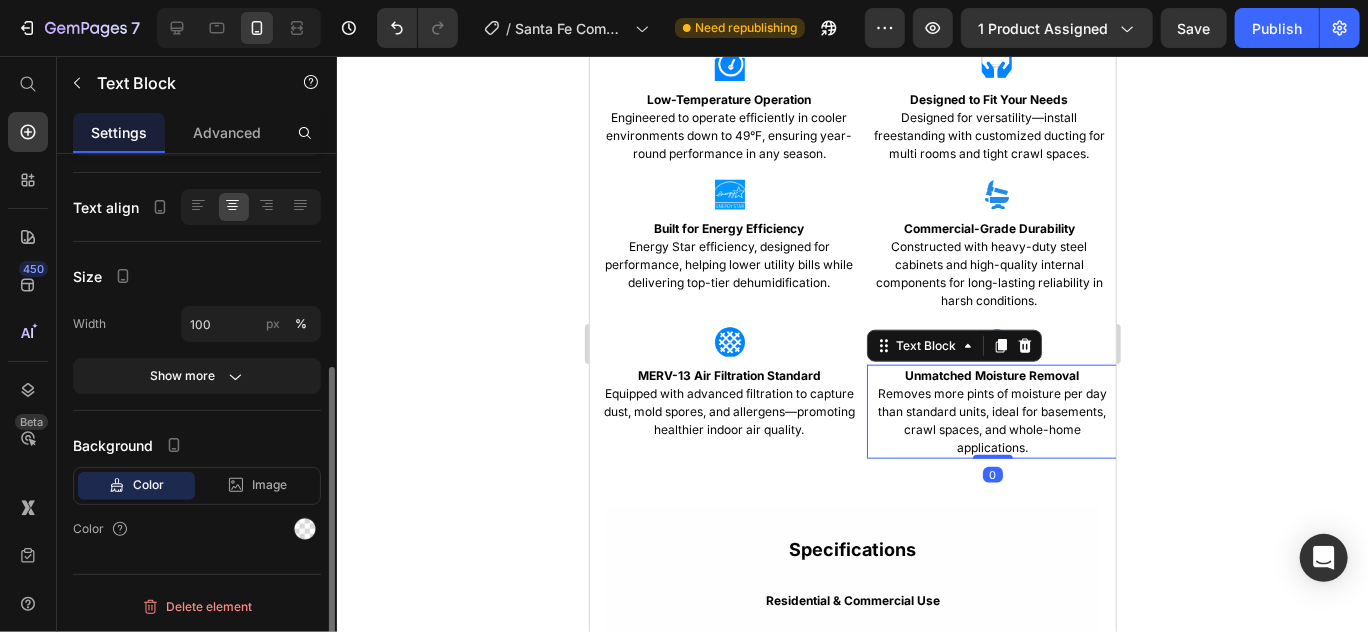 scroll, scrollTop: 358, scrollLeft: 0, axis: vertical 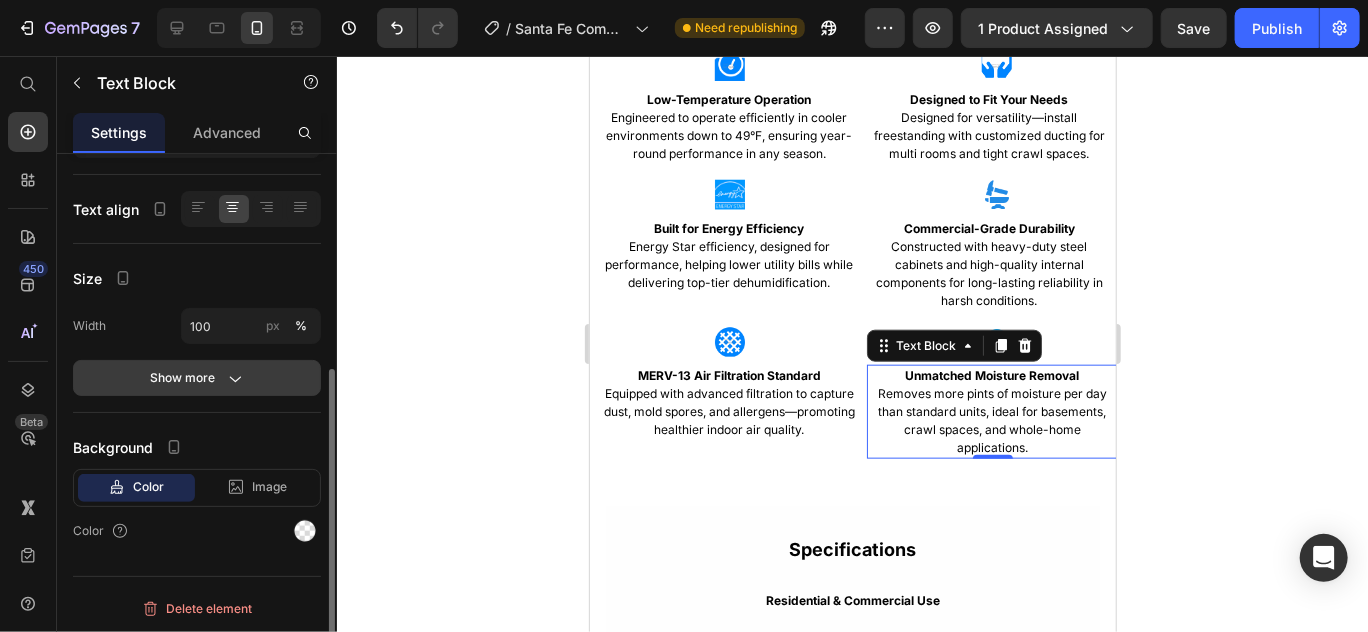 click on "Show more" 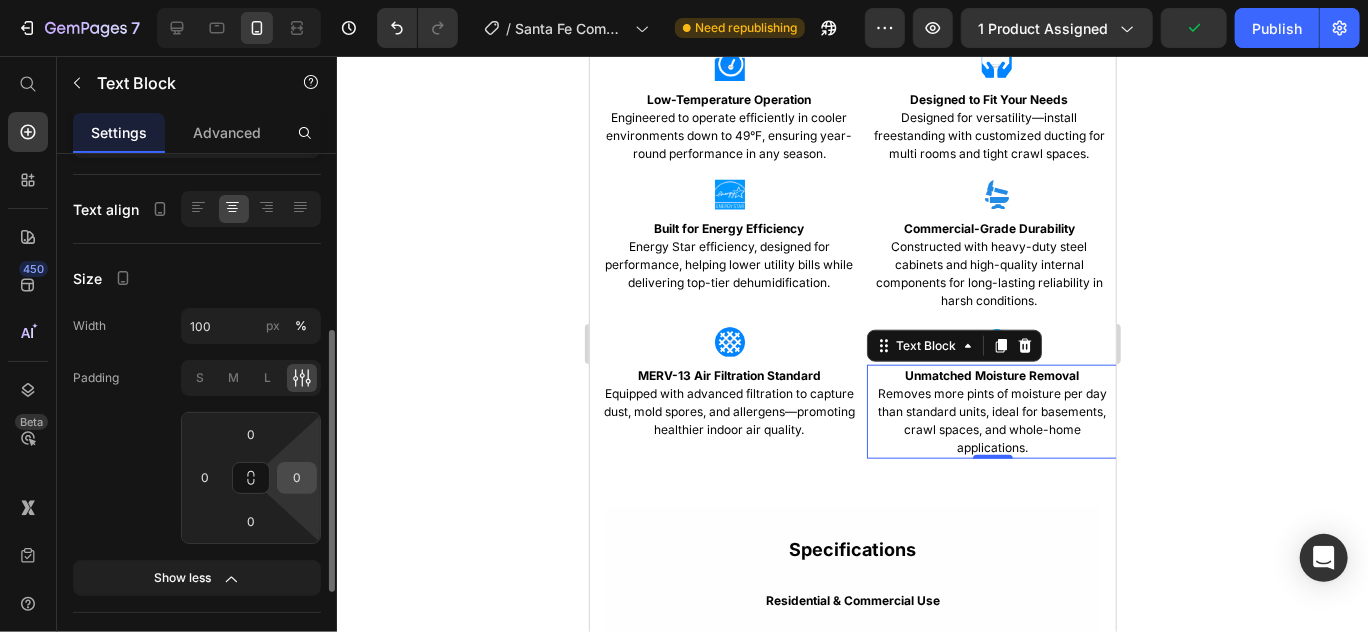 click on "0" at bounding box center [297, 478] 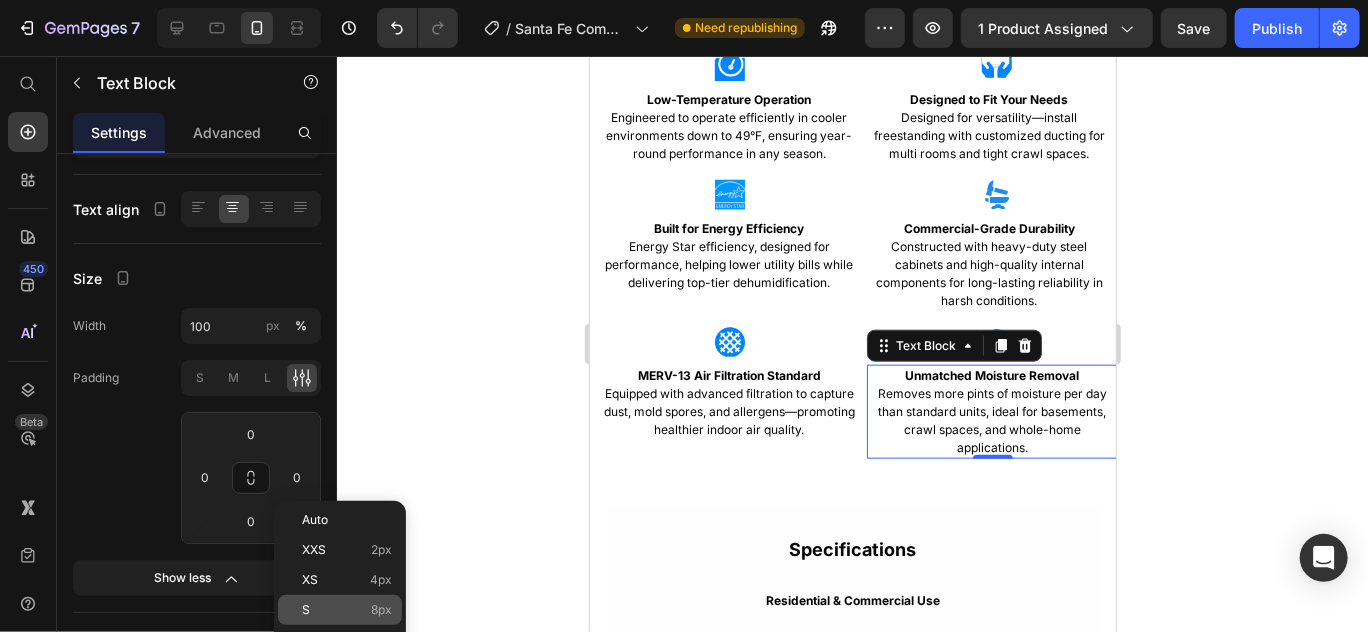 click on "S 8px" at bounding box center (347, 610) 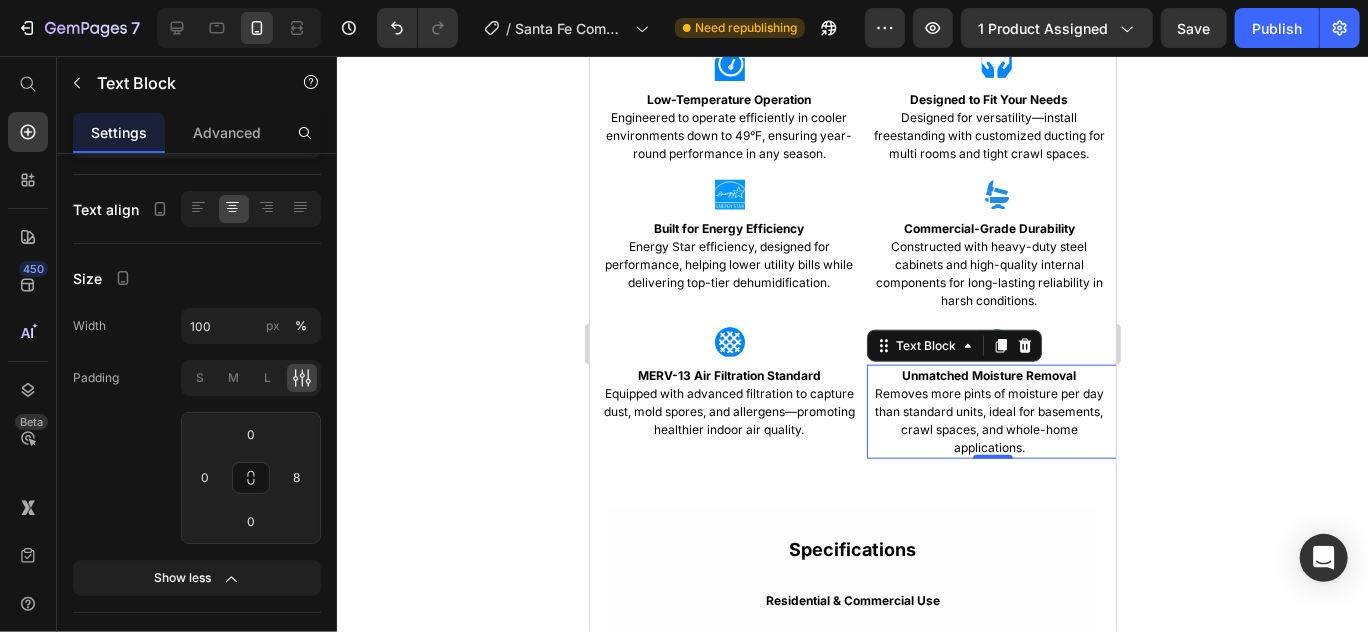 click 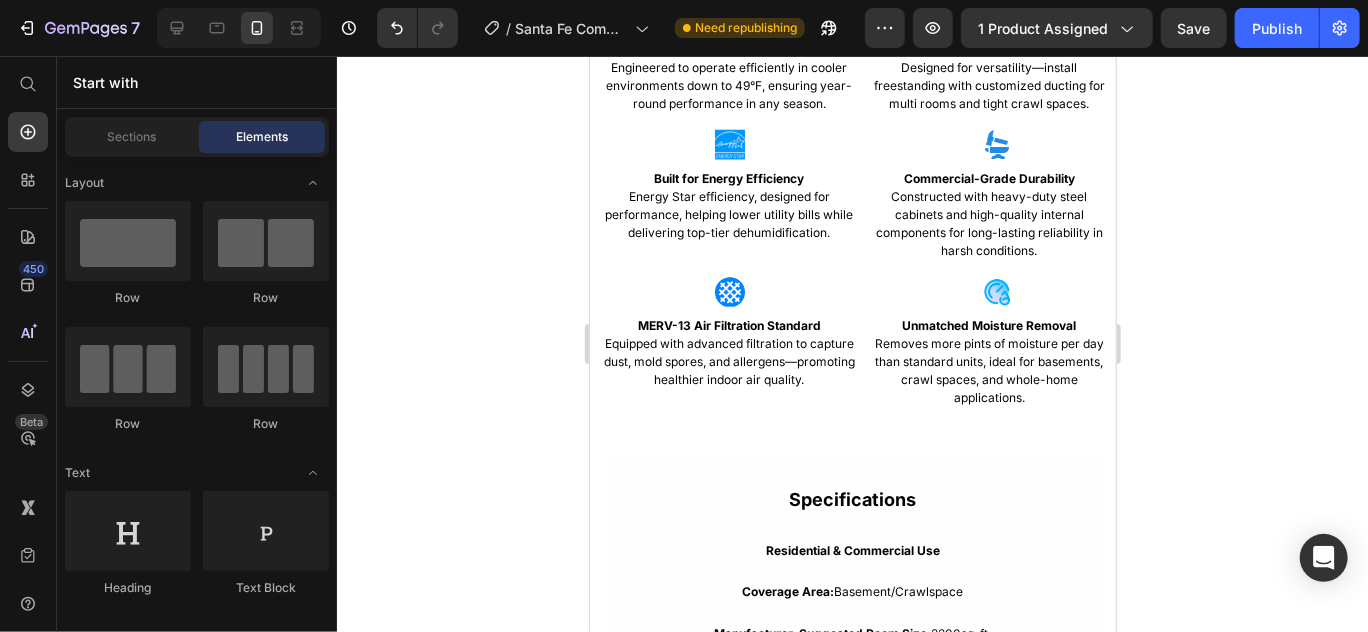 scroll, scrollTop: 4678, scrollLeft: 0, axis: vertical 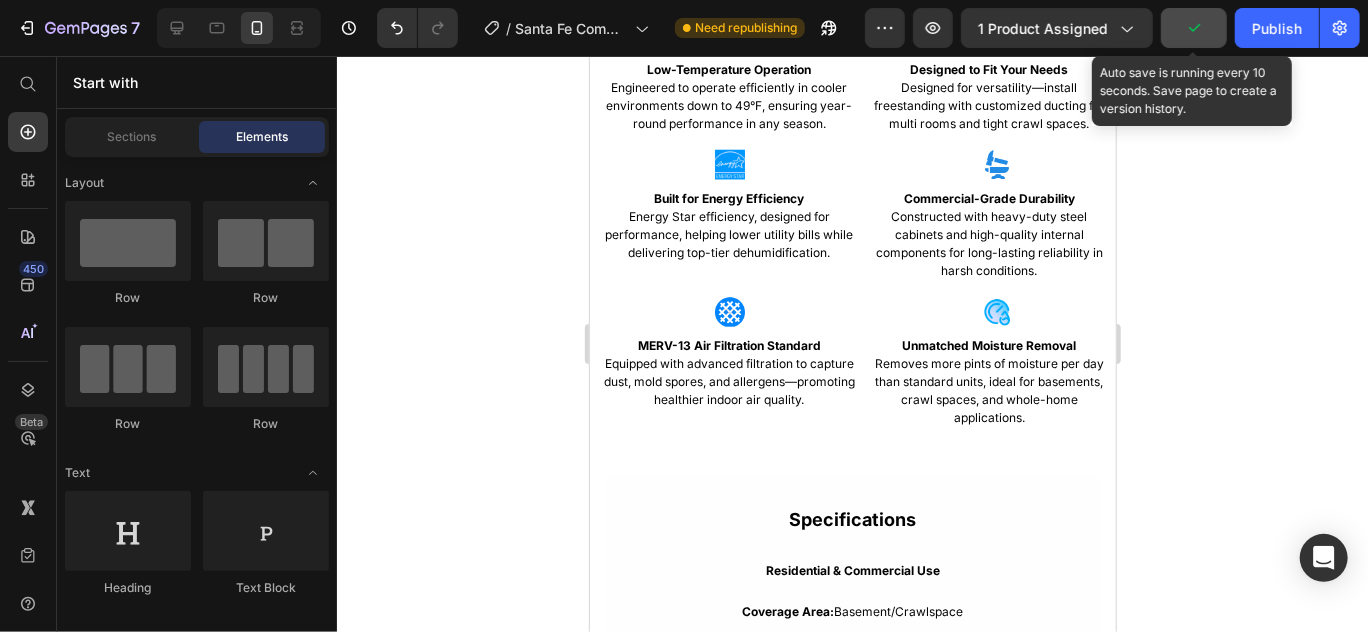 click 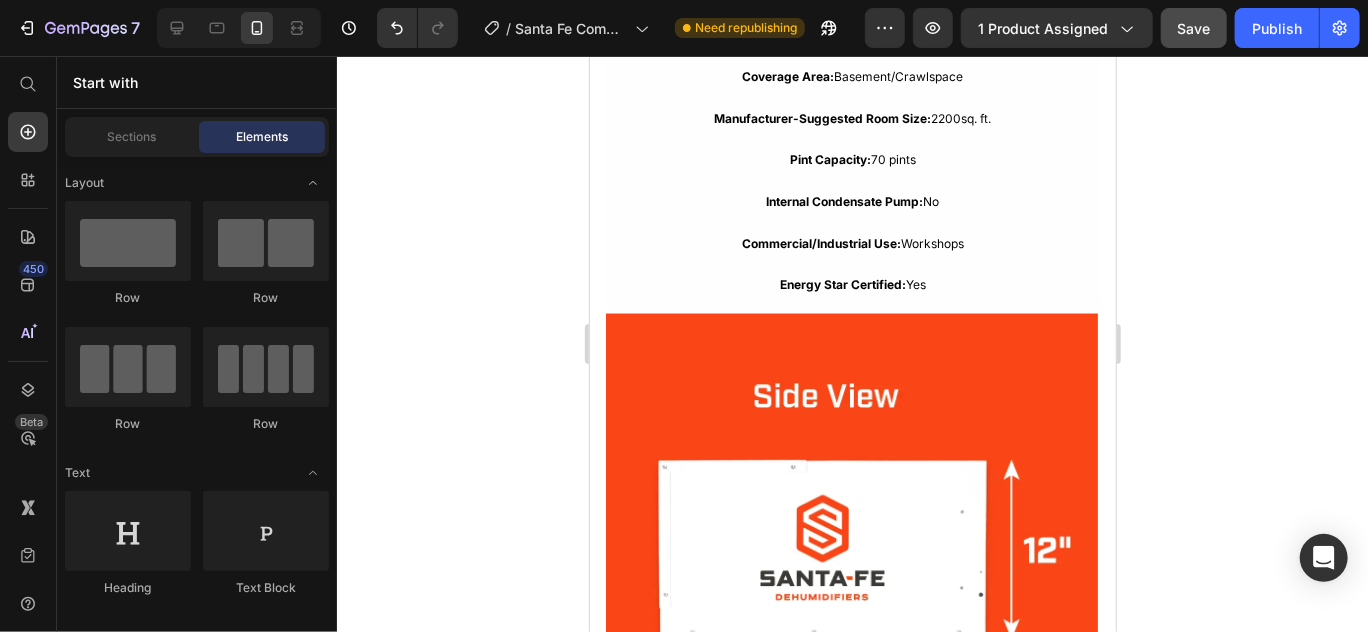 scroll, scrollTop: 5273, scrollLeft: 0, axis: vertical 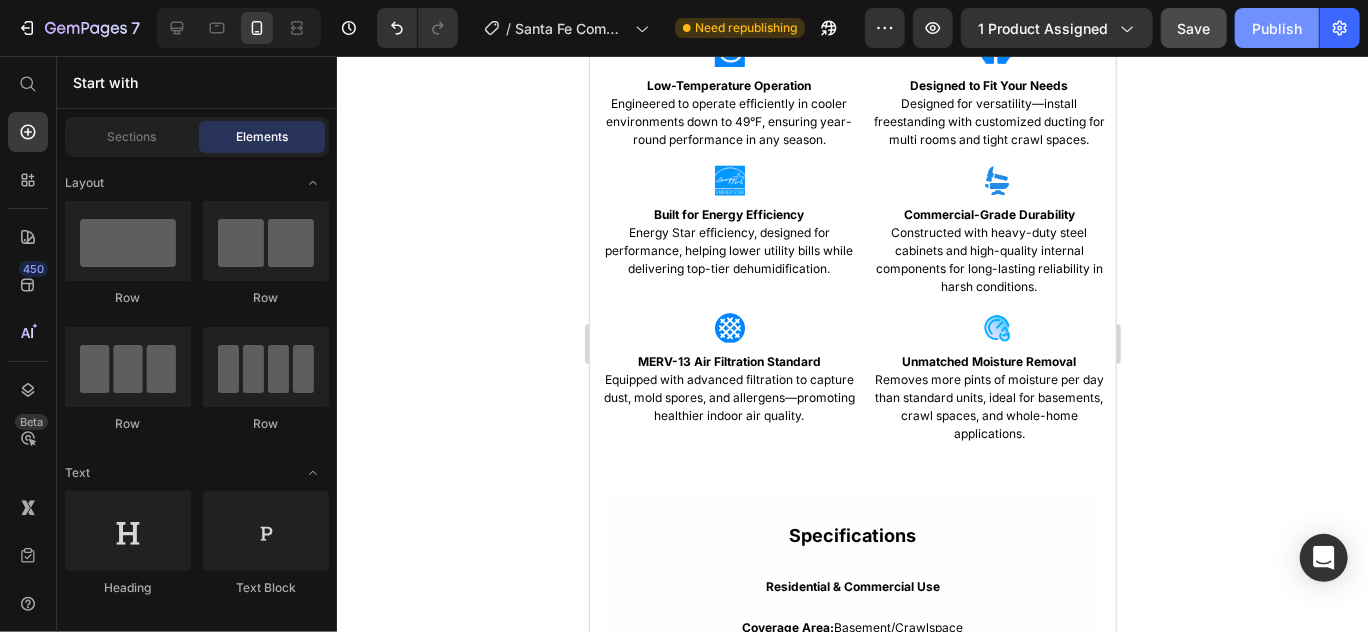 click on "Publish" at bounding box center [1277, 28] 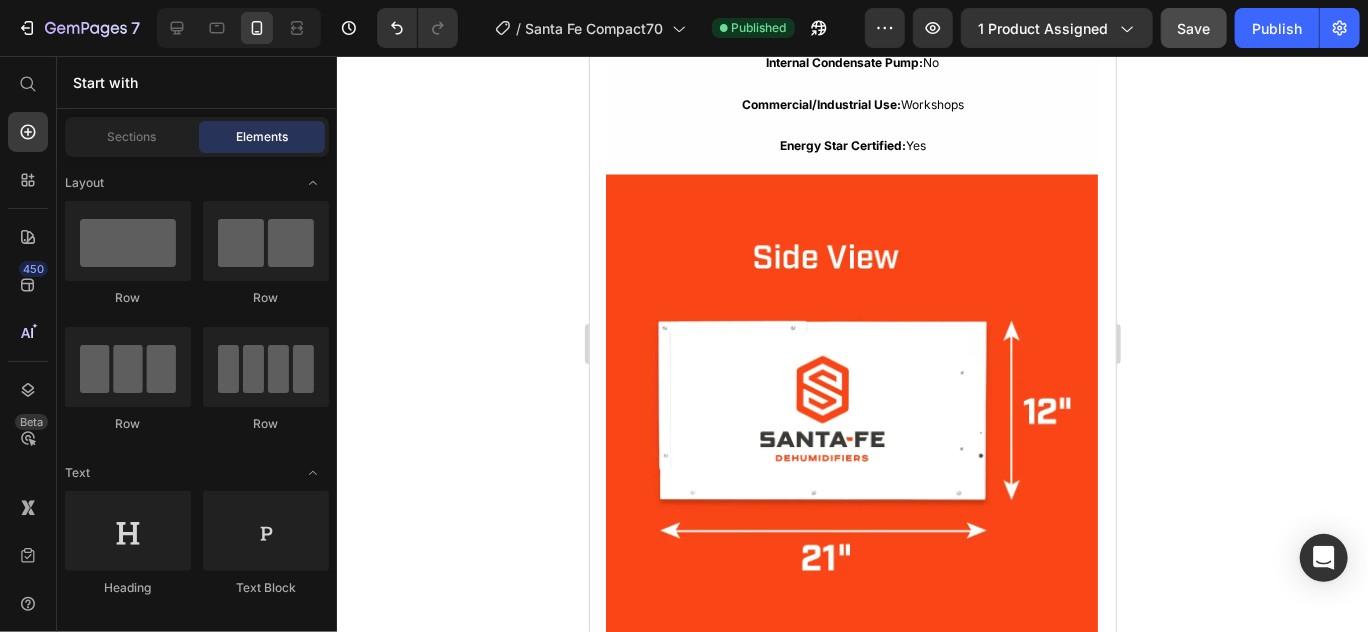 scroll, scrollTop: 5372, scrollLeft: 0, axis: vertical 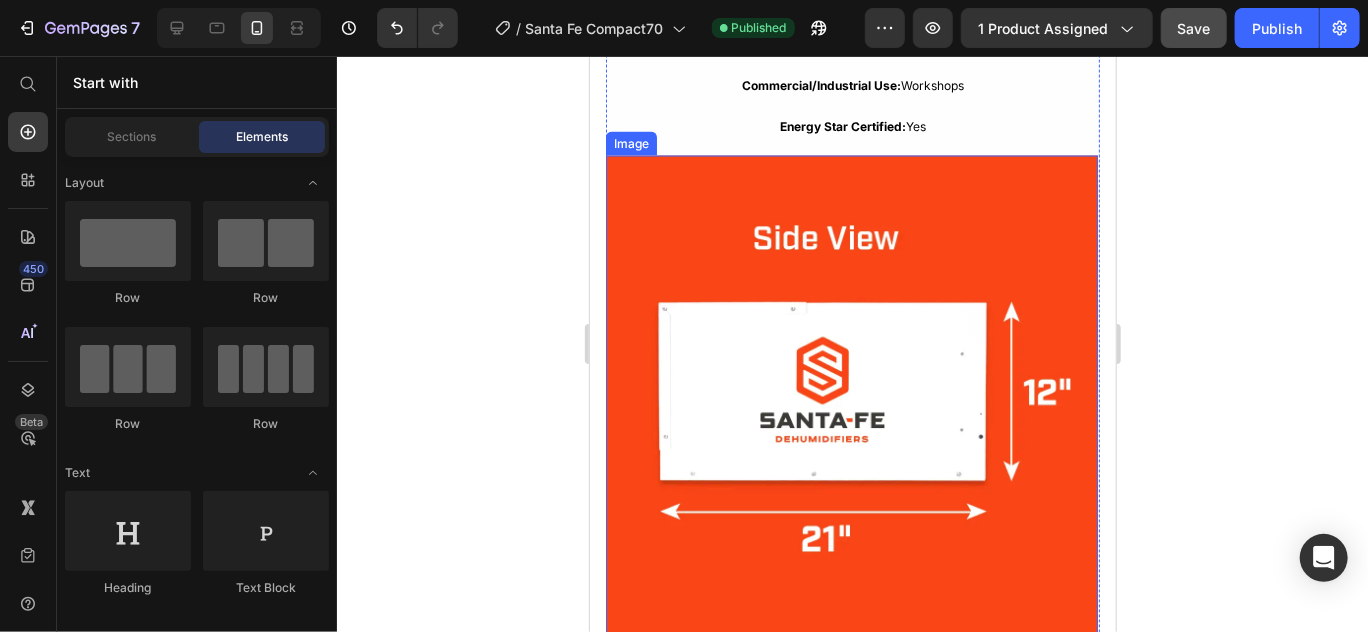 click at bounding box center [851, 401] 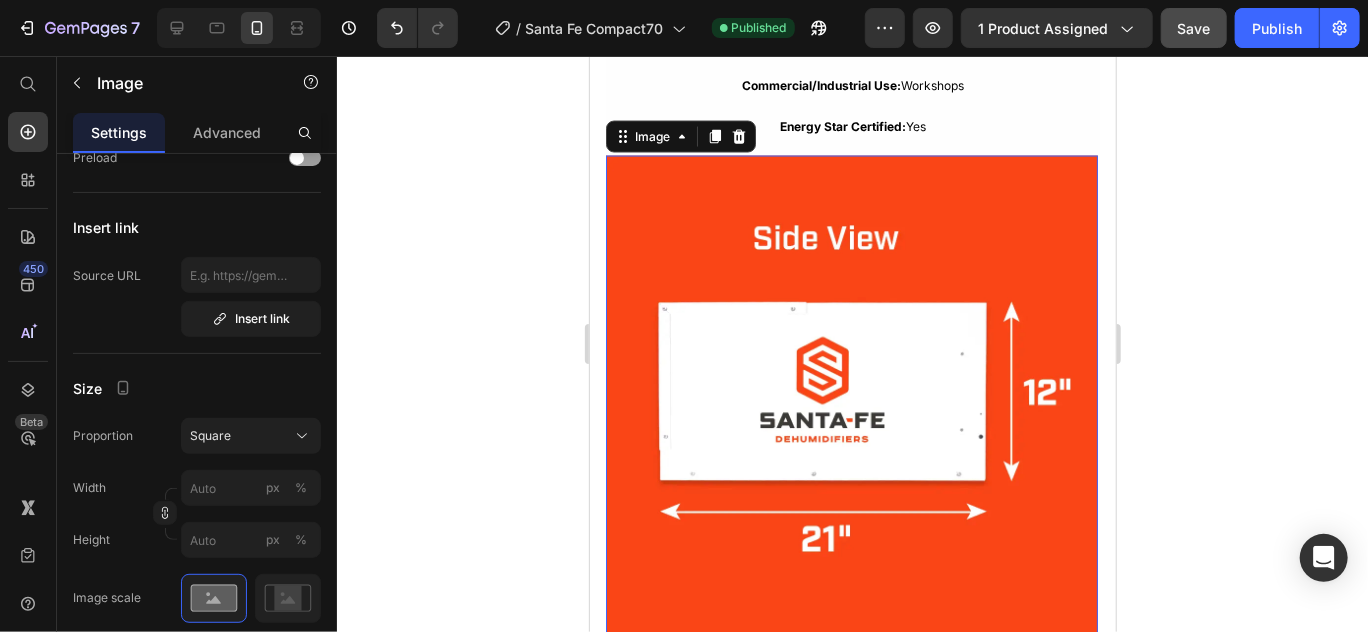 scroll, scrollTop: 0, scrollLeft: 0, axis: both 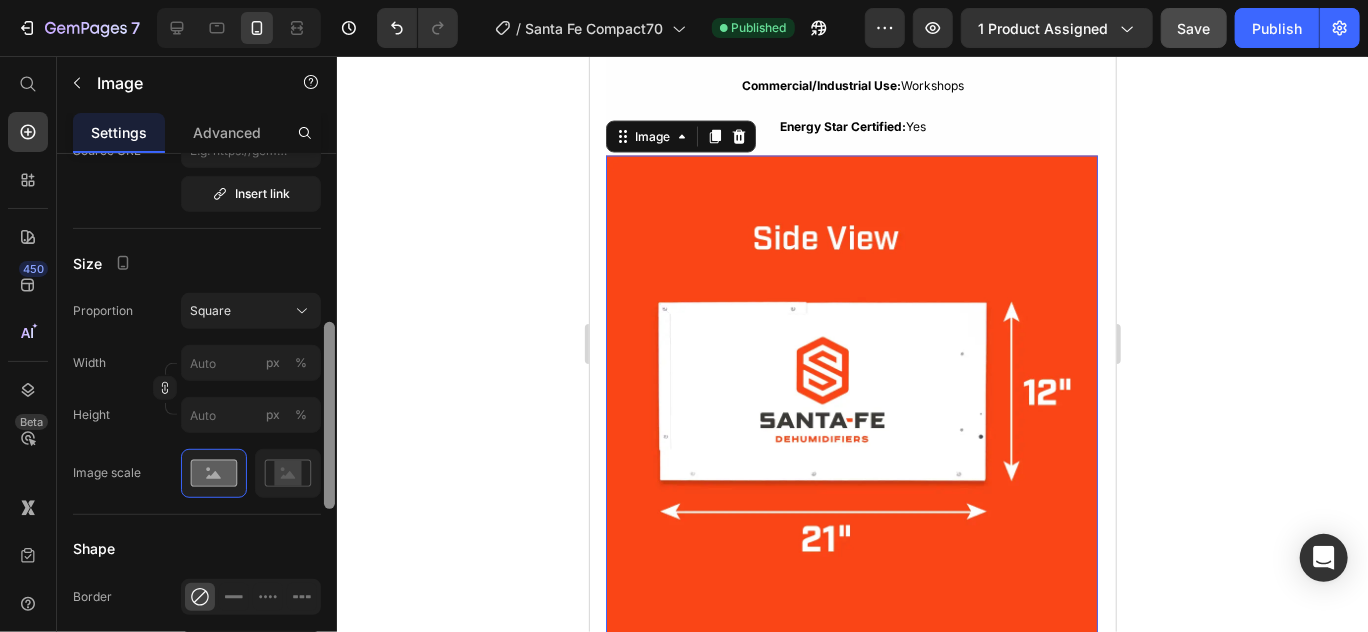 drag, startPoint x: 328, startPoint y: 283, endPoint x: 325, endPoint y: 451, distance: 168.02678 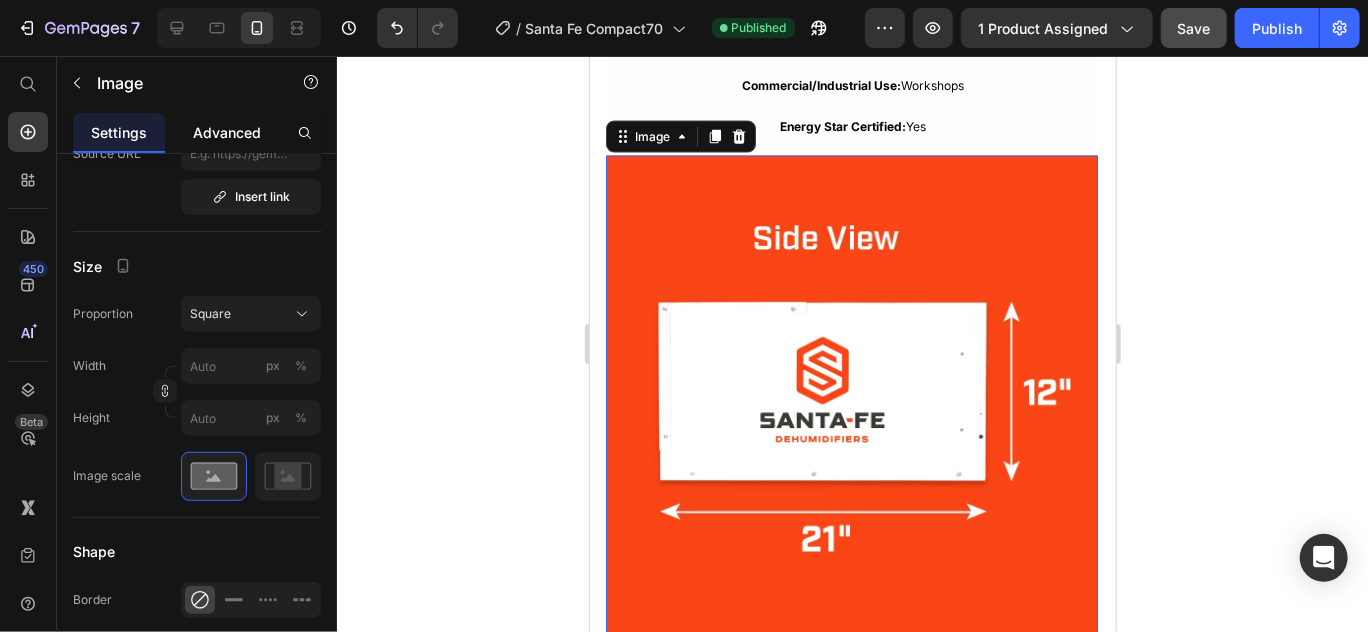 click on "Advanced" at bounding box center (227, 132) 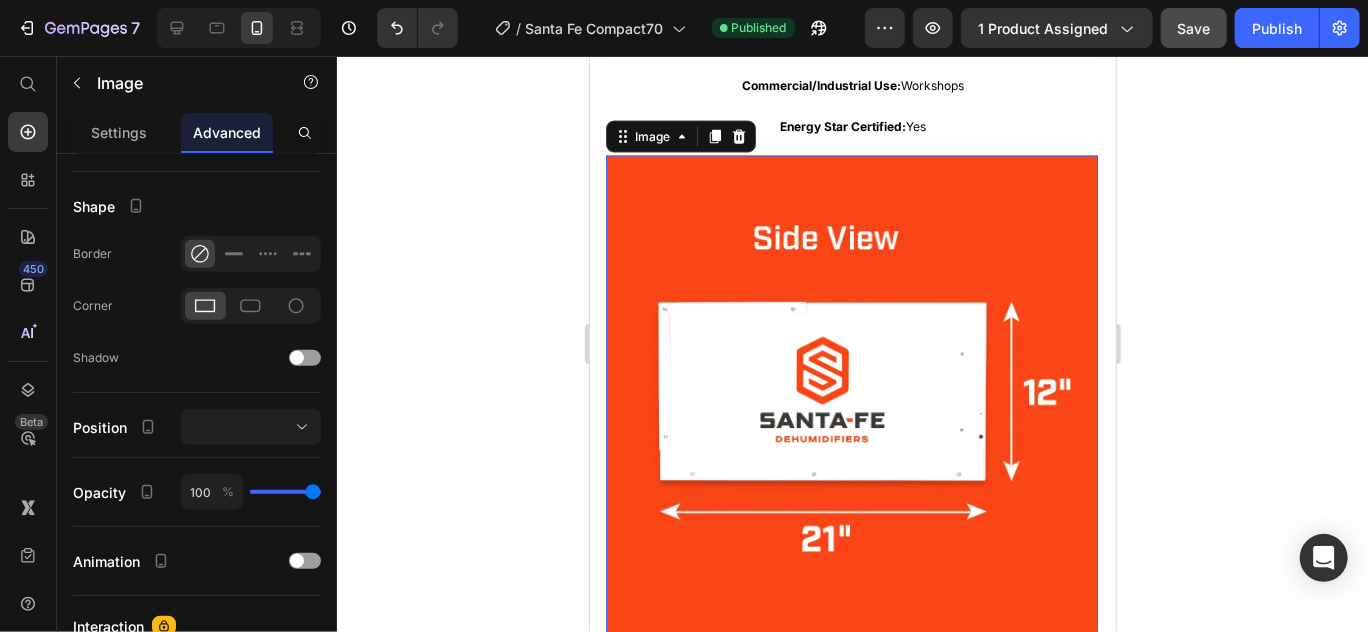 scroll, scrollTop: 0, scrollLeft: 0, axis: both 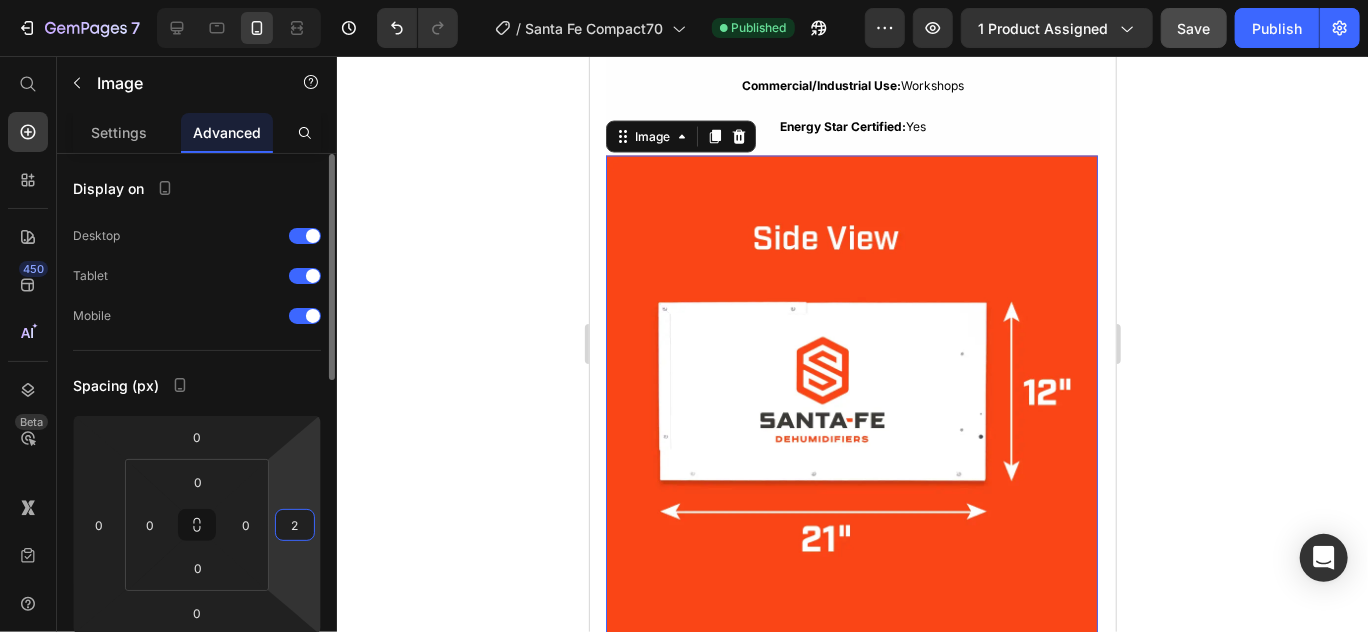 click on "2" at bounding box center [295, 525] 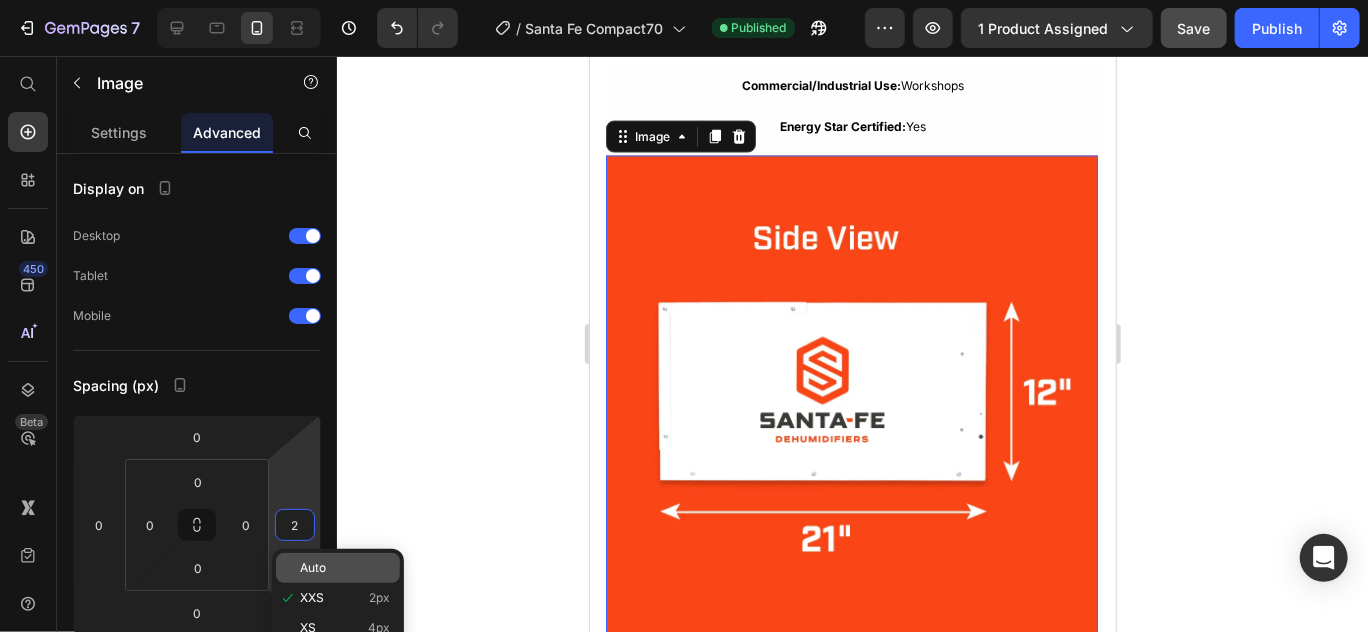 click on "Auto" at bounding box center [313, 568] 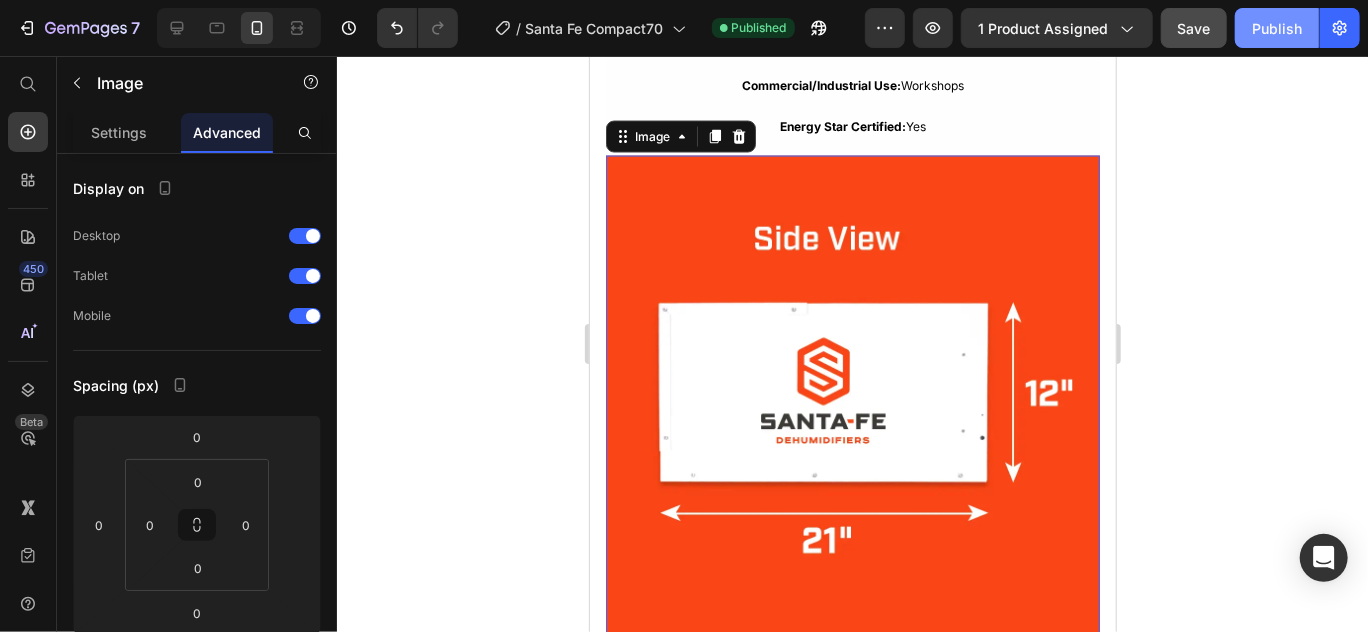 click on "Publish" at bounding box center (1277, 28) 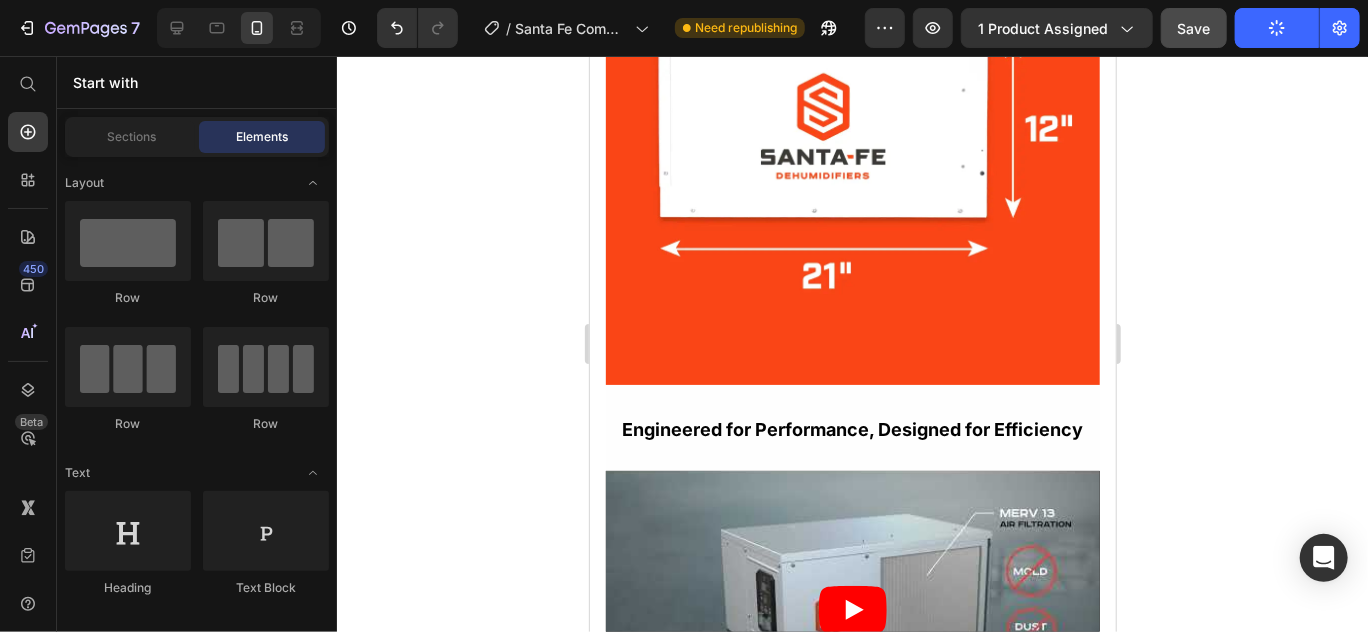 scroll, scrollTop: 5655, scrollLeft: 0, axis: vertical 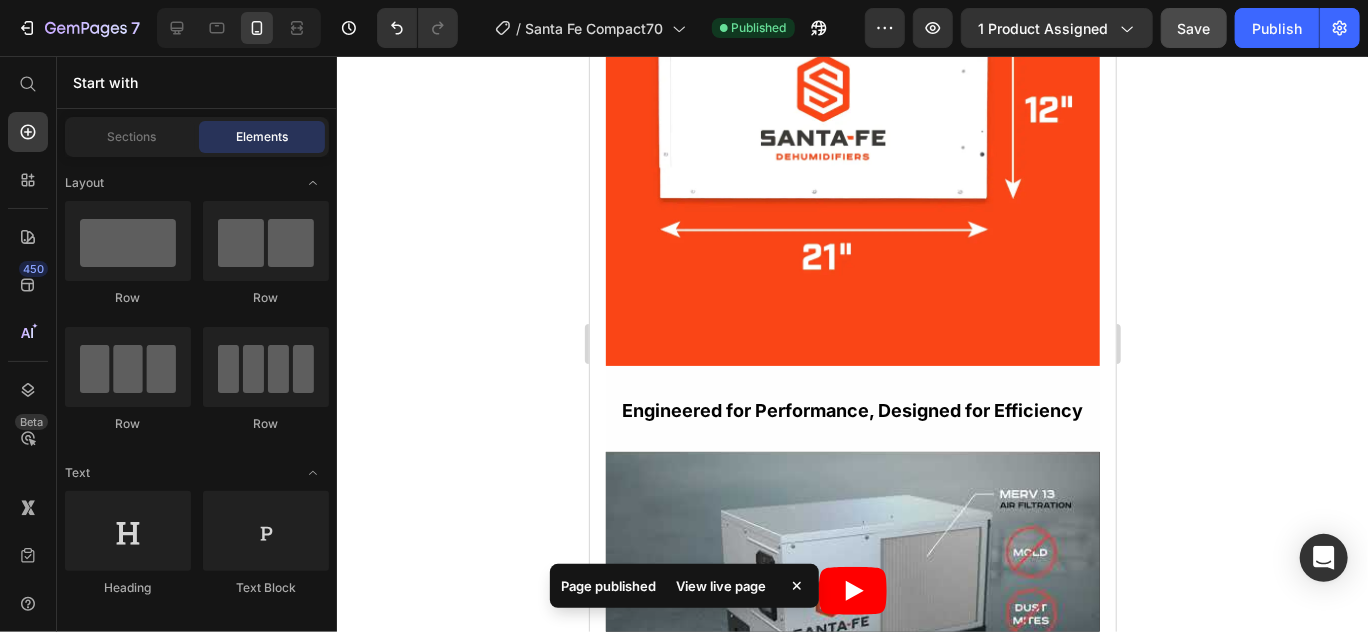 click on "Specifications Text Block Residential & Commercial Use Text Block Coverage Area:  Basement/Crawlspace Text Block Manufacturer-Suggested Room Size:  2200sq. ft. Text Block Pint Capacity:  70 pints Text Block Internal Condensate Pump:  No Text Block Commercial/Industrial Use:  Workshops Text Block Energy Star Certified:  Yes Text Block Row Image Row Engineered for Performance, Designed for Efficiency Text Block Video Row Section 6" at bounding box center (852, 143) 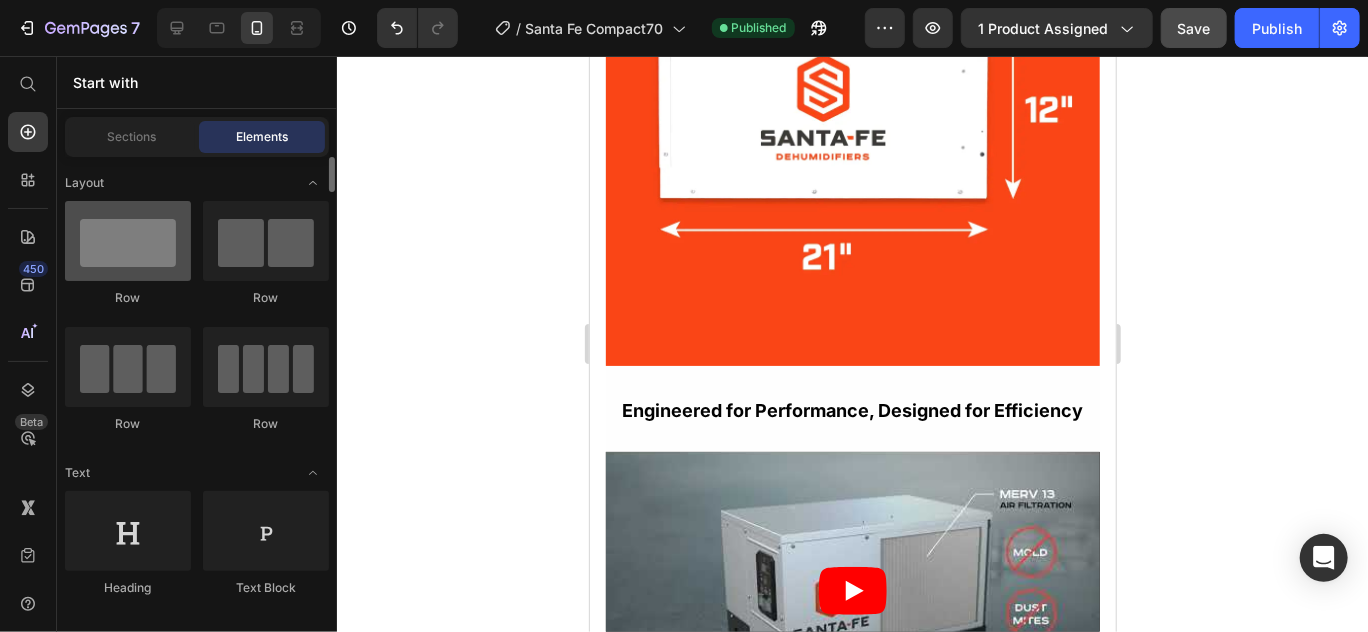 click at bounding box center [128, 241] 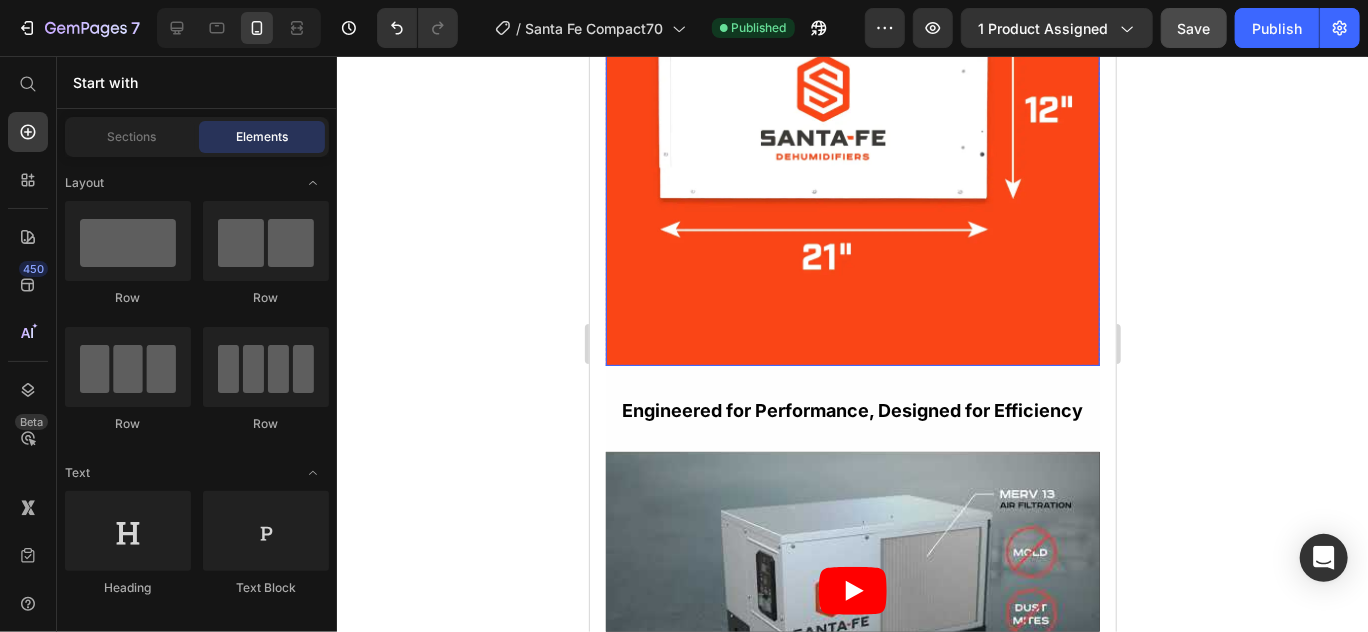 click at bounding box center (852, 118) 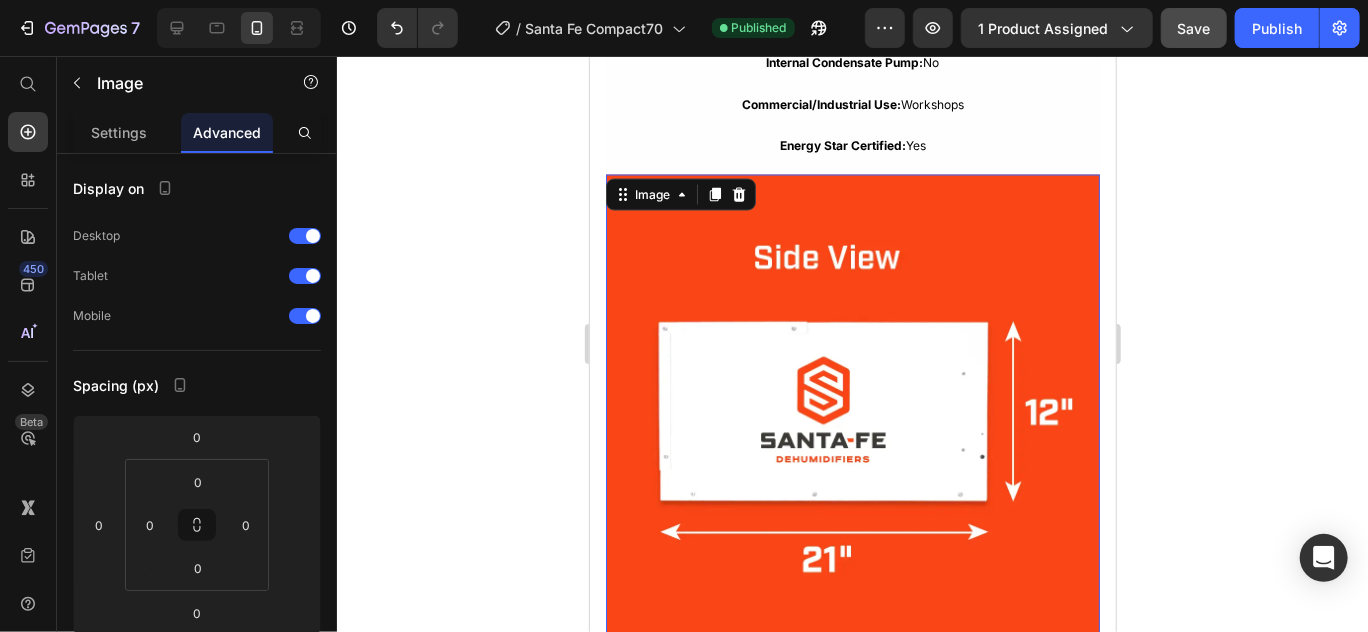 scroll, scrollTop: 5352, scrollLeft: 0, axis: vertical 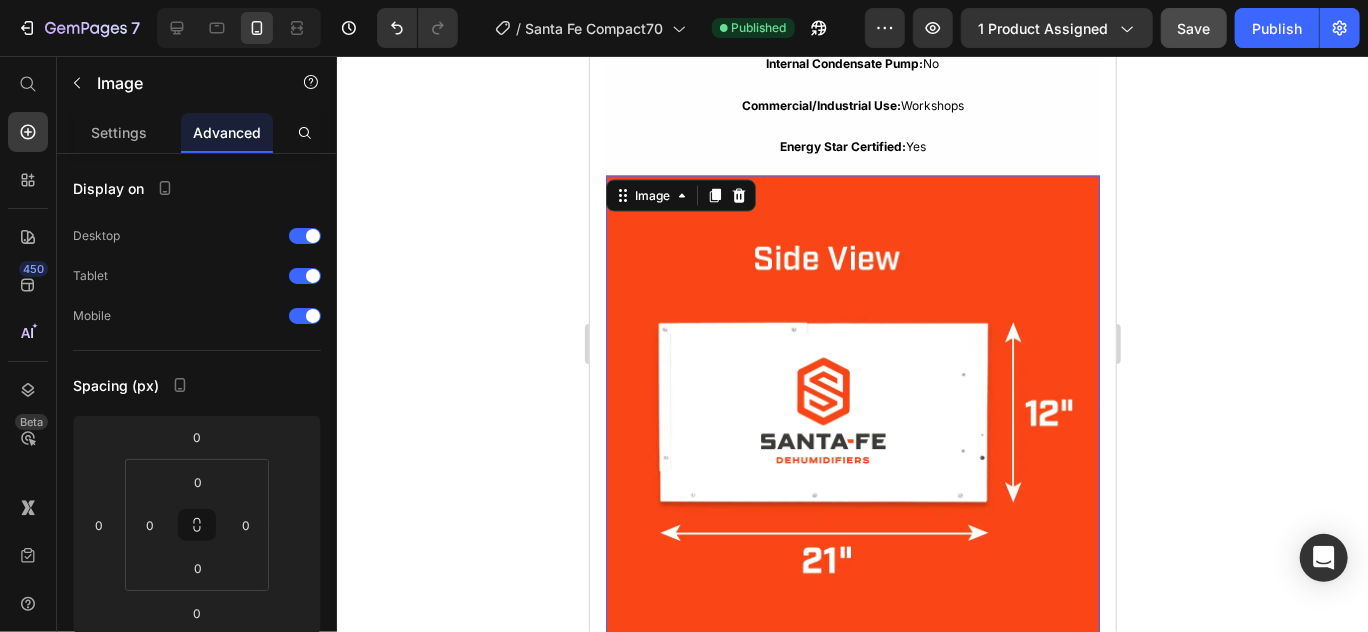 click at bounding box center [852, 422] 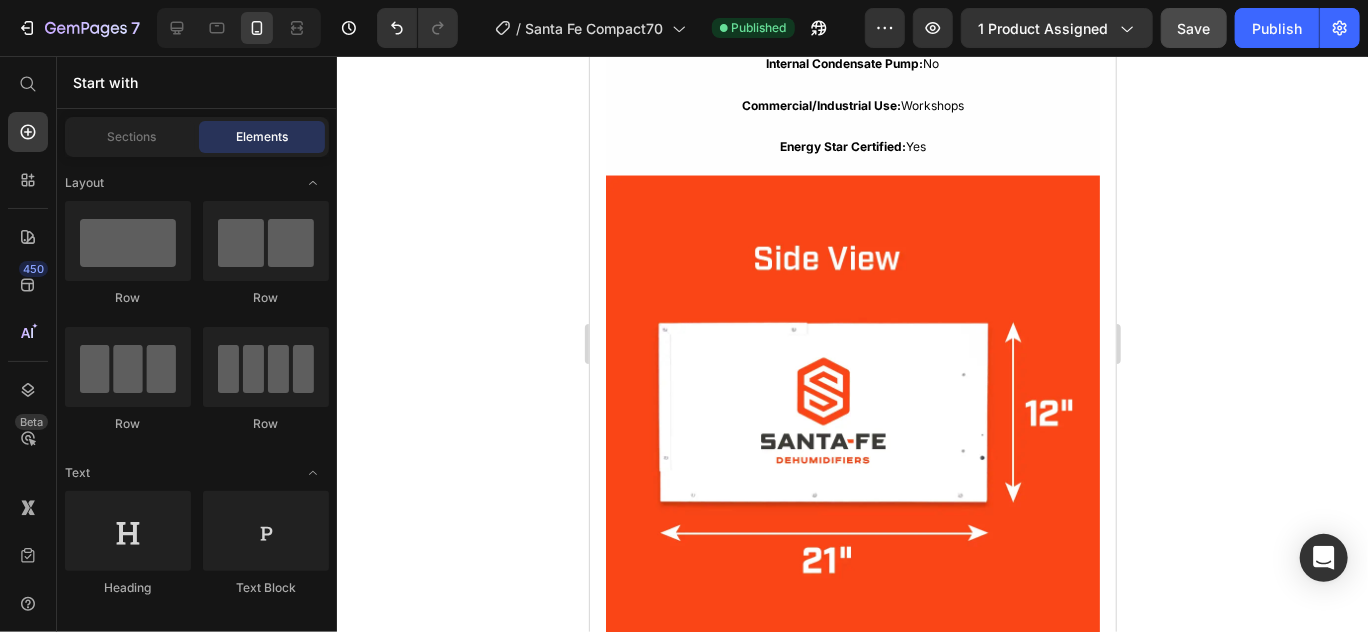 click on "Specifications Text Block Residential & Commercial Use Text Block Coverage Area:  Basement/Crawlspace Text Block Manufacturer-Suggested Room Size:  2200sq. ft. Text Block Pint Capacity:  70 pints Text Block Internal Condensate Pump:  No Text Block Commercial/Industrial Use:  Workshops Text Block Energy Star Certified:  Yes Text Block Row Image Row Engineered for Performance, Designed for Efficiency Text Block Video Row Section 6" at bounding box center [852, 446] 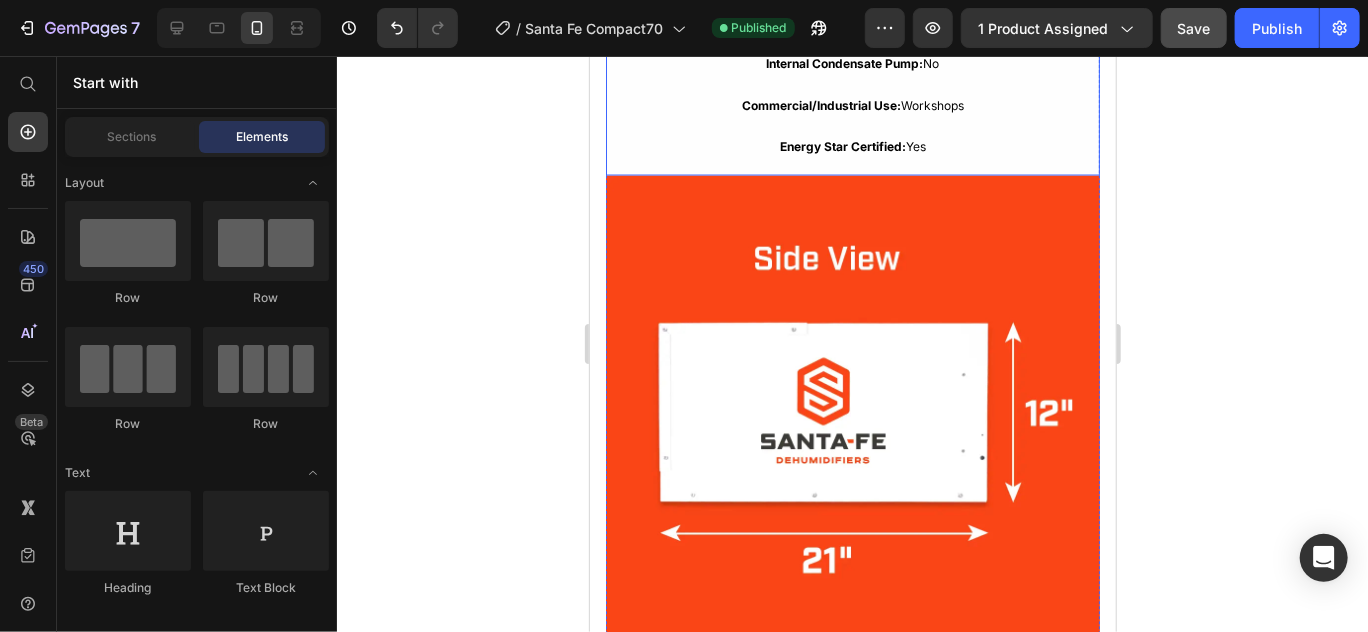 click on "Residential & Commercial Use Text Block Coverage Area:  Basement/Crawlspace Text Block Manufacturer-Suggested Room Size:  2200sq. ft. Text Block Pint Capacity:  70 pints Text Block Internal Condensate Pump:  No Text Block Commercial/Industrial Use:  Workshops Text Block Energy Star Certified:  Yes Text Block" at bounding box center (852, 29) 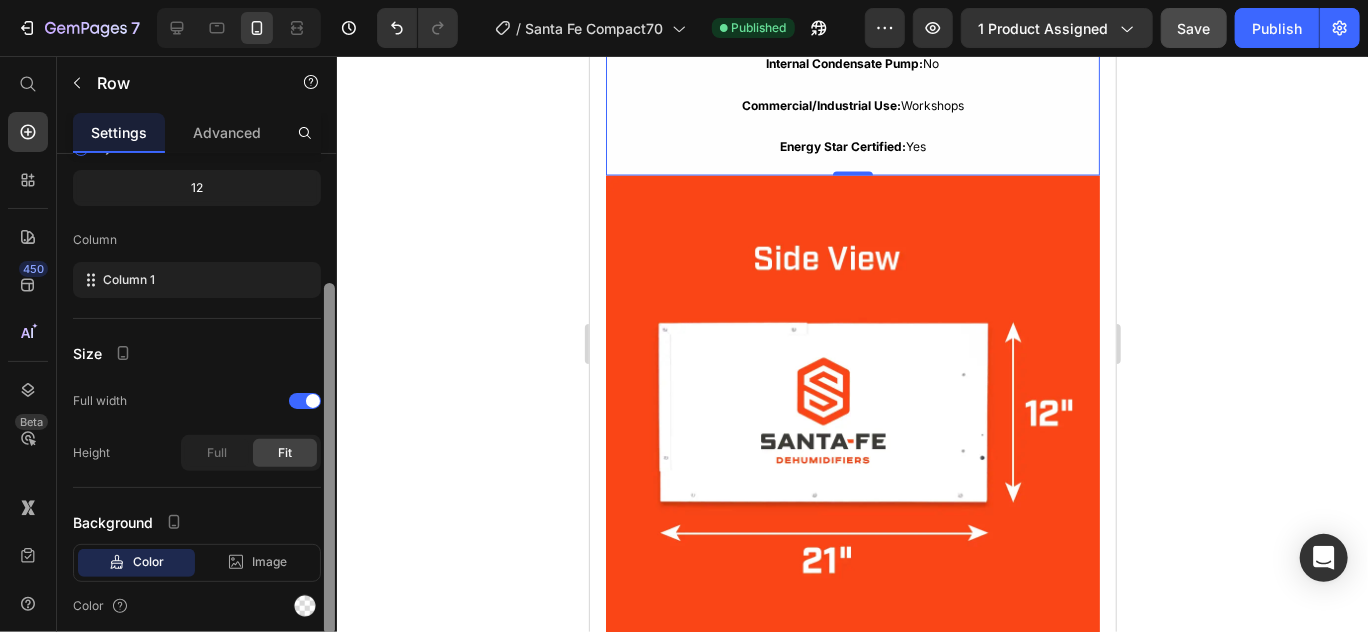 scroll, scrollTop: 206, scrollLeft: 0, axis: vertical 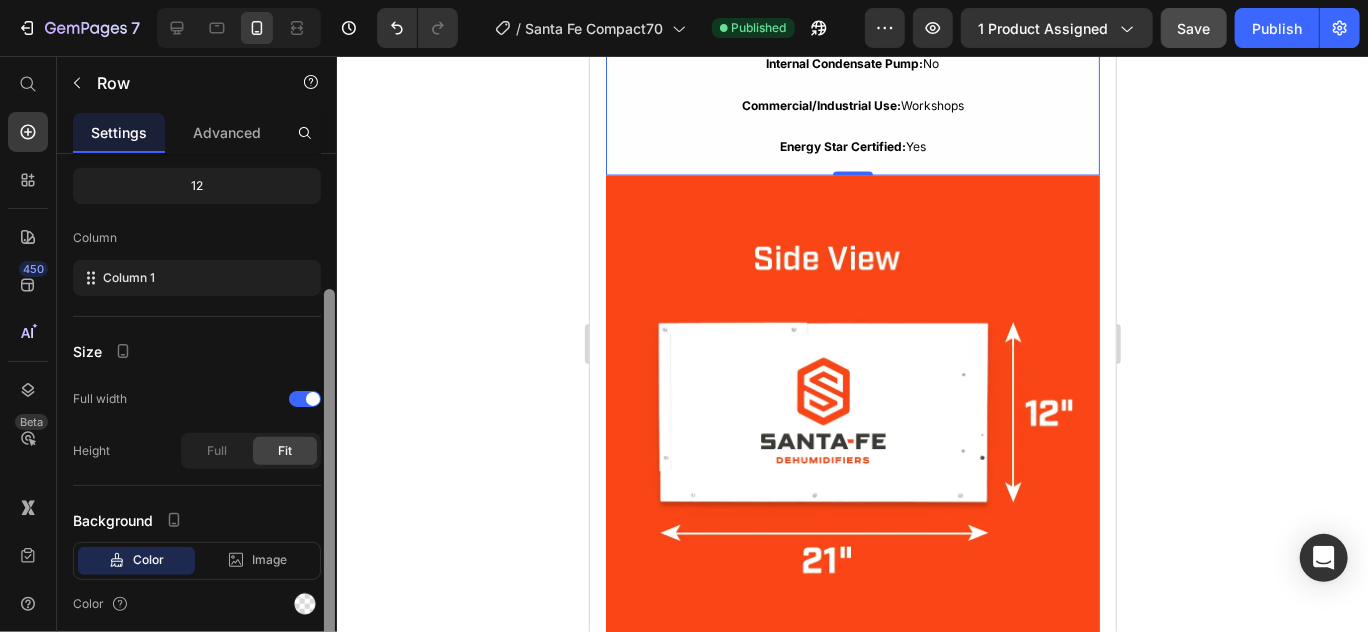 drag, startPoint x: 327, startPoint y: 357, endPoint x: 319, endPoint y: 493, distance: 136.23509 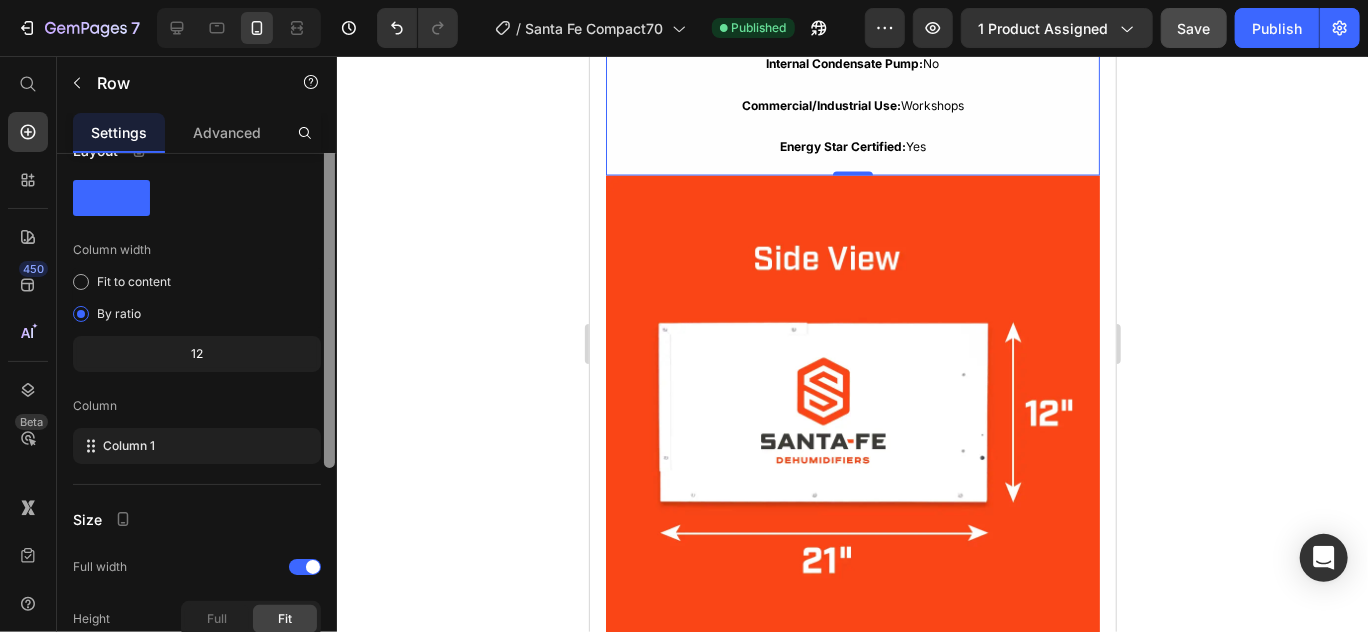 scroll, scrollTop: 0, scrollLeft: 0, axis: both 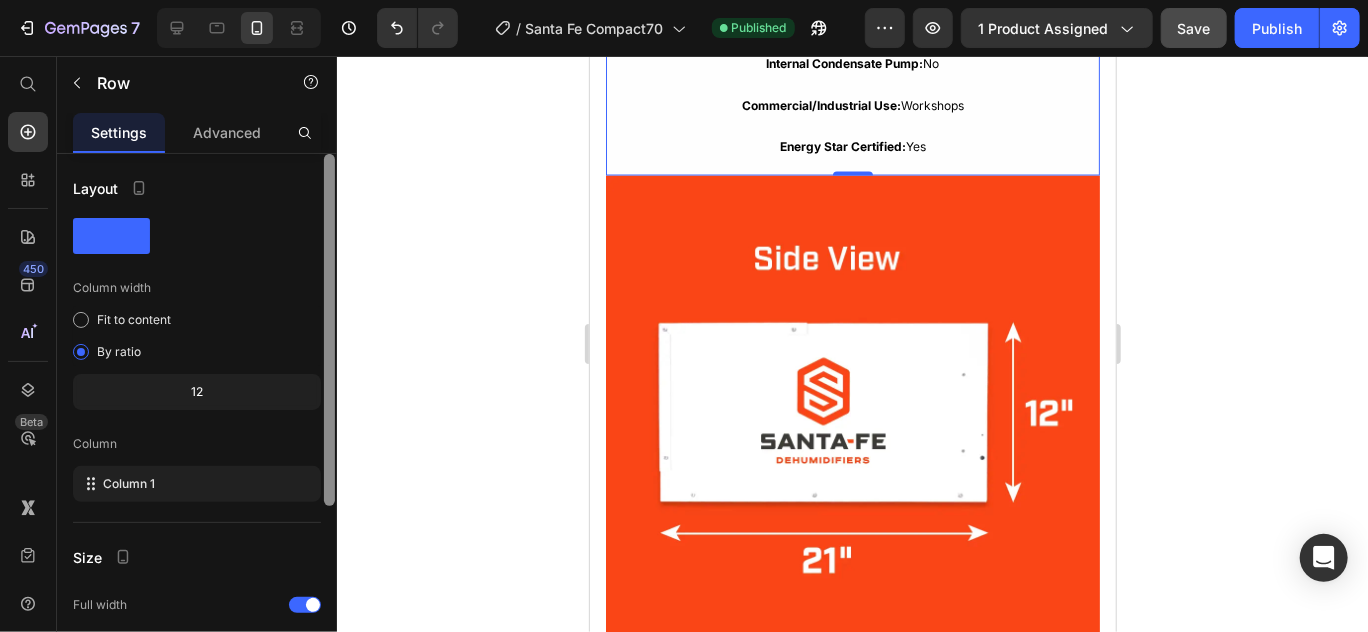drag, startPoint x: 329, startPoint y: 447, endPoint x: 314, endPoint y: 264, distance: 183.61372 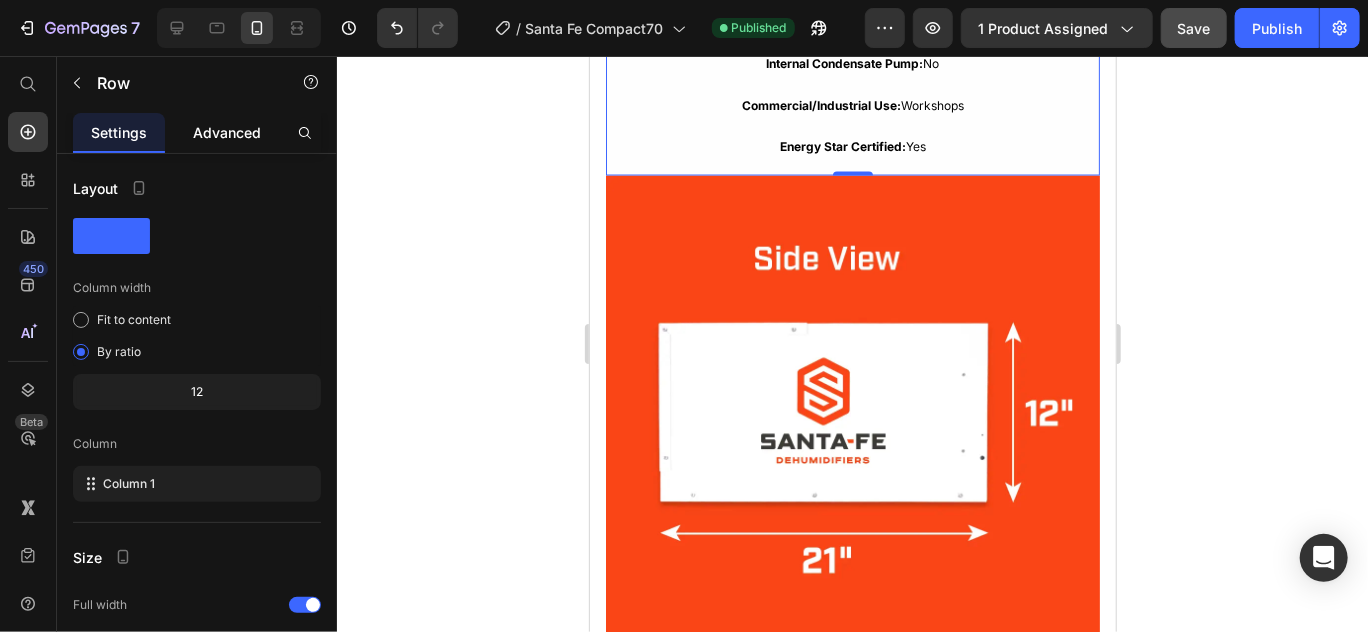 click on "Advanced" at bounding box center [227, 132] 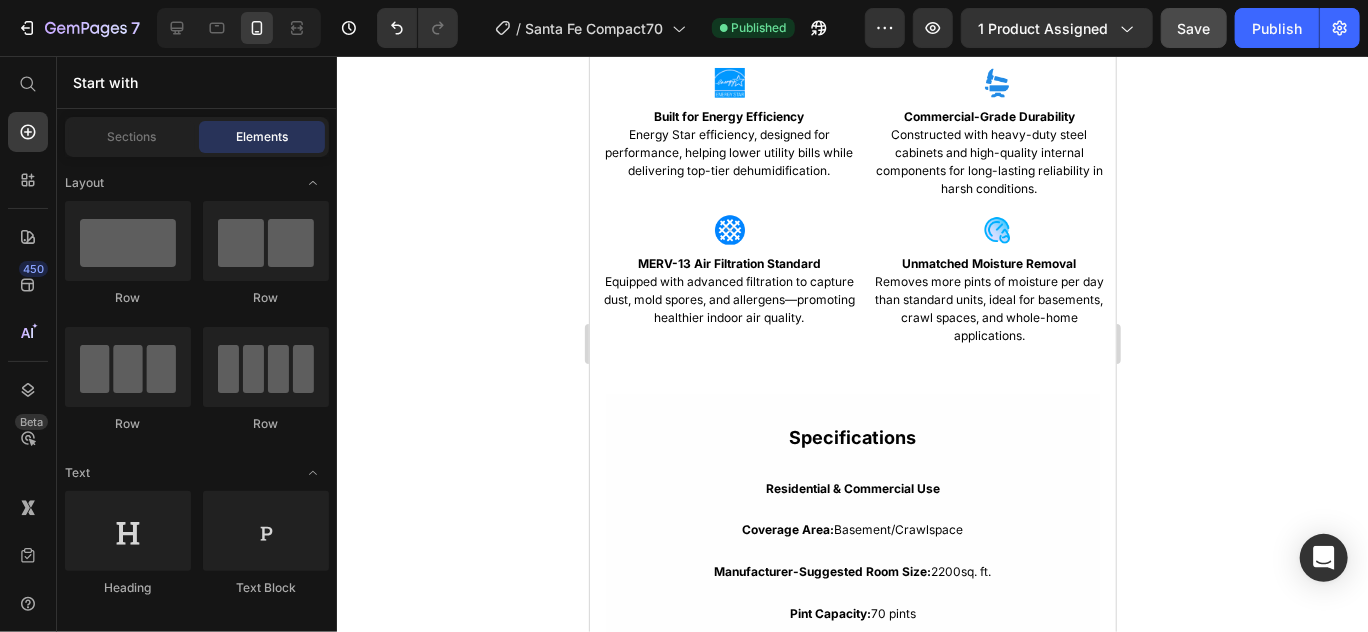 scroll, scrollTop: 4741, scrollLeft: 0, axis: vertical 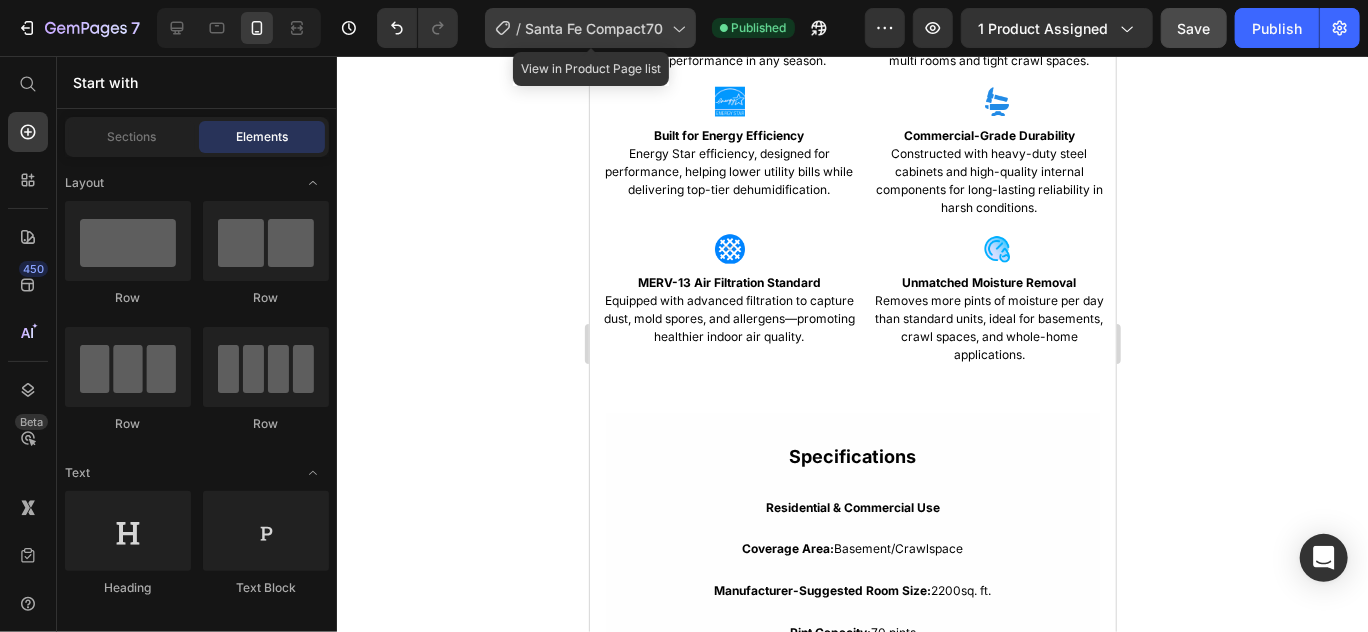 click 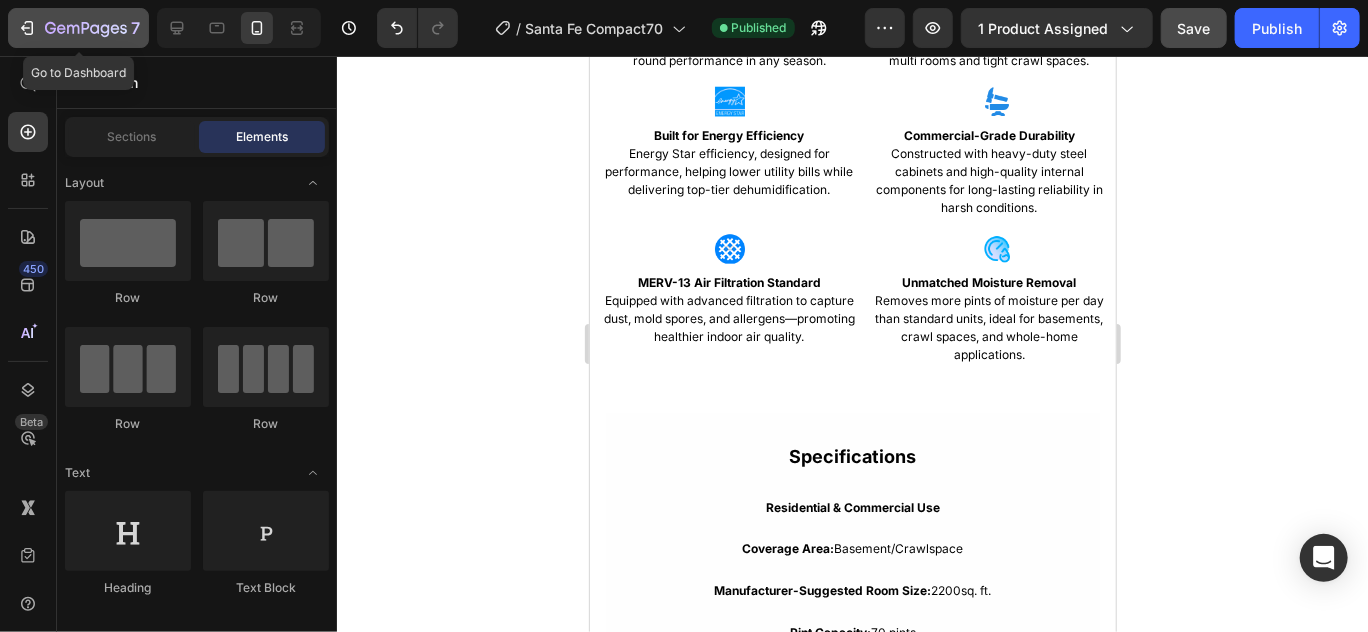 click 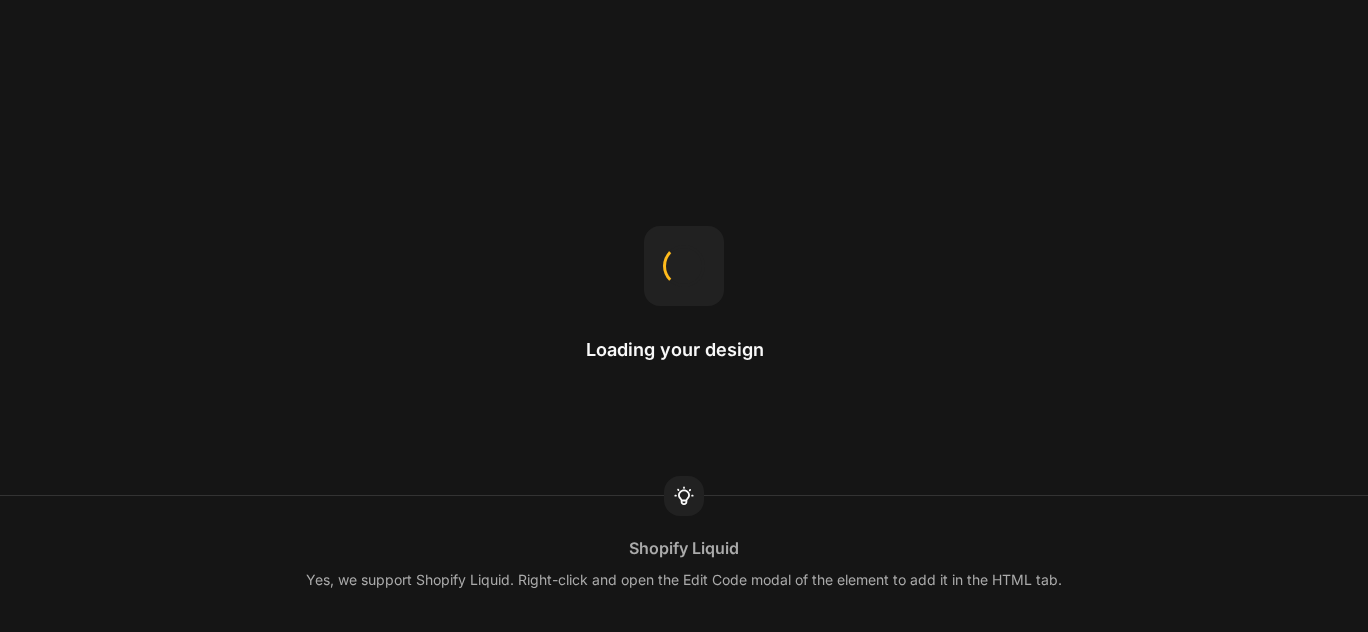scroll, scrollTop: 0, scrollLeft: 0, axis: both 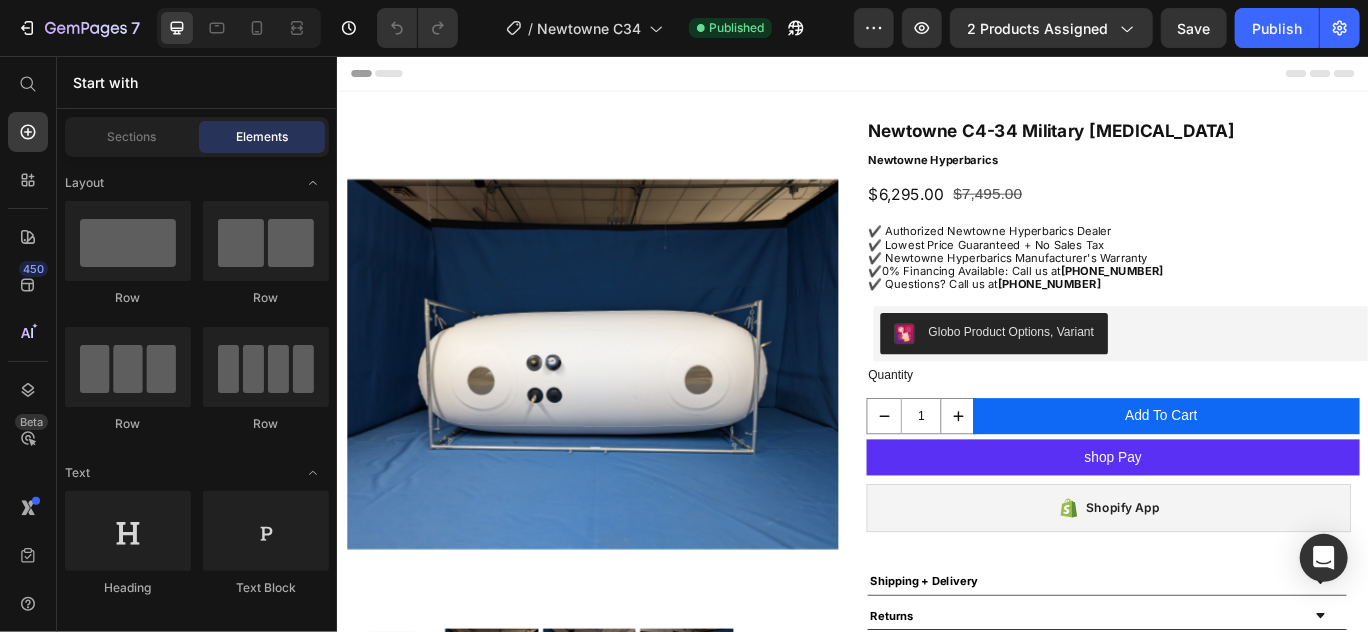click at bounding box center (634, 415) 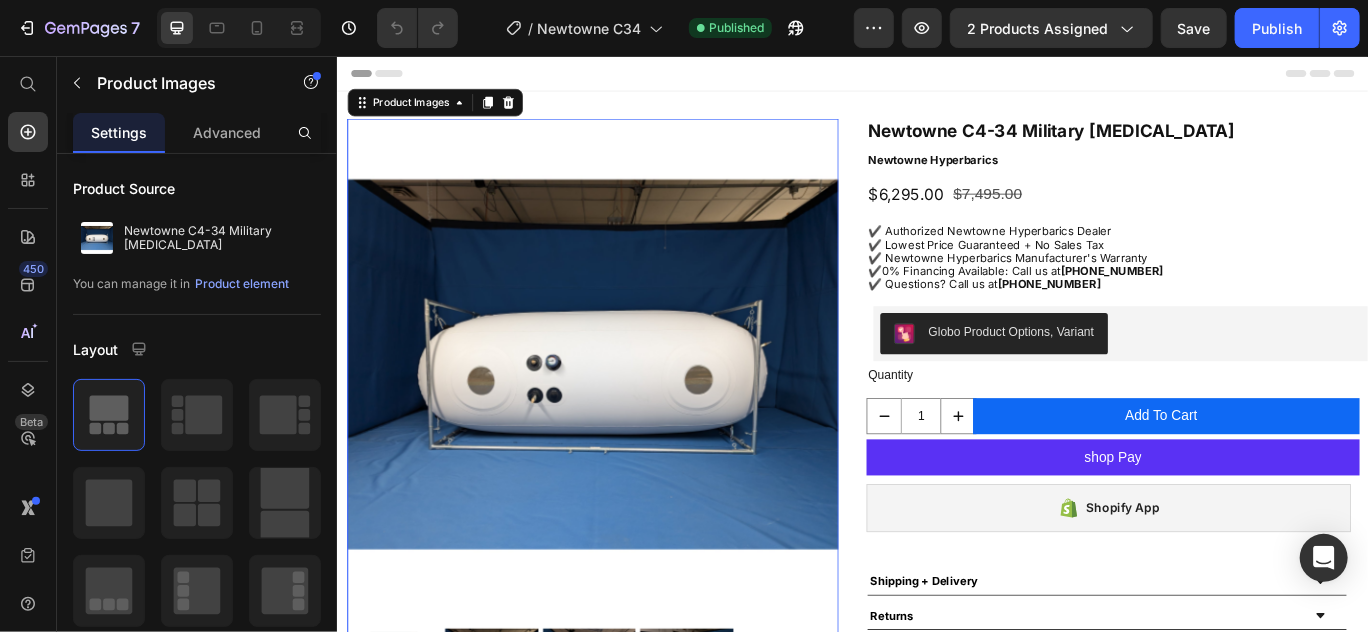 click at bounding box center [634, 415] 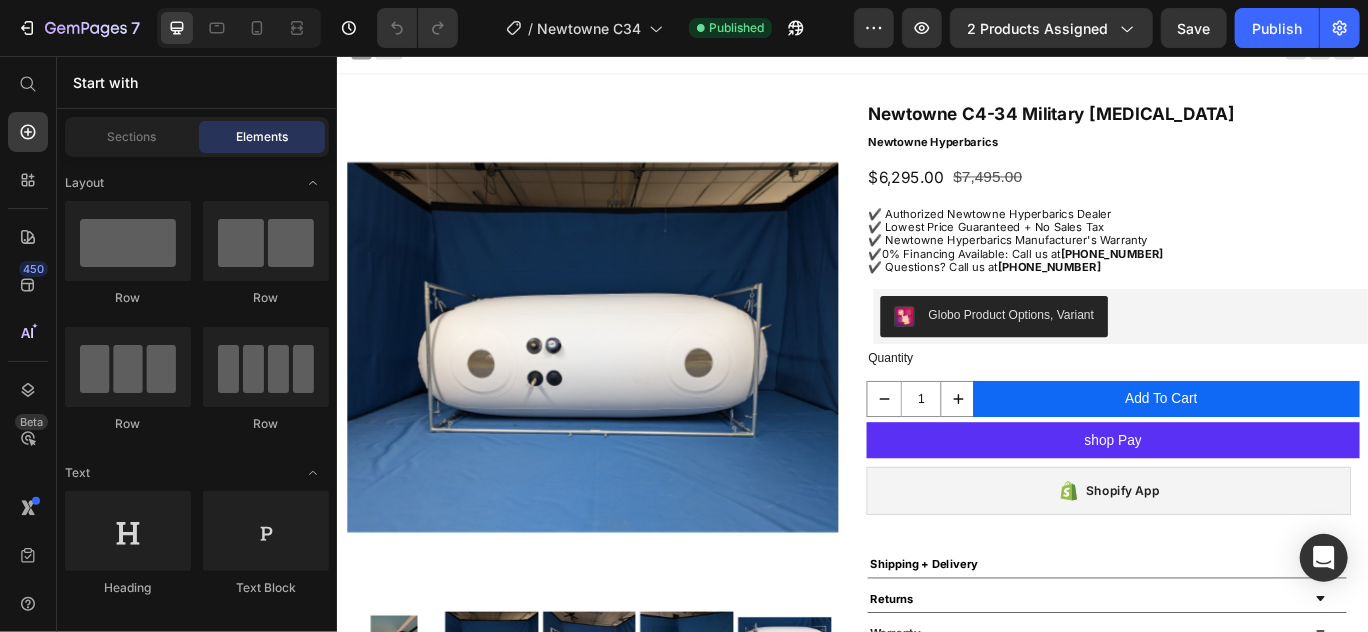 scroll, scrollTop: 0, scrollLeft: 0, axis: both 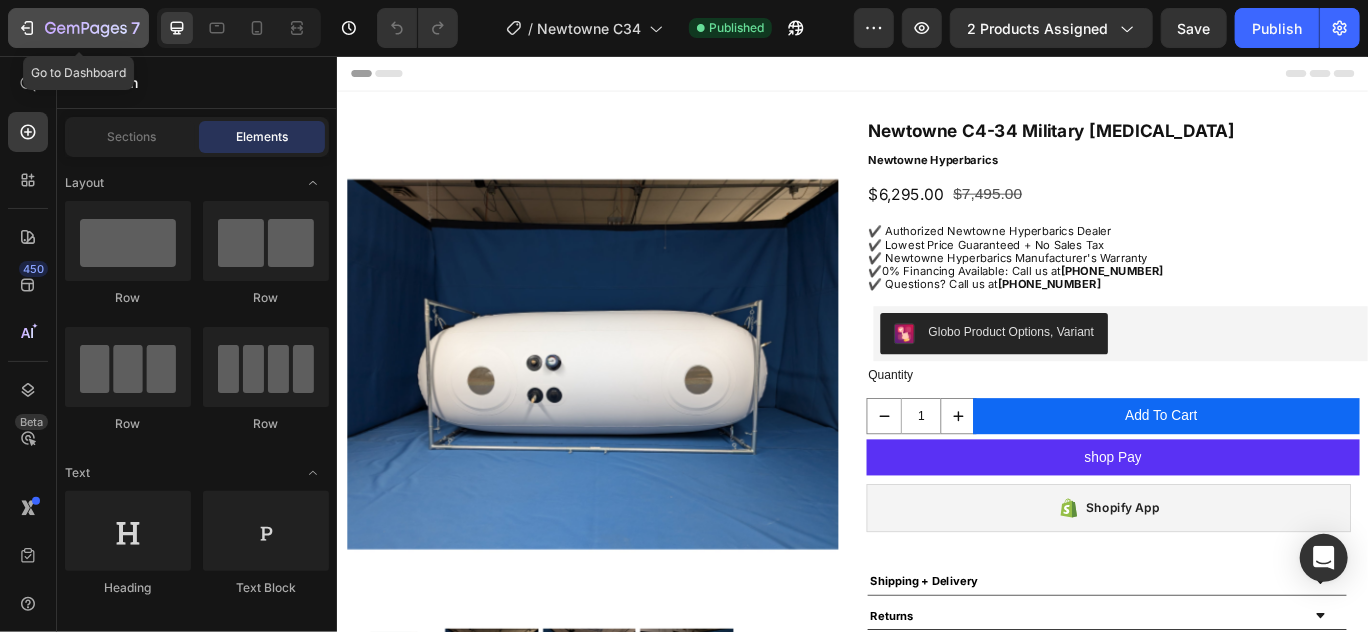 click 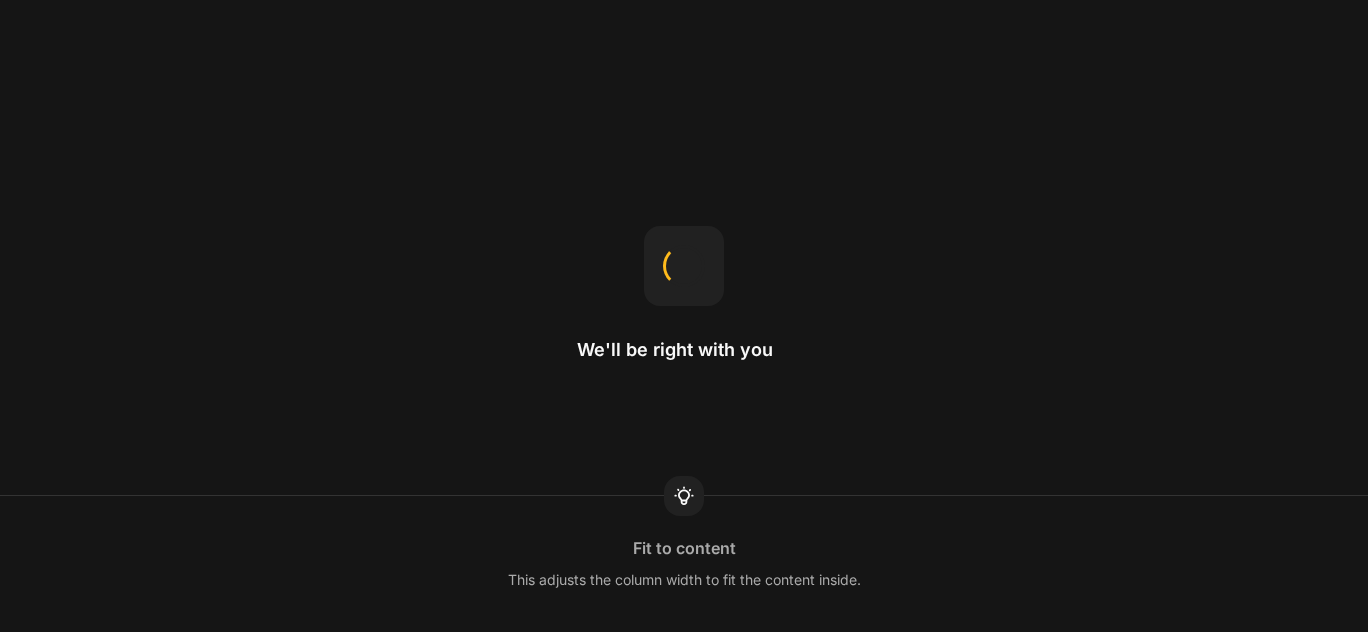scroll, scrollTop: 0, scrollLeft: 0, axis: both 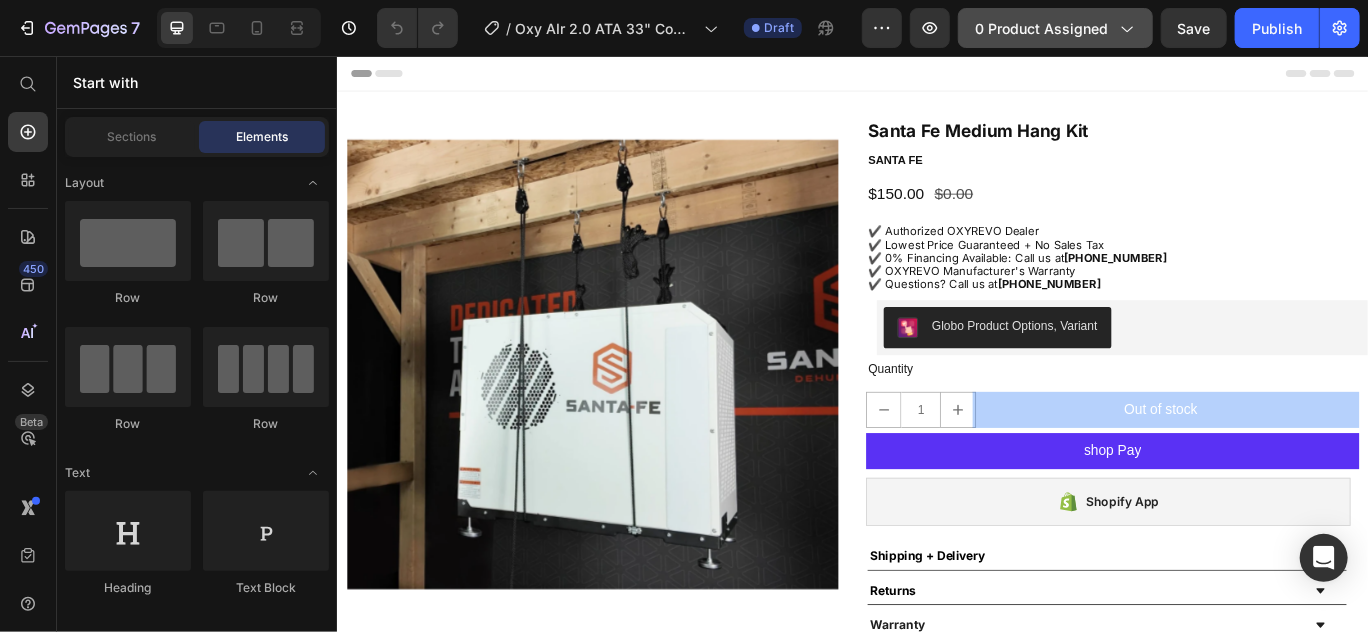 click on "0 product assigned" 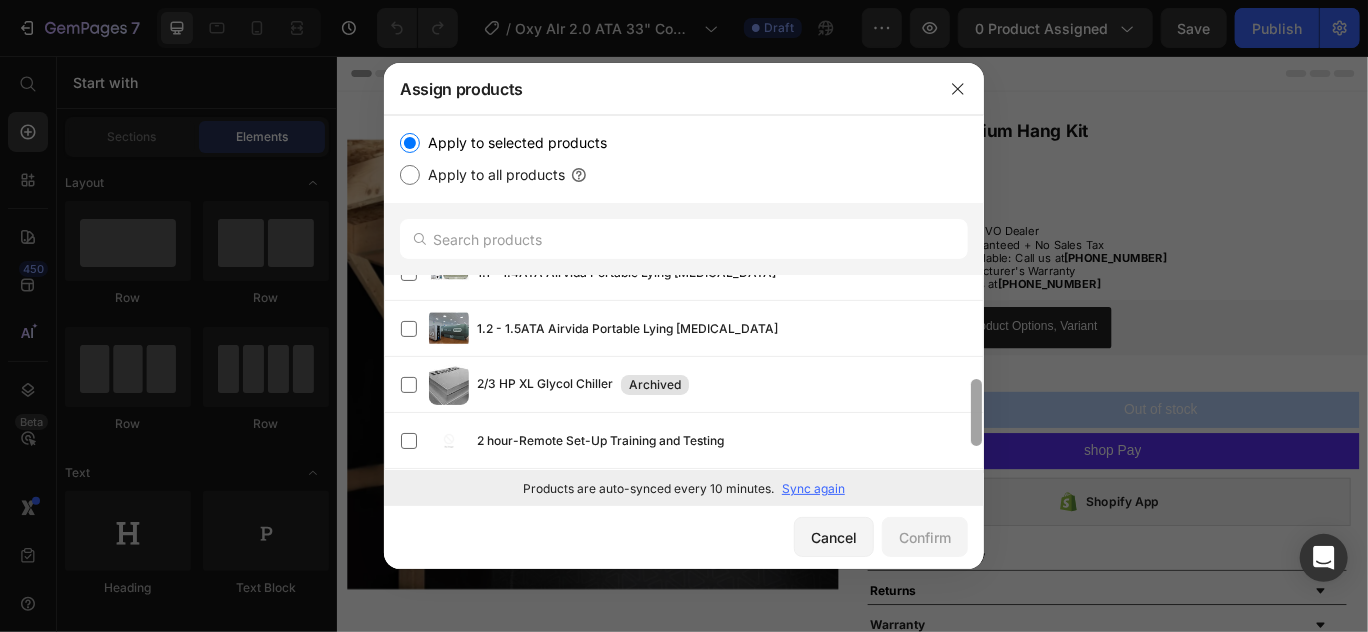 click at bounding box center [976, 412] 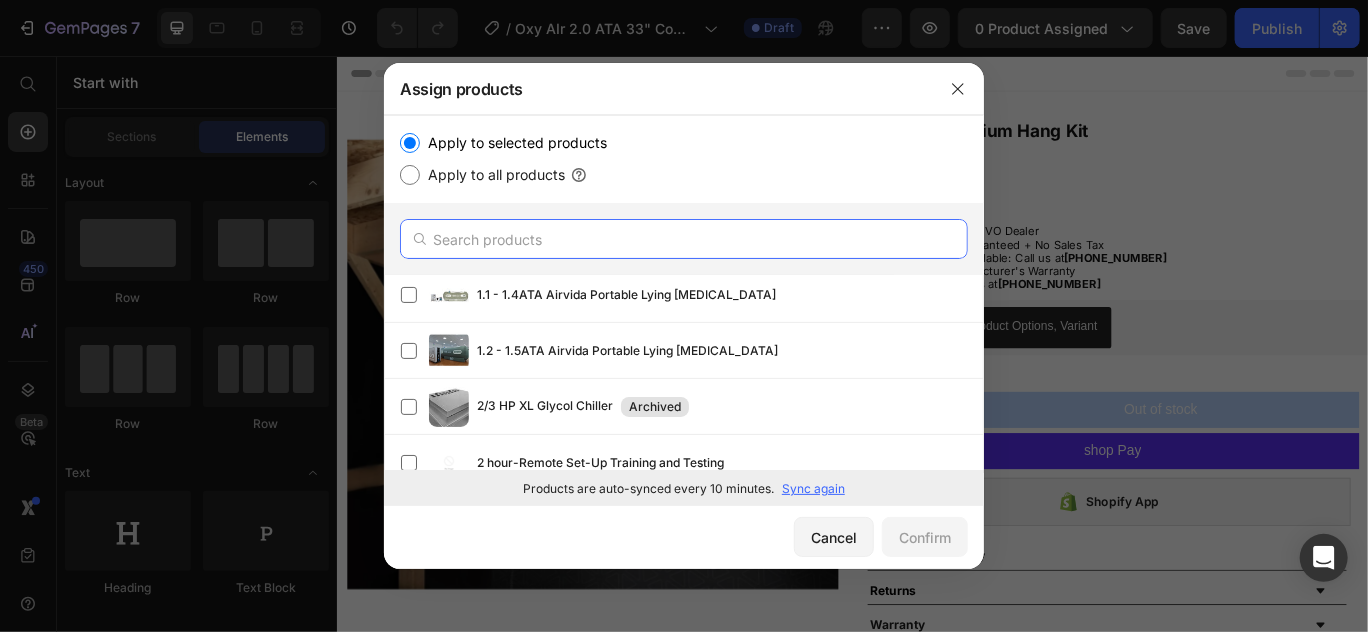 click at bounding box center [684, 239] 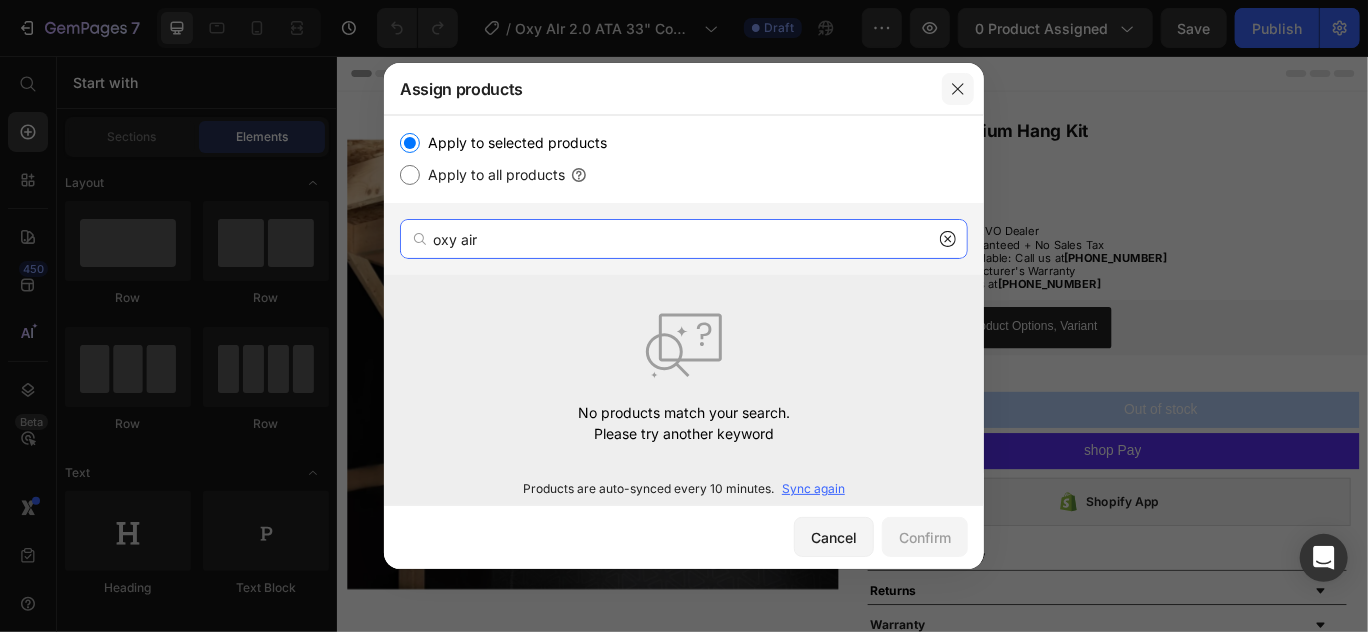 type on "oxy air" 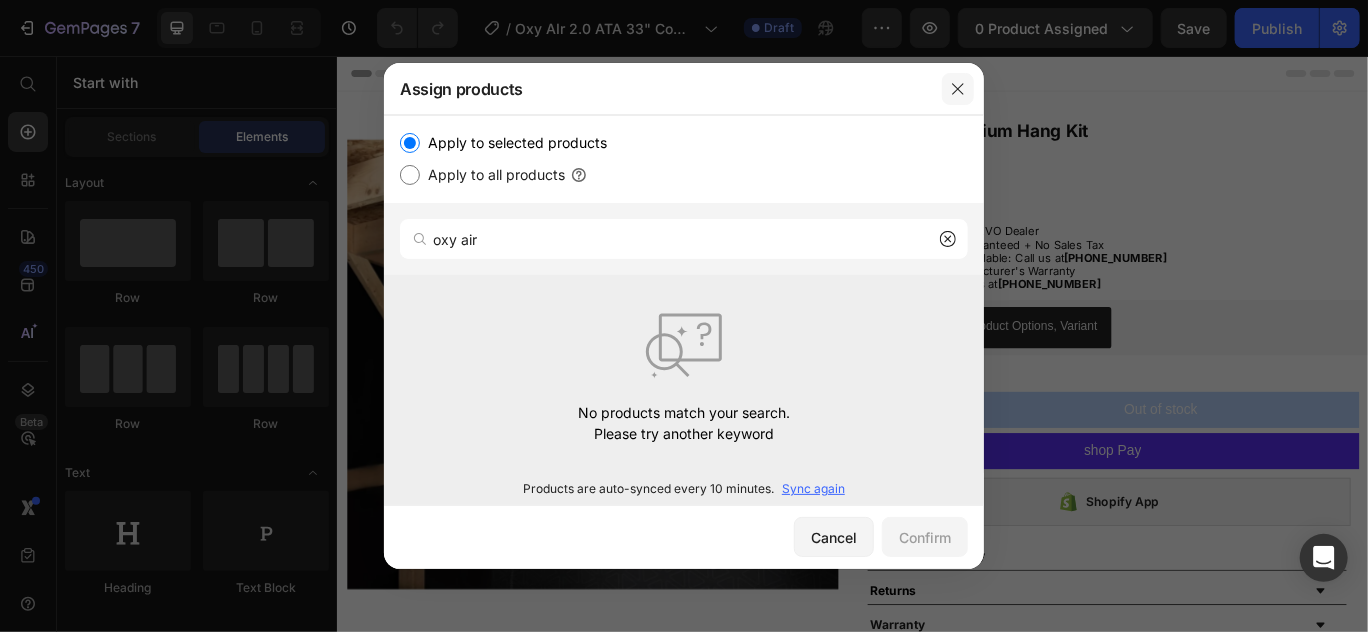 click 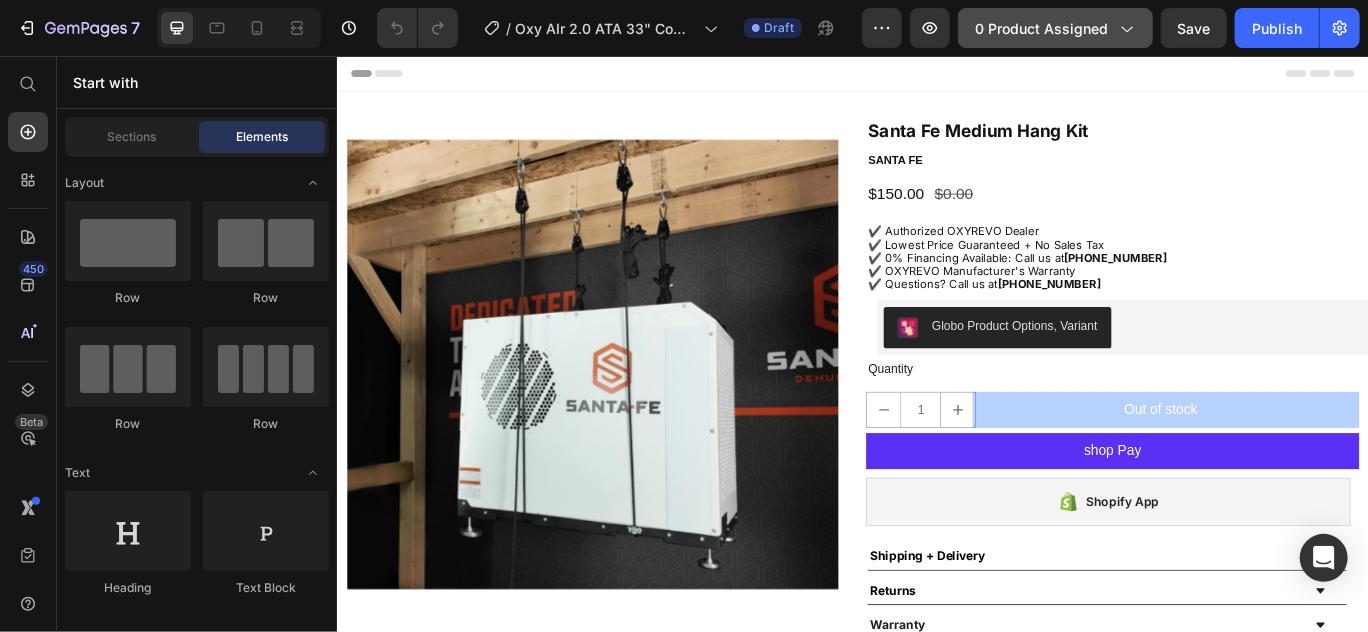 click on "0 product assigned" 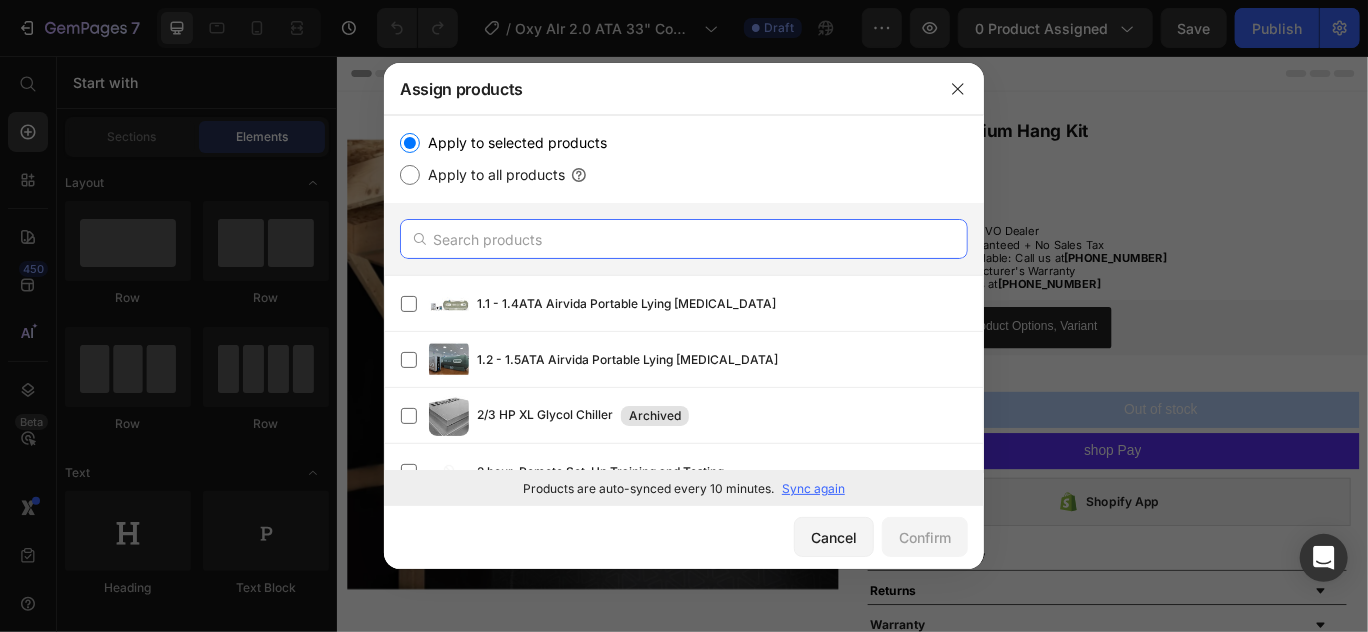 click at bounding box center [684, 239] 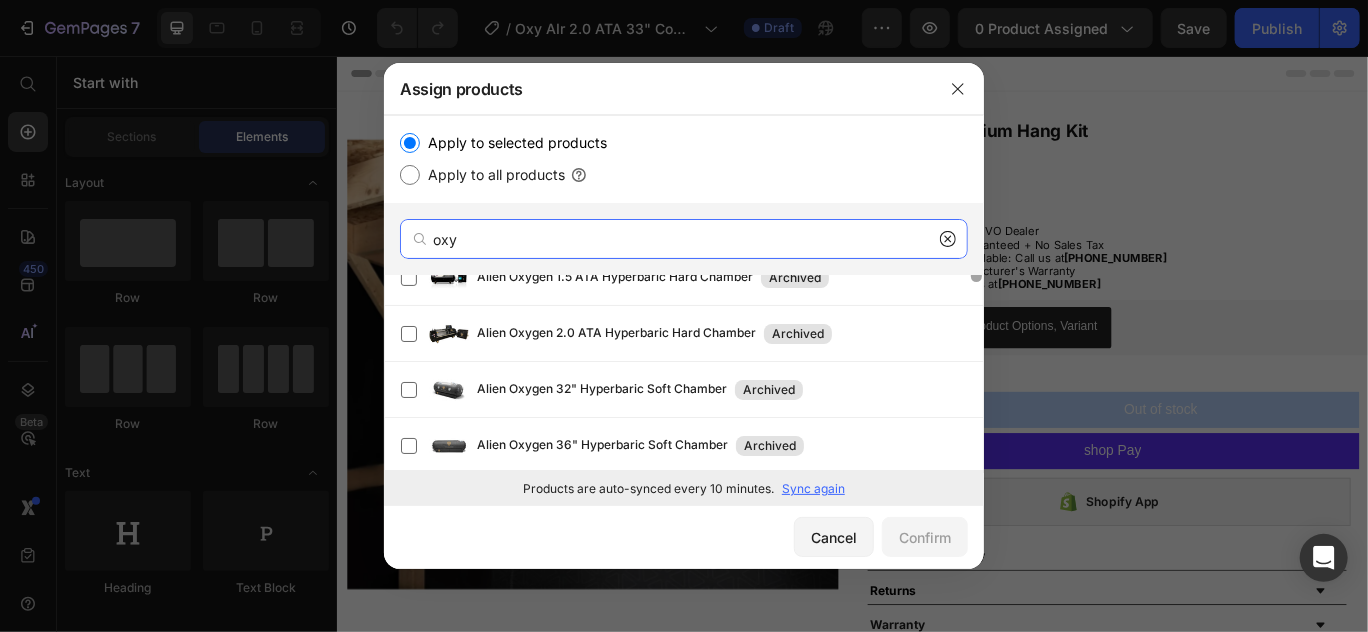 scroll, scrollTop: 0, scrollLeft: 0, axis: both 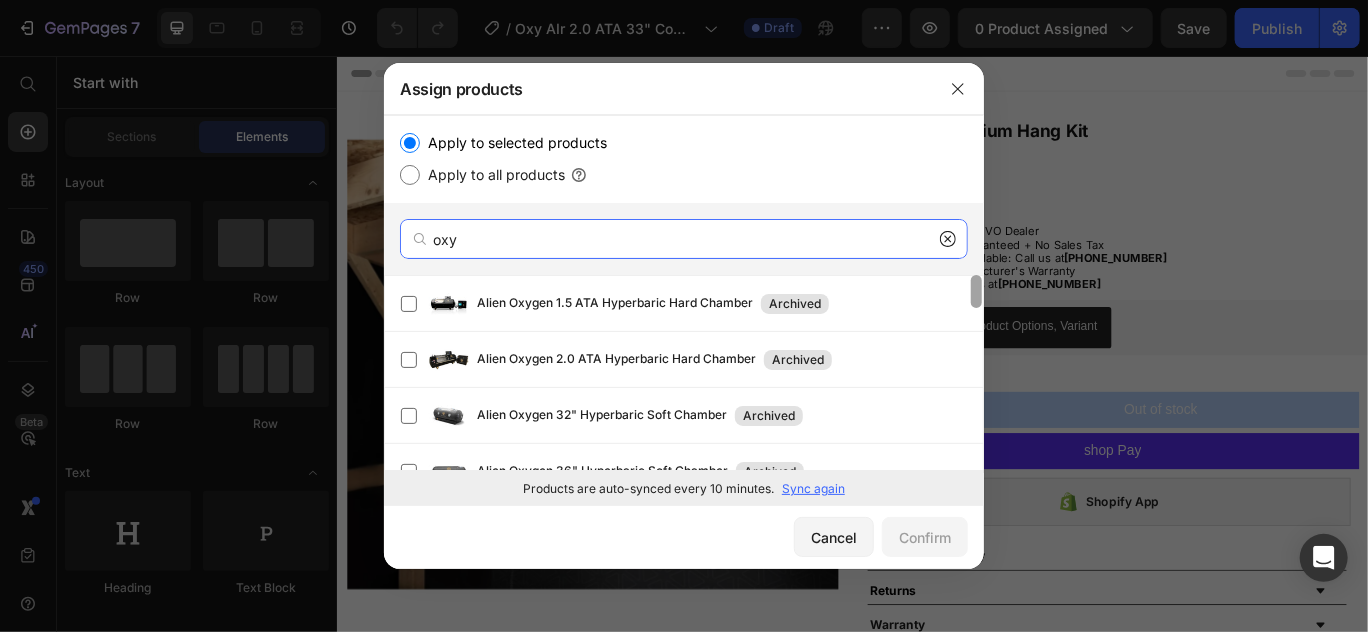 drag, startPoint x: 973, startPoint y: 300, endPoint x: 972, endPoint y: 265, distance: 35.014282 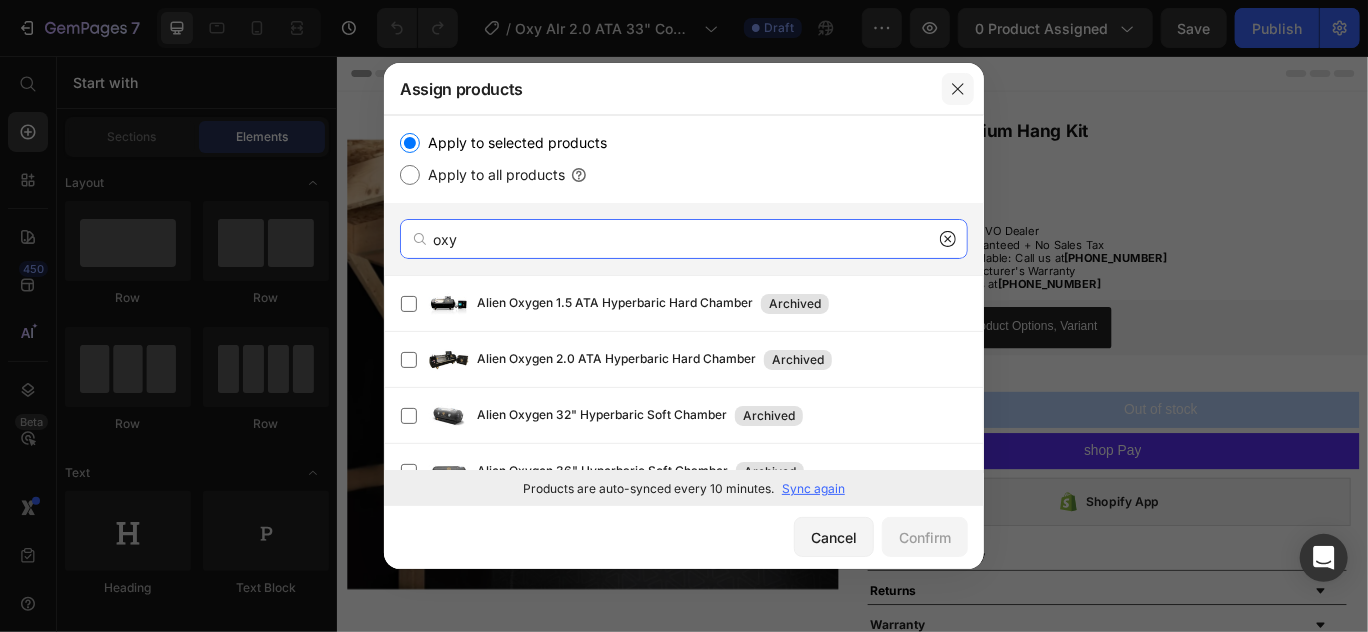 type on "oxy" 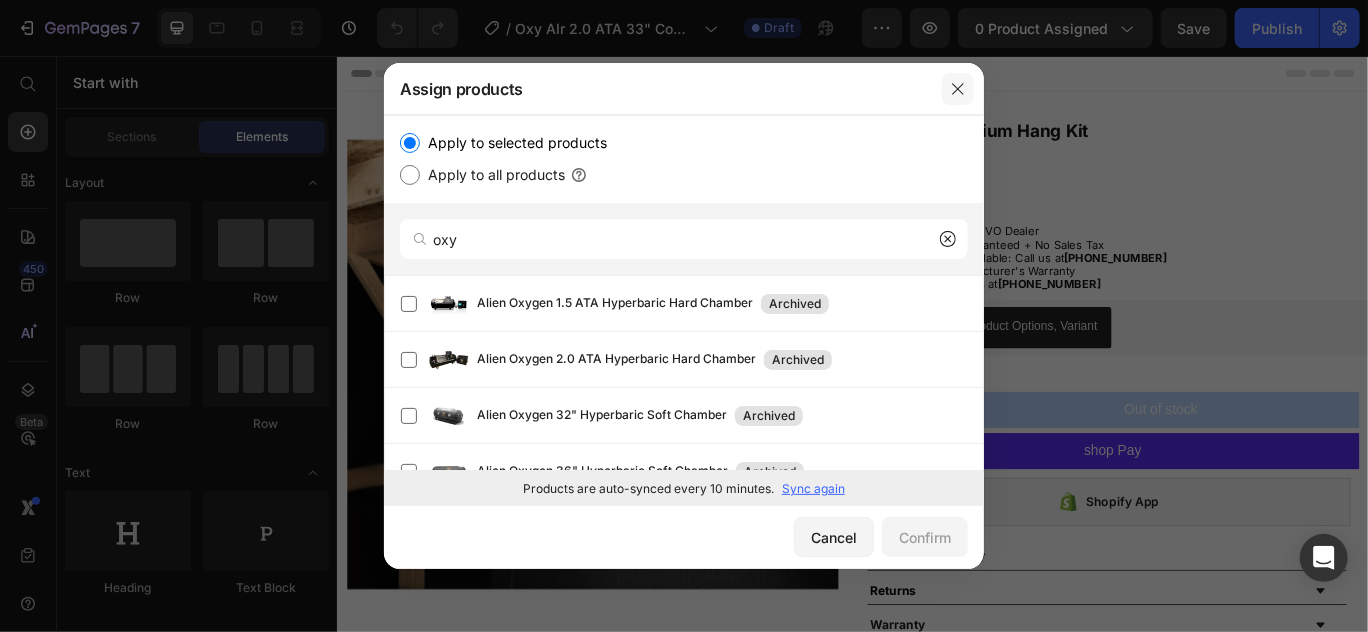 click 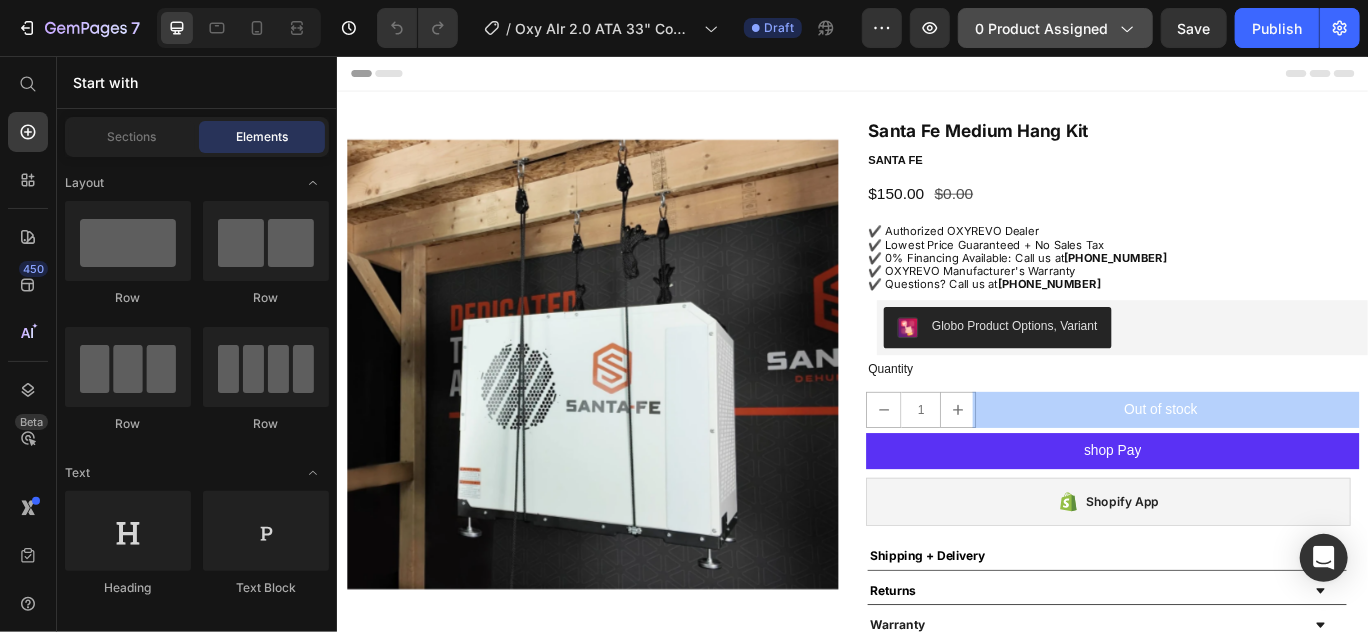 click on "0 product assigned" 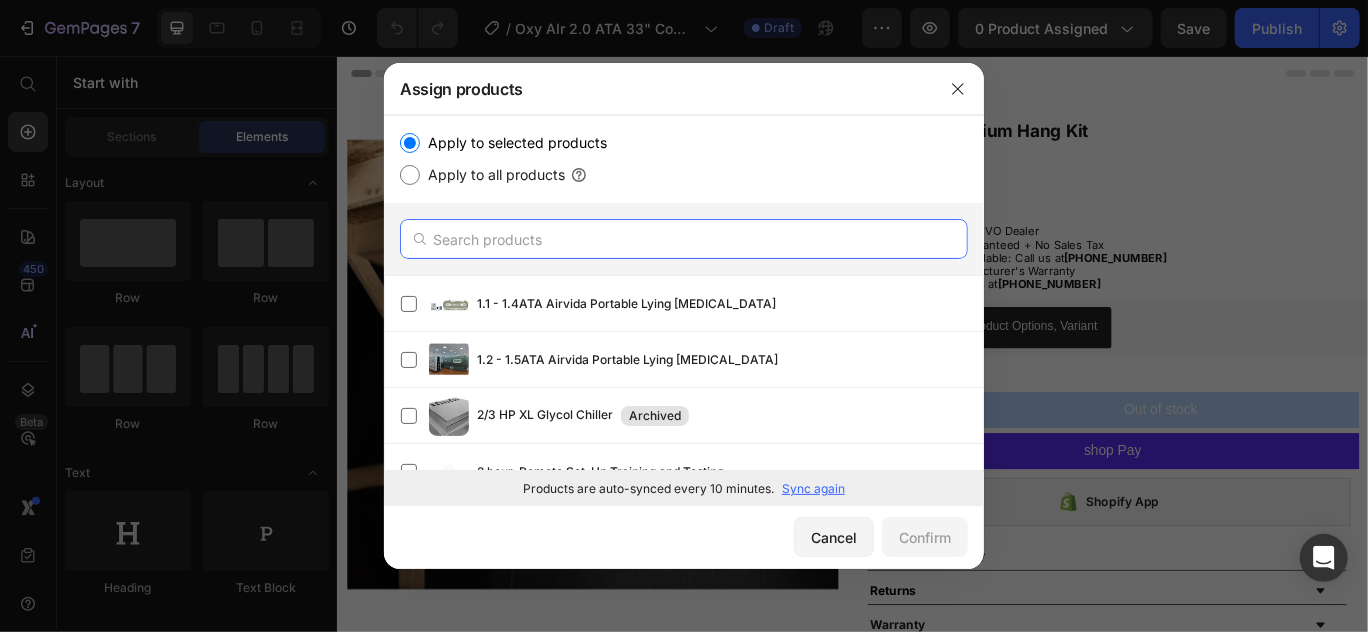 click at bounding box center (684, 239) 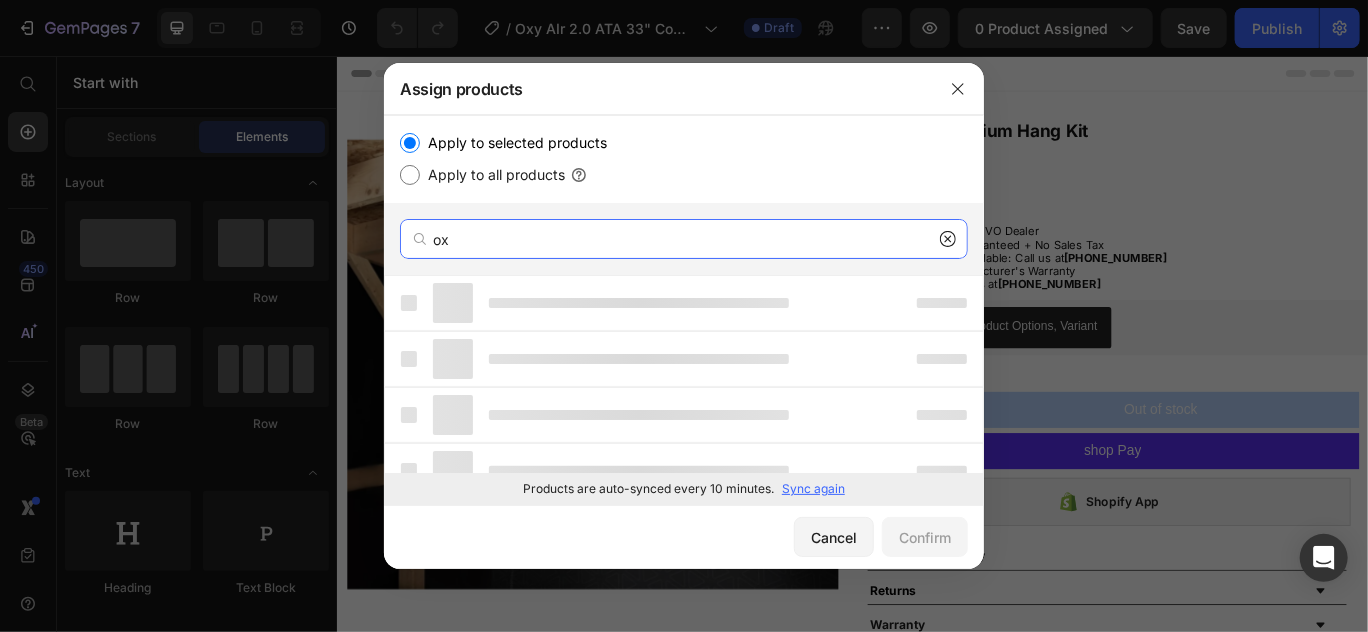 type on "o" 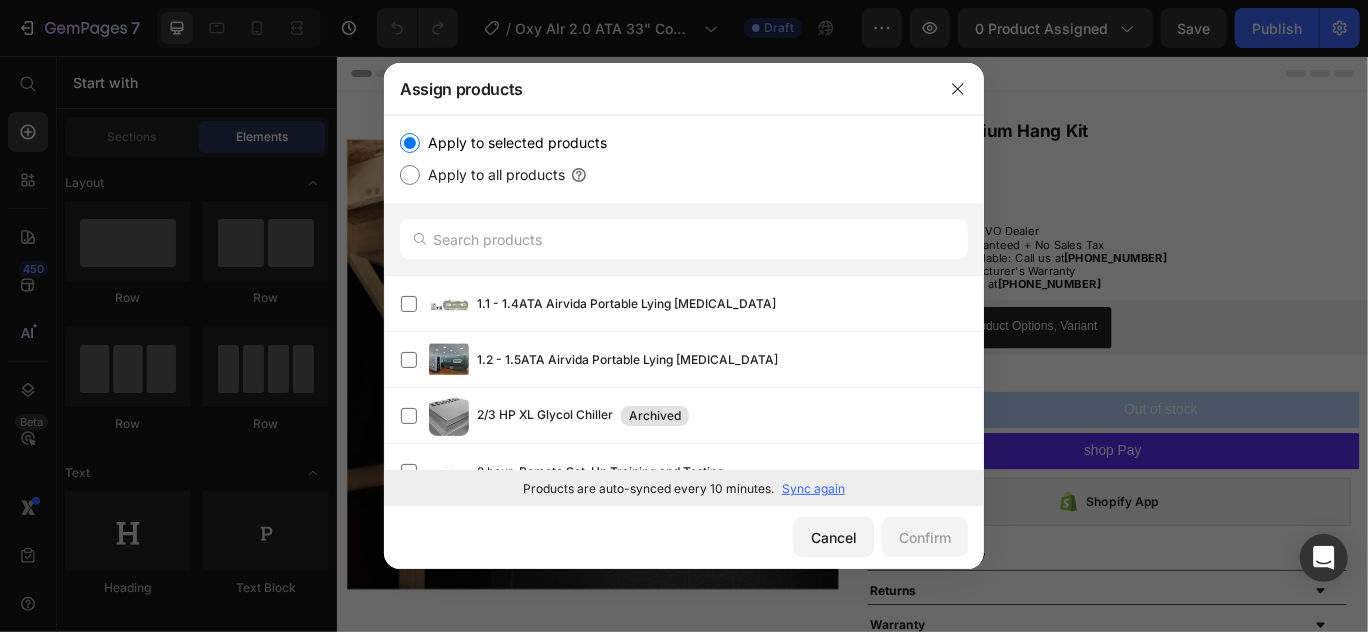 click on "Sync again" at bounding box center (813, 489) 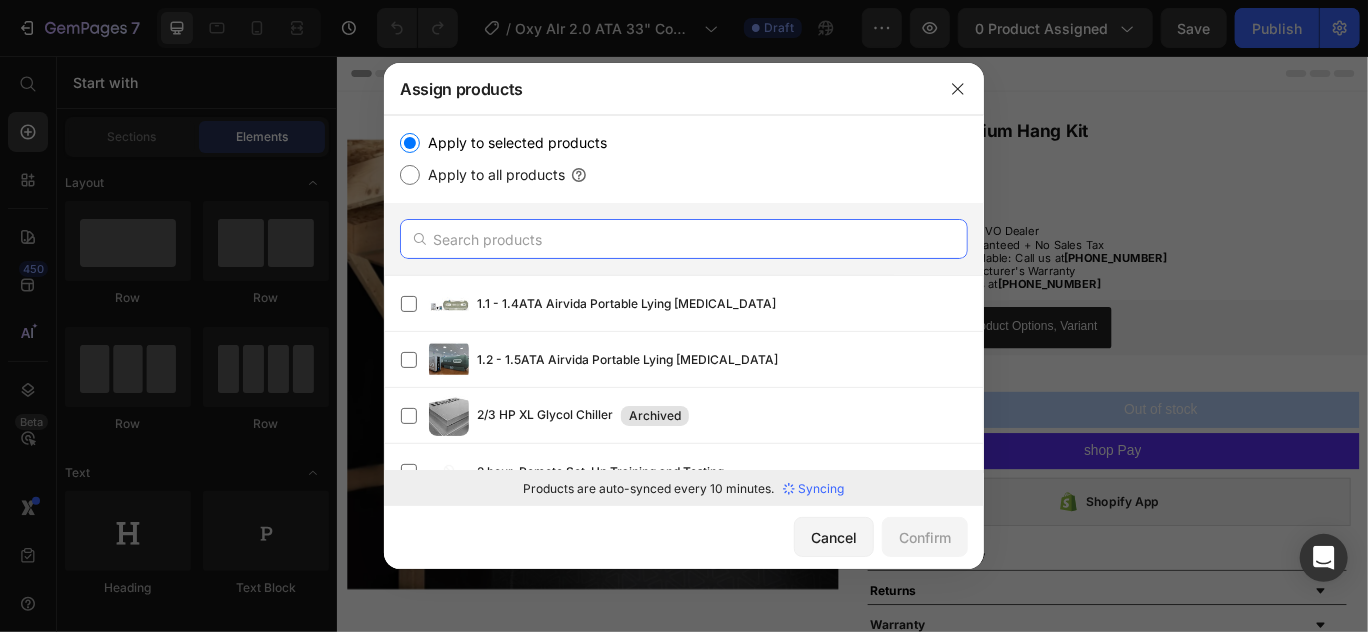 click at bounding box center [684, 239] 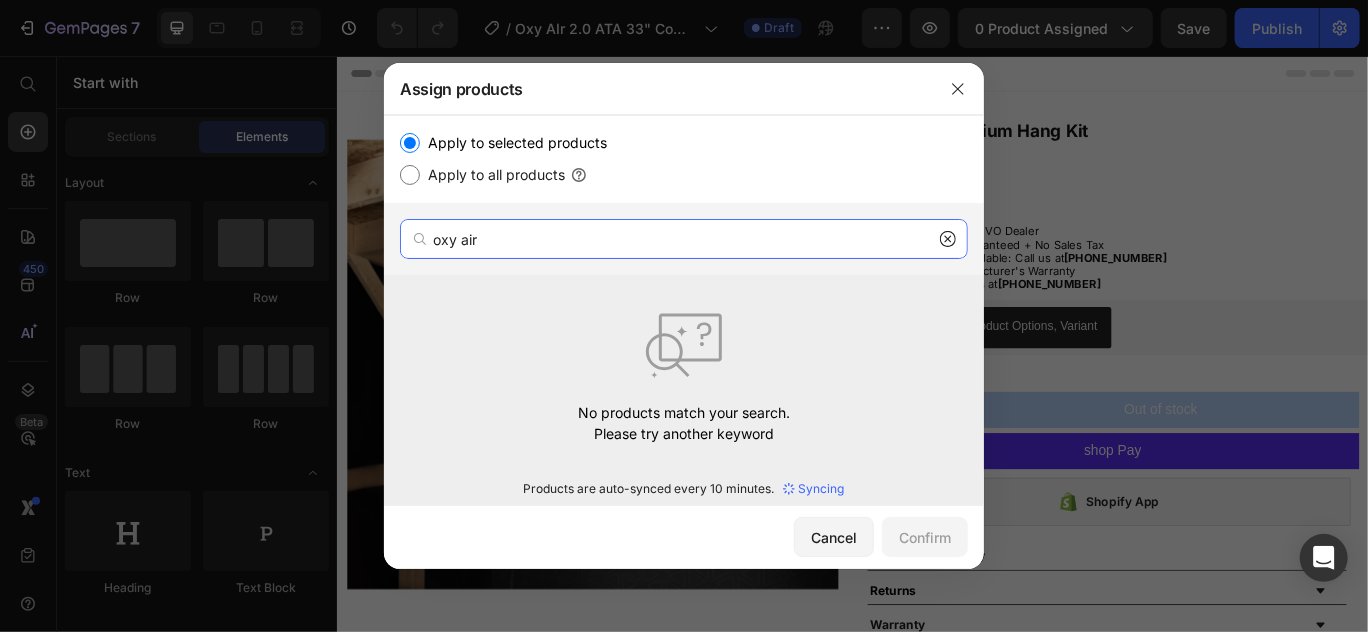 type on "oxy air" 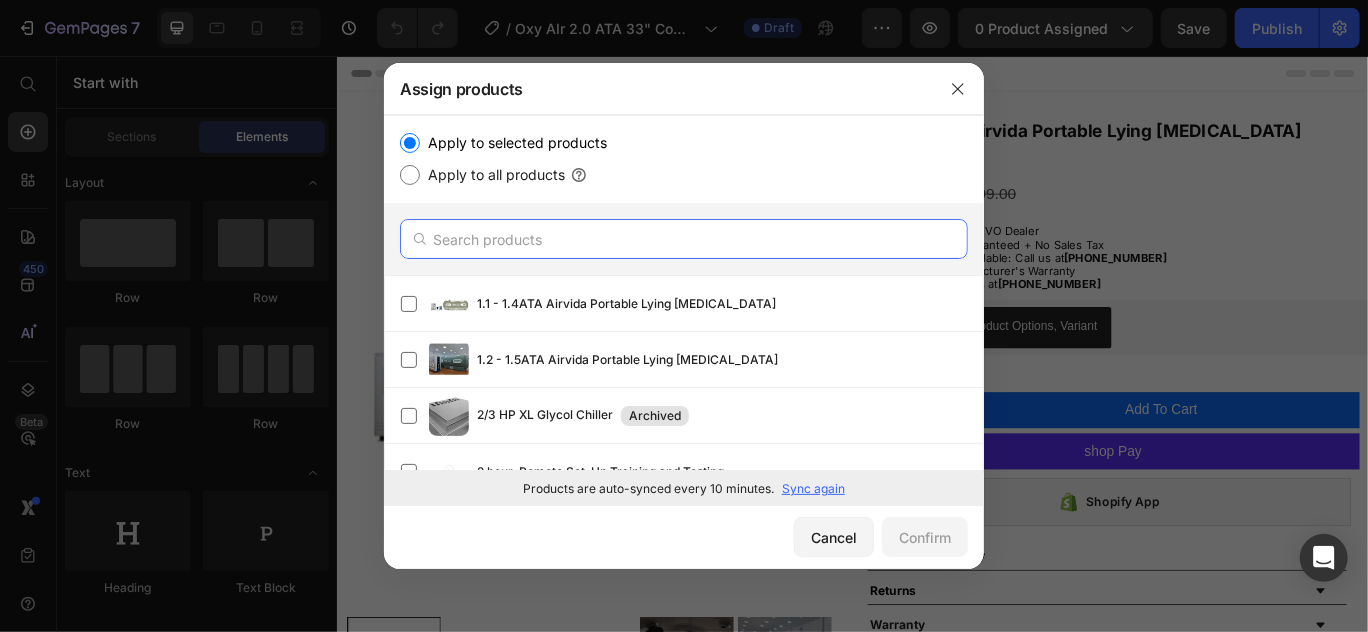 click at bounding box center (684, 239) 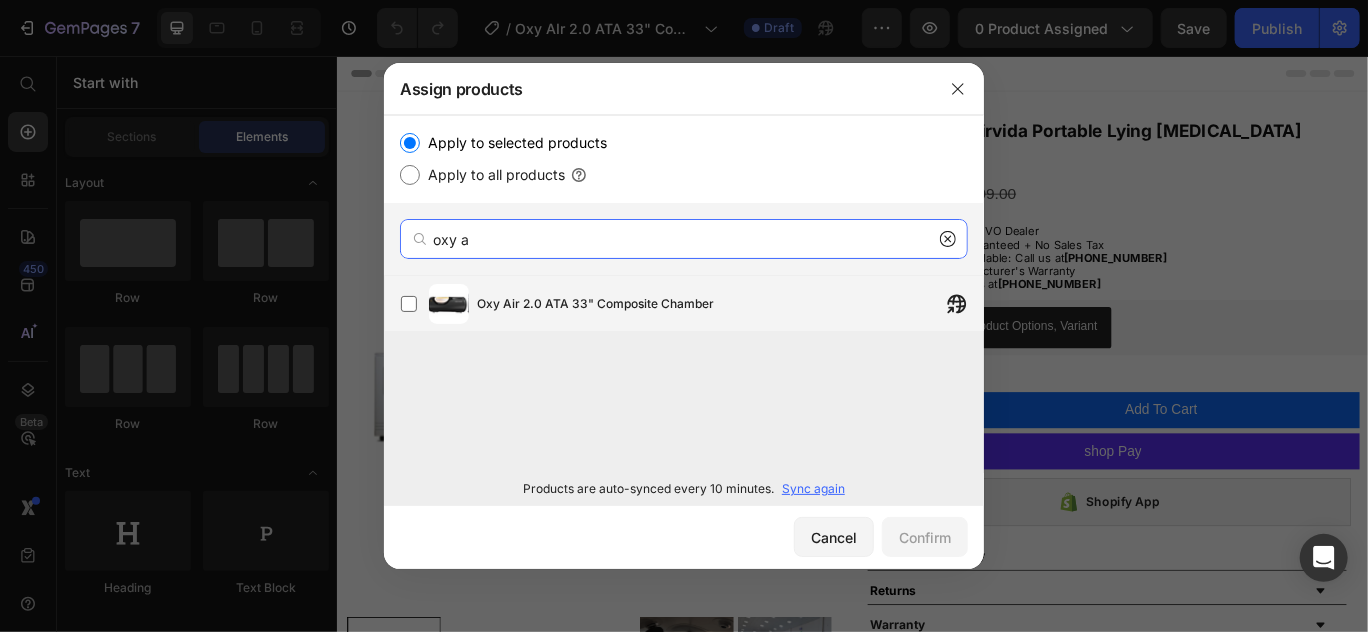 type on "oxy a" 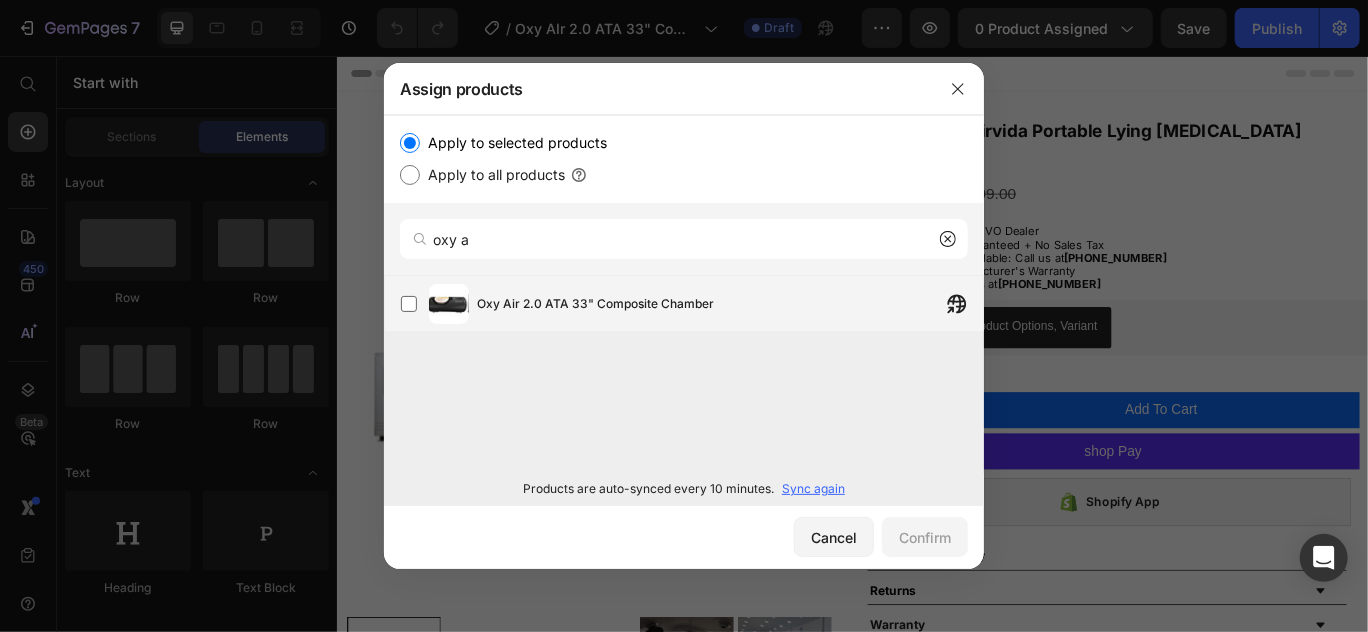 click on "Oxy Air 2.0 ATA 33" Composite Chamber" at bounding box center (595, 304) 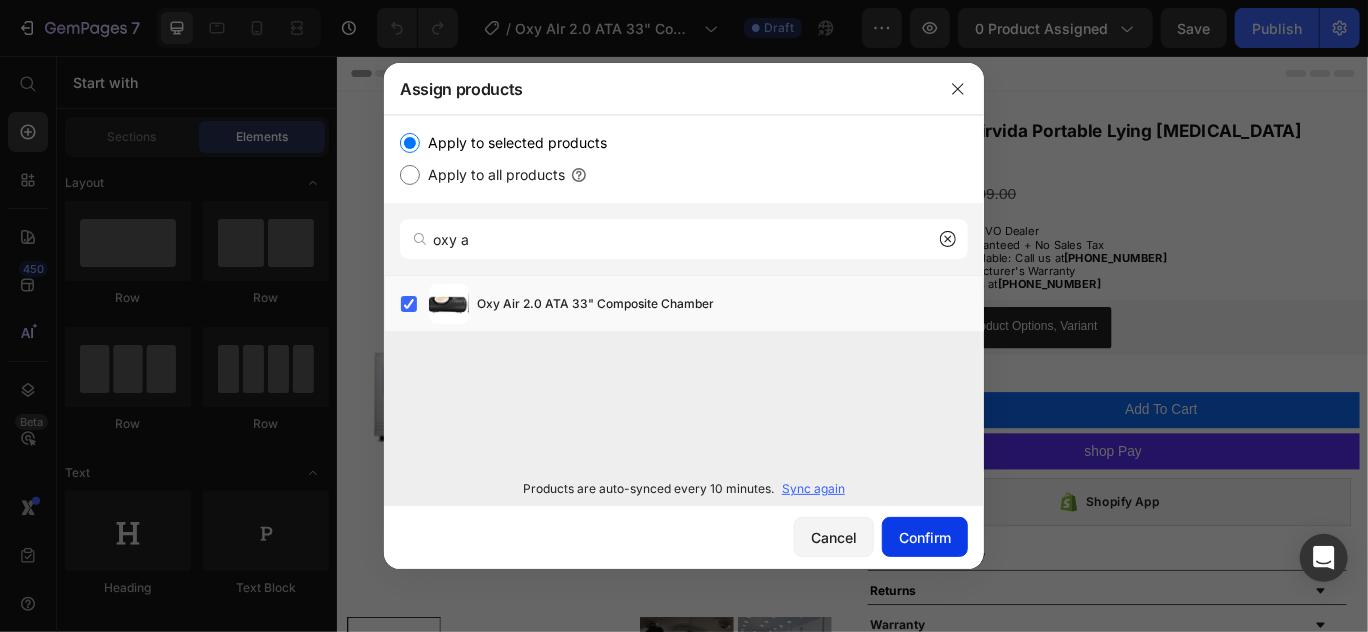 click on "Confirm" at bounding box center (925, 537) 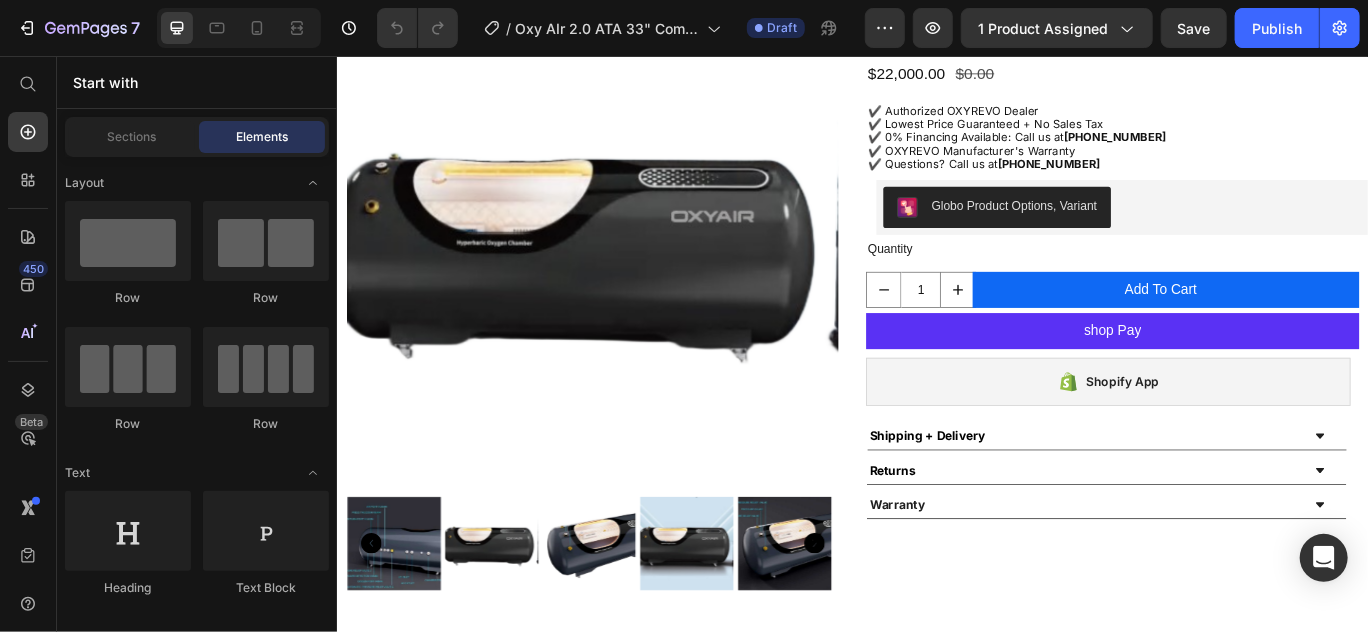 scroll, scrollTop: 154, scrollLeft: 0, axis: vertical 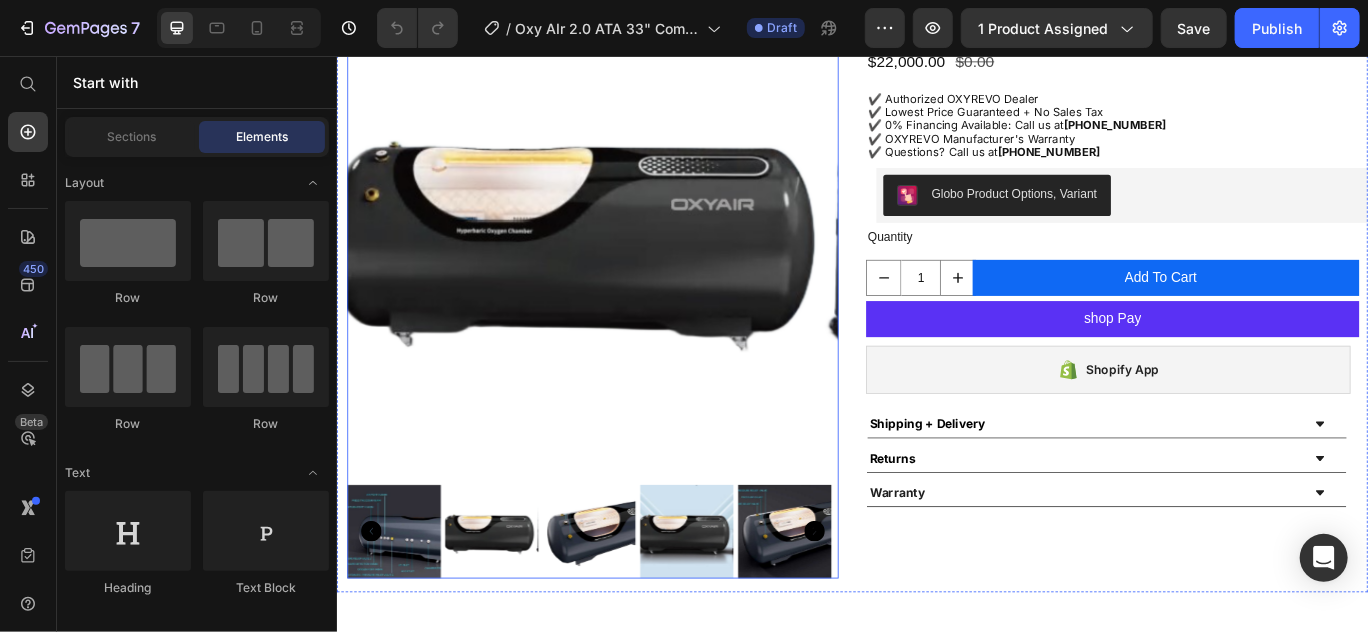 click at bounding box center [516, 609] 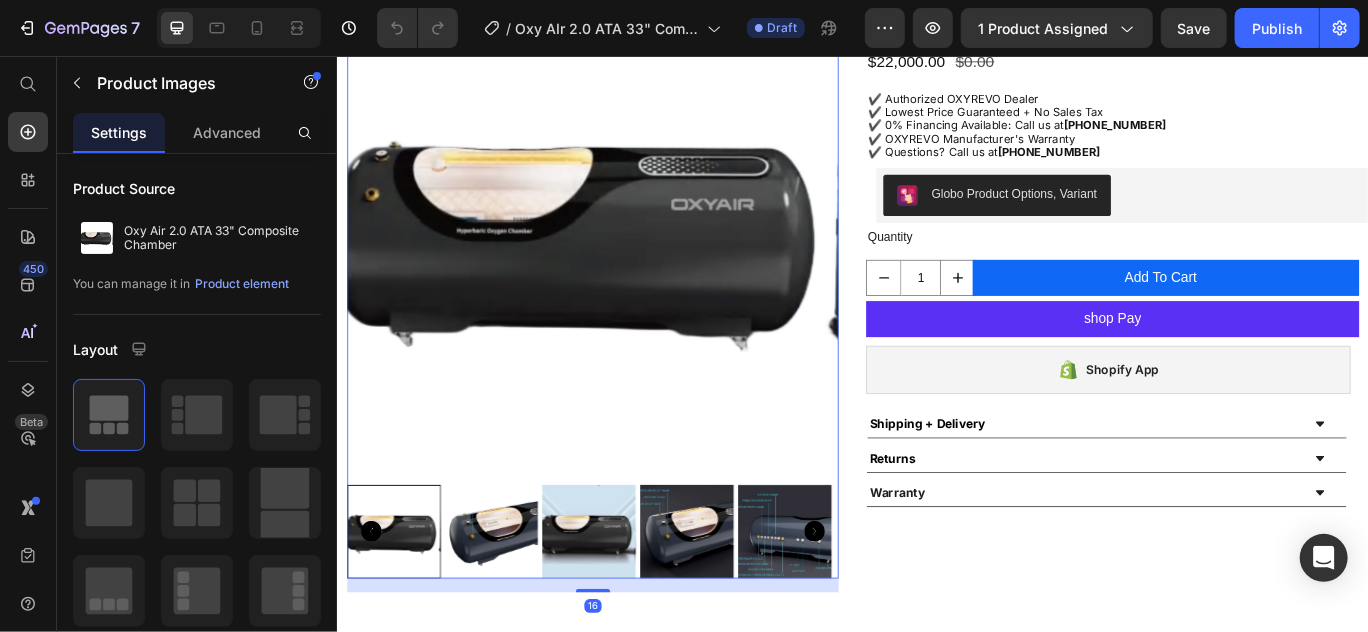 click at bounding box center (516, 609) 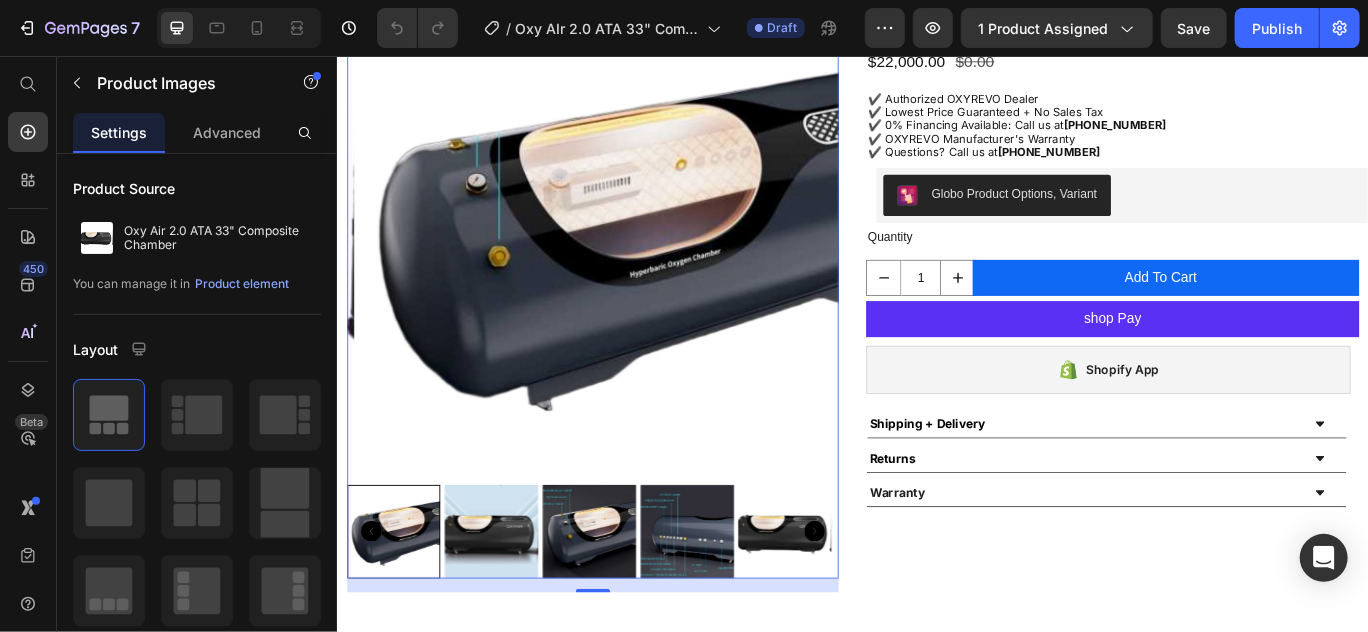 click at bounding box center [402, 609] 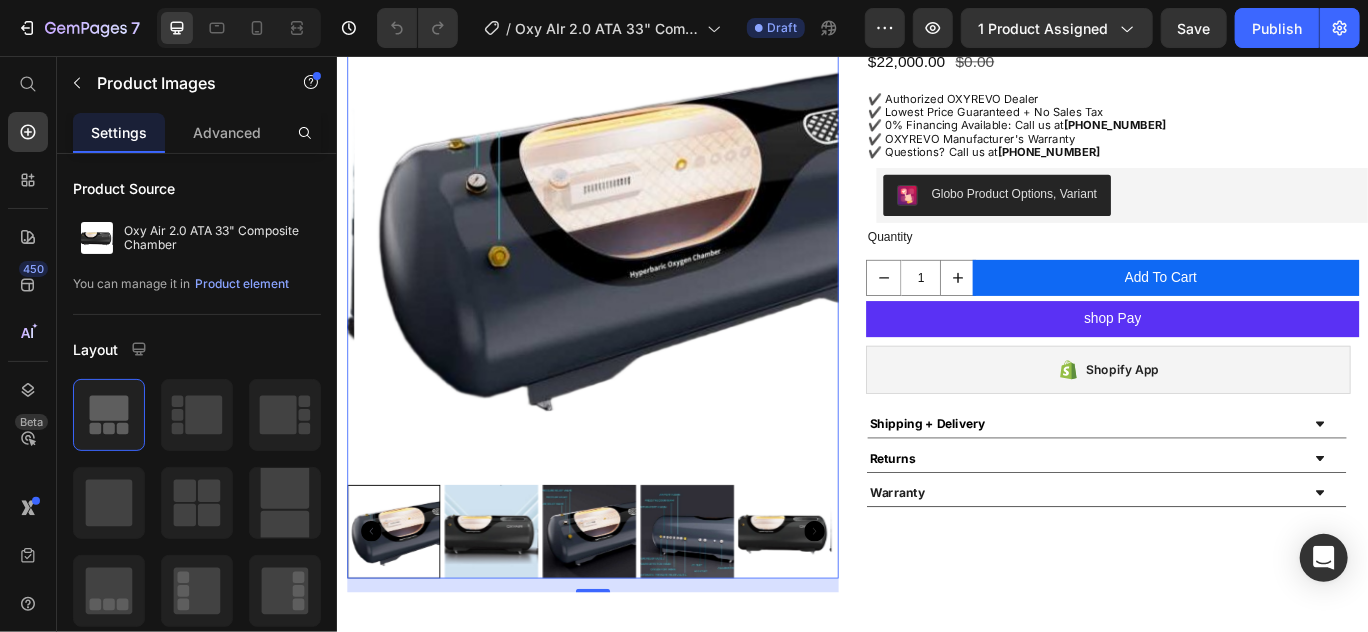 click at bounding box center (516, 609) 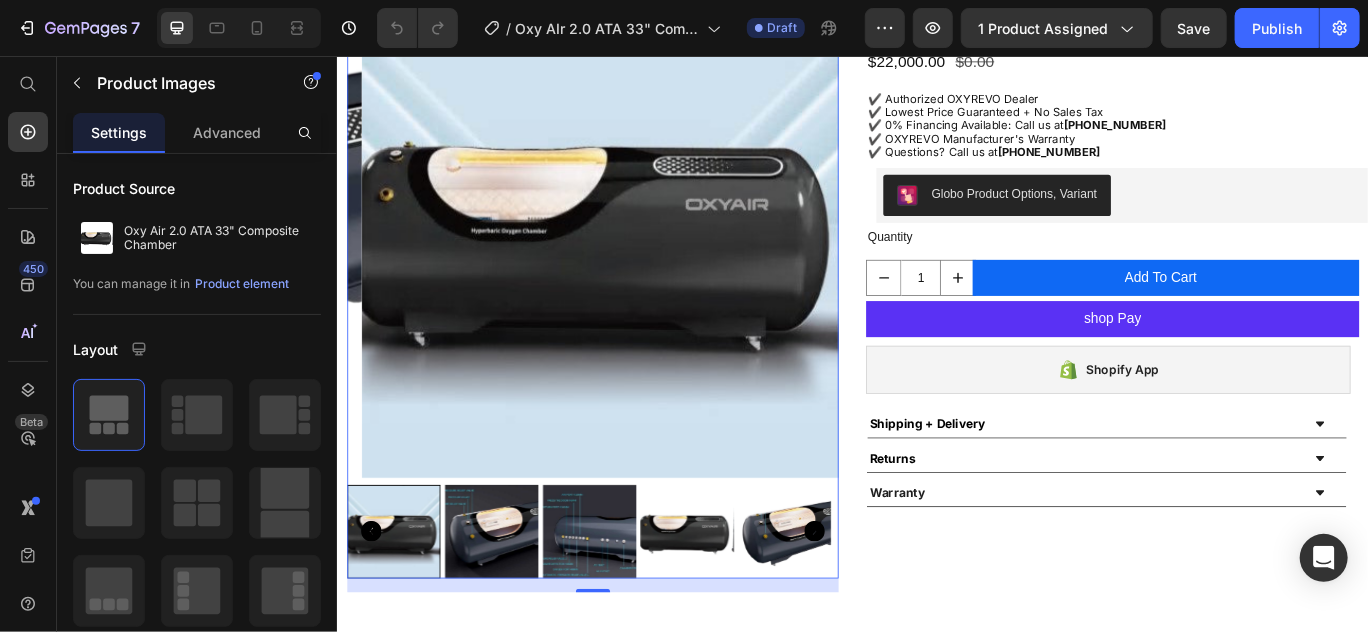 click at bounding box center [516, 609] 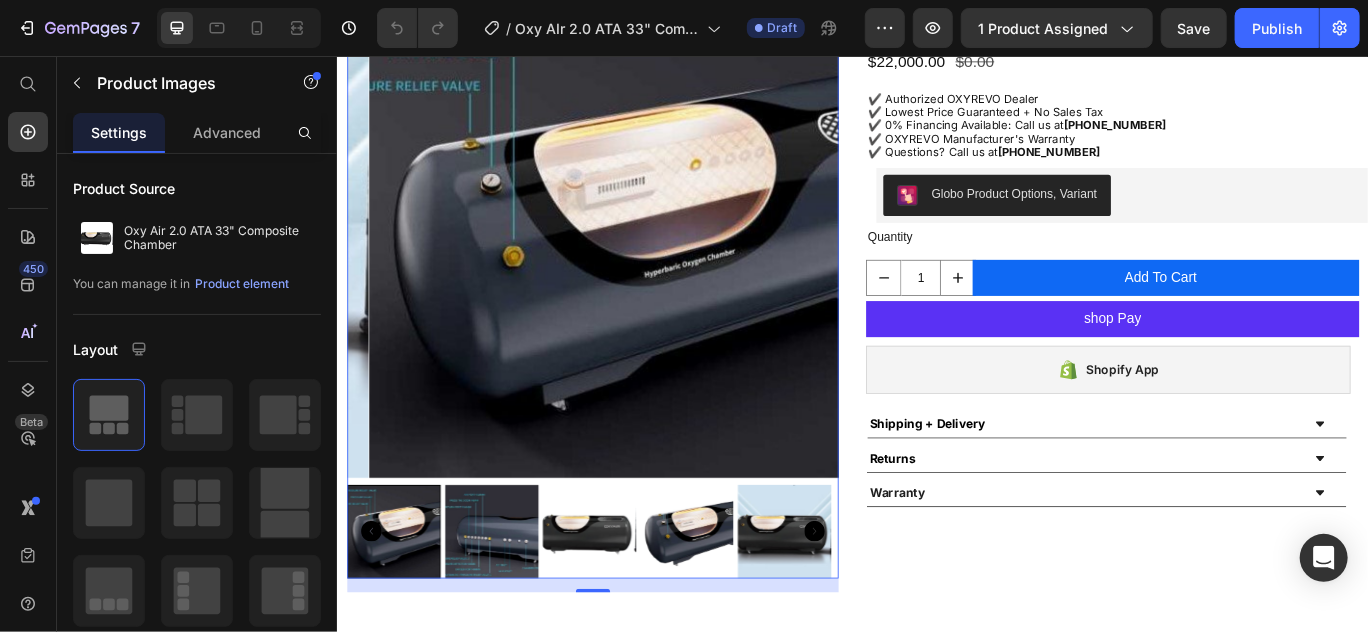 click at bounding box center [629, 609] 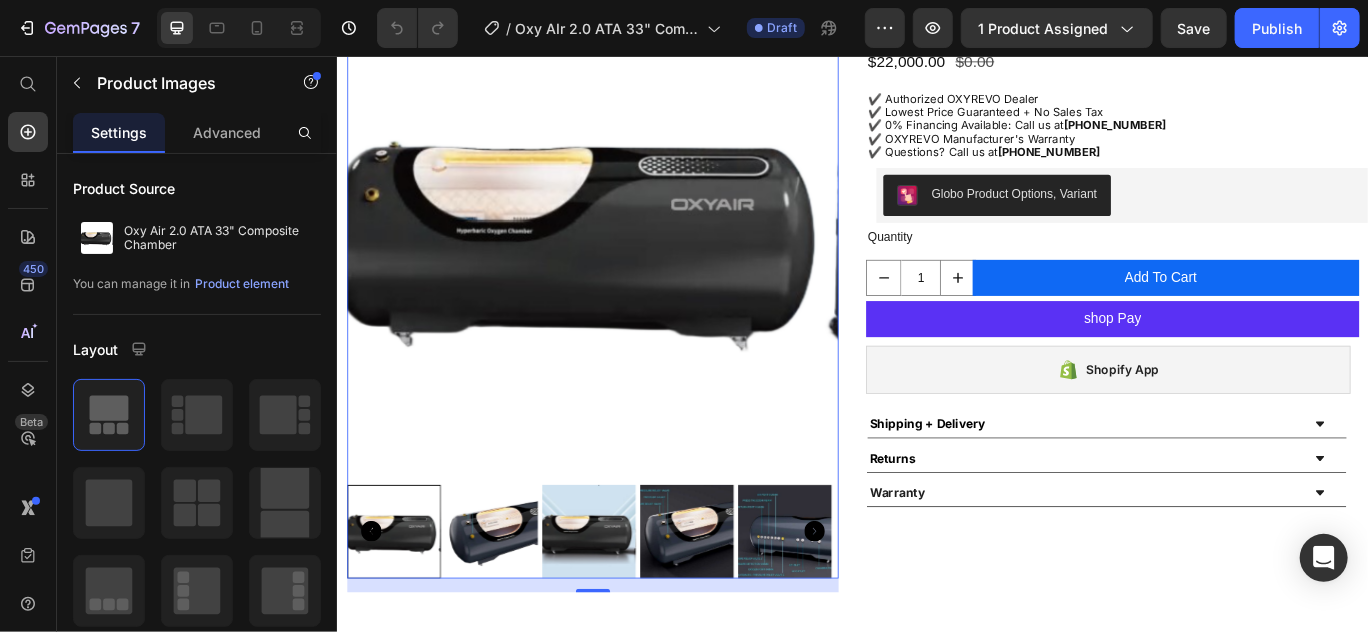 click at bounding box center (743, 609) 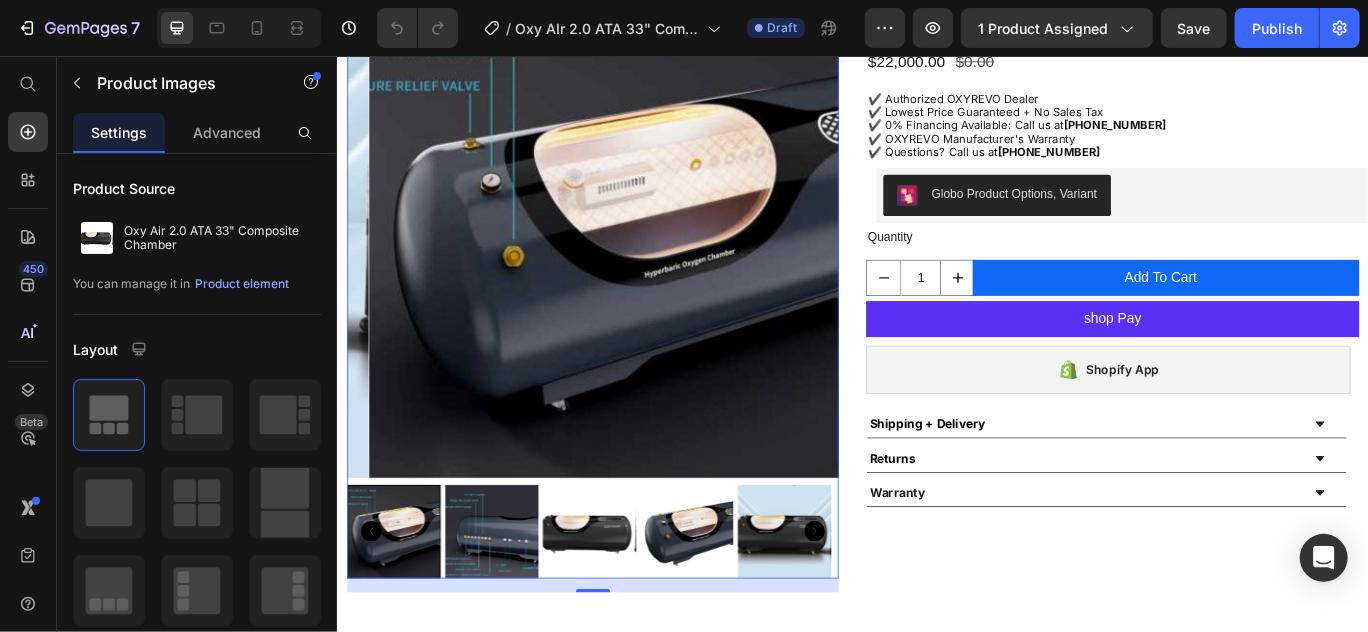 click at bounding box center (857, 609) 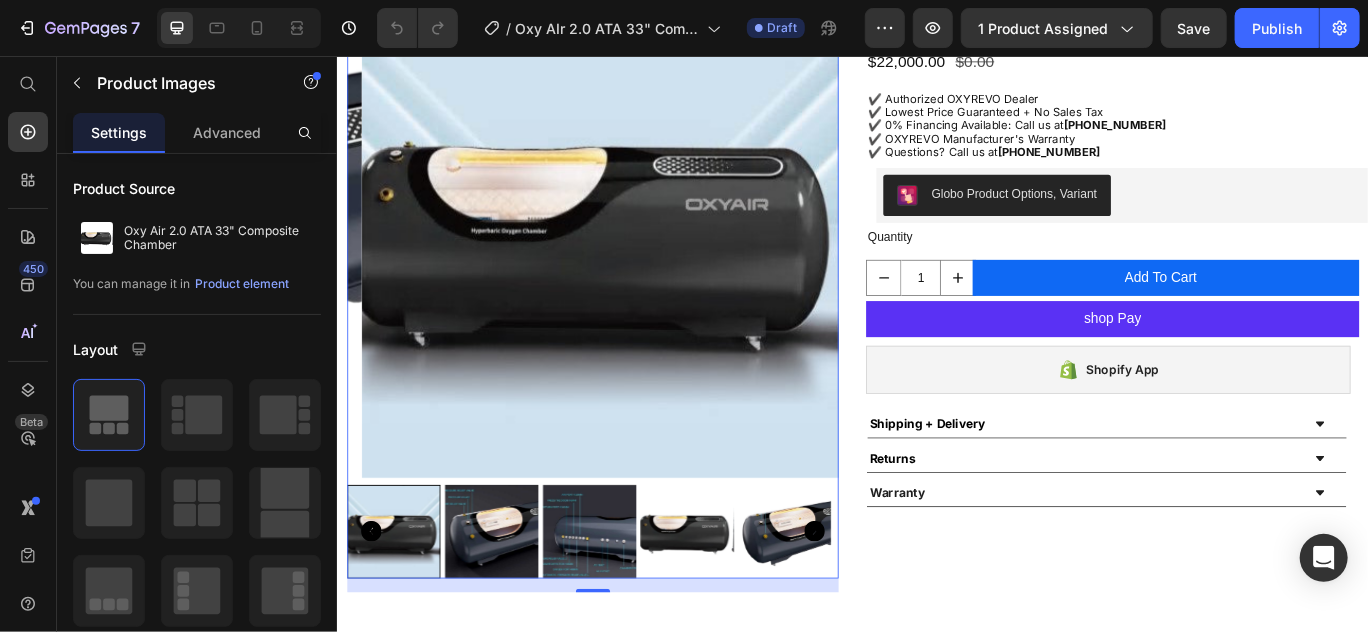 click at bounding box center [402, 609] 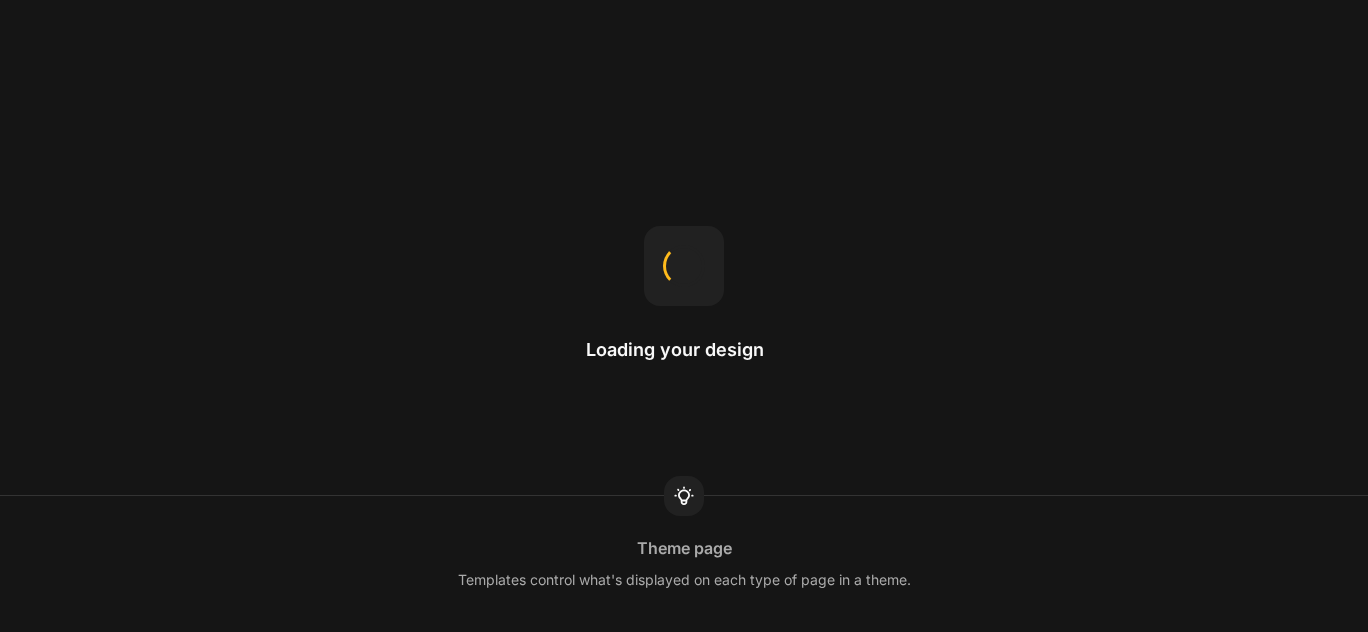 scroll, scrollTop: 0, scrollLeft: 0, axis: both 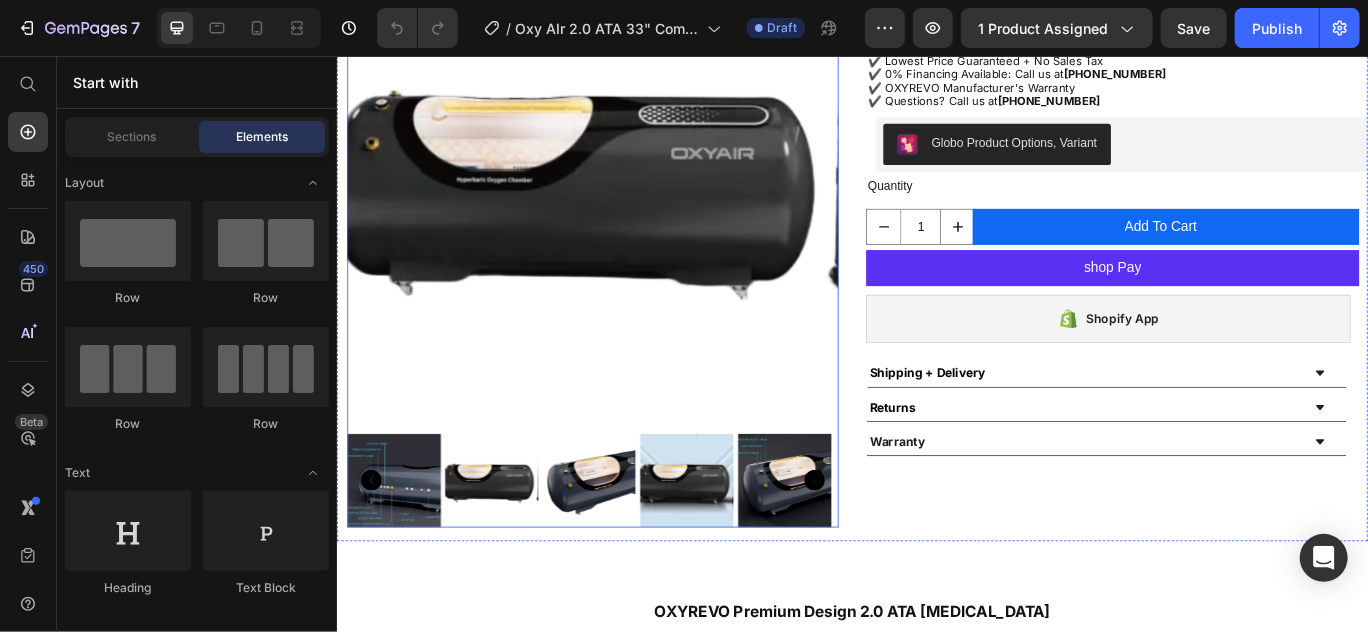 click 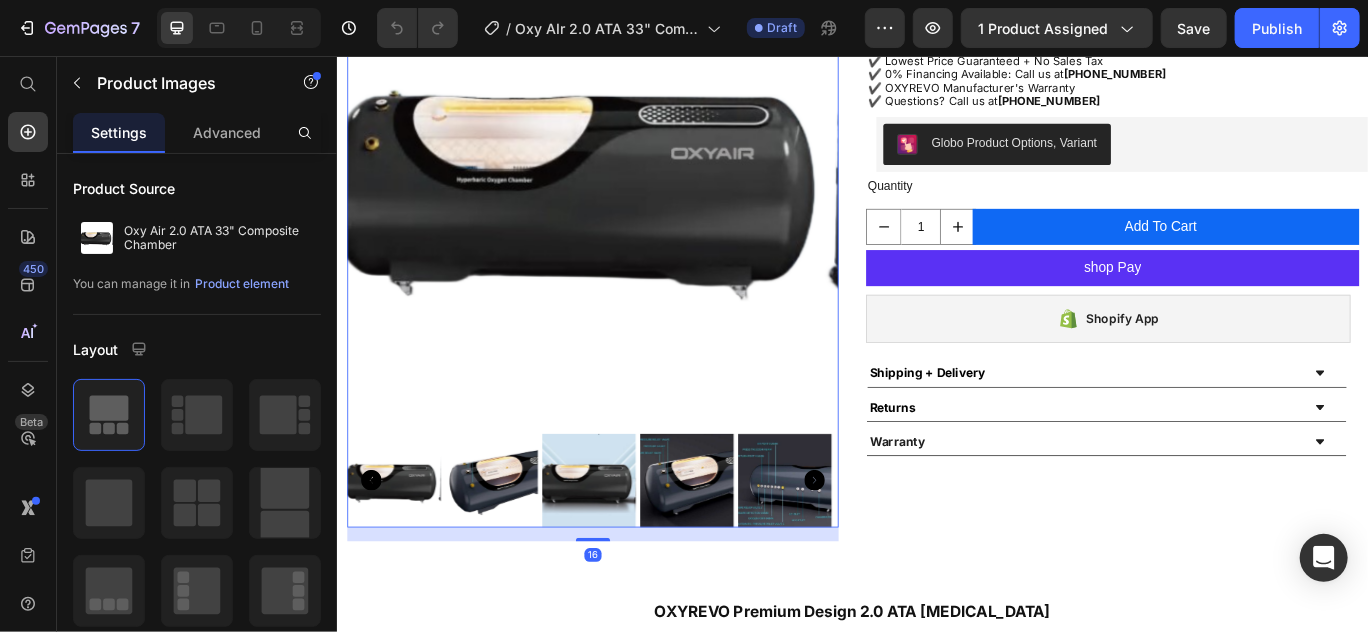click 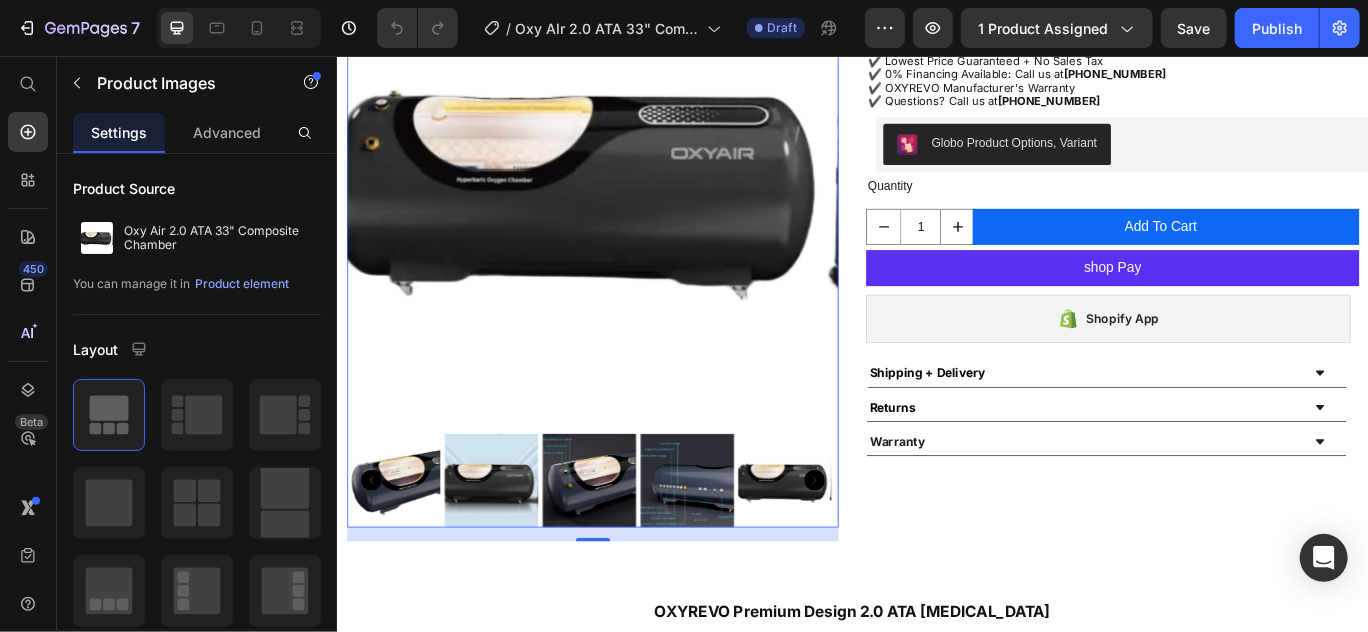 click 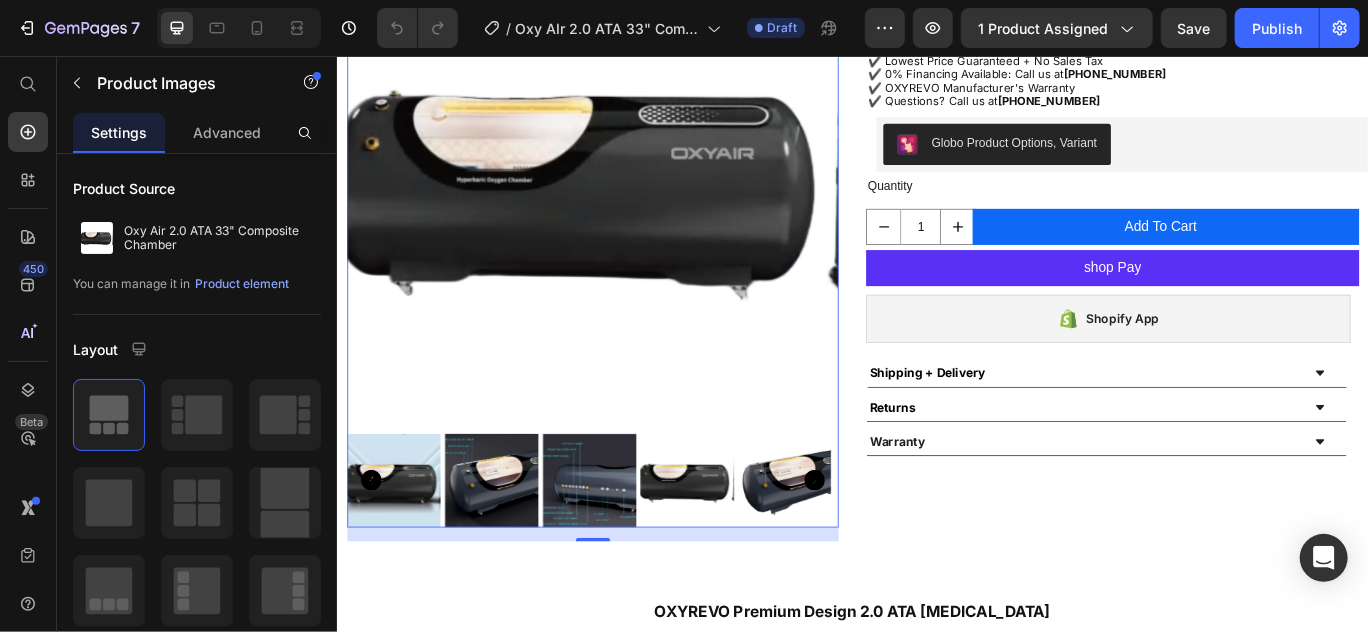 click at bounding box center (743, 550) 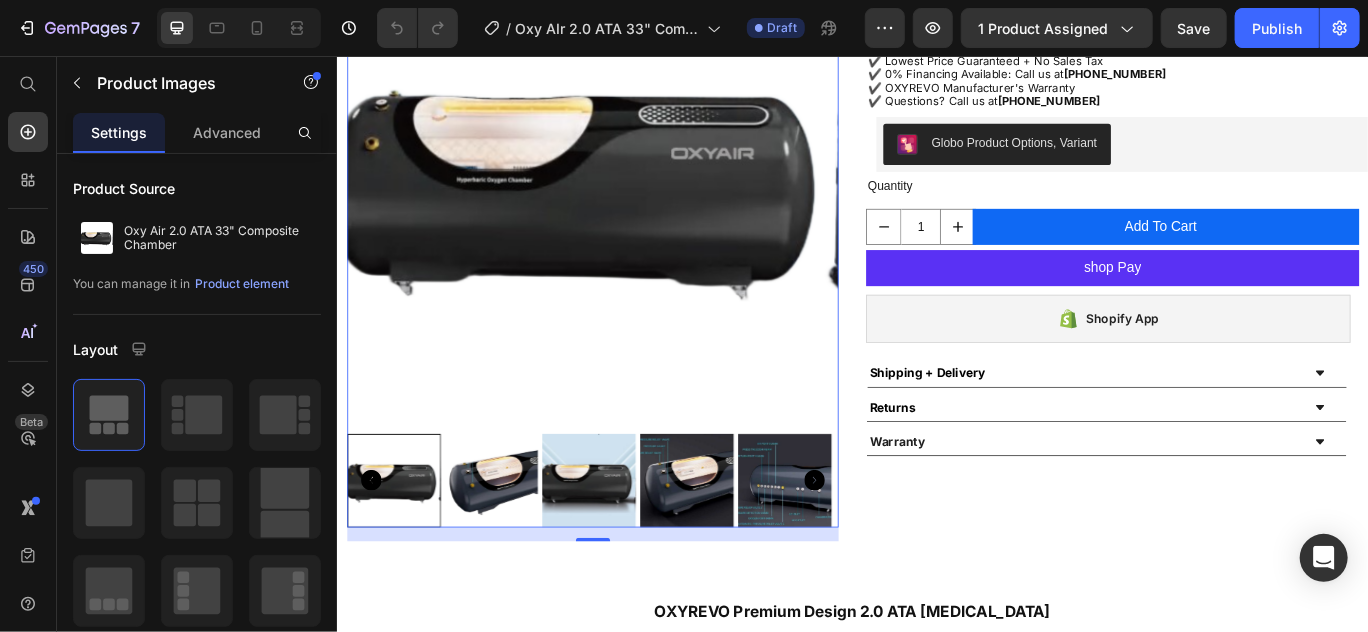 click 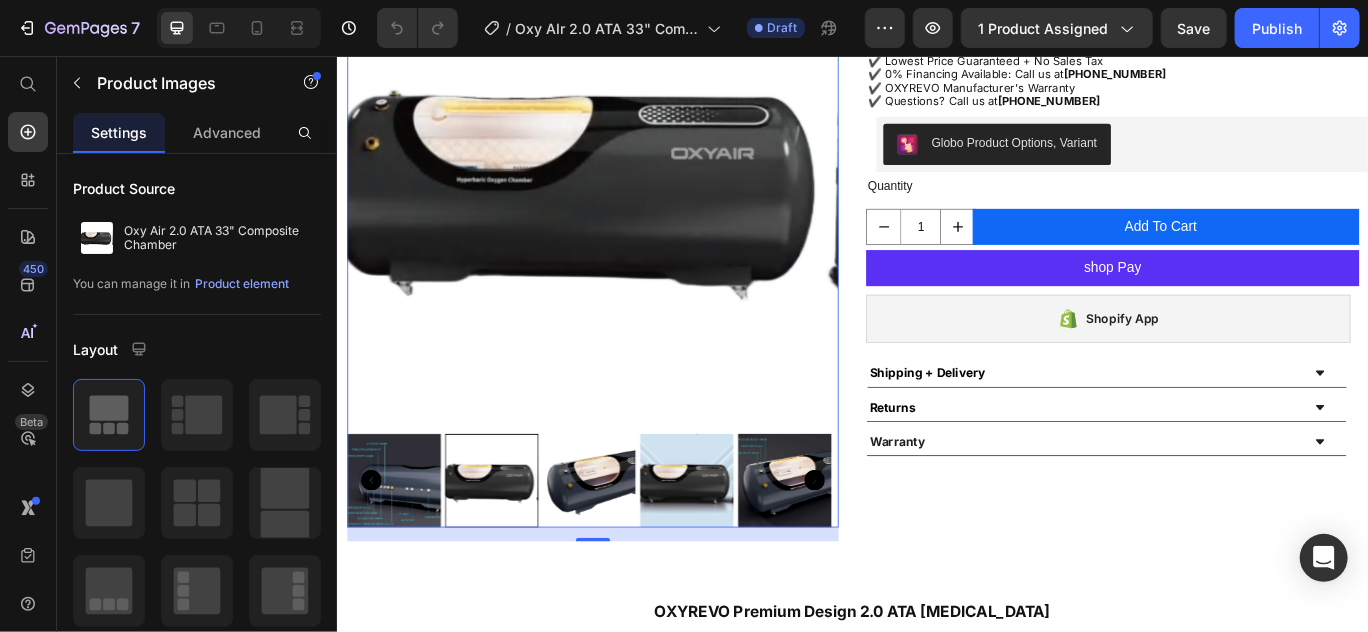 click at bounding box center (629, 550) 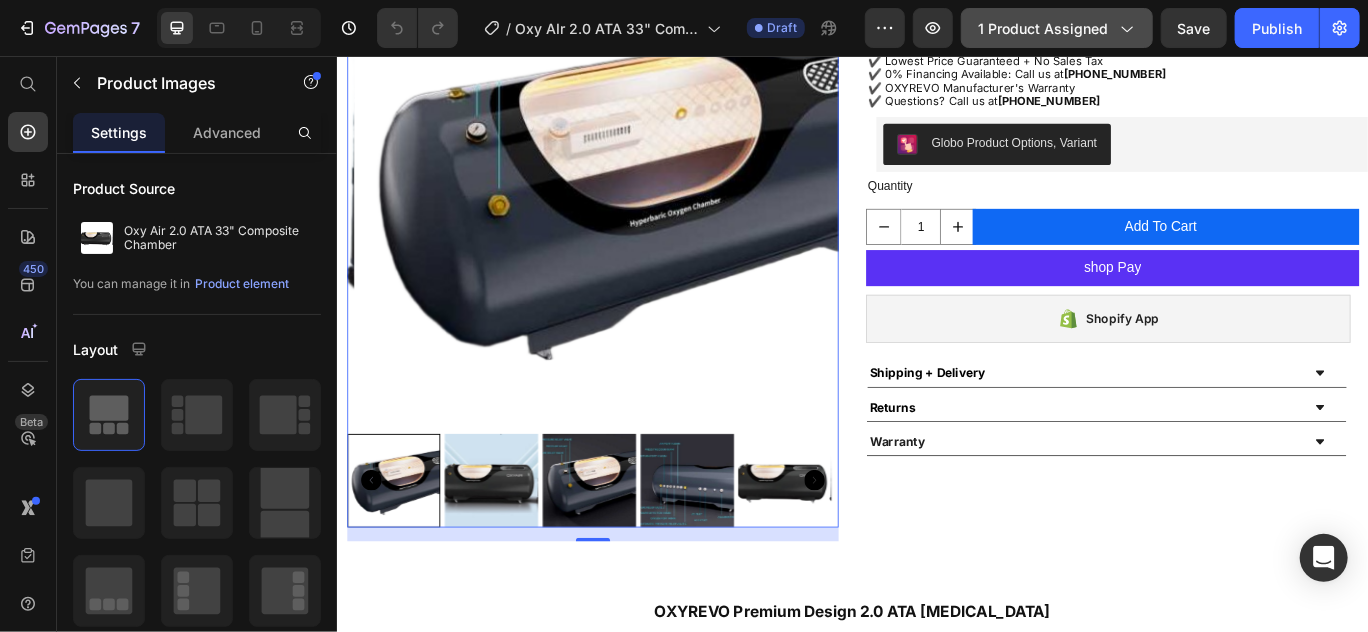 click on "1 product assigned" 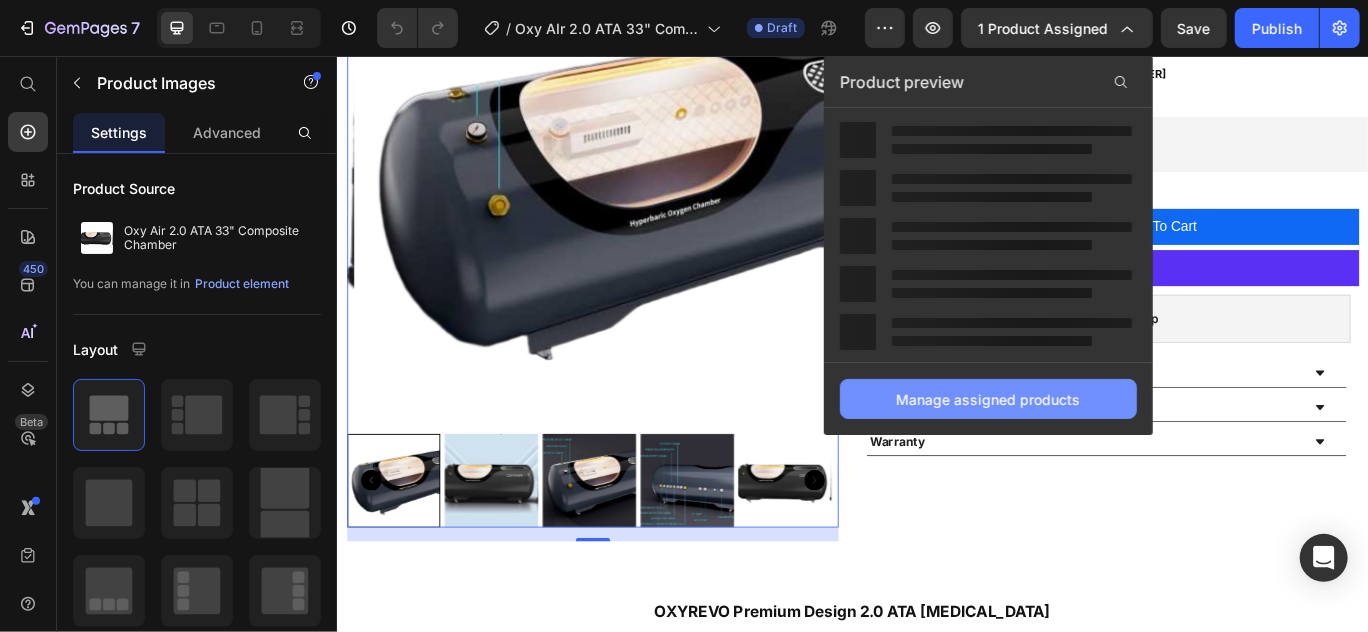 click on "Manage assigned products" at bounding box center [989, 399] 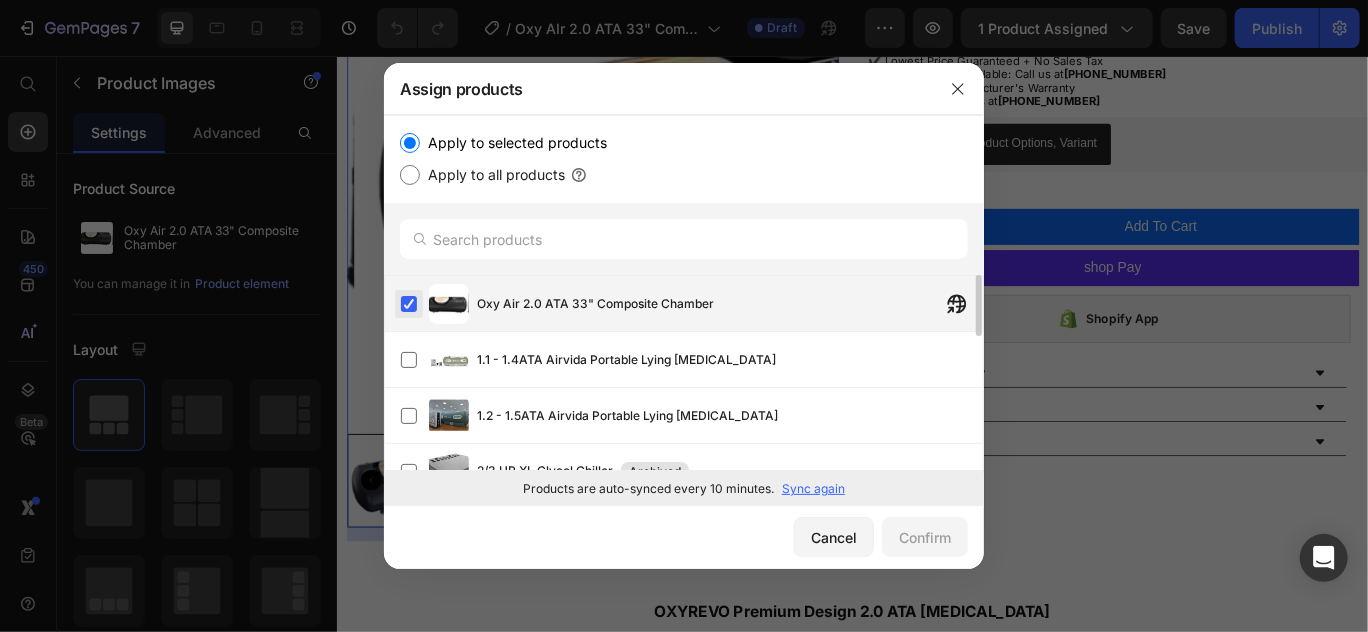 click at bounding box center [409, 304] 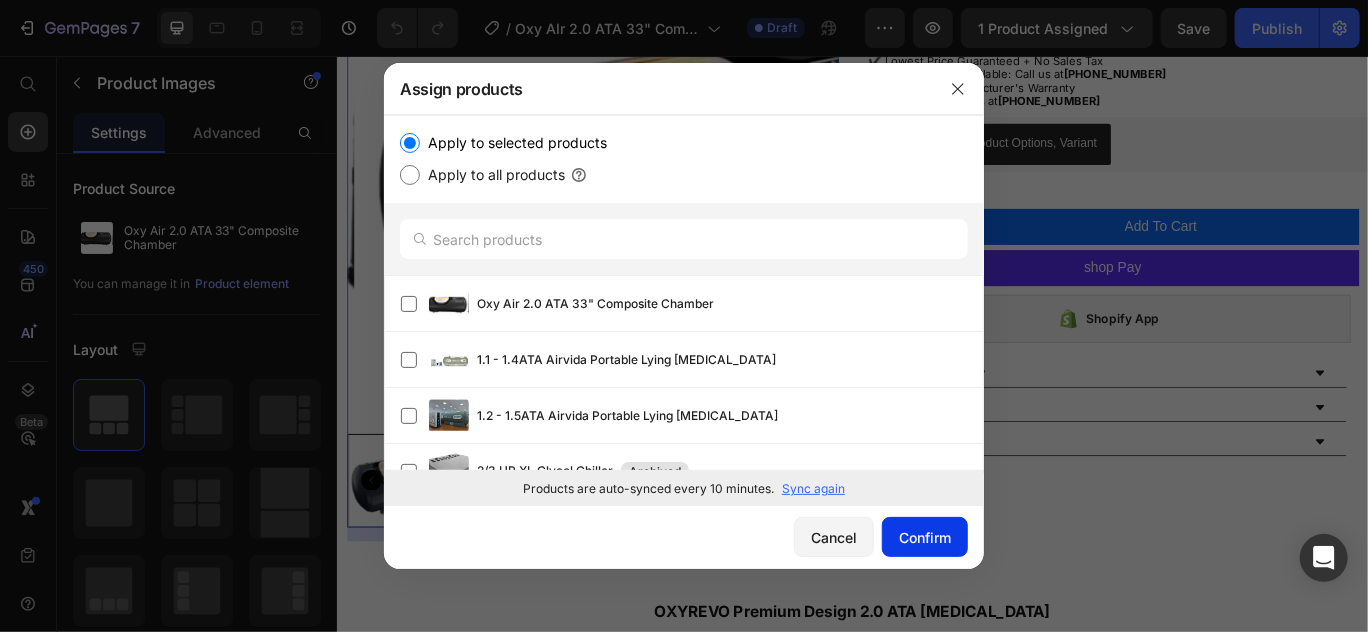 click on "Confirm" at bounding box center (925, 537) 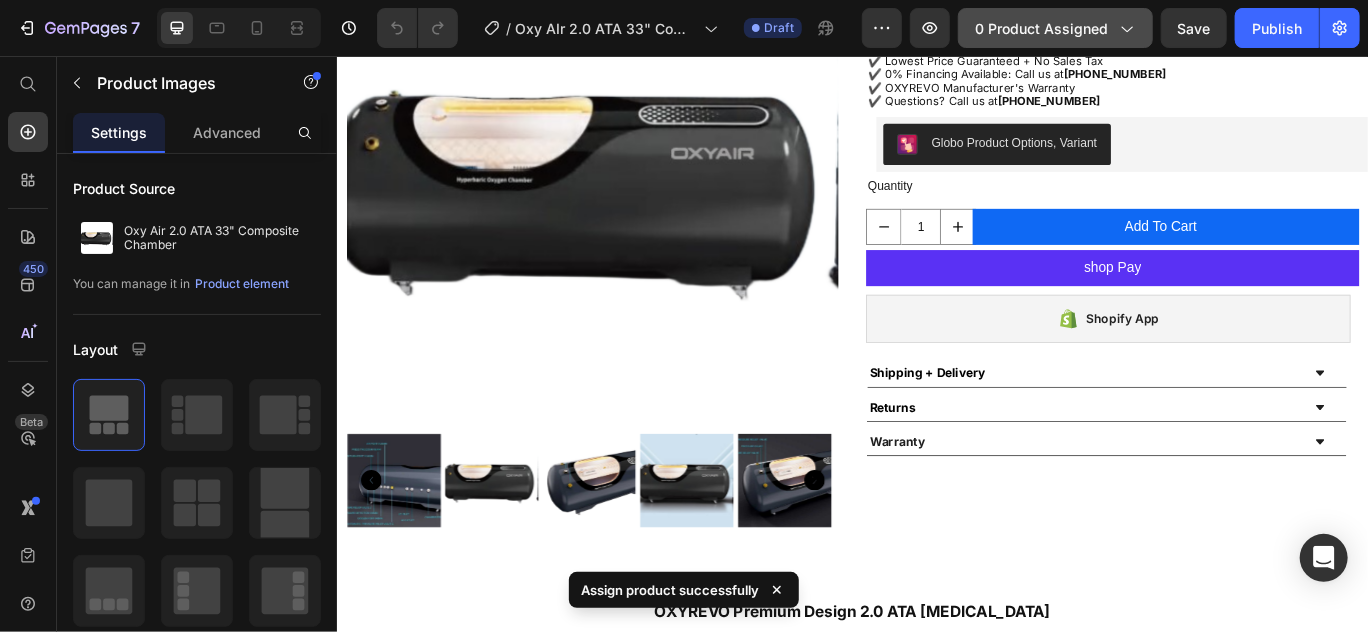 click on "0 product assigned" 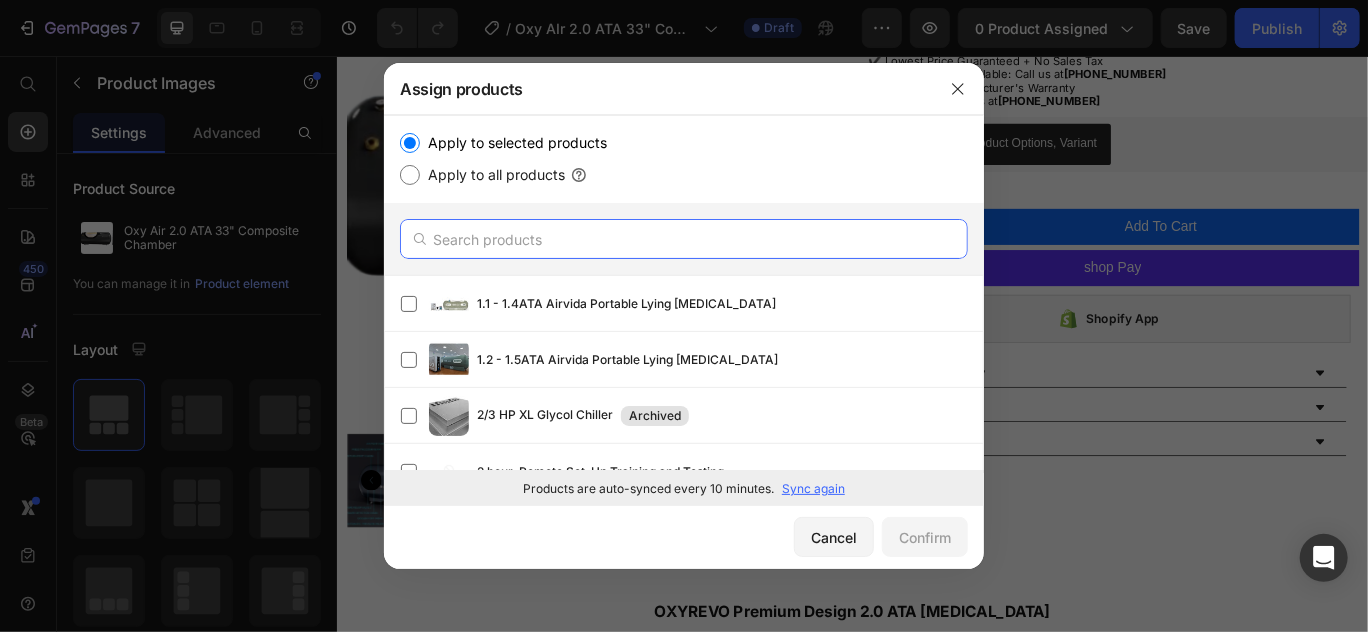 click at bounding box center (684, 239) 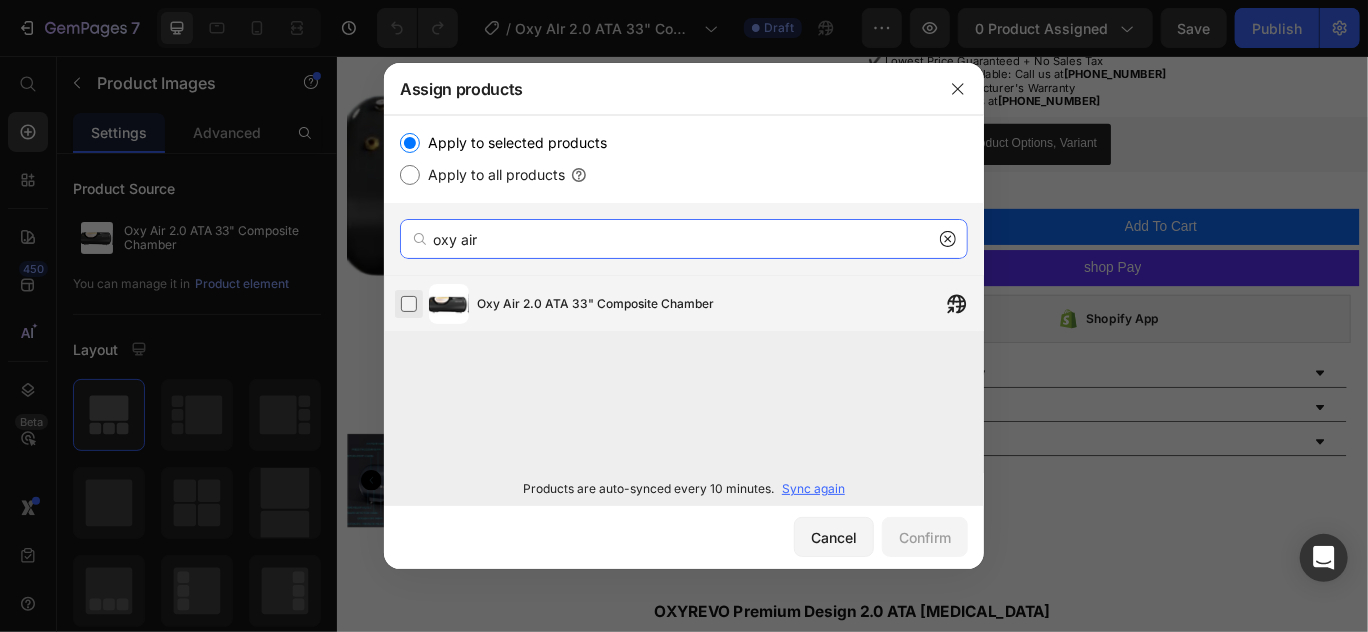 type on "oxy air" 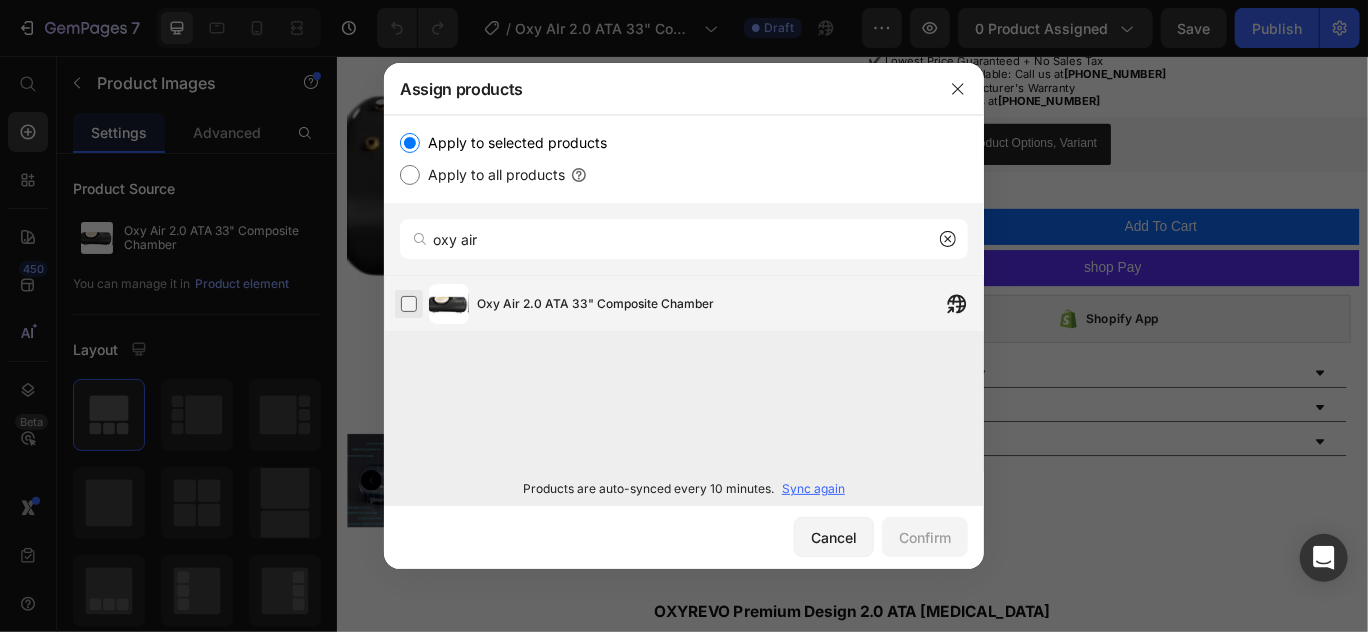 click at bounding box center [409, 304] 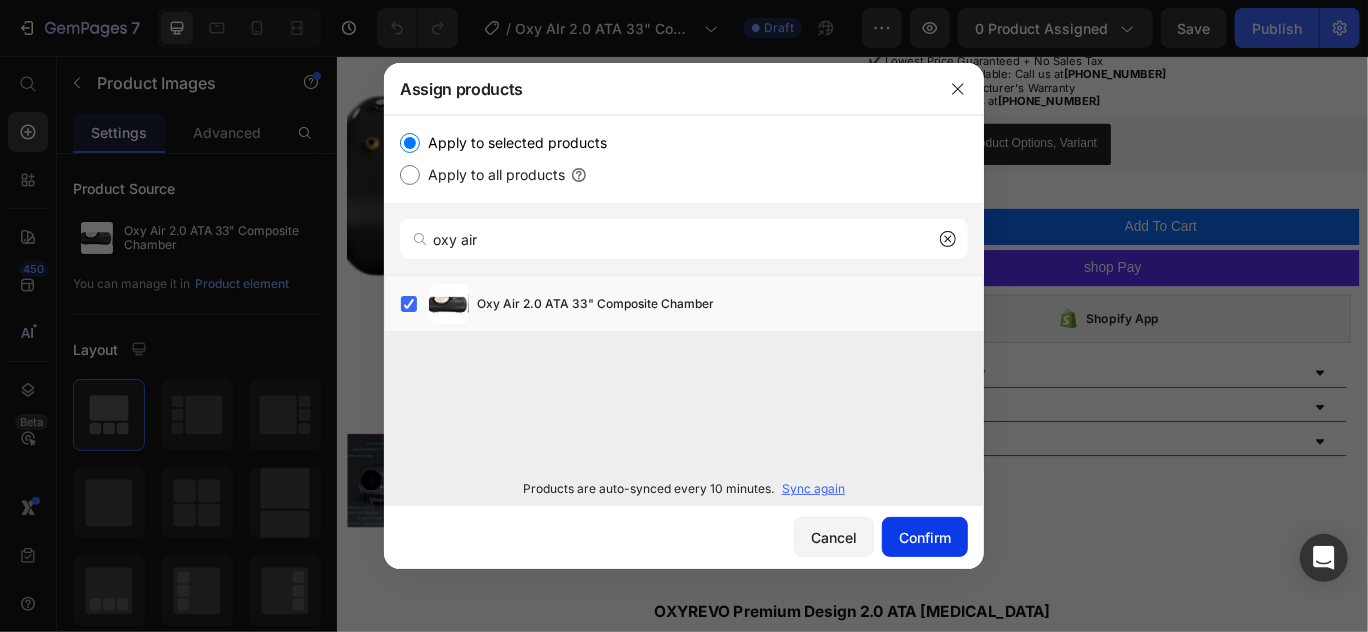 click on "Confirm" at bounding box center [925, 537] 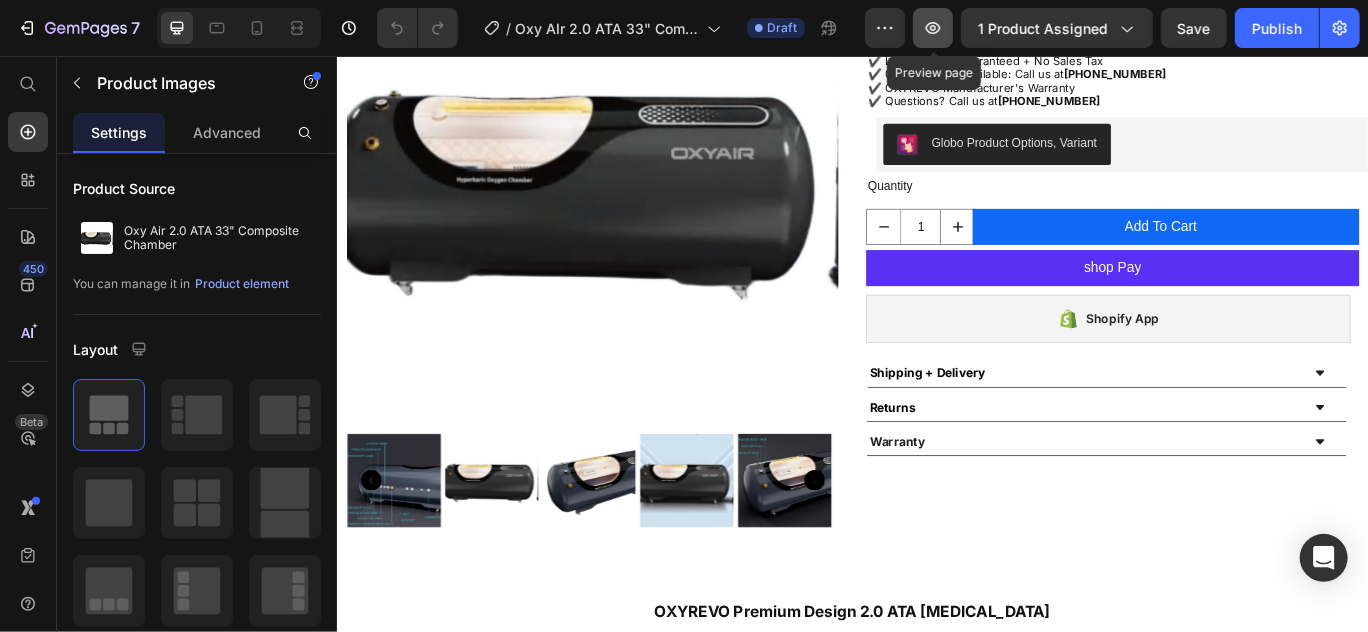 click 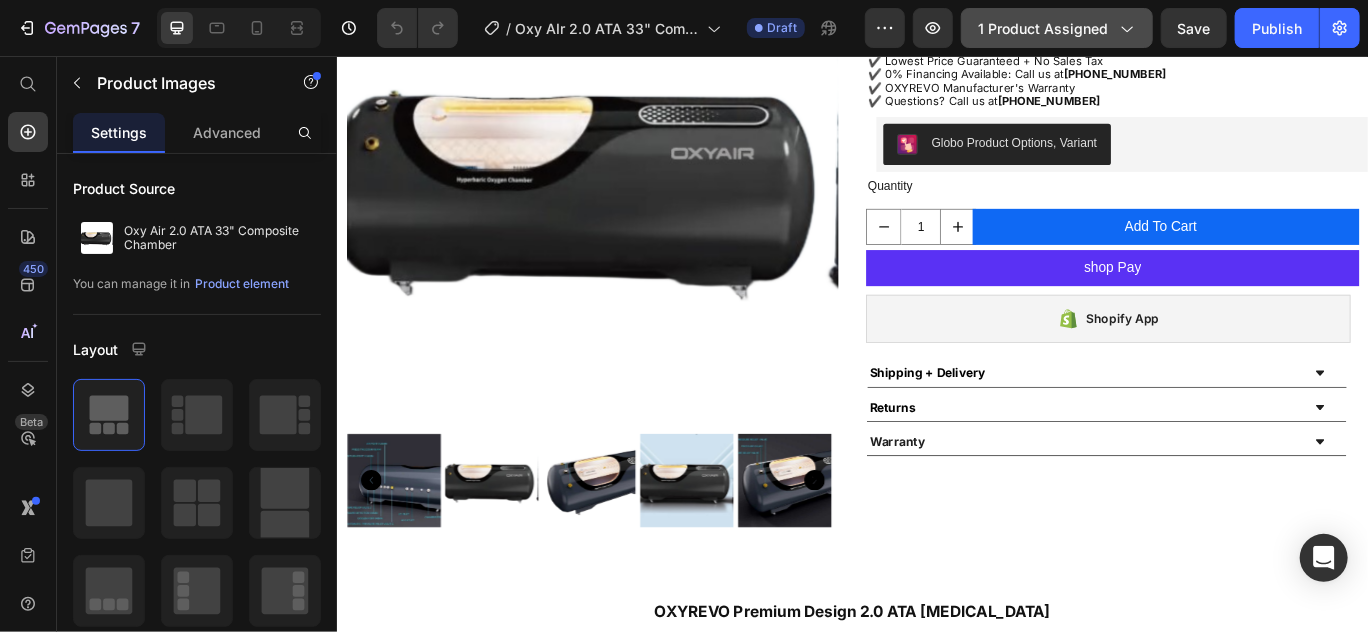 click on "1 product assigned" at bounding box center (1057, 28) 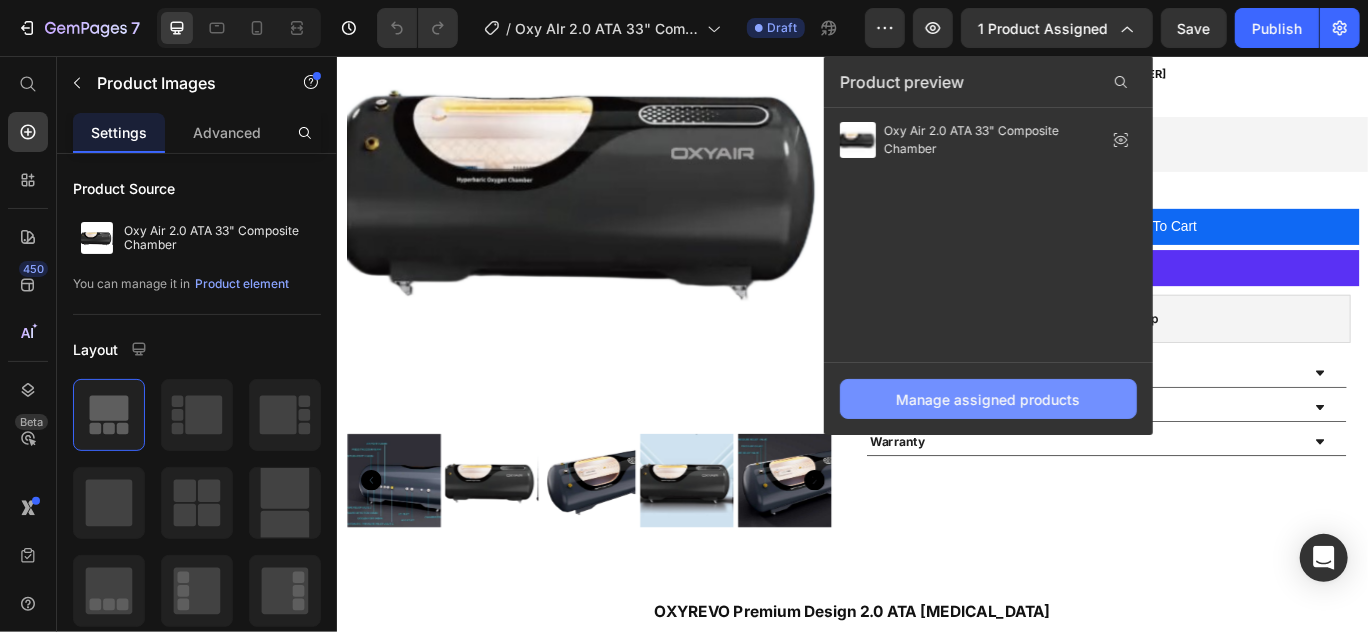 click on "Manage assigned products" at bounding box center [989, 399] 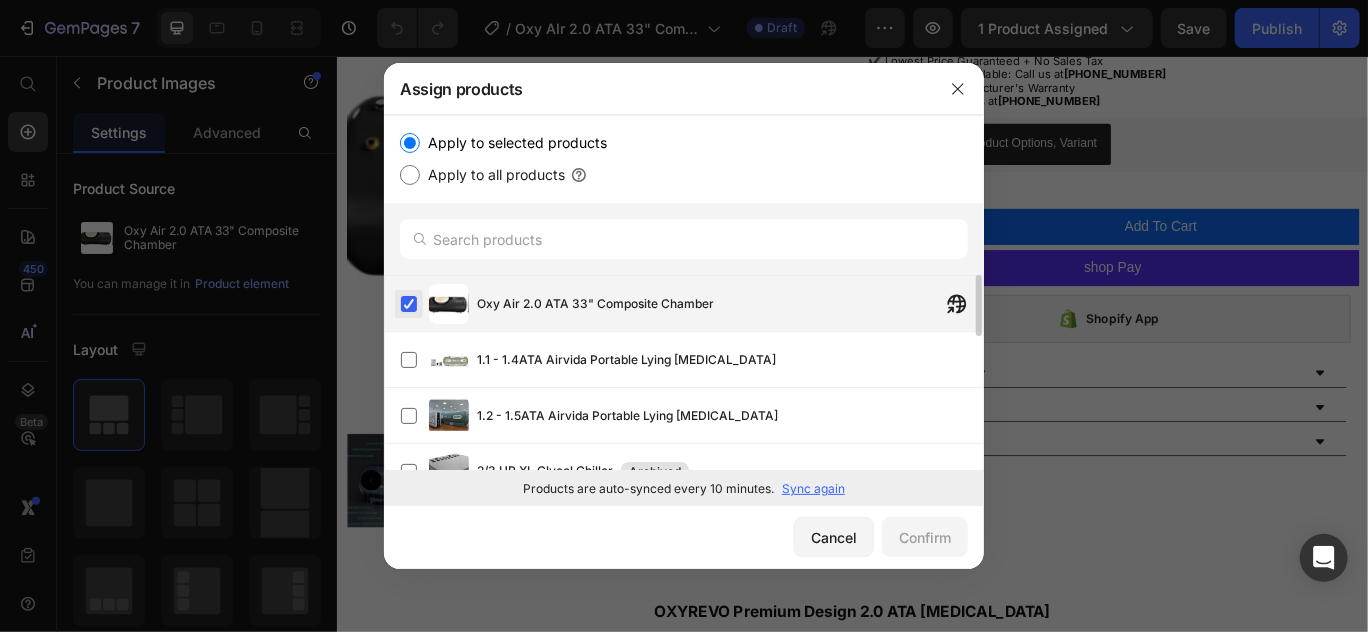 click at bounding box center (409, 304) 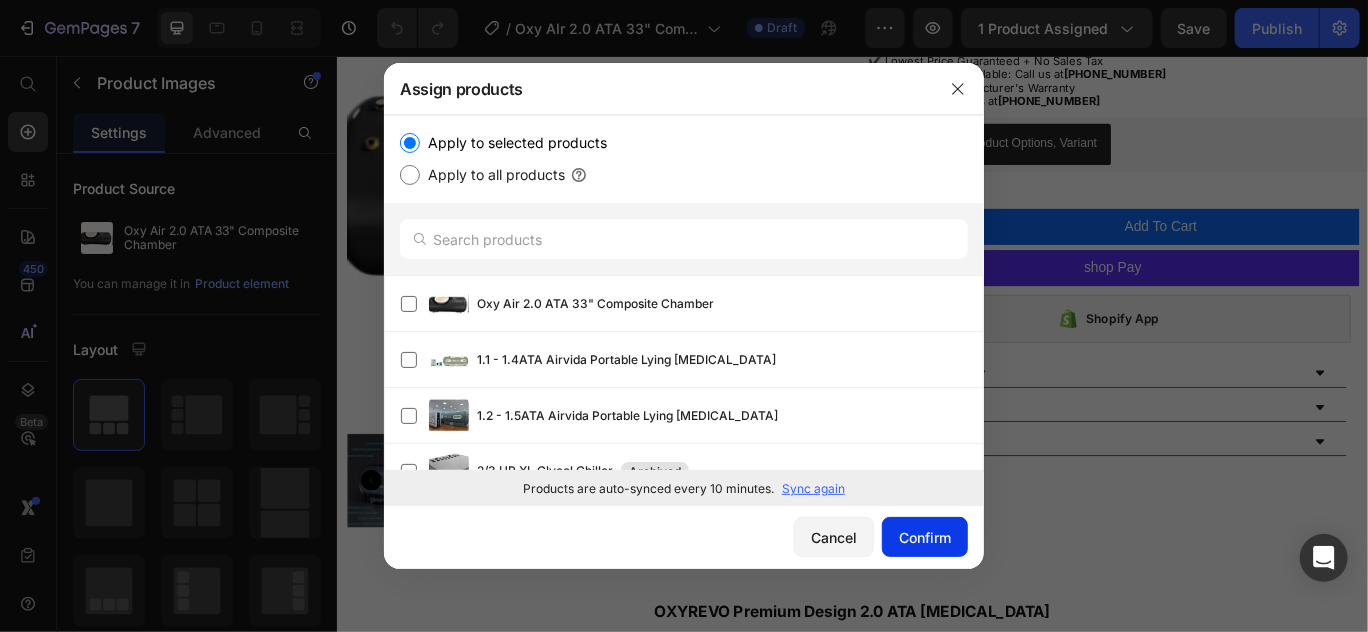 click on "Confirm" at bounding box center [925, 537] 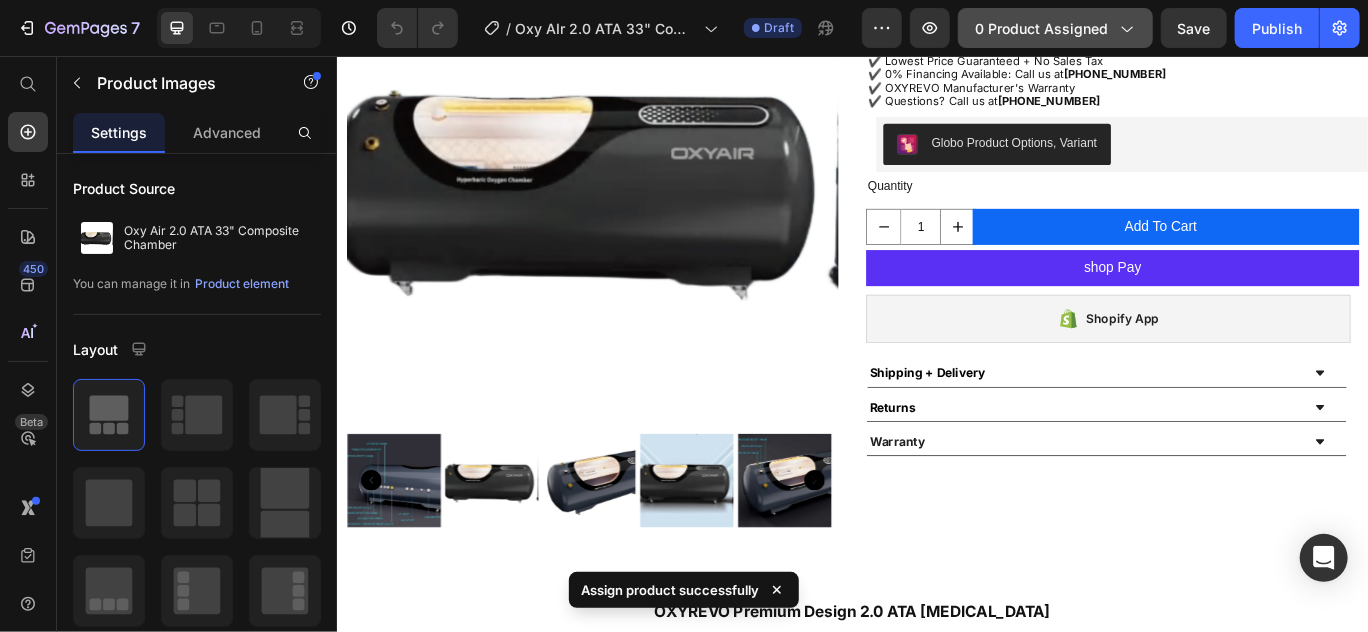 click 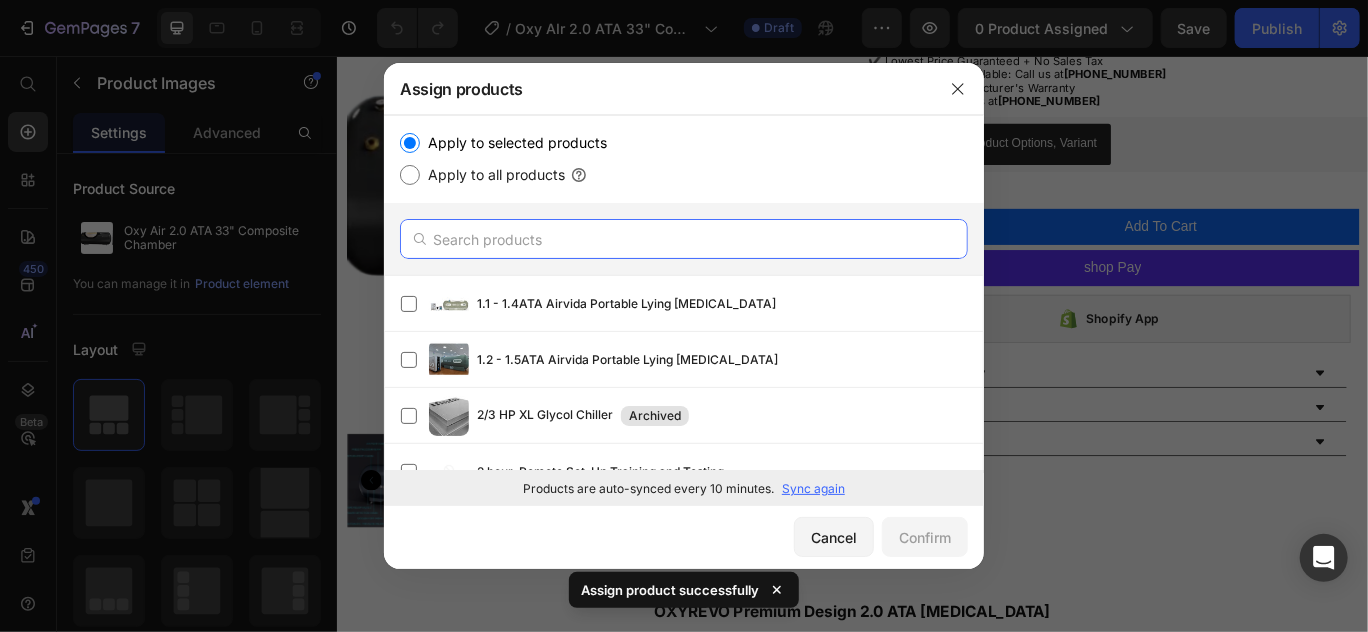 click at bounding box center [684, 239] 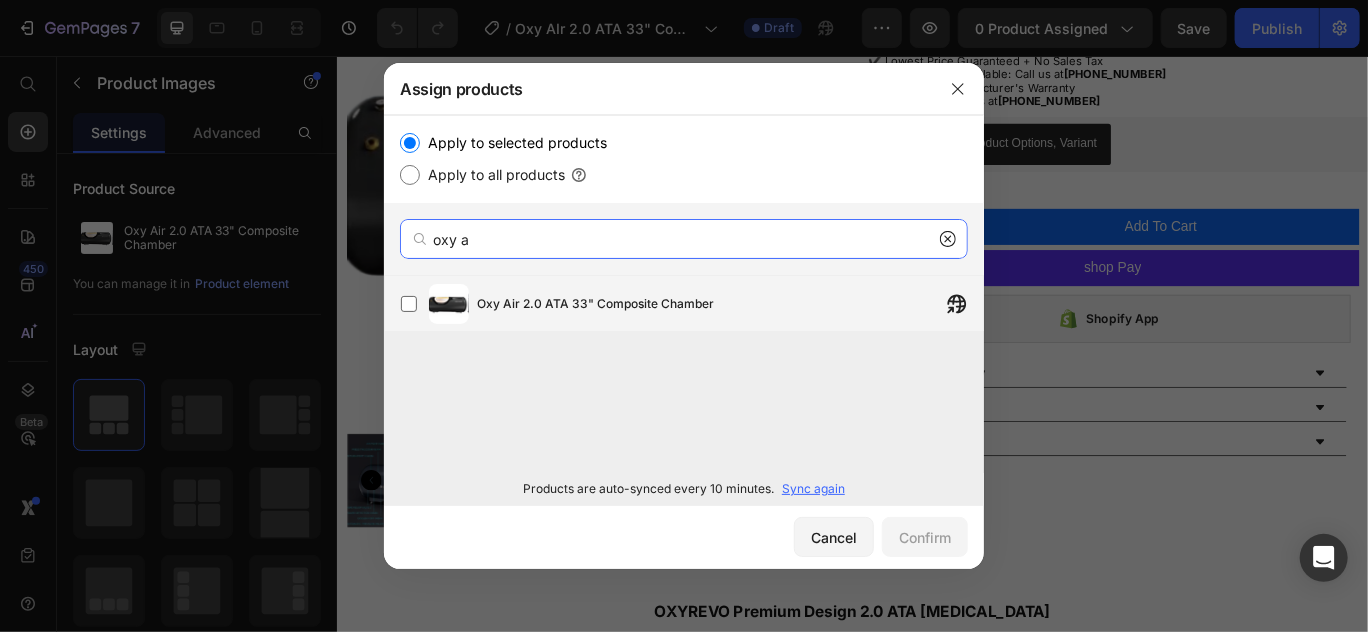 type on "oxy a" 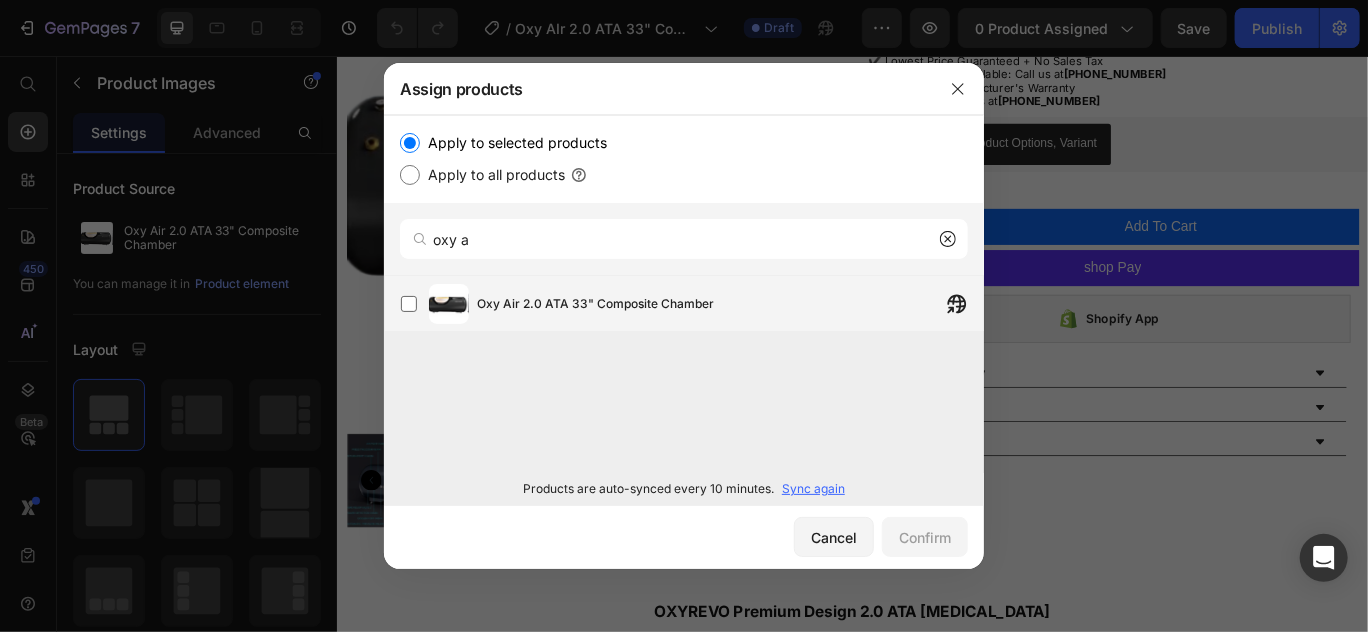 click on "Oxy Air 2.0 ATA 33" Composite Chamber" at bounding box center [730, 304] 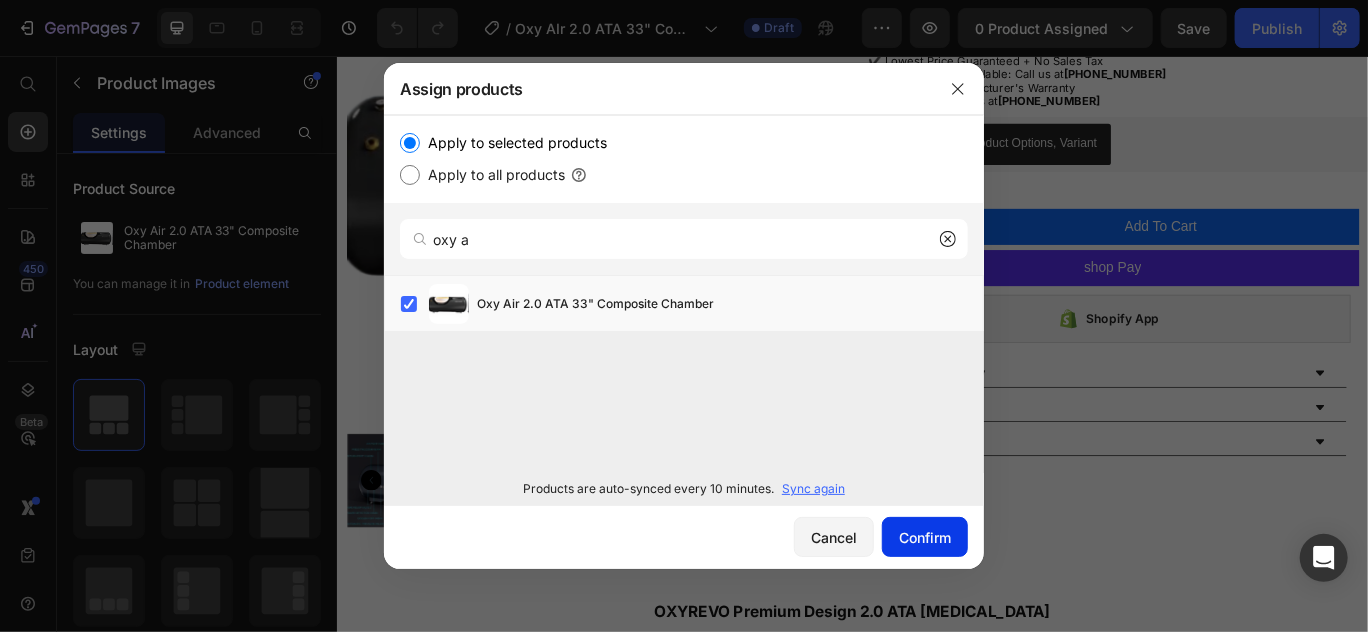 click on "Confirm" 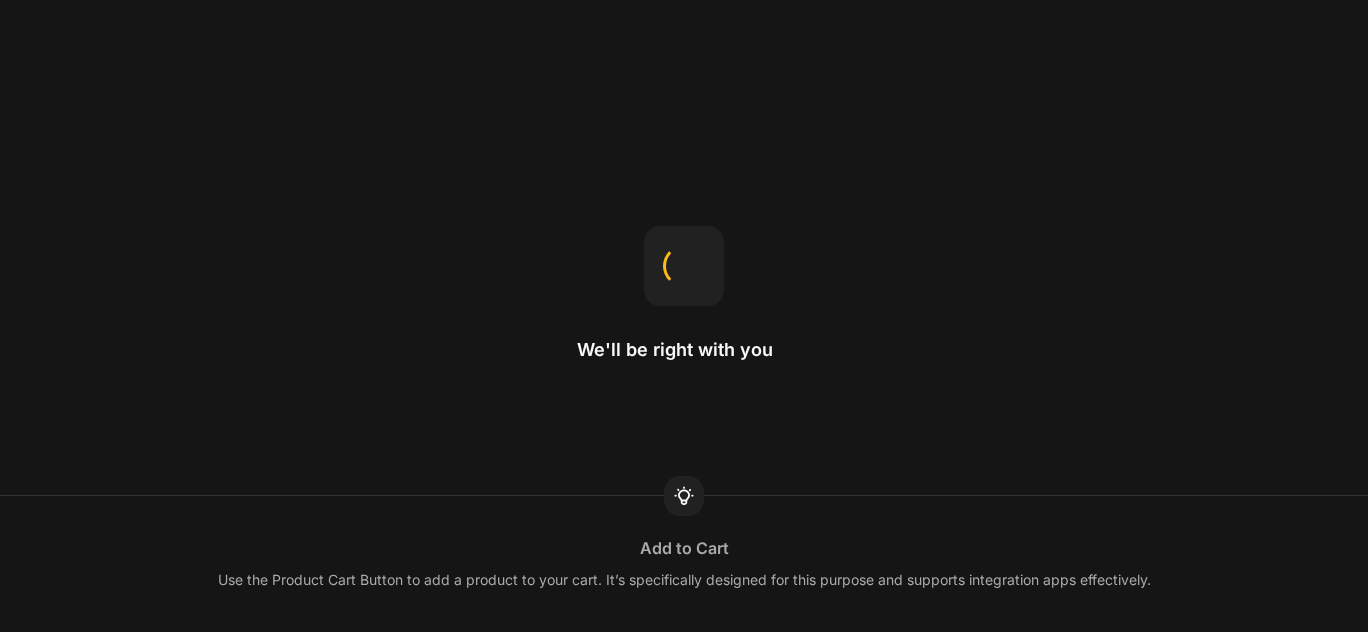 scroll, scrollTop: 0, scrollLeft: 0, axis: both 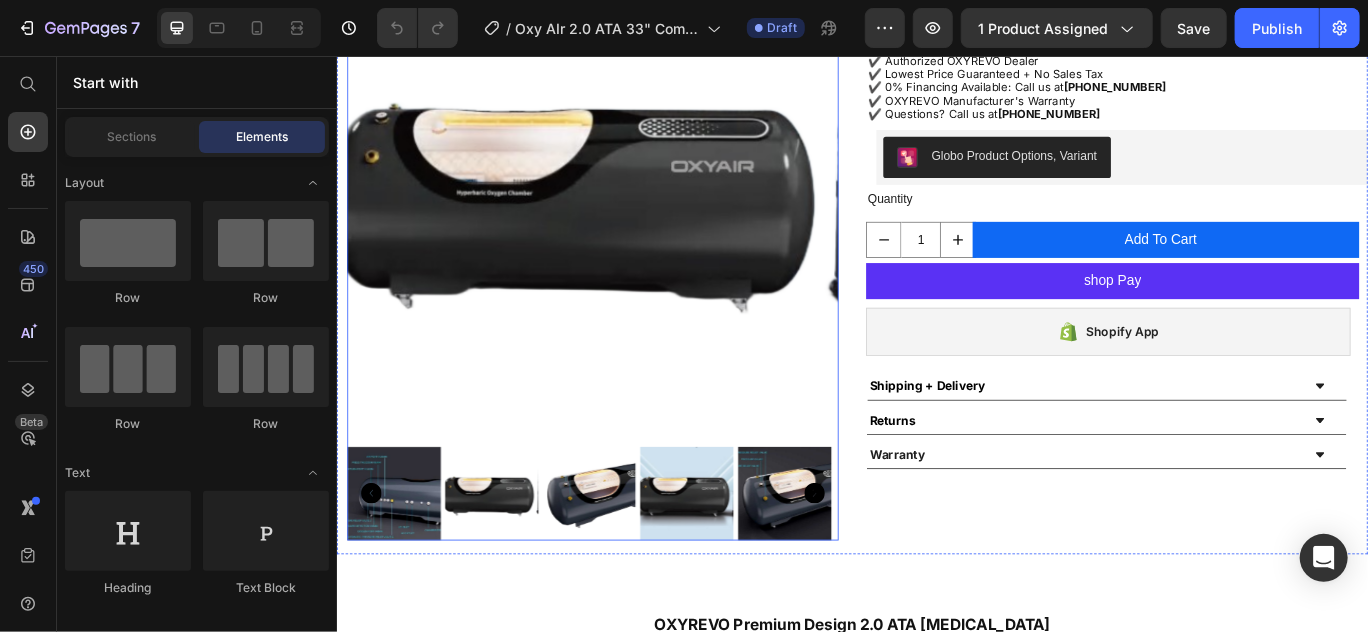 click 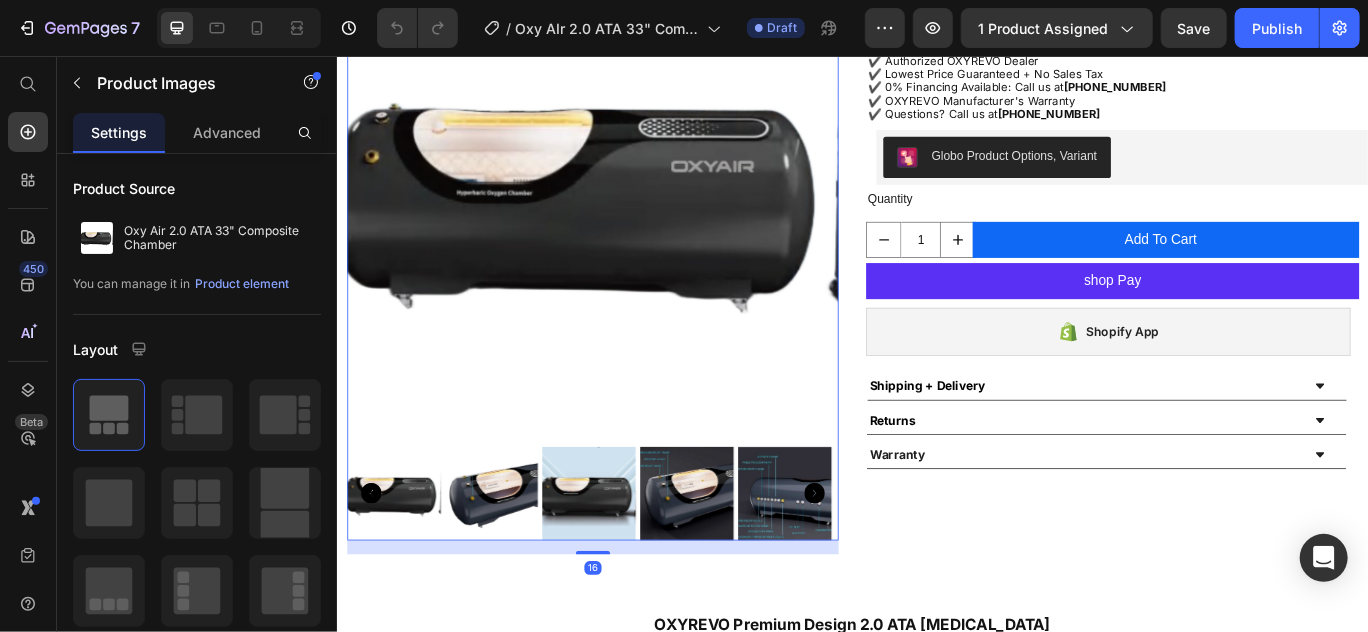 click 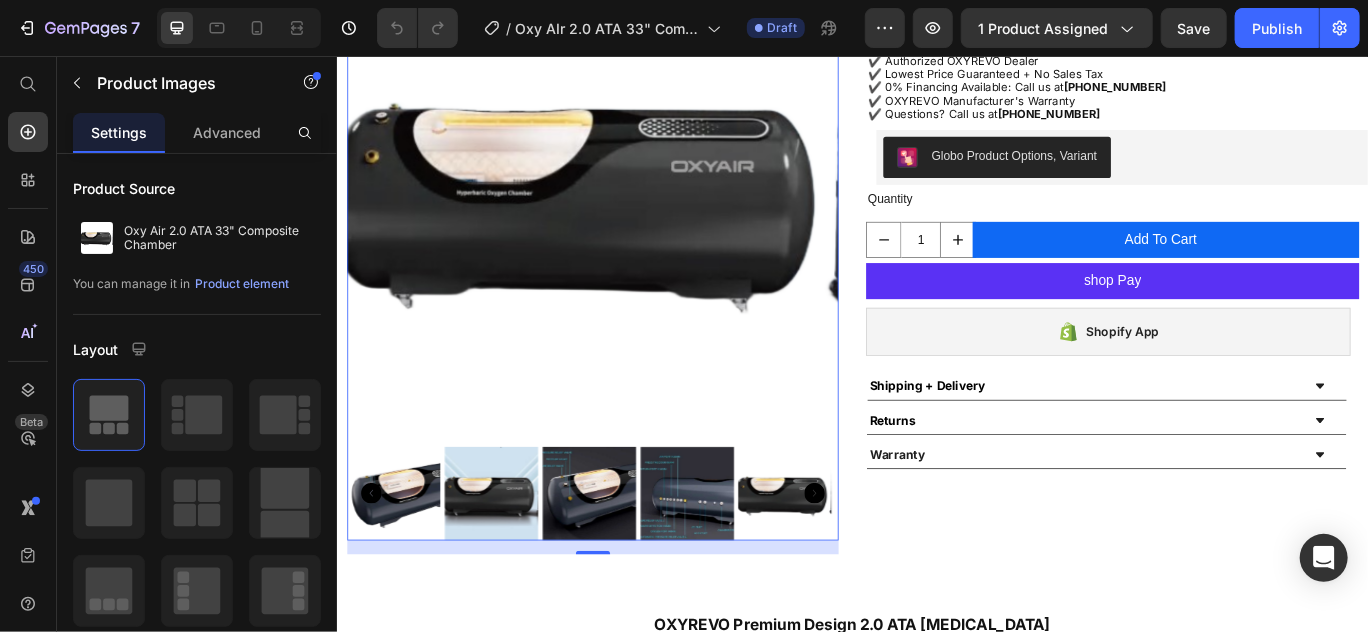 click 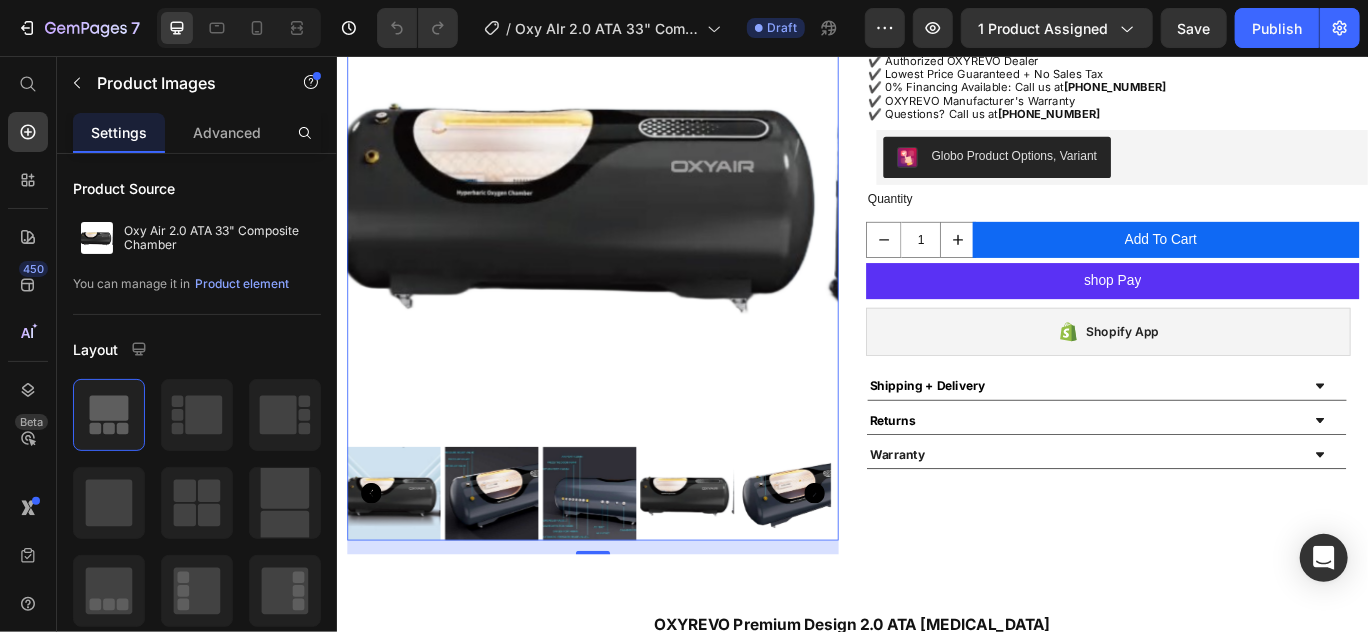 click 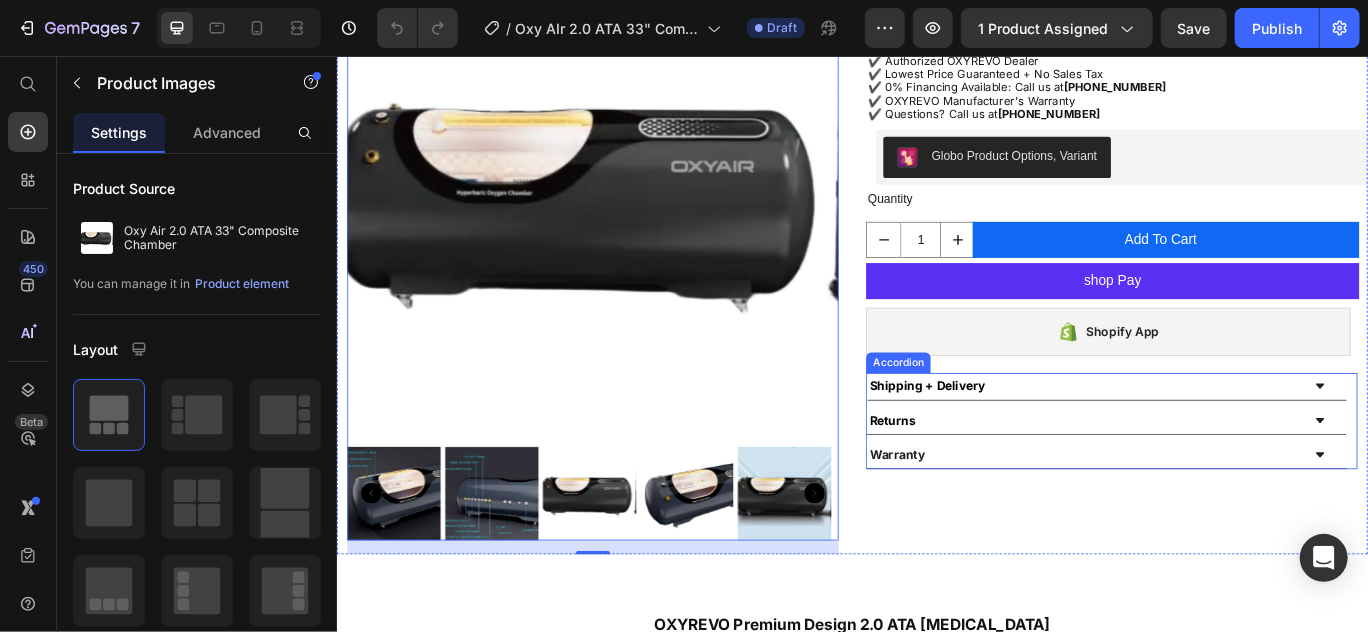 click 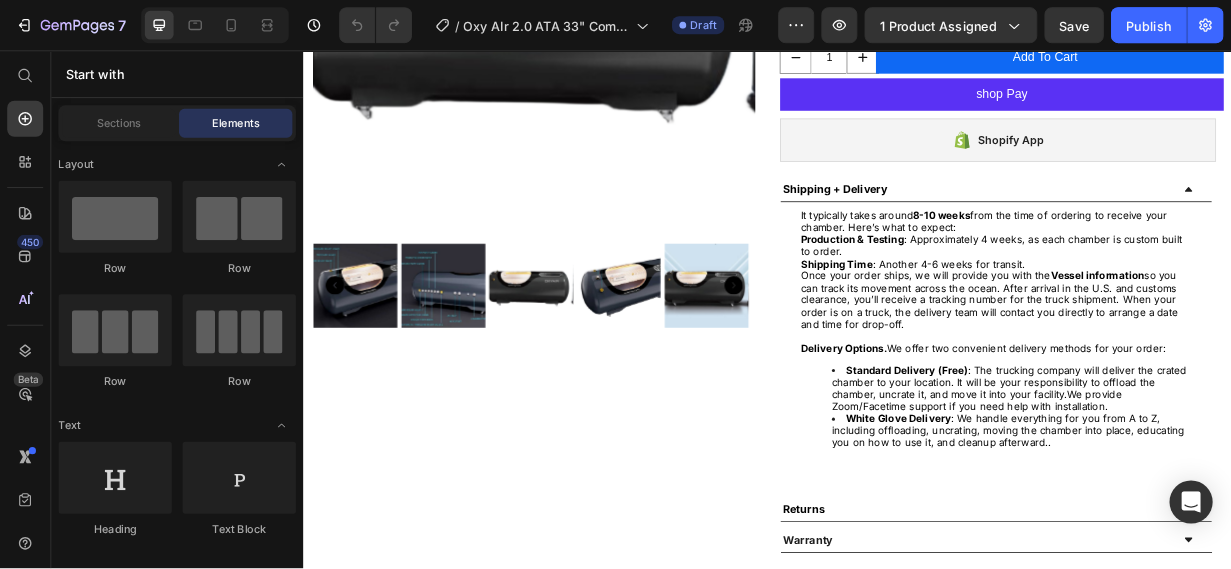 scroll, scrollTop: 418, scrollLeft: 0, axis: vertical 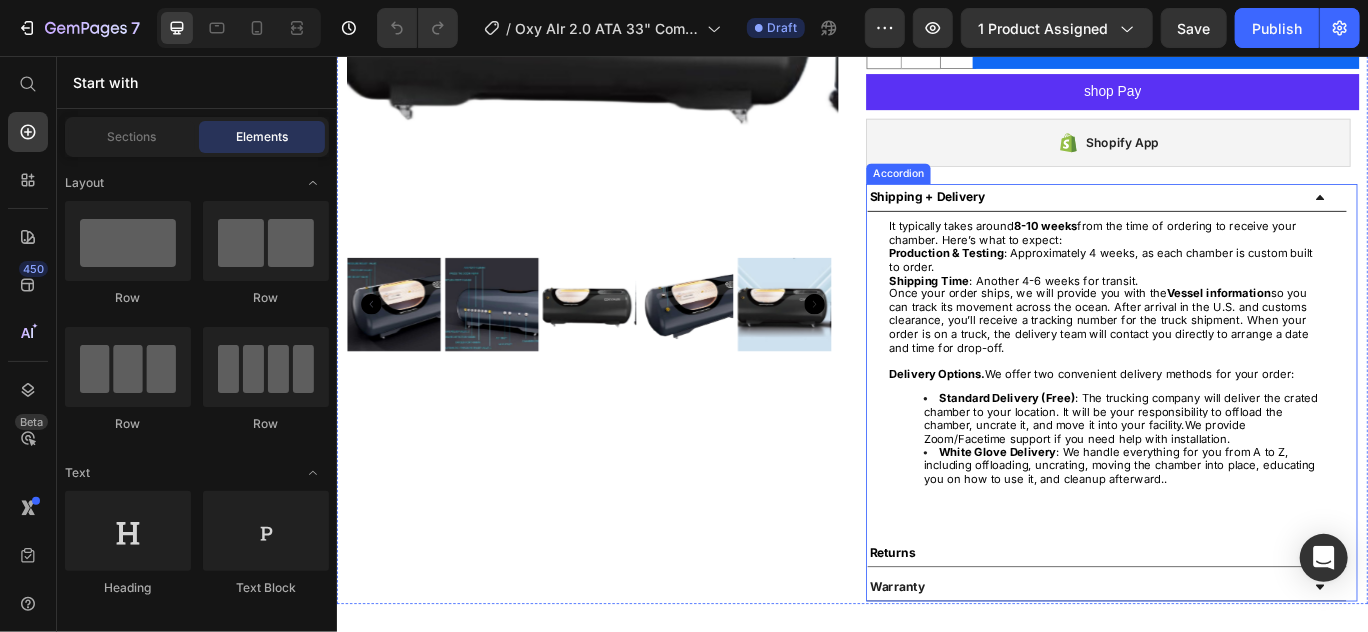 click on "Shipping + Delivery" at bounding box center (1232, 221) 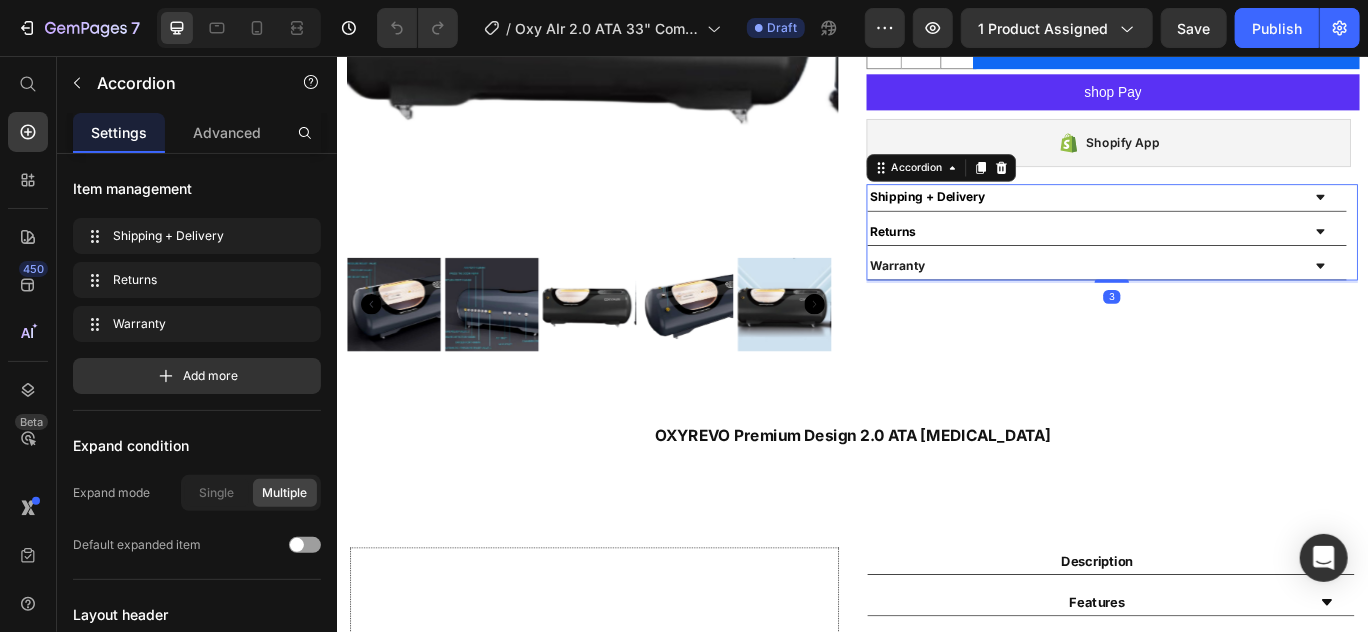 click 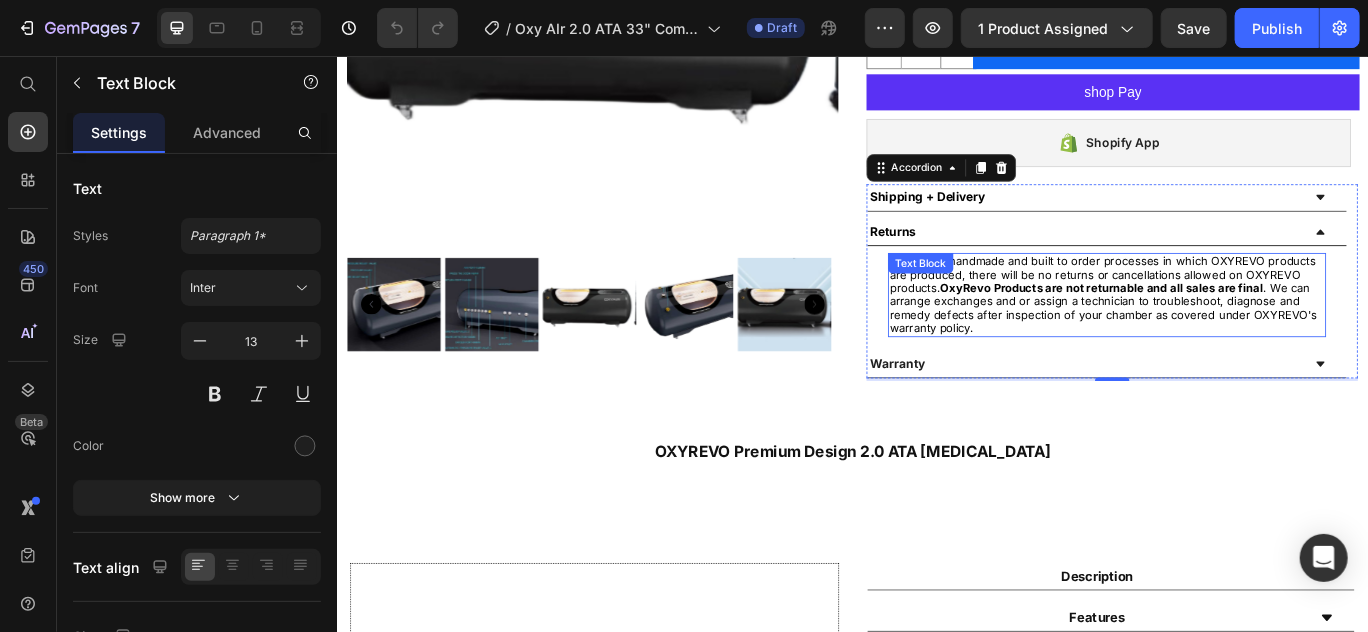 click on "OxyRevo Products are not returnable and all sales are final" at bounding box center (1226, 325) 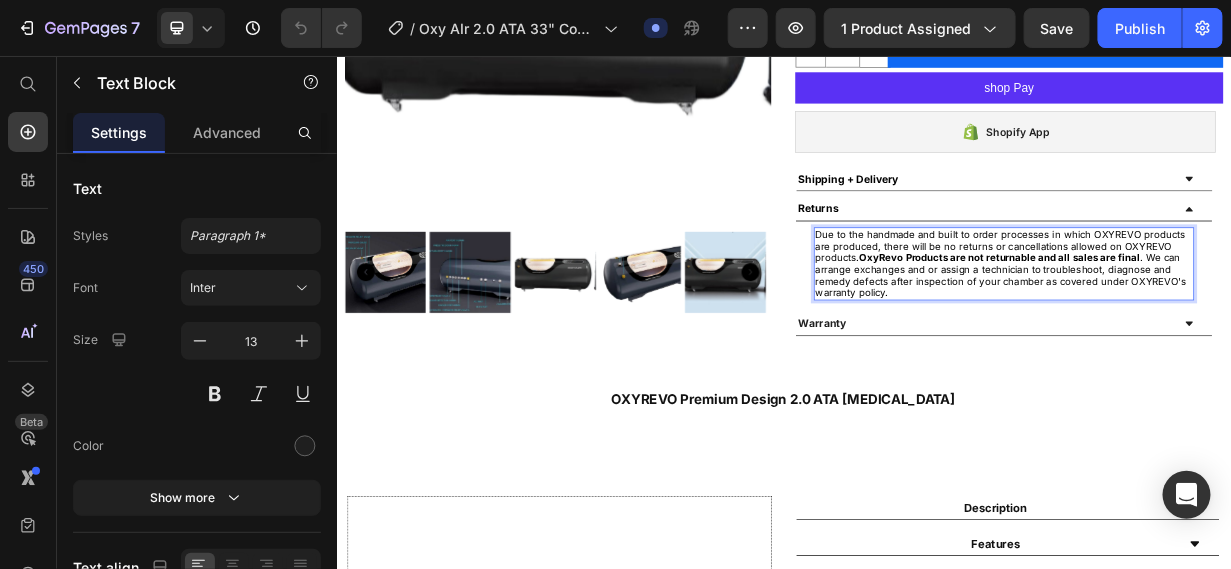 scroll, scrollTop: 418, scrollLeft: 0, axis: vertical 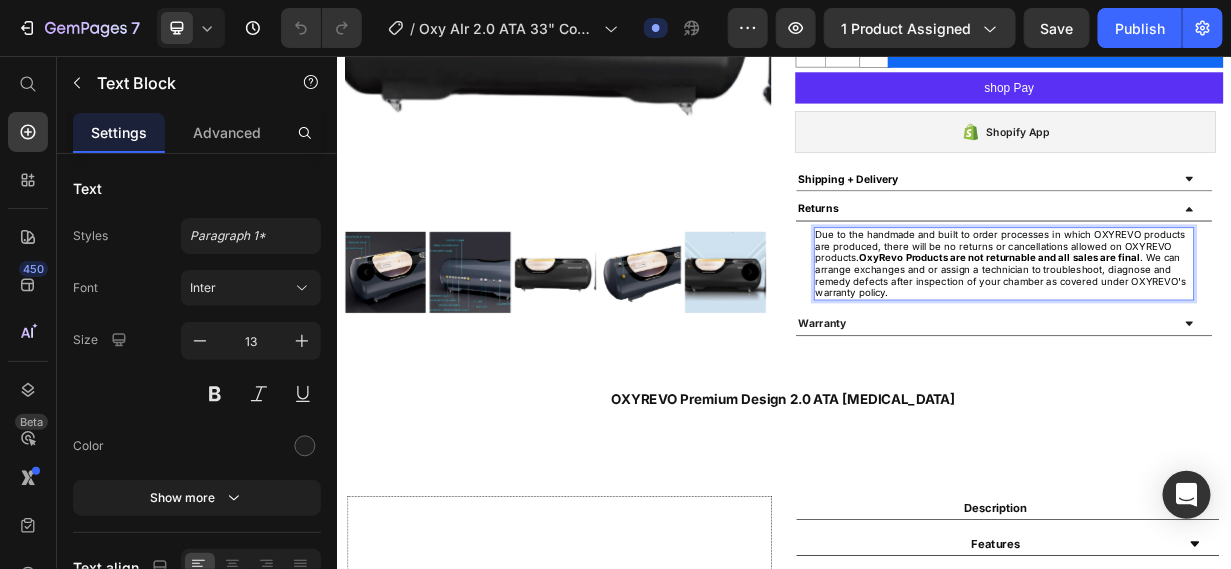 click on "OxyRevo Products are not returnable and all sales are final" at bounding box center [1226, 324] 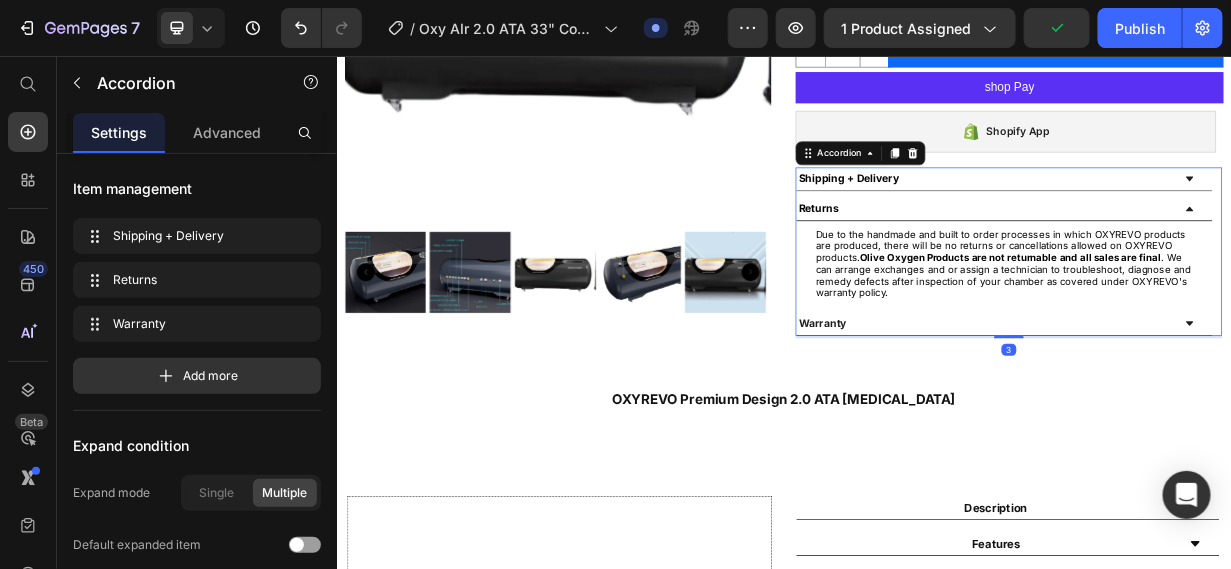 click 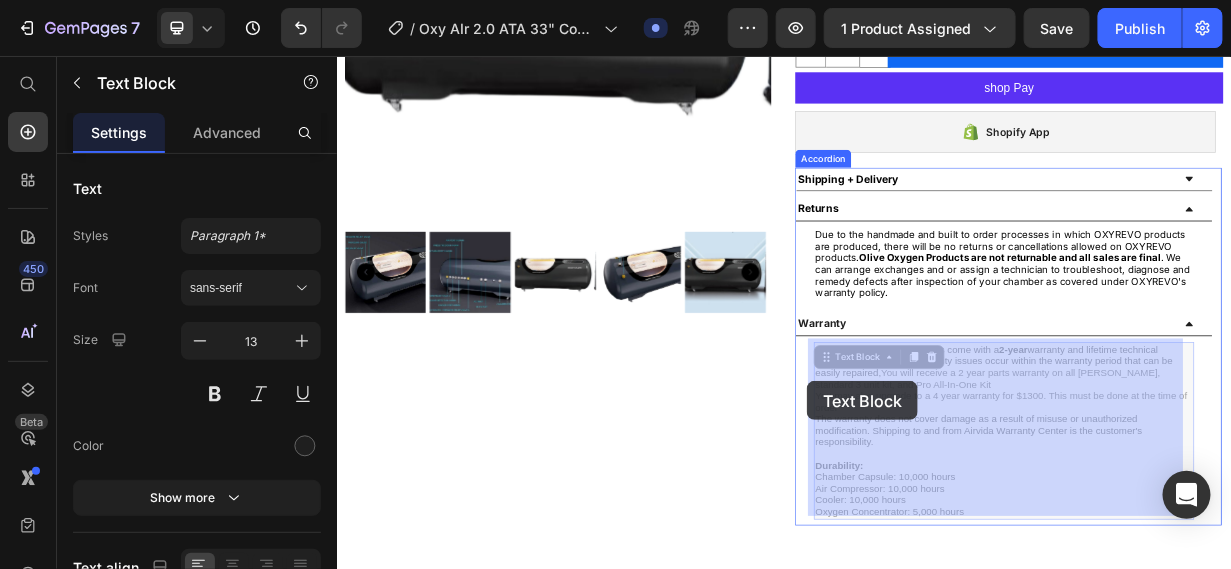 drag, startPoint x: 1011, startPoint y: 486, endPoint x: 967, endPoint y: 491, distance: 44.28318 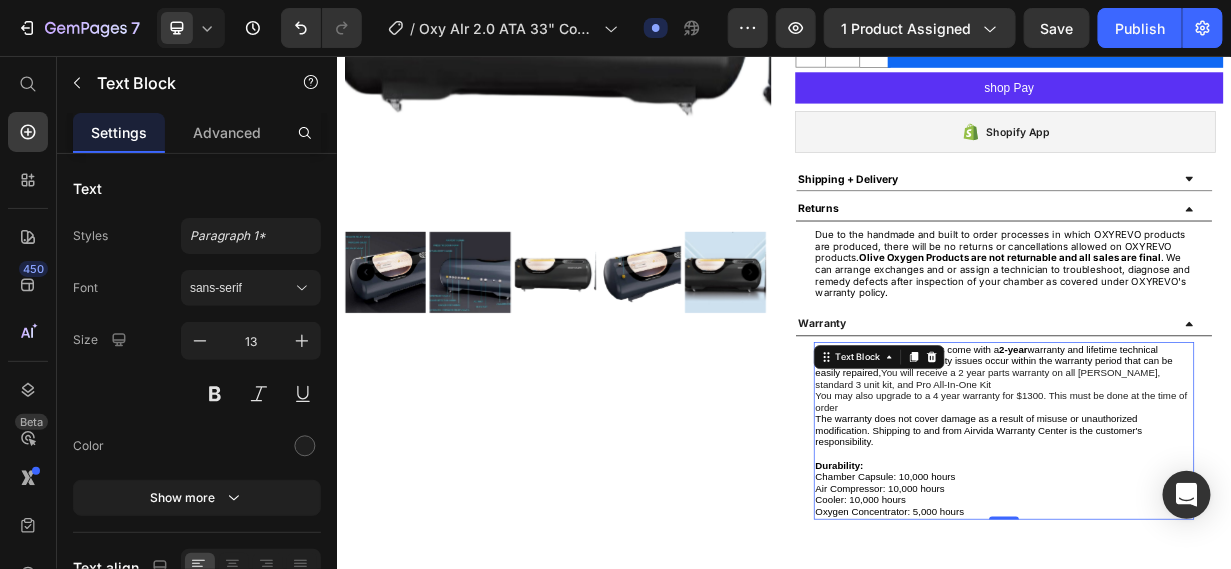 click on "All machines and components come with a  2-year  warranty and lifetime technical support at no cost. If any quality issues occur within the warranty period that can be easily repaired,  You will receive a 2 year parts warranty on all chambers, standard 3 unit kit, and Pro All-In-One Kit" at bounding box center [1232, 471] 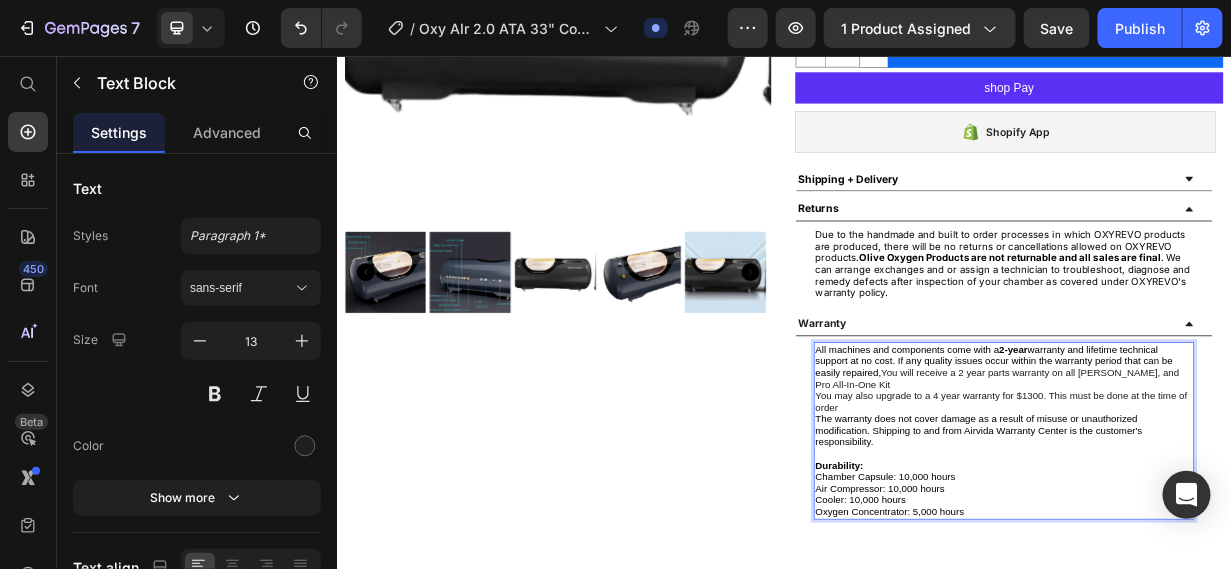 click on "You may also upgrade to a 4 year warranty for $1300. This must be done at the time of order" at bounding box center [1232, 517] 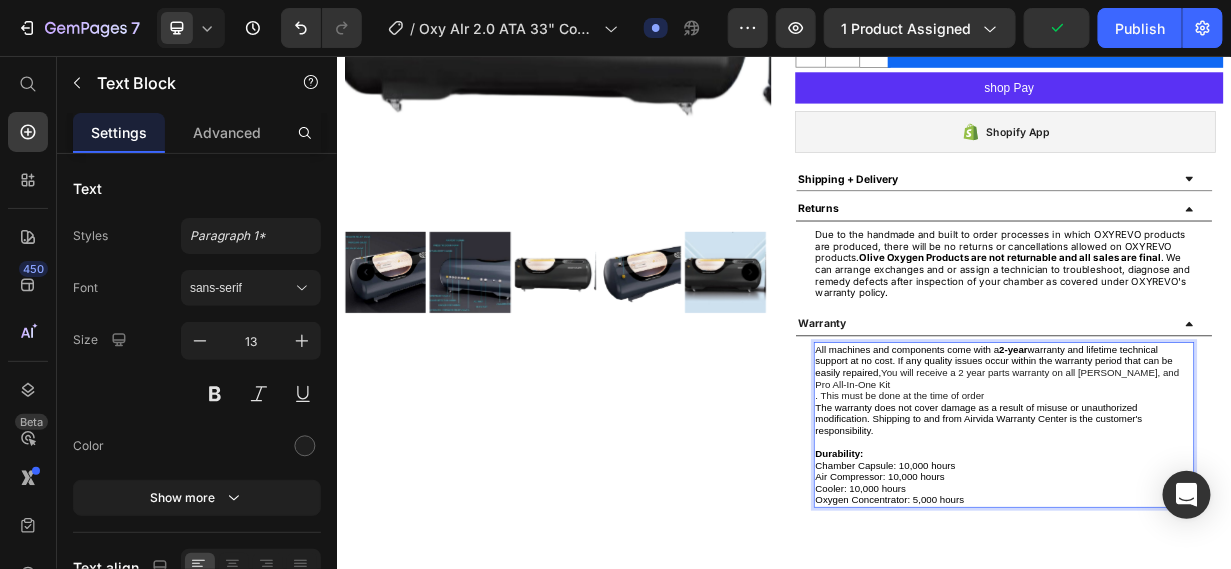 drag, startPoint x: 1225, startPoint y: 495, endPoint x: 1210, endPoint y: 502, distance: 16.552946 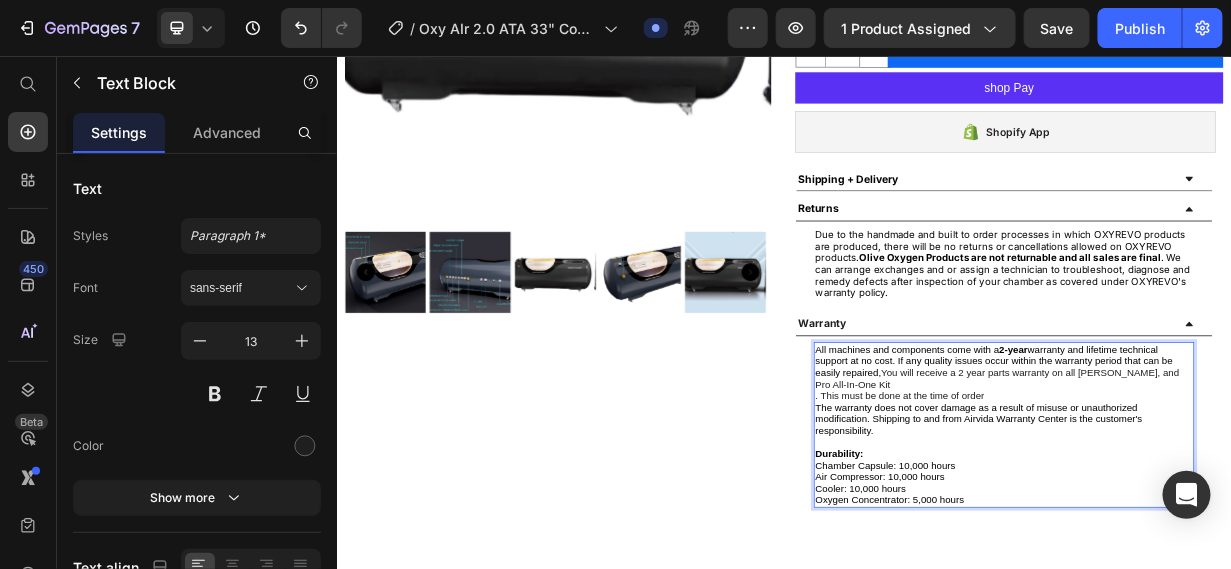click on ". This must be done at the time of order" at bounding box center (1232, 510) 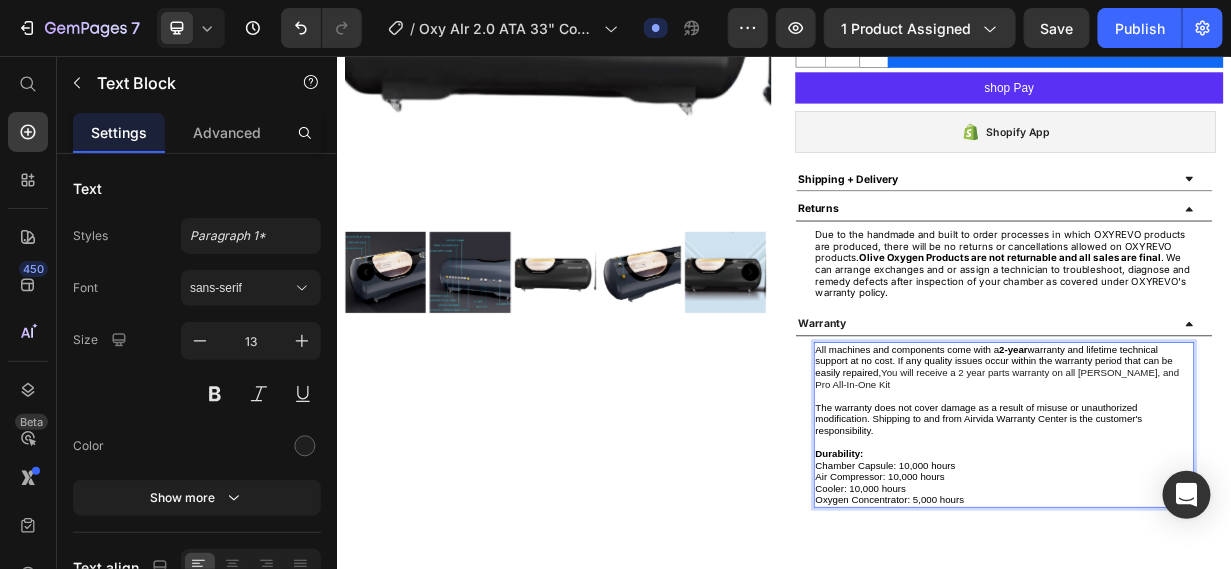 click on "The warranty does not cover damage as a result of misuse or unauthorized modification. Shipping to and from Airvida Warranty Center is the customer's responsibility." at bounding box center [1198, 541] 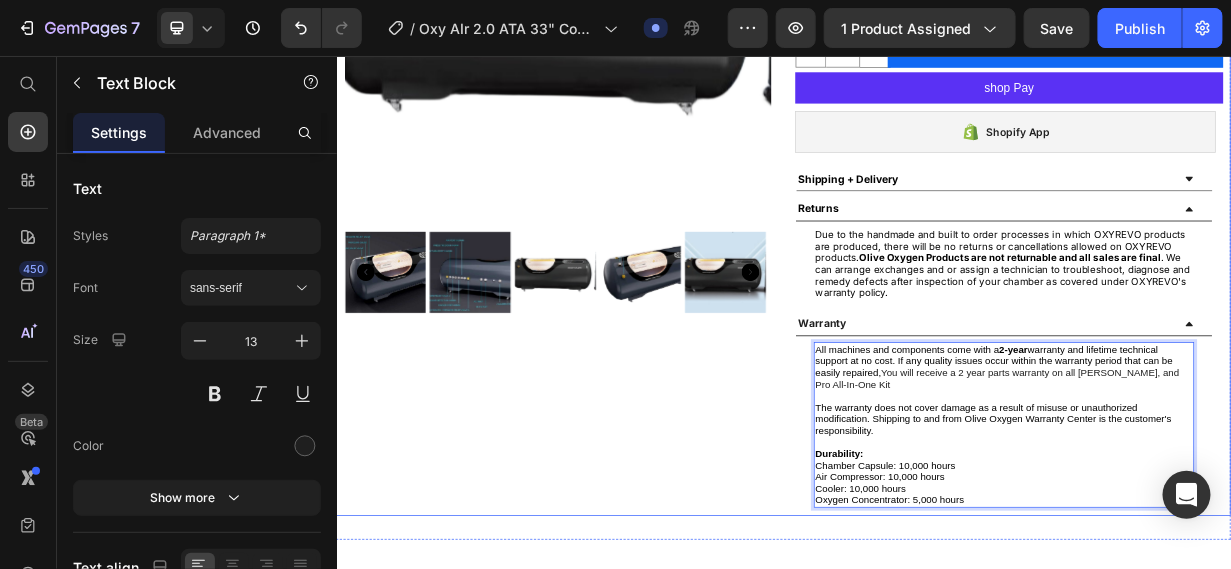 click on "Product Images Oxy Air 2.0 ATA 33" Composite Chamber Product Title Olive Oxygen Product Vendor $22,000.00 Product Price $0.00 Product Price Row ✔️ Authorized OXYREVO Dealer ✔️ Lowest Price Guaranteed + No Sales Tax ✔️ 0% Financing Available: Call us at  1-(346)-326-3787 ✔️ OXYREVO Manufacturer's Warranty ✔️ Questions? Call us at  1-346-326-3787 Text Block Row Globo Product Options, Variant Globo Product Options, Variant Row Quantity Text Block 1 Product Quantity Add To Cart Add to Cart Row Row shop Pay Dynamic Checkout Shopify App Shopify App
Shipping + Delivery
Returns Due to the handmade and built to order processes in which OXYREVO products are produced, there will be no returns or cancellations allowed on OXYREVO products.   Olive Oxygen Products are not returnable and all sales are final Text Block
Warranty All machines and components come with a  2-year    0" at bounding box center [936, 190] 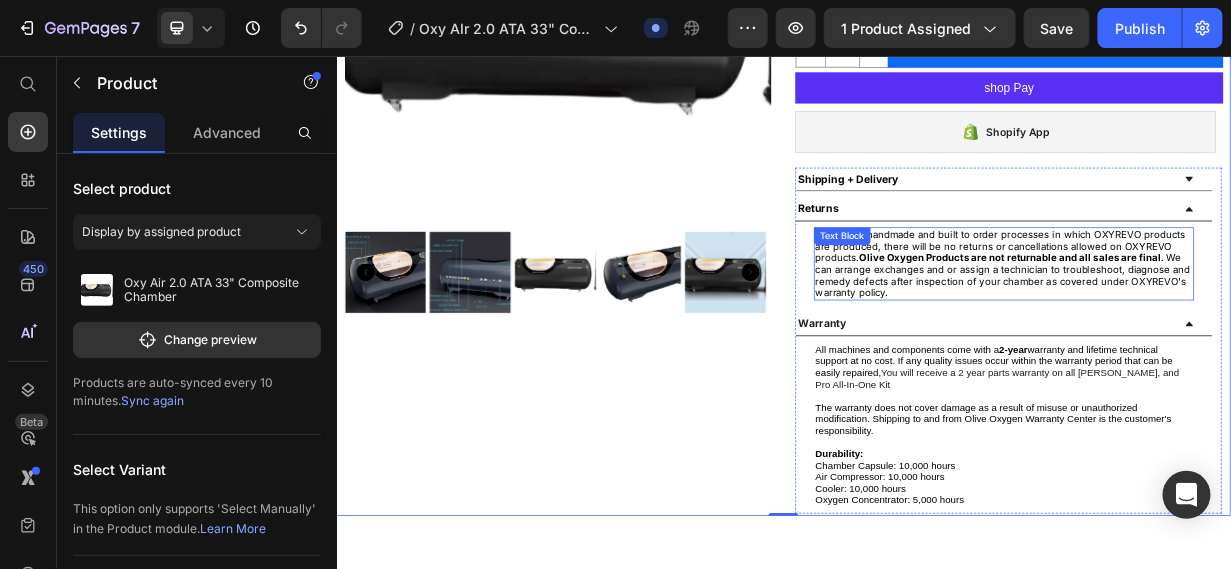 click on "Due to the handmade and built to order processes in which OXYREVO products are produced, there will be no returns or cancellations allowed on OXYREVO products.   Olive Oxygen Products are not returnable and all sales are final . We can arrange exchanges and or assign a technician to troubleshoot, diagnose and remedy defects after inspection of your chamber as covered under OXYREVO's warranty policy." at bounding box center [1230, 332] 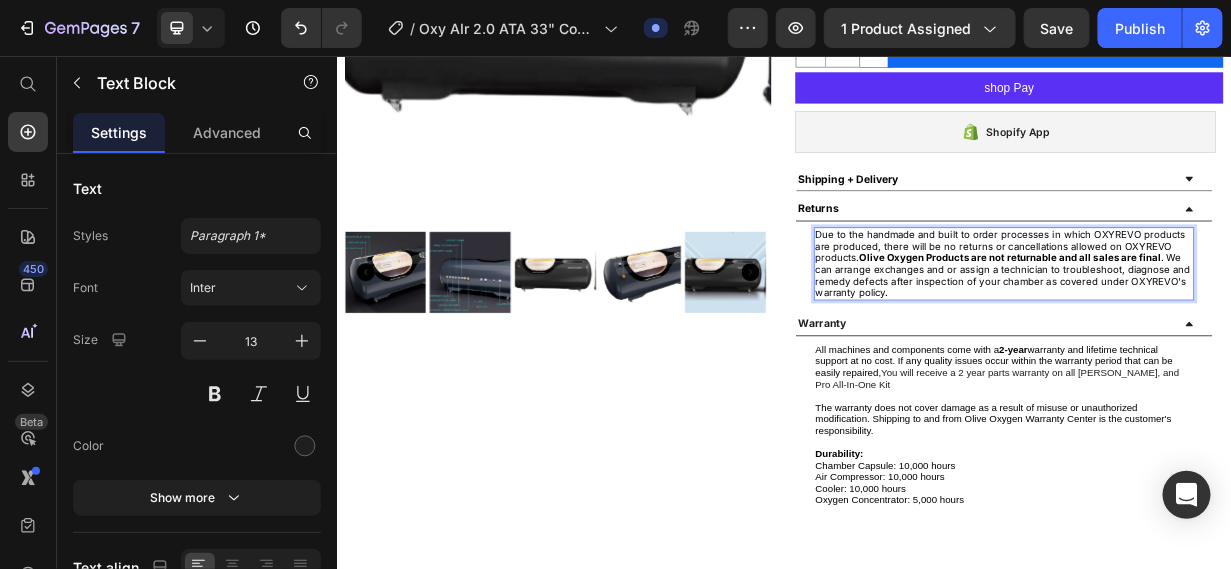 click on "Due to the handmade and built to order processes in which OXYREVO products are produced, there will be no returns or cancellations allowed on OXYREVO products.   Olive Oxygen Products are not returnable and all sales are final . We can arrange exchanges and or assign a technician to troubleshoot, diagnose and remedy defects after inspection of your chamber as covered under OXYREVO's warranty policy." at bounding box center (1230, 332) 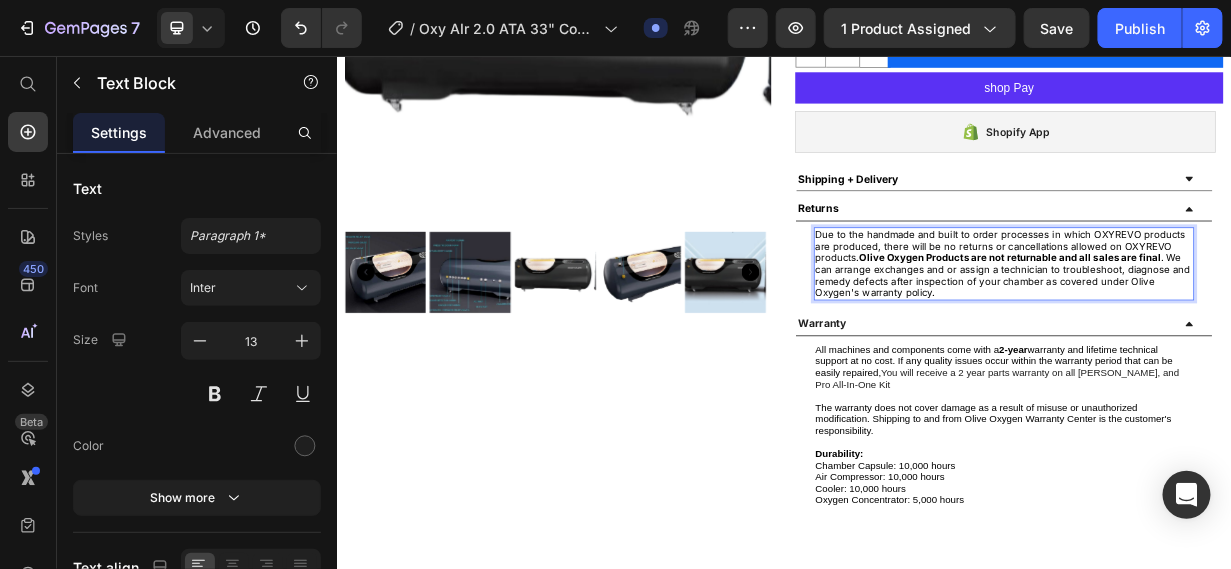 click on "Due to the handmade and built to order processes in which OXYREVO products are produced, there will be no returns or cancellations allowed on OXYREVO products.   Olive Oxygen Products are not returnable and all sales are final . We can arrange exchanges and or assign a technician to troubleshoot, diagnose and remedy defects after inspection of your chamber as covered under Olive Oxygen's warranty policy." at bounding box center [1232, 333] 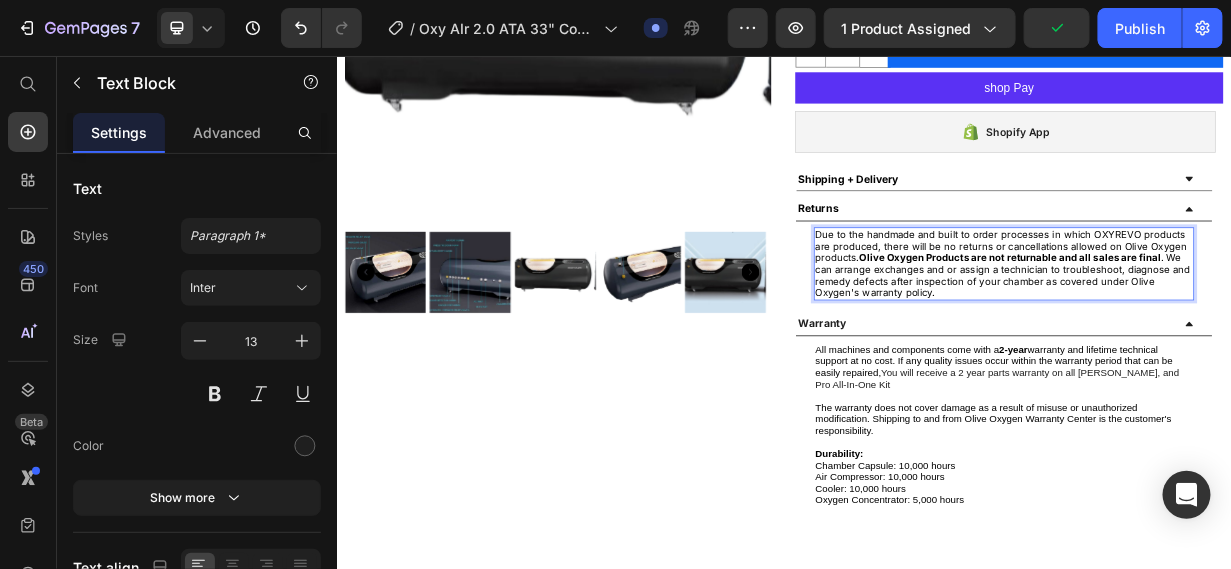 click on "Due to the handmade and built to order processes in which OXYREVO products are produced, there will be no returns or cancellations allowed on Olive Oxygen products.   Olive Oxygen Products are not returnable and all sales are final . We can arrange exchanges and or assign a technician to troubleshoot, diagnose and remedy defects after inspection of your chamber as covered under Olive Oxygen's warranty policy." at bounding box center [1230, 332] 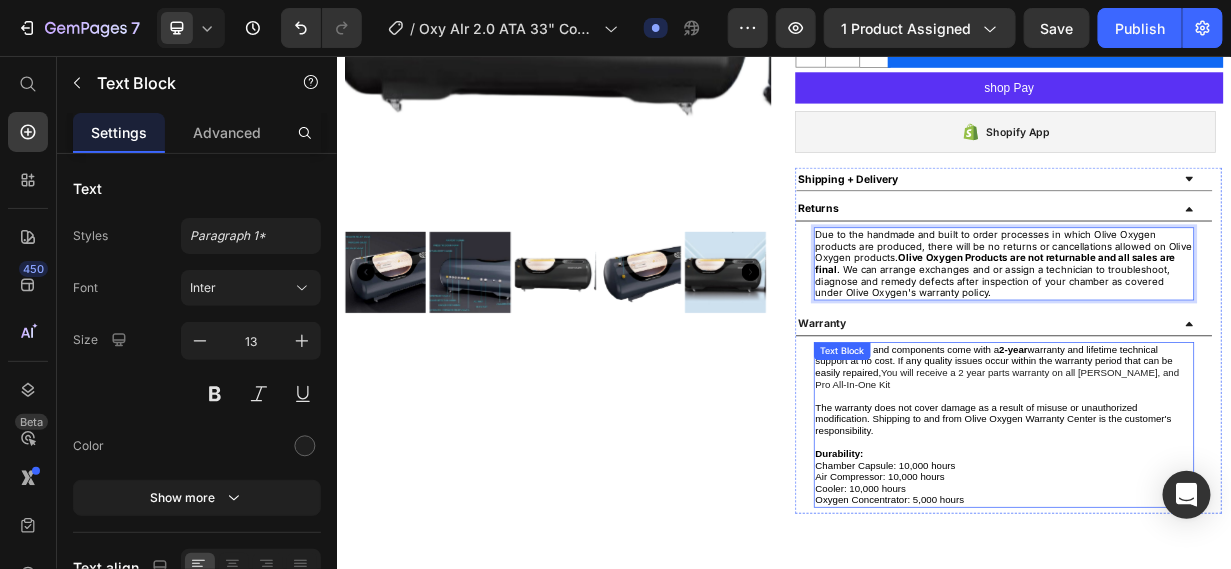 click on "Durability:" at bounding box center [1232, 588] 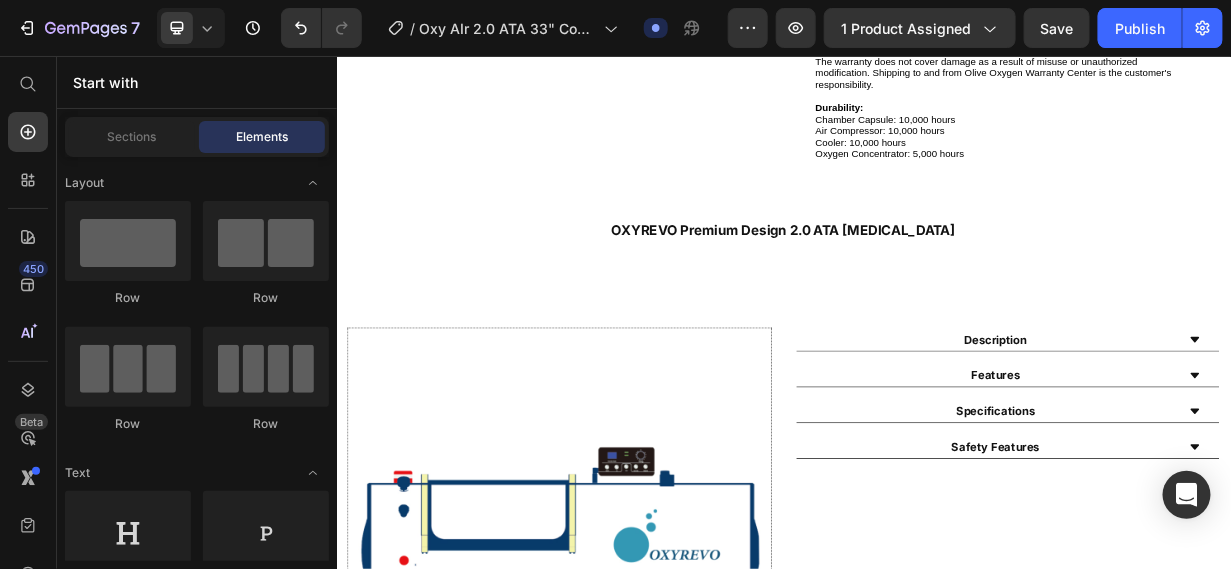 scroll, scrollTop: 898, scrollLeft: 0, axis: vertical 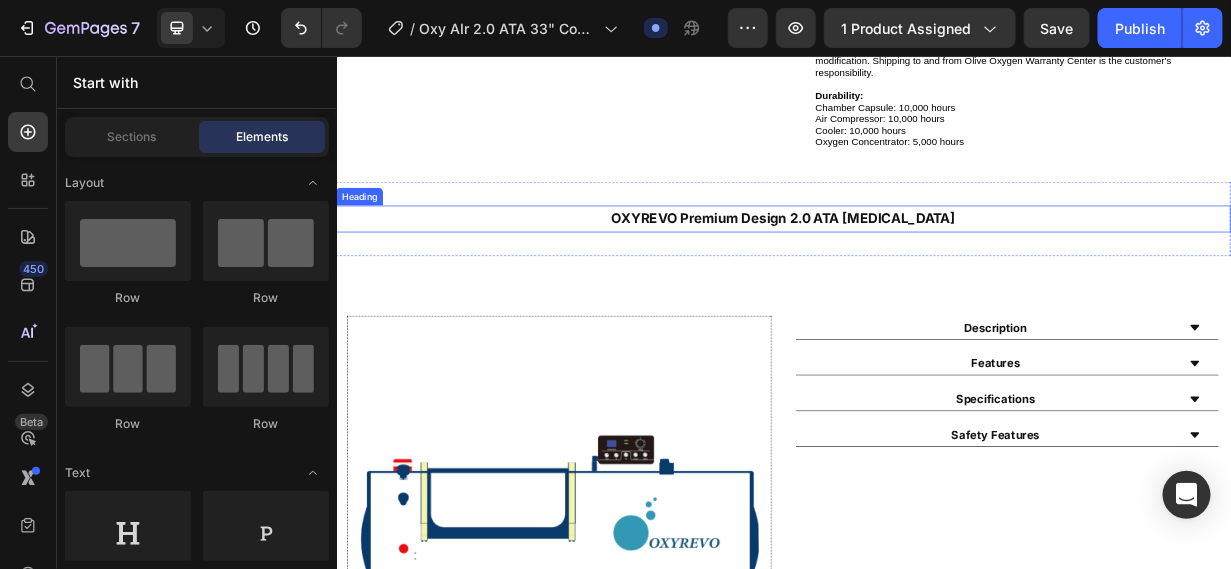click on "OXYREVO Premium Design 2.0 ATA Hyperbaric Chamber" at bounding box center (936, 272) 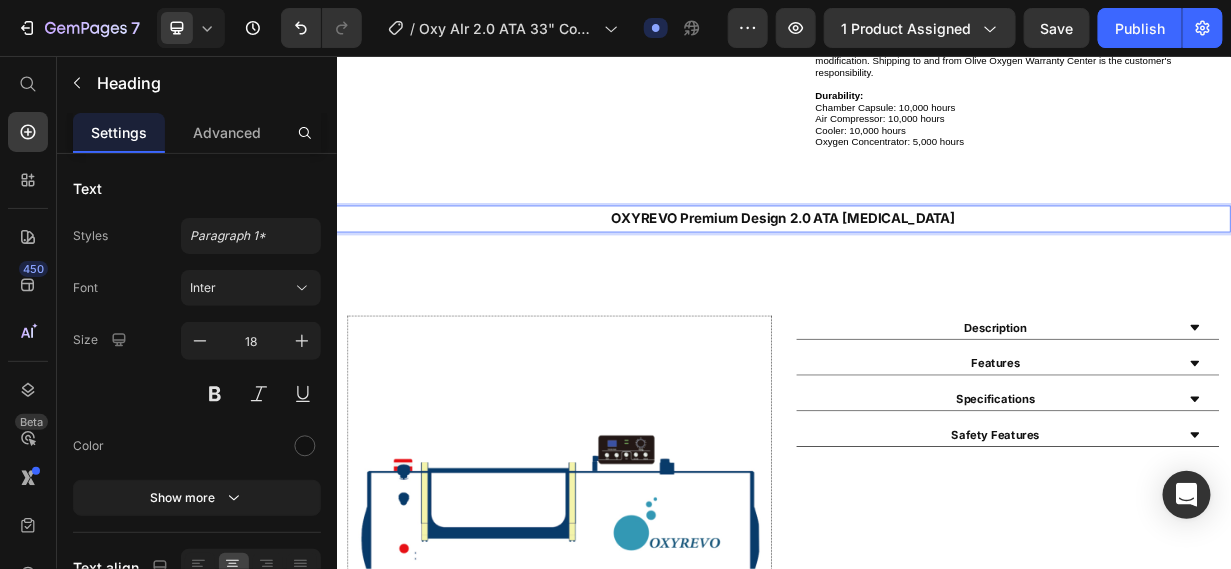 click on "OXYREVO Premium Design 2.0 ATA Hyperbaric Chamber" at bounding box center (936, 272) 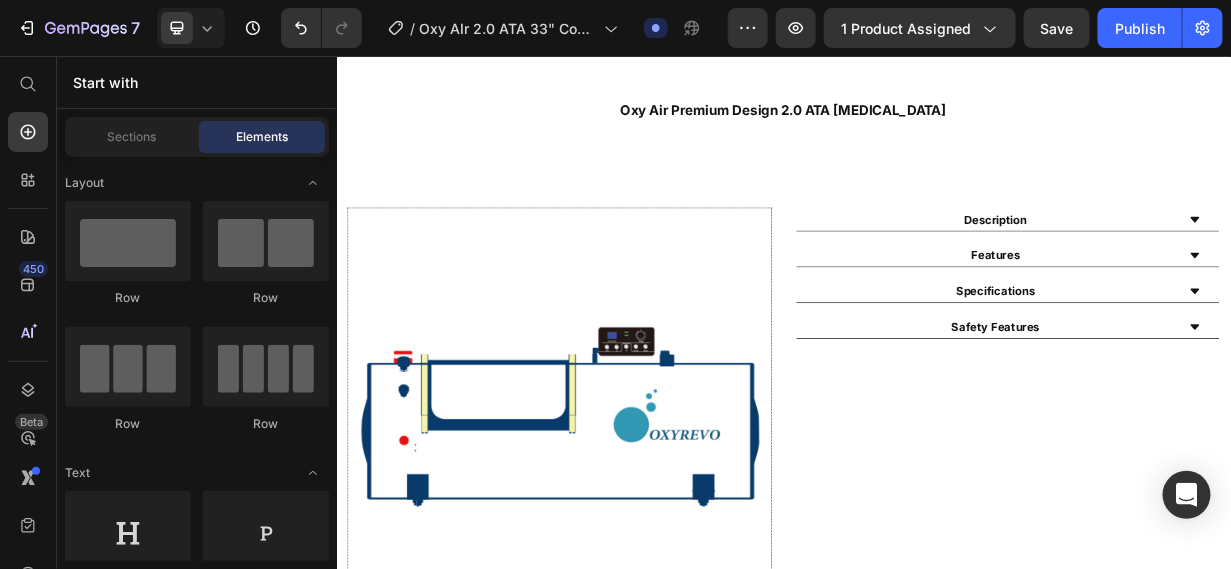 scroll, scrollTop: 1088, scrollLeft: 0, axis: vertical 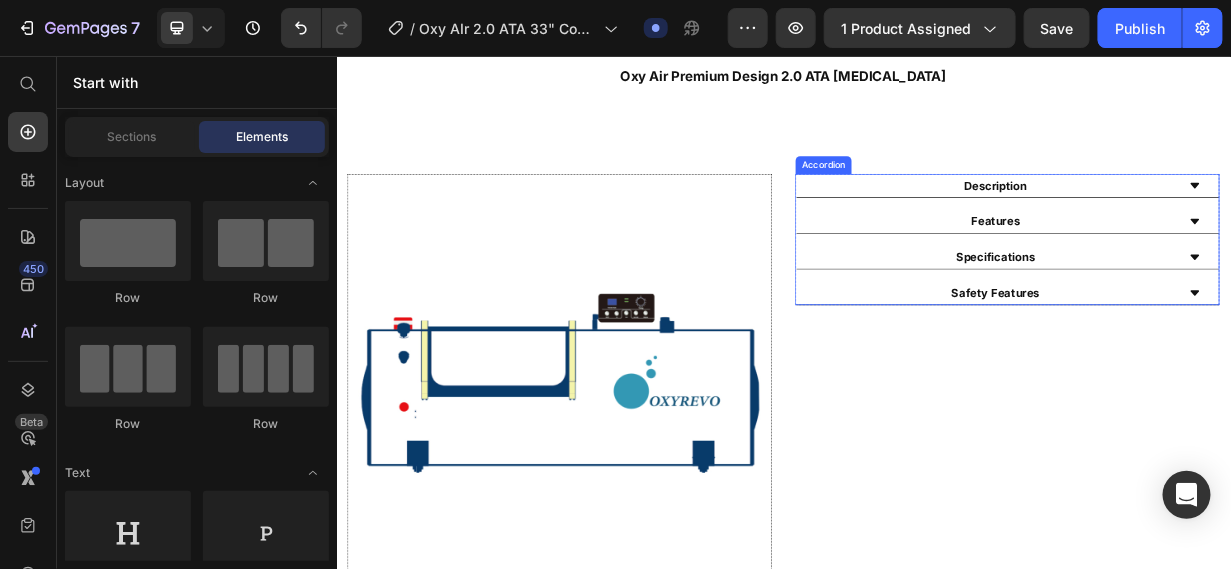 click 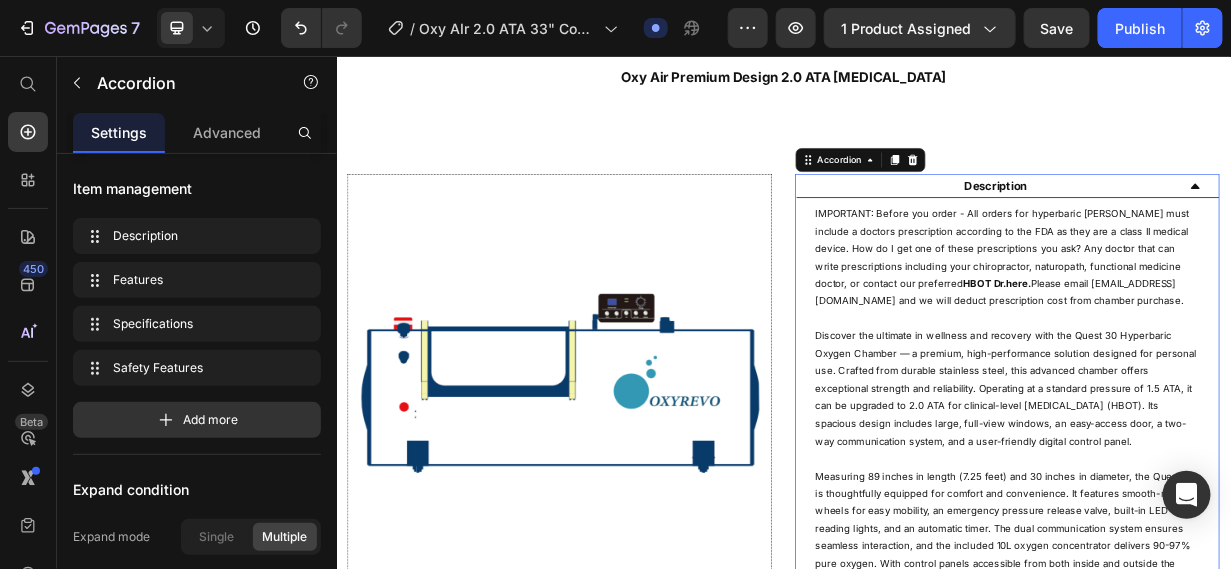 click 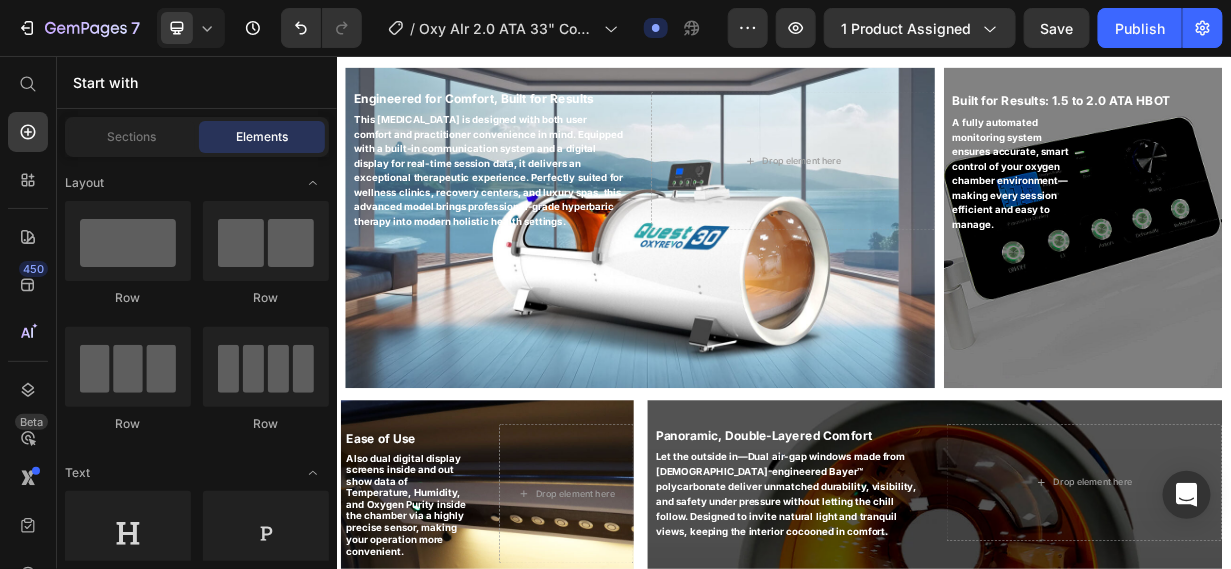 scroll, scrollTop: 1917, scrollLeft: 0, axis: vertical 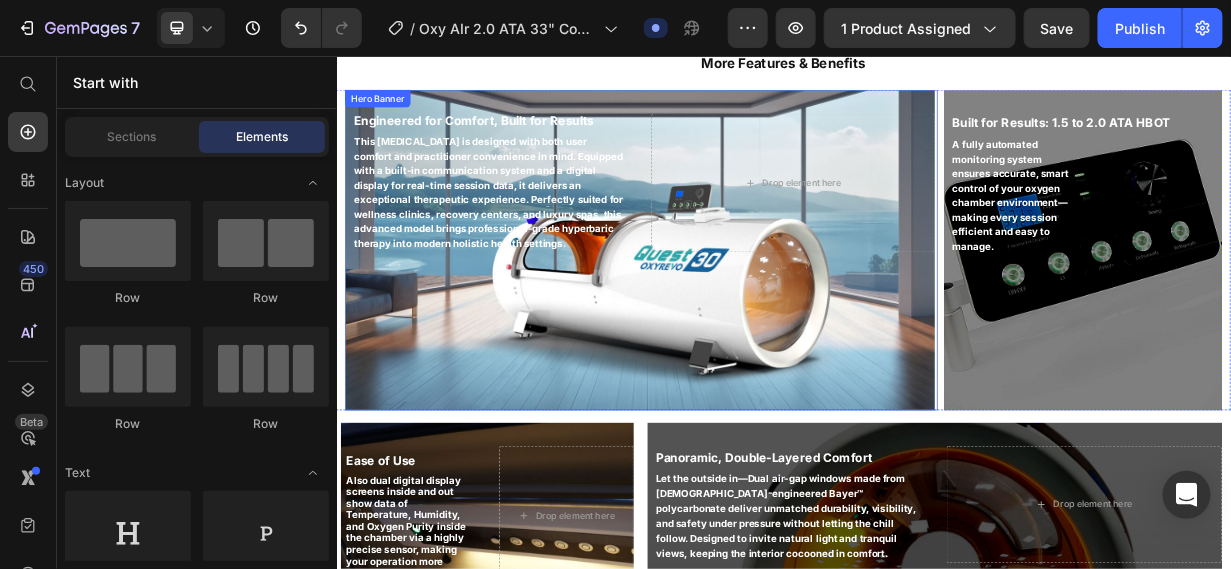 click at bounding box center (743, 315) 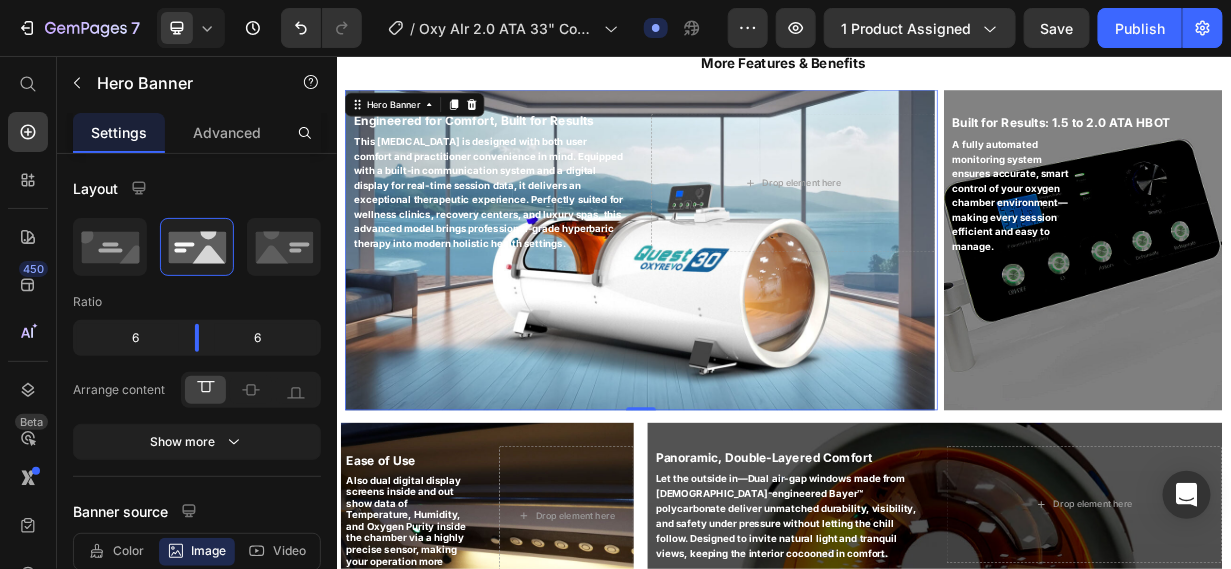 click at bounding box center (743, 315) 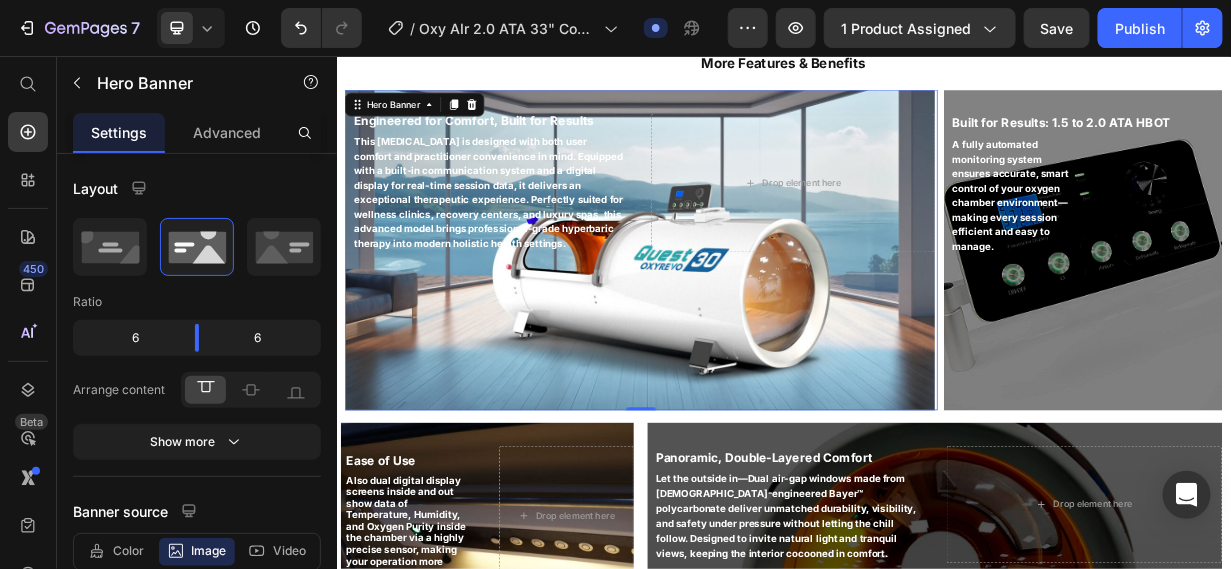 click at bounding box center (743, 315) 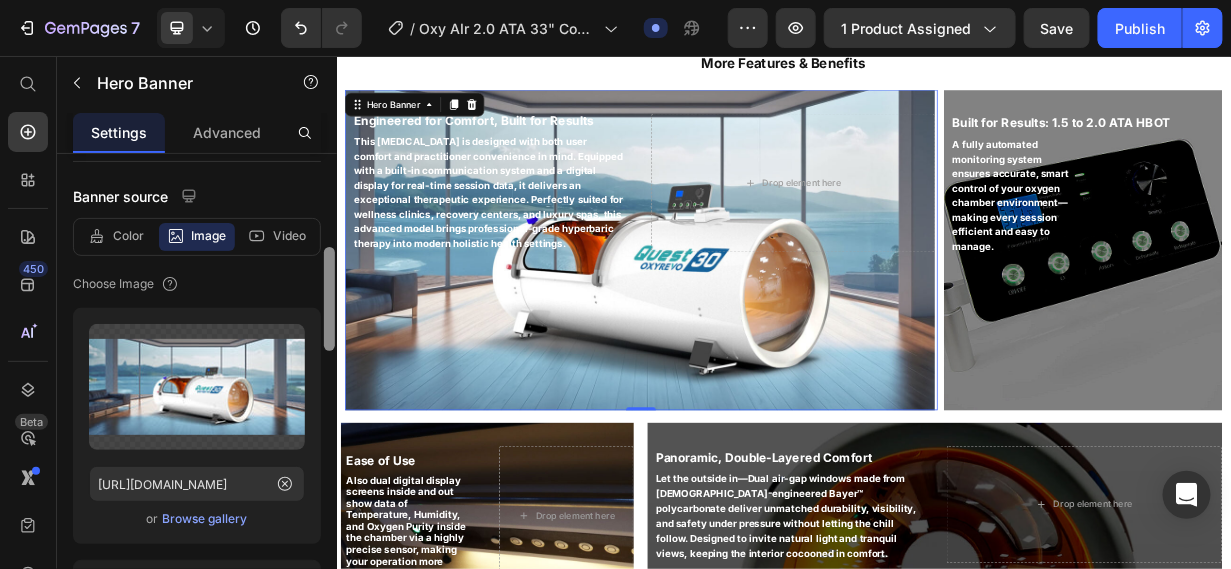 scroll, scrollTop: 338, scrollLeft: 0, axis: vertical 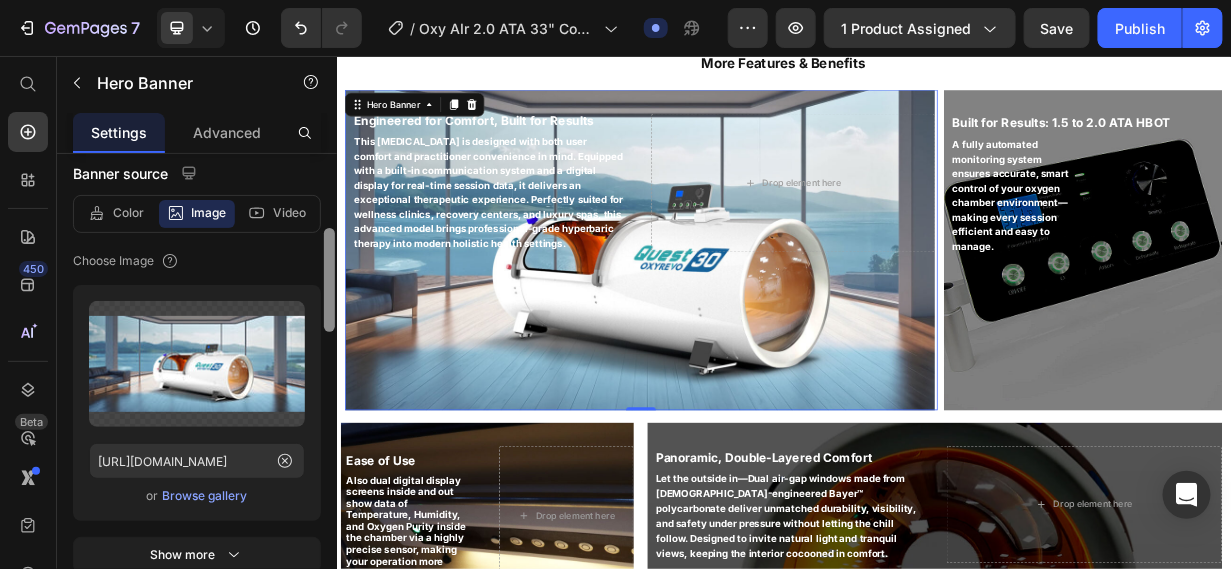 drag, startPoint x: 328, startPoint y: 222, endPoint x: 320, endPoint y: 295, distance: 73.43705 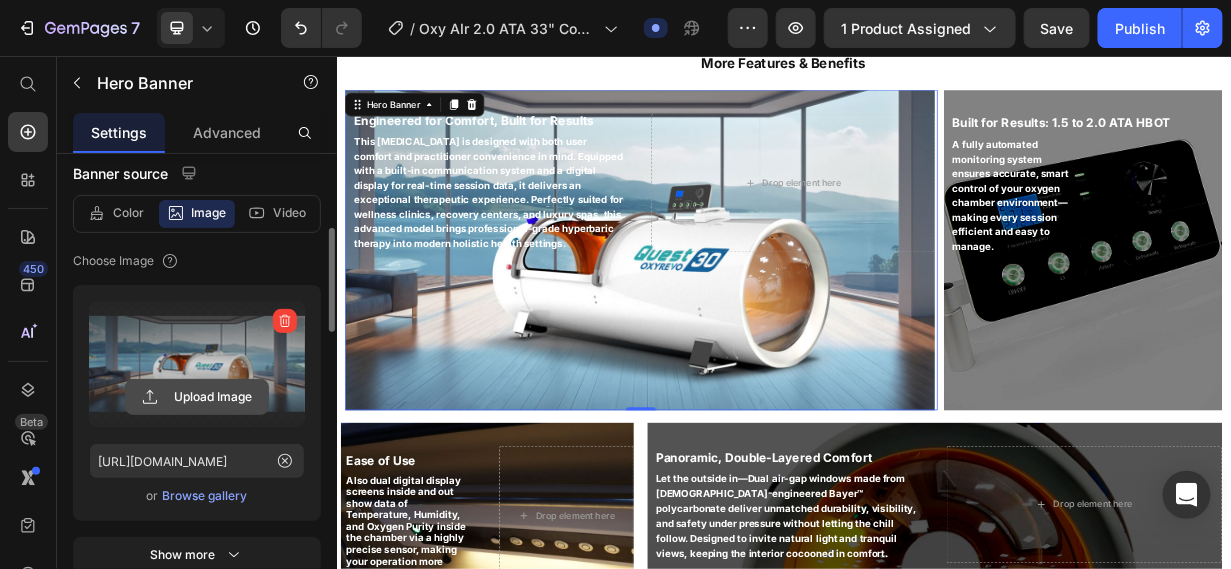 click 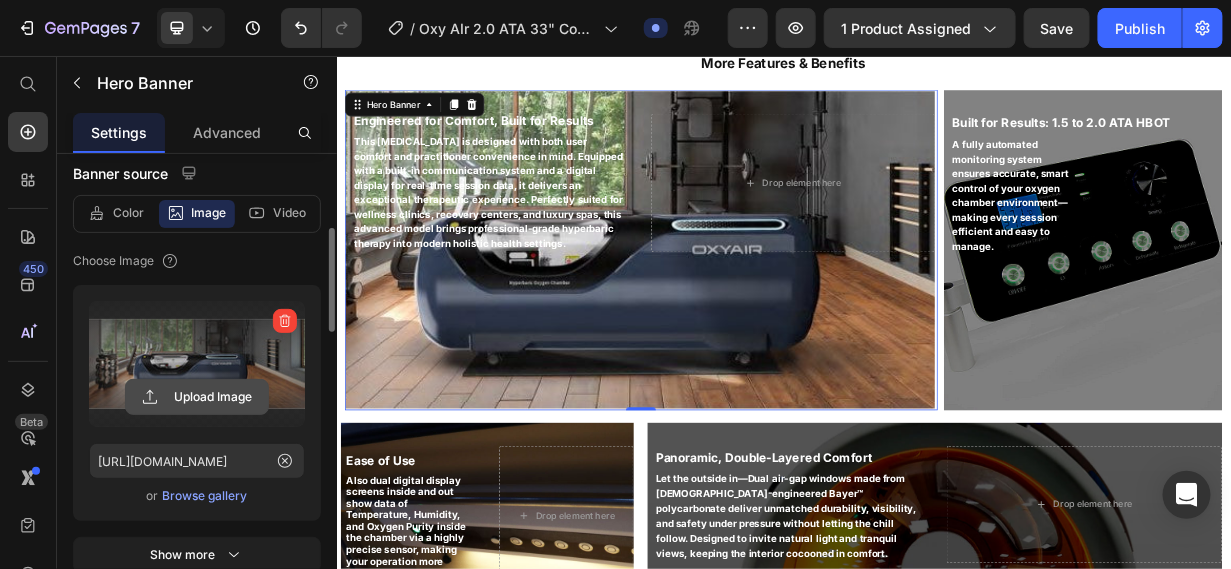 click 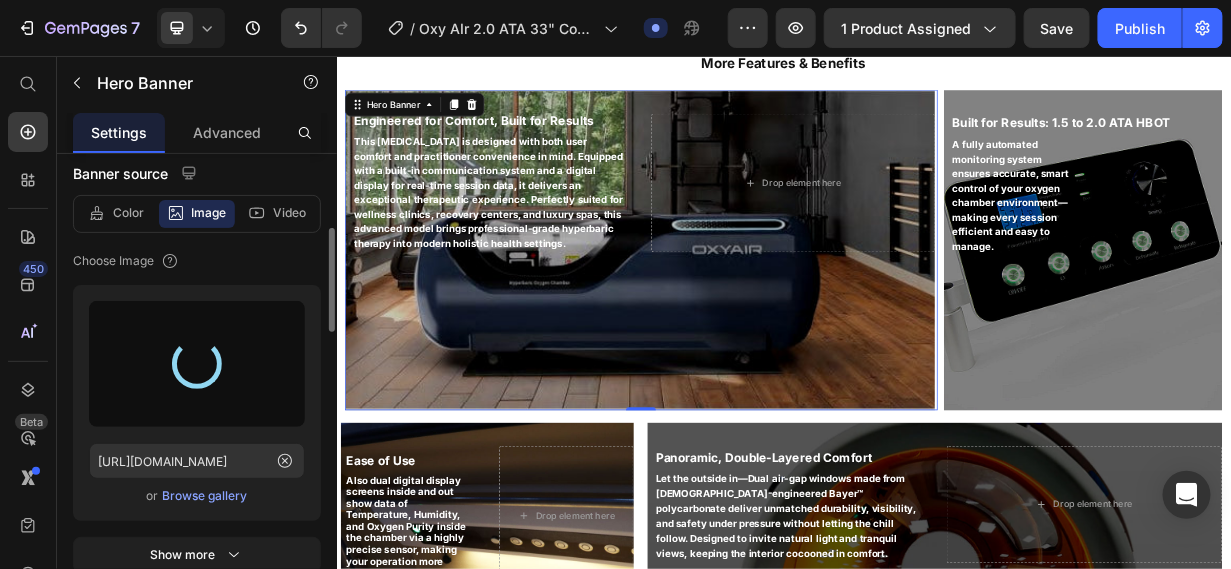 type on "https://cdn.shopify.com/s/files/1/0828/0598/1460/files/gempages_566187724348851355-60160ed7-3ade-447a-b89e-b5dfa96ac06a.jpg" 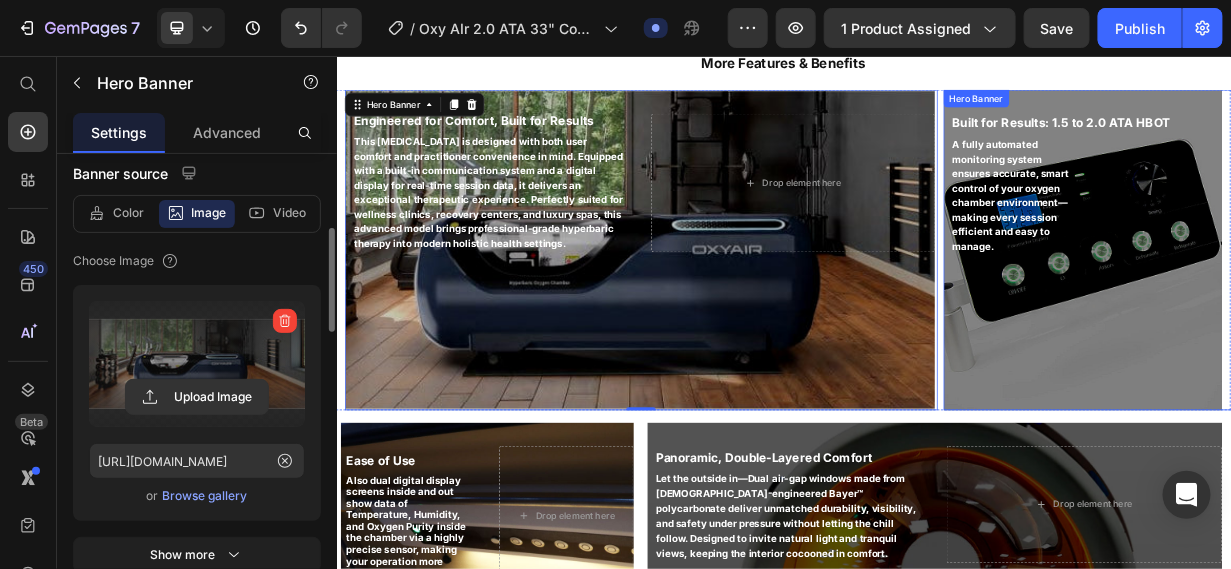 click at bounding box center [1337, 315] 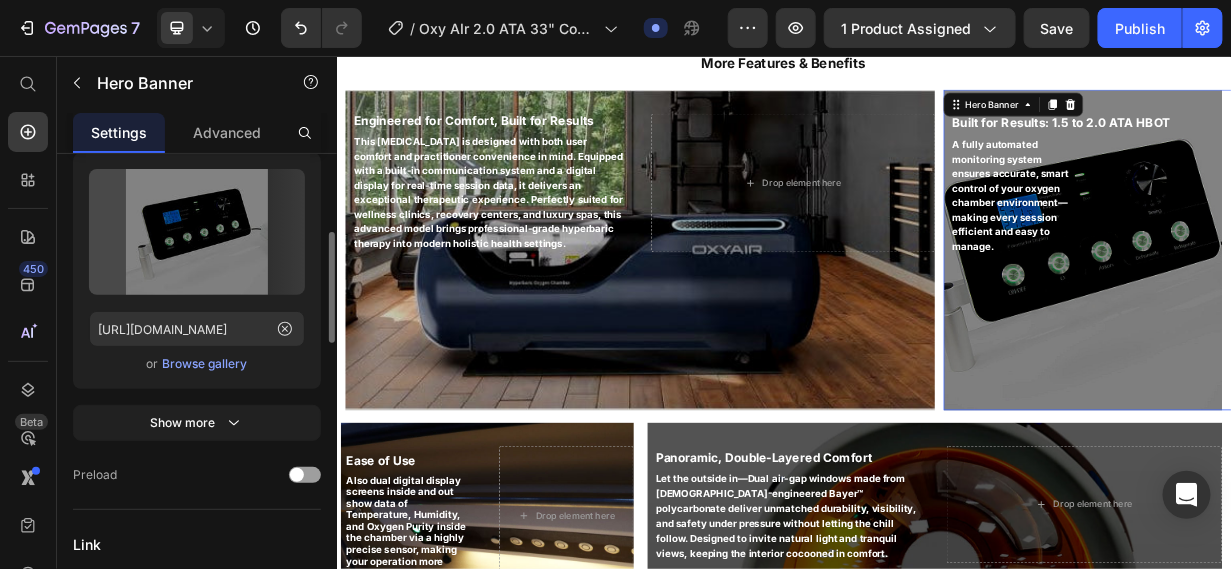 scroll, scrollTop: 337, scrollLeft: 0, axis: vertical 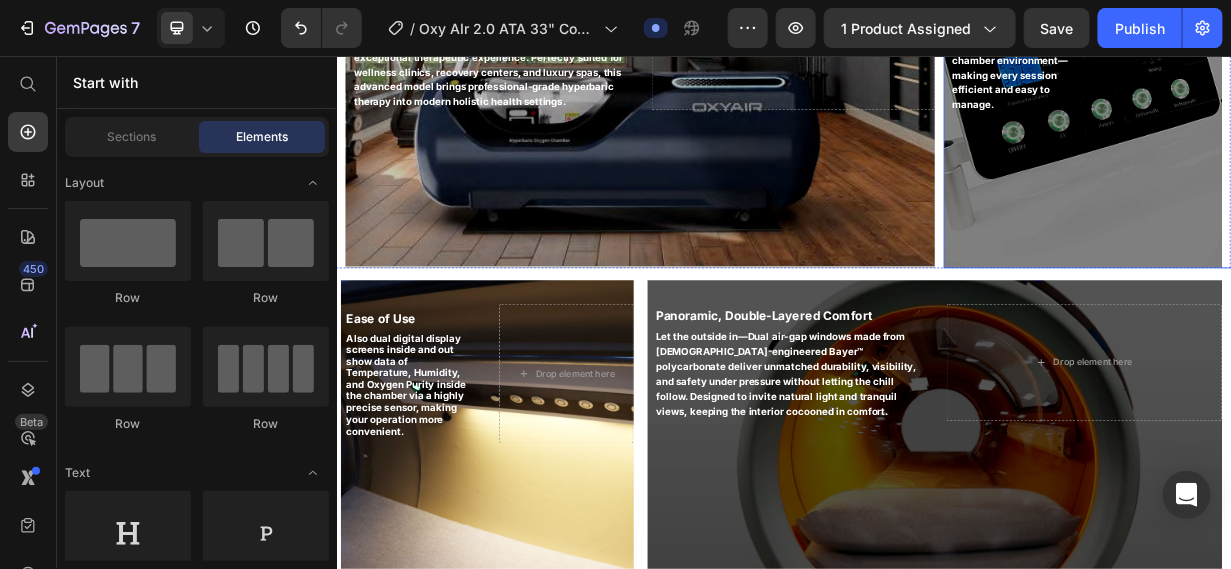 click at bounding box center (1337, 124) 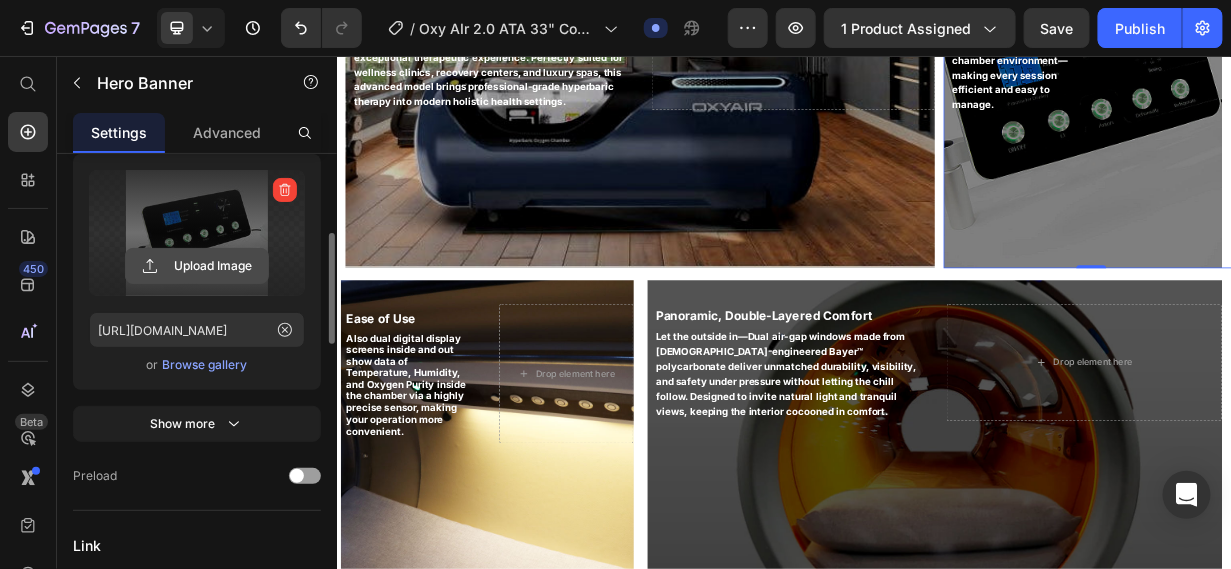 click 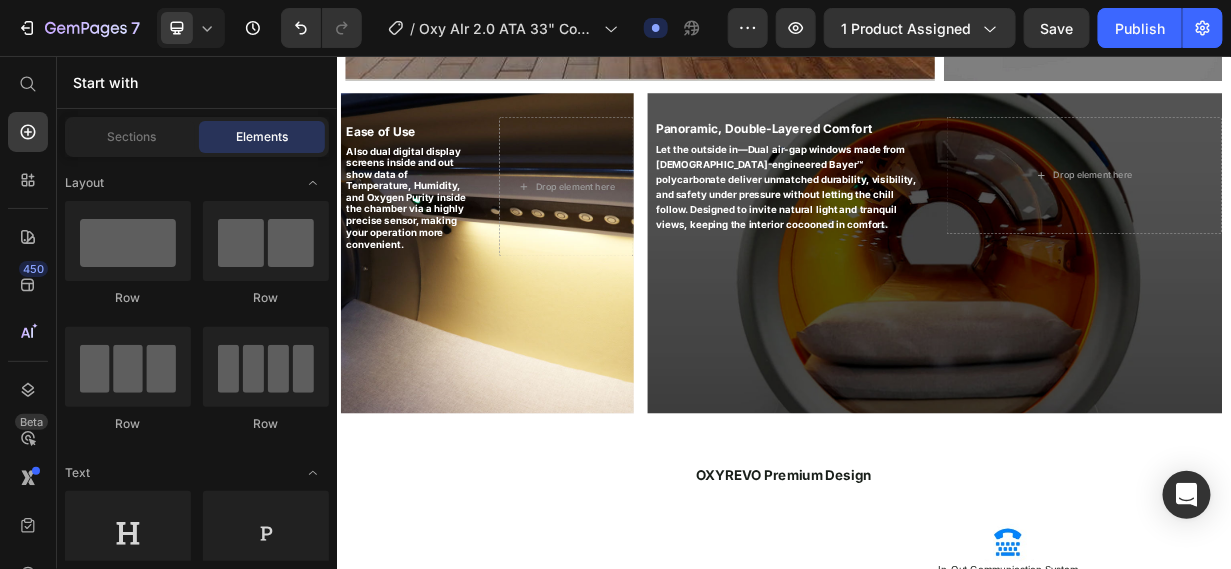 scroll, scrollTop: 2314, scrollLeft: 0, axis: vertical 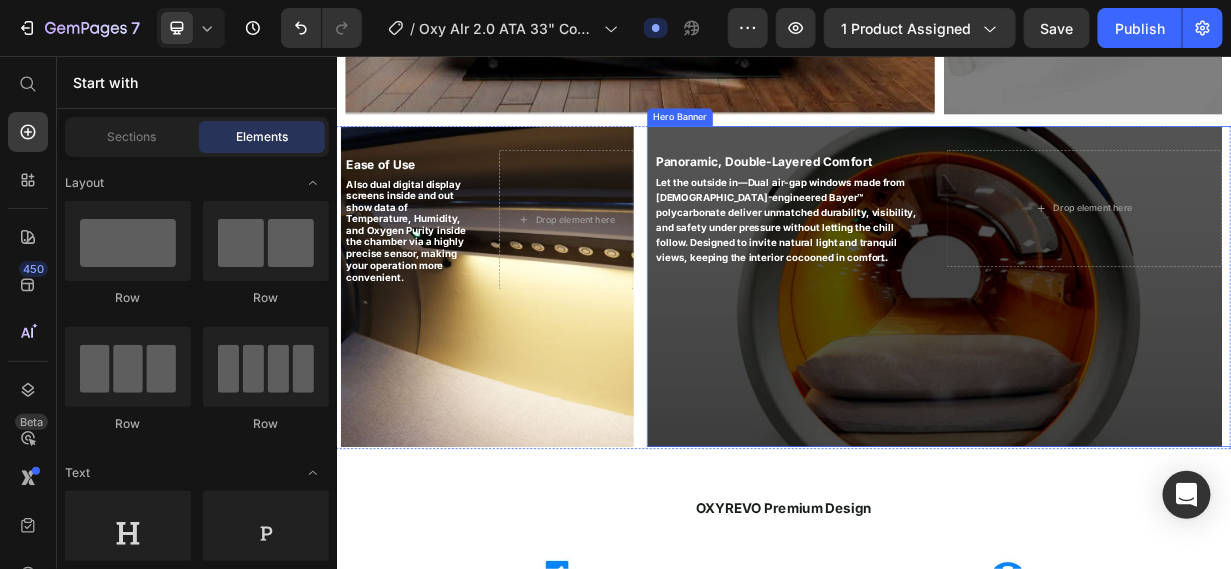 click at bounding box center [1138, 364] 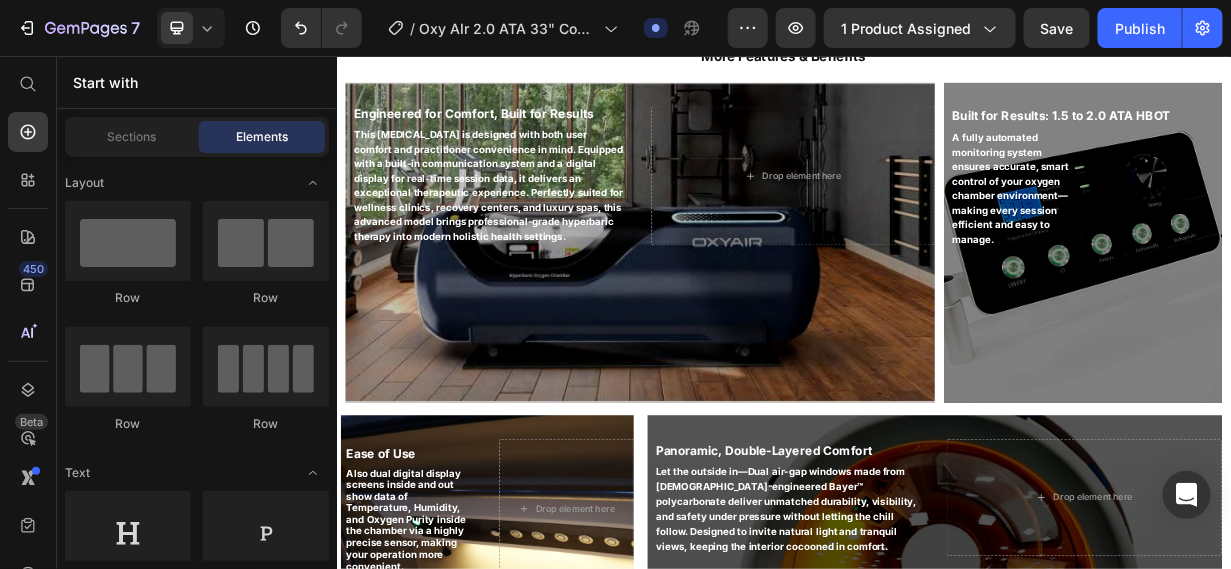 scroll, scrollTop: 1897, scrollLeft: 0, axis: vertical 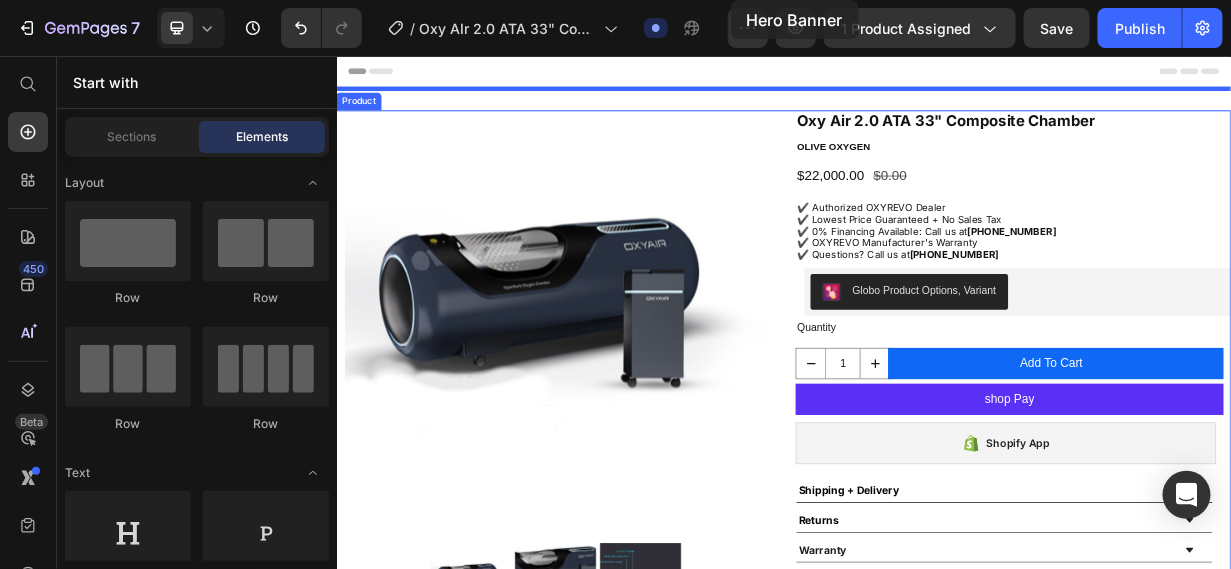 drag, startPoint x: 885, startPoint y: 234, endPoint x: 864, endPoint y: -137, distance: 371.59387 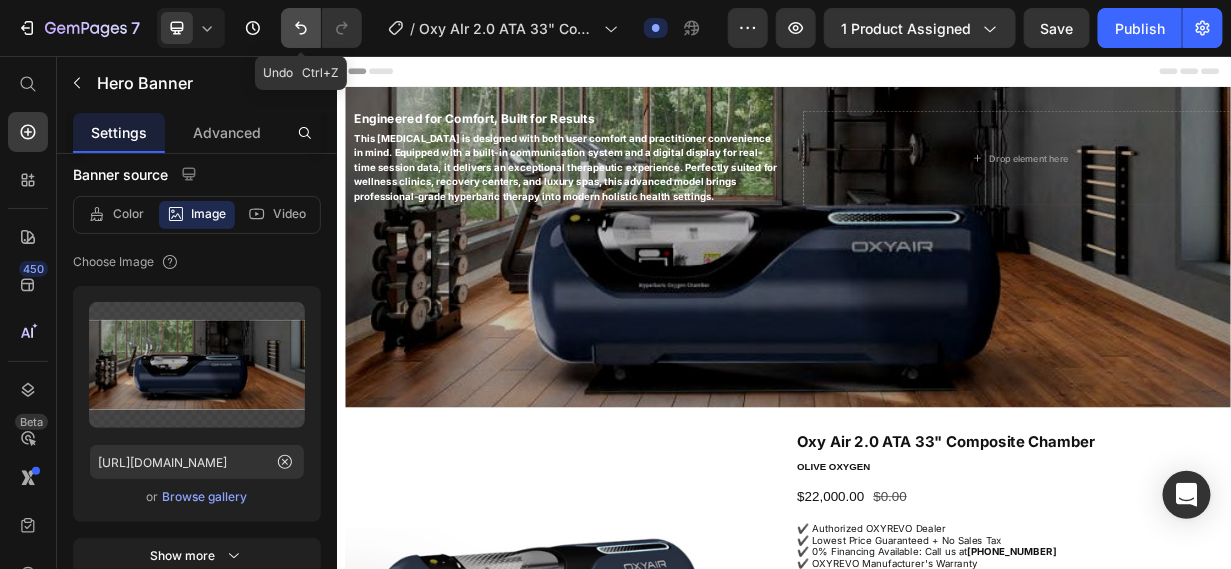 click 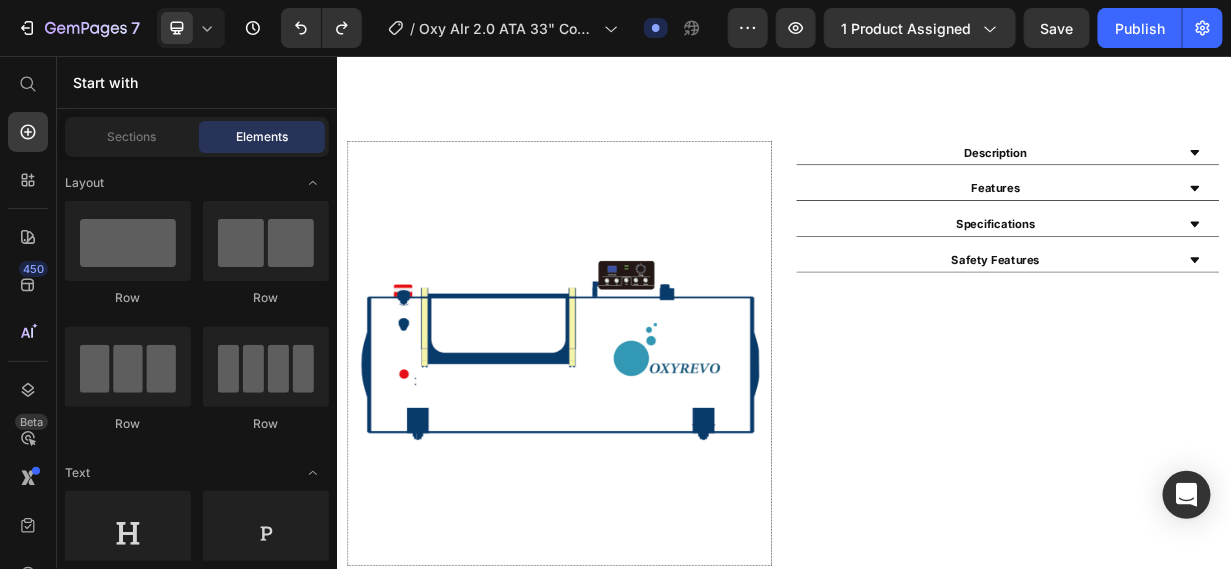 scroll, scrollTop: 949, scrollLeft: 0, axis: vertical 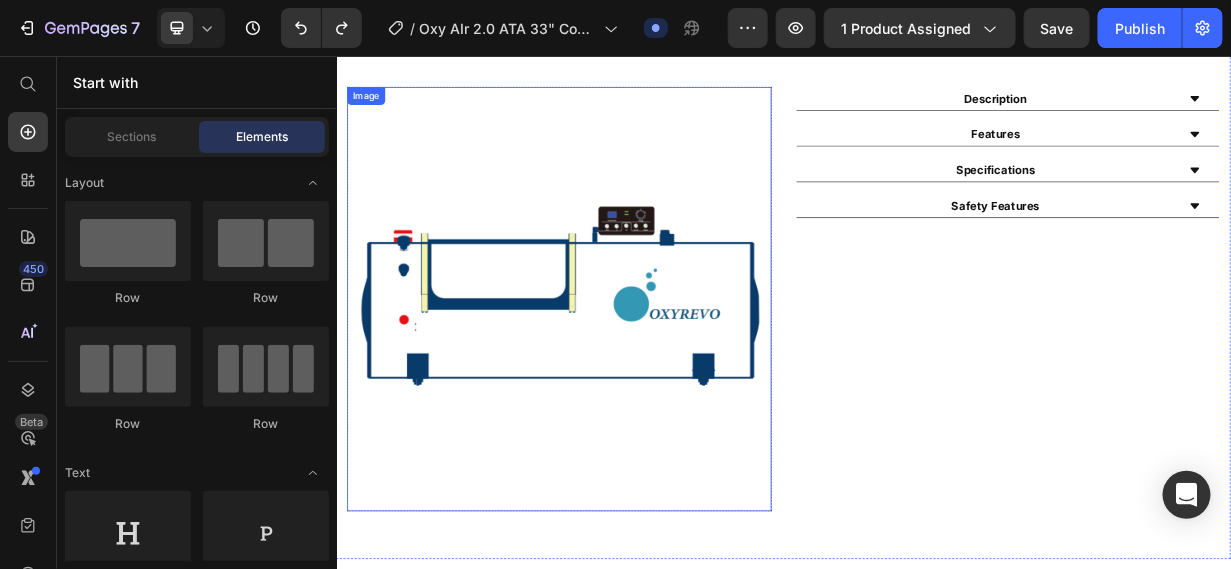 click at bounding box center (635, 380) 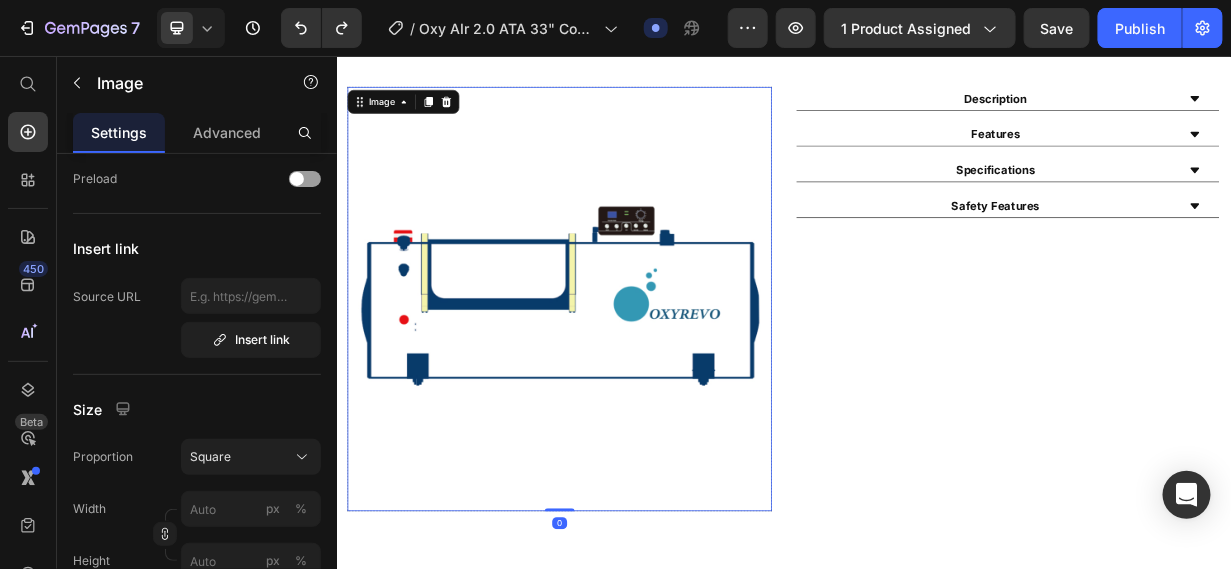 scroll, scrollTop: 0, scrollLeft: 0, axis: both 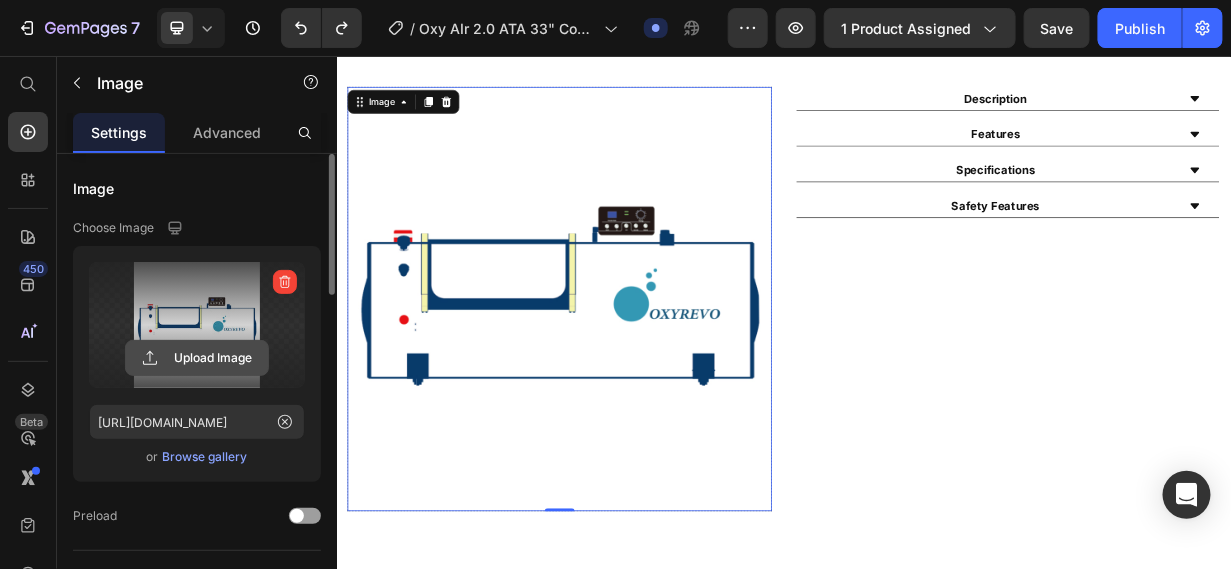 click 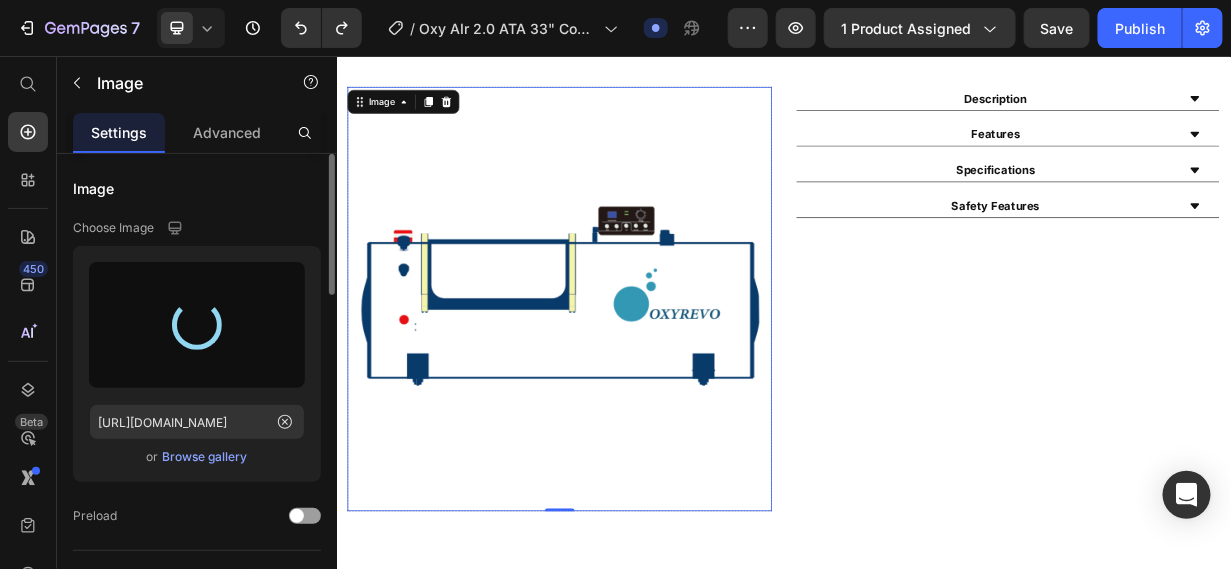 type on "https://cdn.shopify.com/s/files/1/0828/0598/1460/files/gempages_566187724348851355-7d3f8ca6-6753-4d66-b9f6-57411b1eb935.jpg" 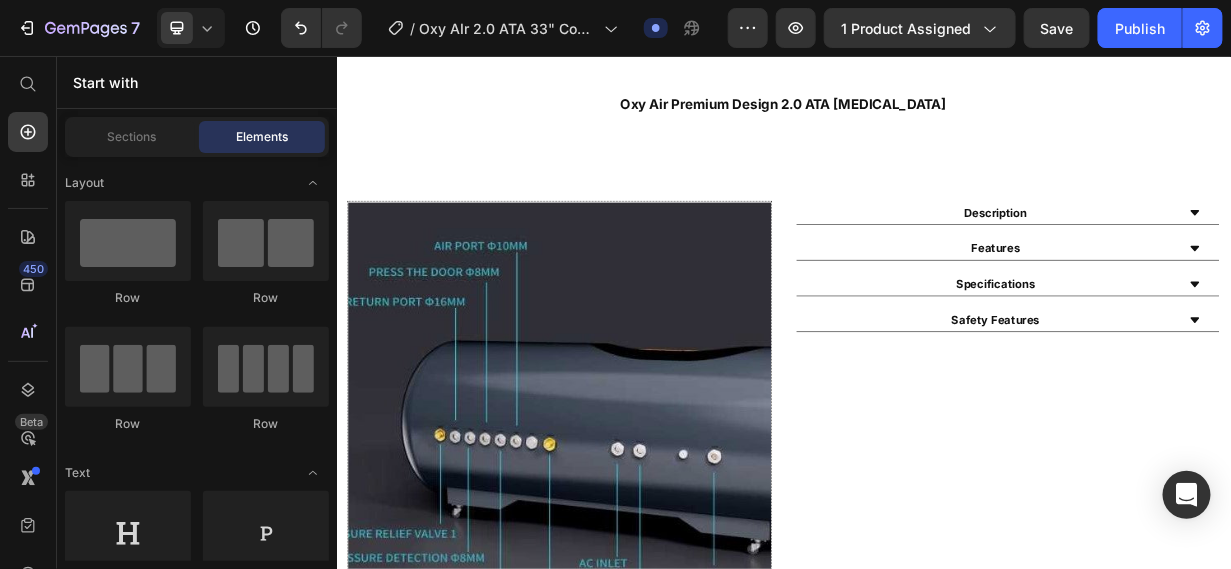 scroll, scrollTop: 752, scrollLeft: 0, axis: vertical 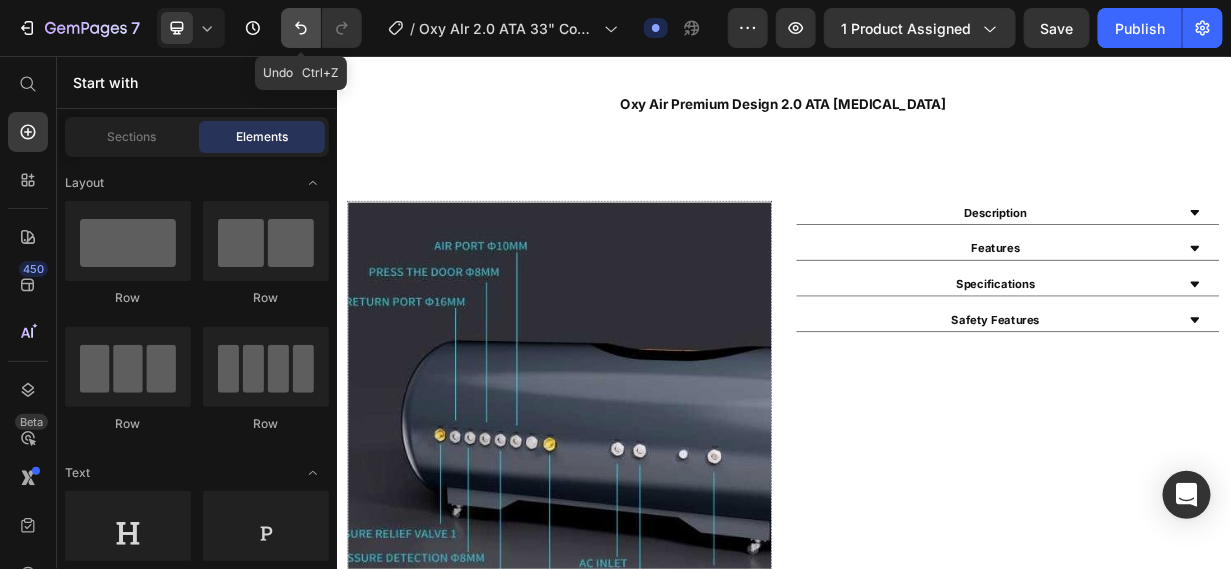 click 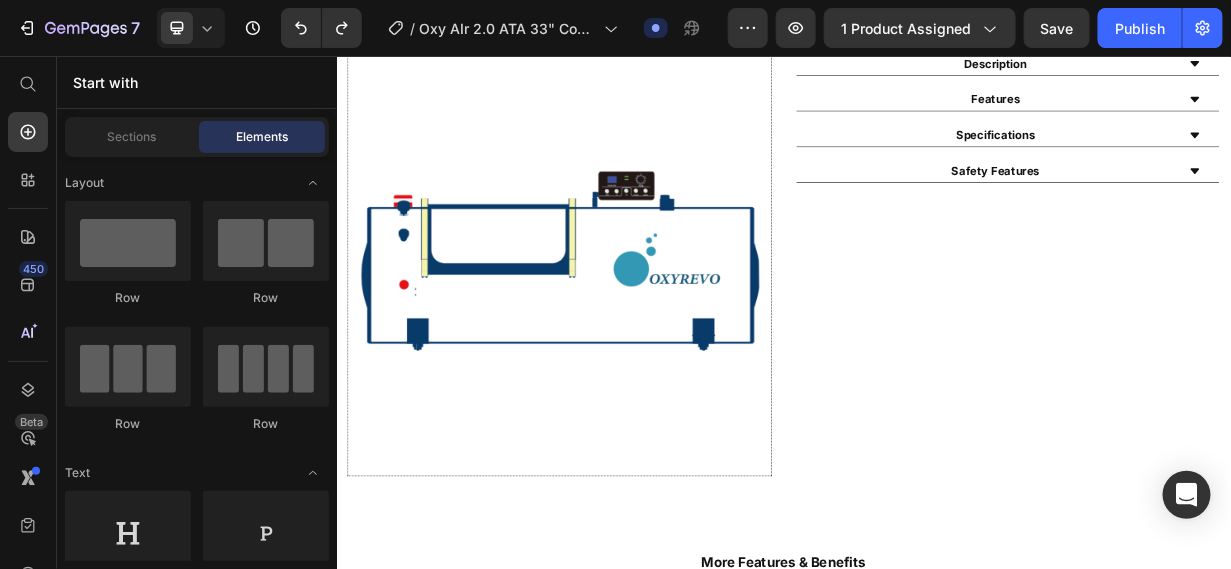 scroll, scrollTop: 1143, scrollLeft: 0, axis: vertical 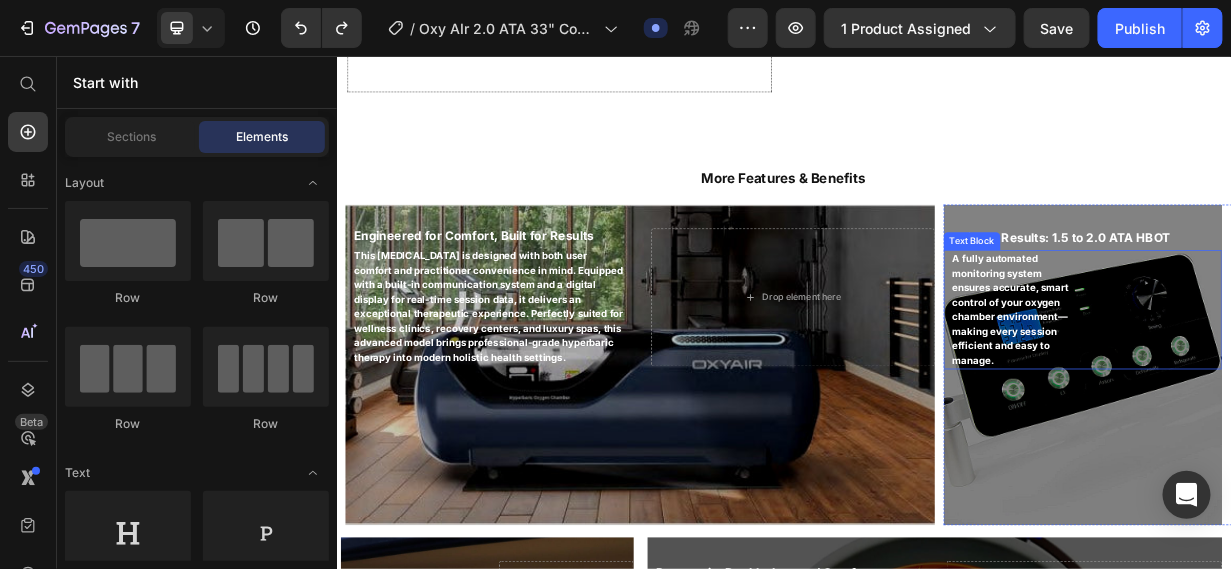 click on "A fully automated monitoring system ensures accurate, smart control of your oxygen chamber environment—making every session efficient and easy to manage." at bounding box center [1249, 395] 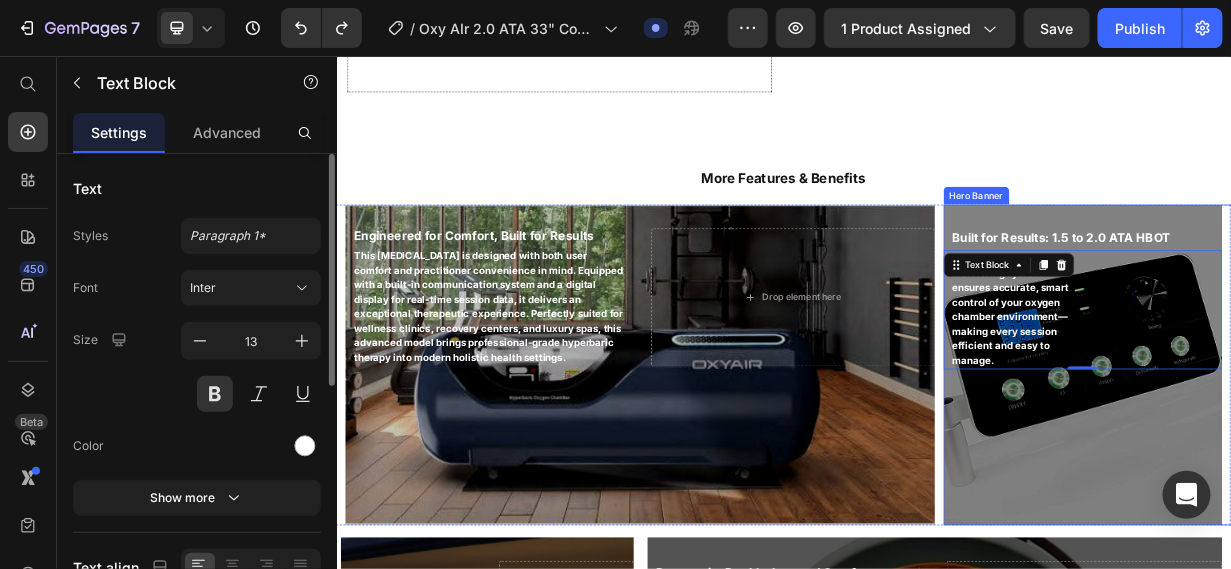click on "Built for Results: 1.5 to 2.0 ATA HBOT Heading A fully automated monitoring system ensures accurate, smart control of your oxygen chamber environment—making every session efficient and easy to manage. Text Block   0" at bounding box center [1337, 381] 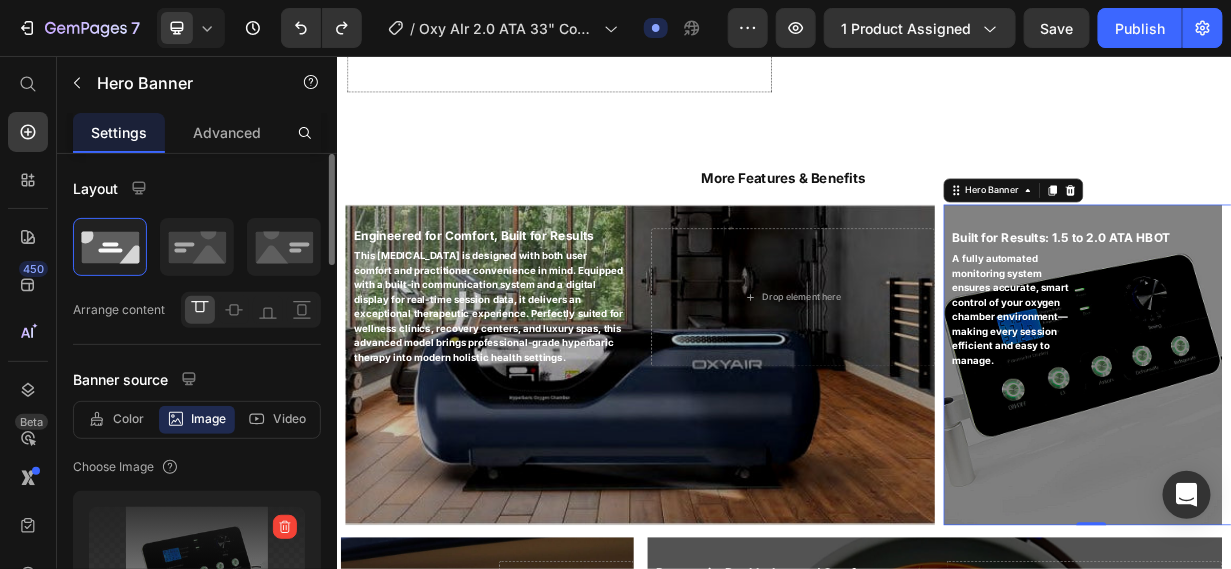 click at bounding box center [197, 570] 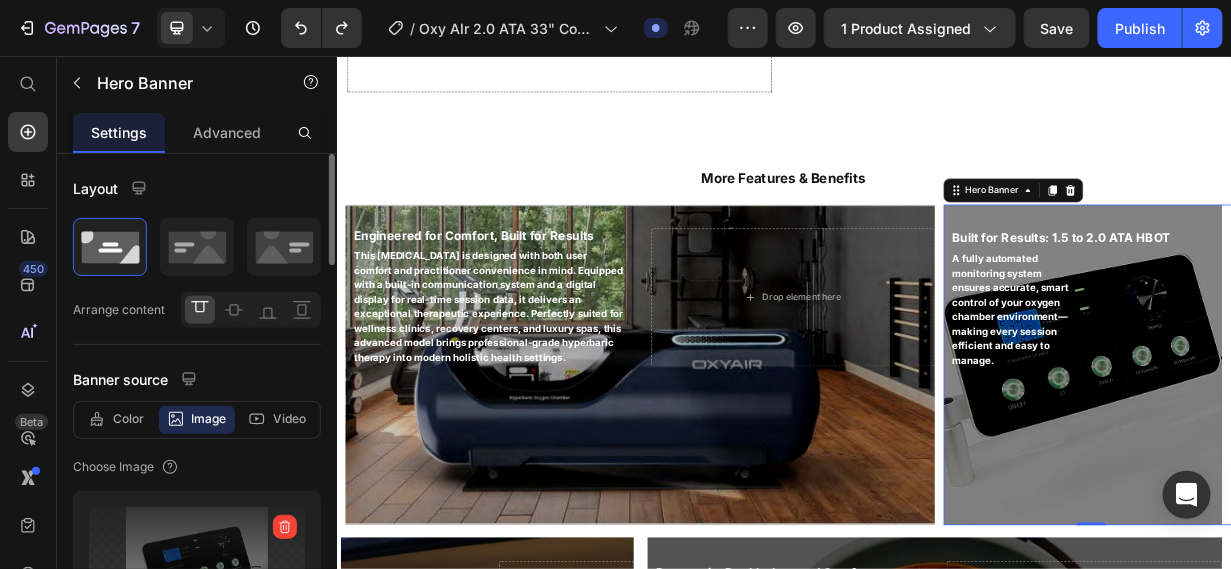 click 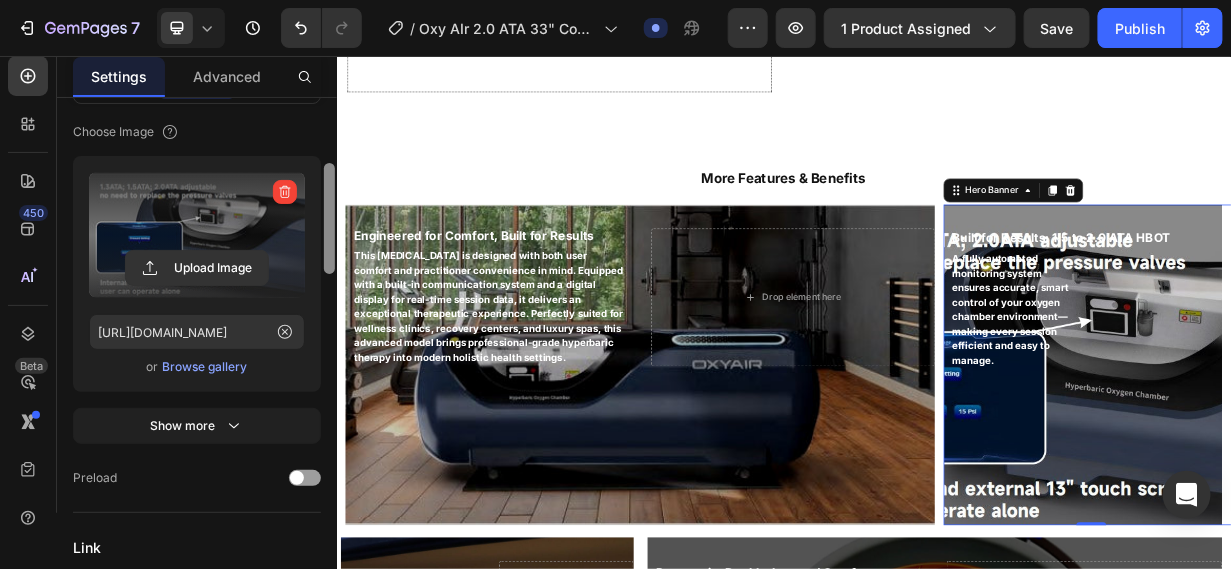 scroll, scrollTop: 283, scrollLeft: 0, axis: vertical 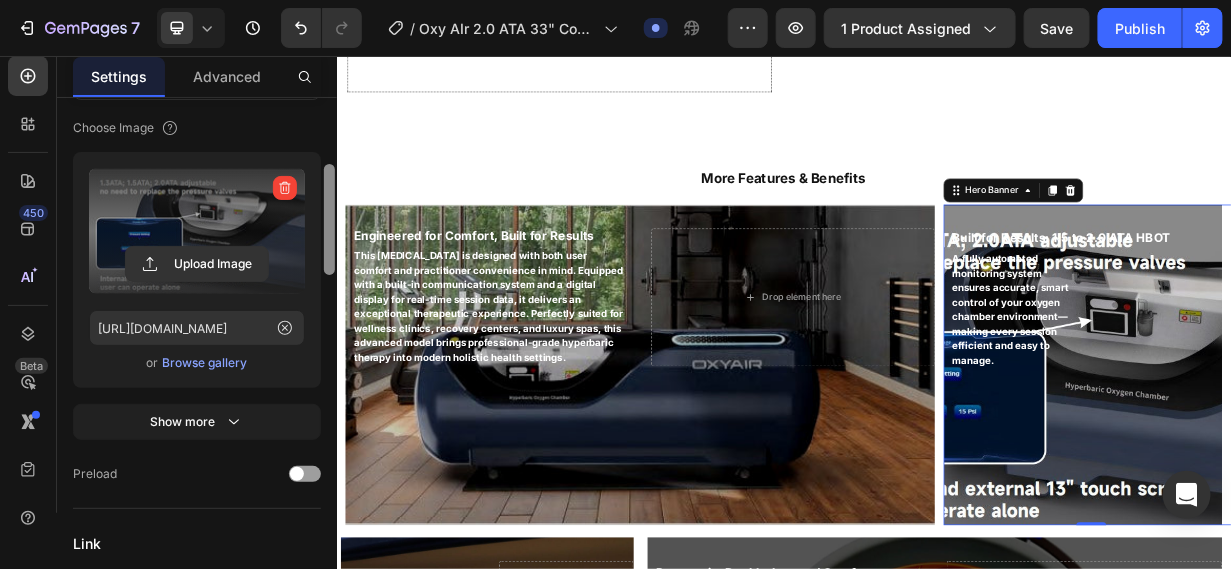 drag, startPoint x: 332, startPoint y: 192, endPoint x: 326, endPoint y: 259, distance: 67.26812 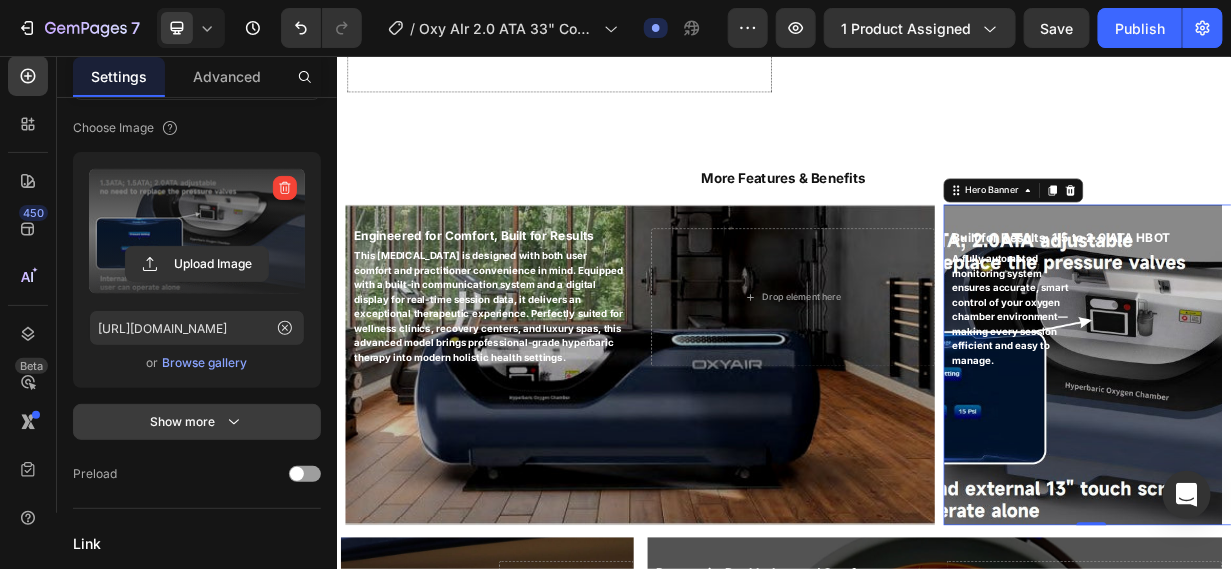 click 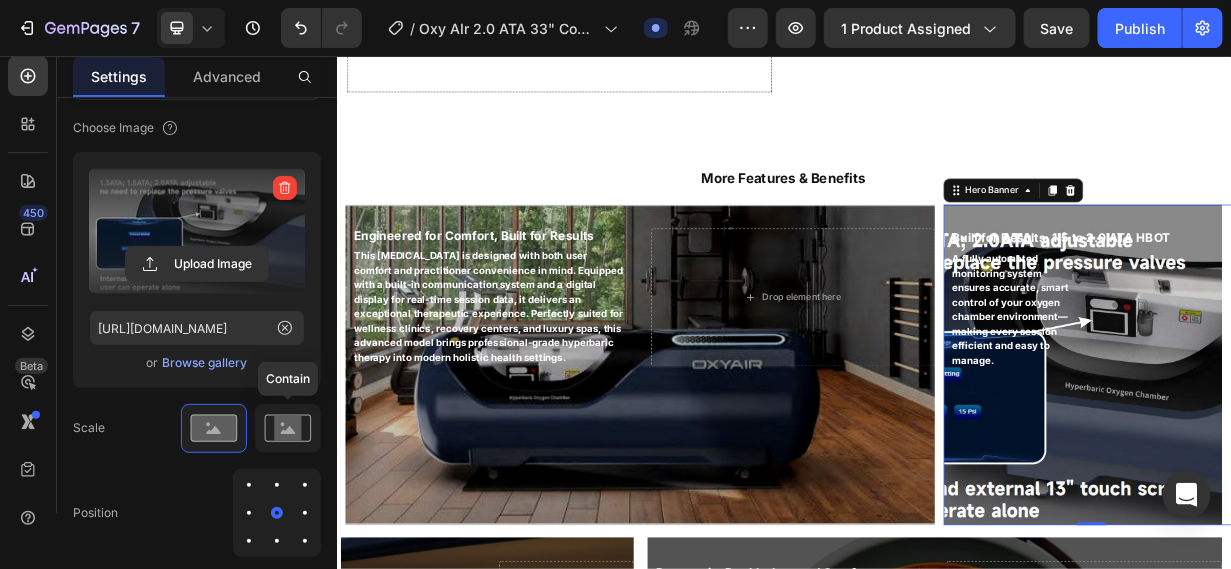click 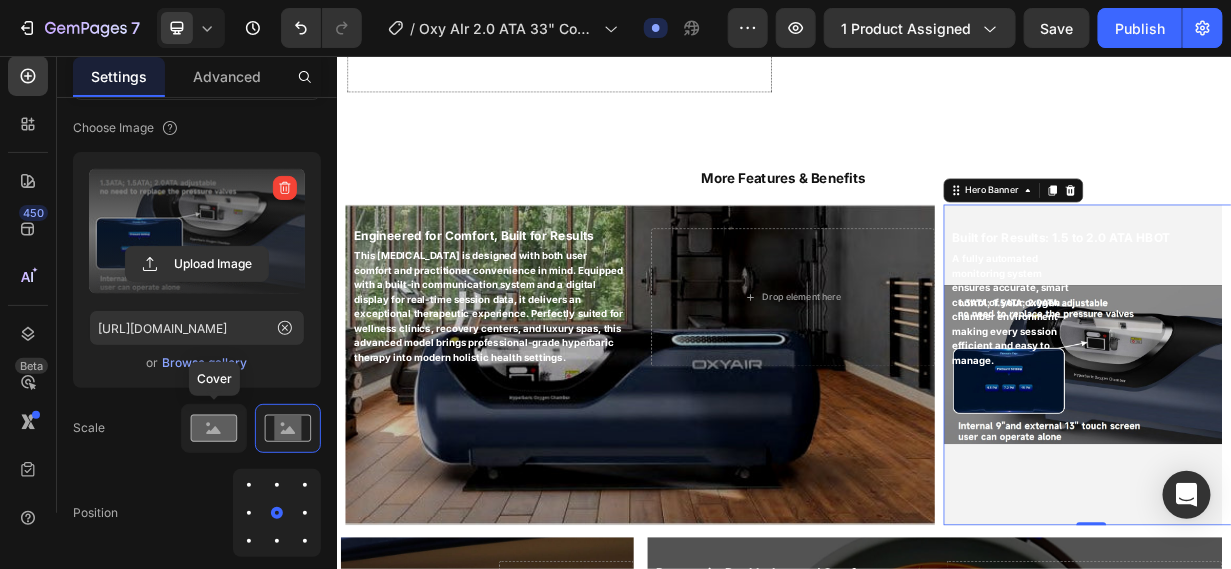 click 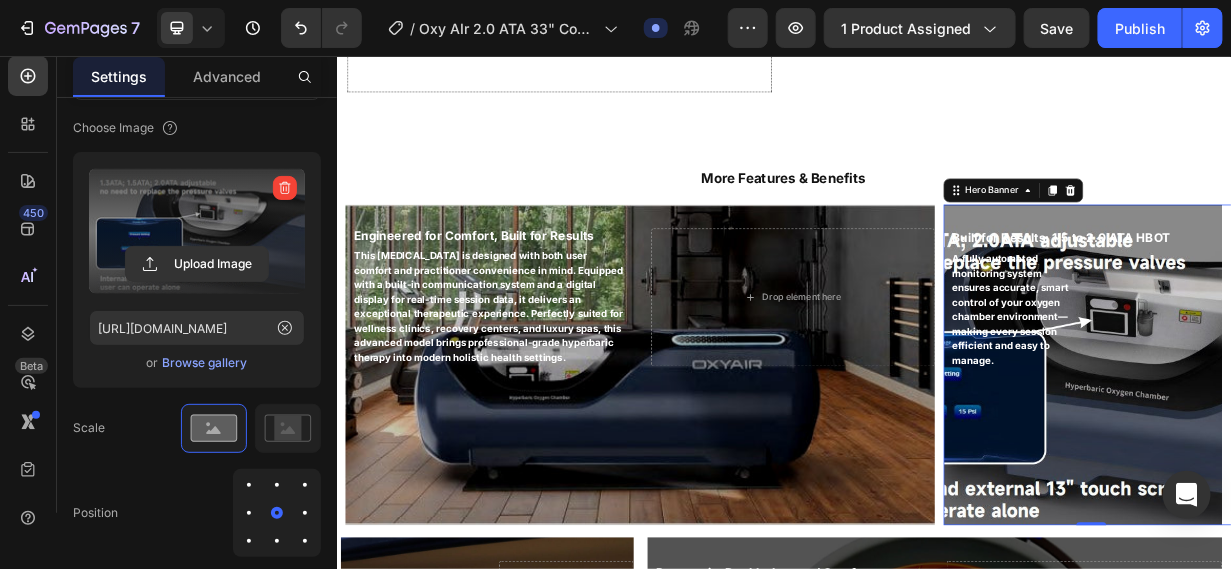 click at bounding box center [249, 513] 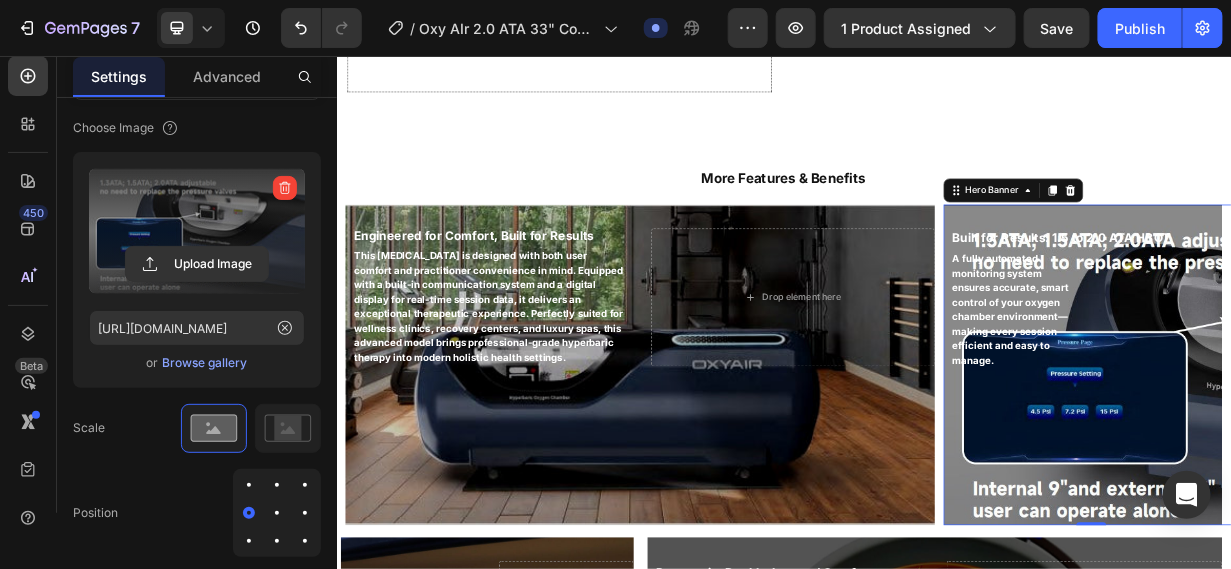 click at bounding box center [305, 513] 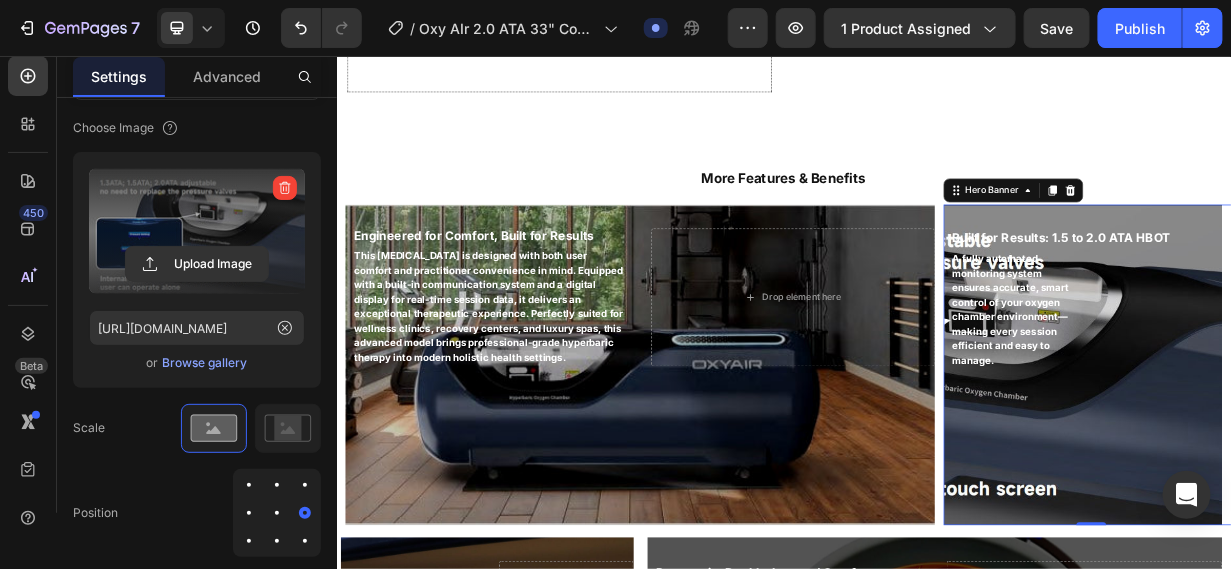 click at bounding box center (277, 541) 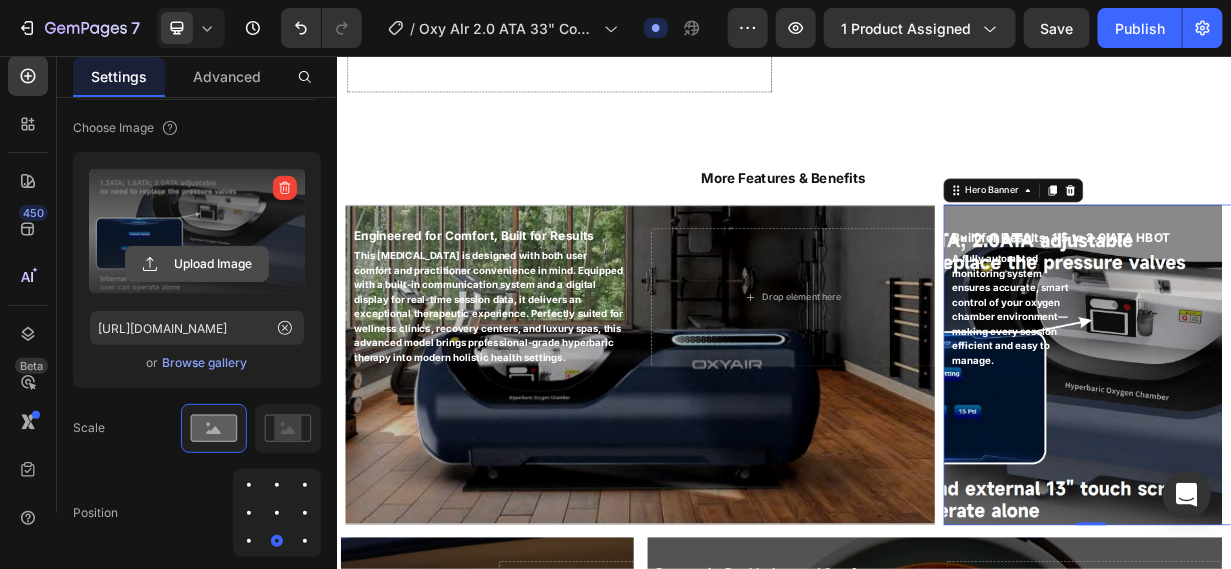 click 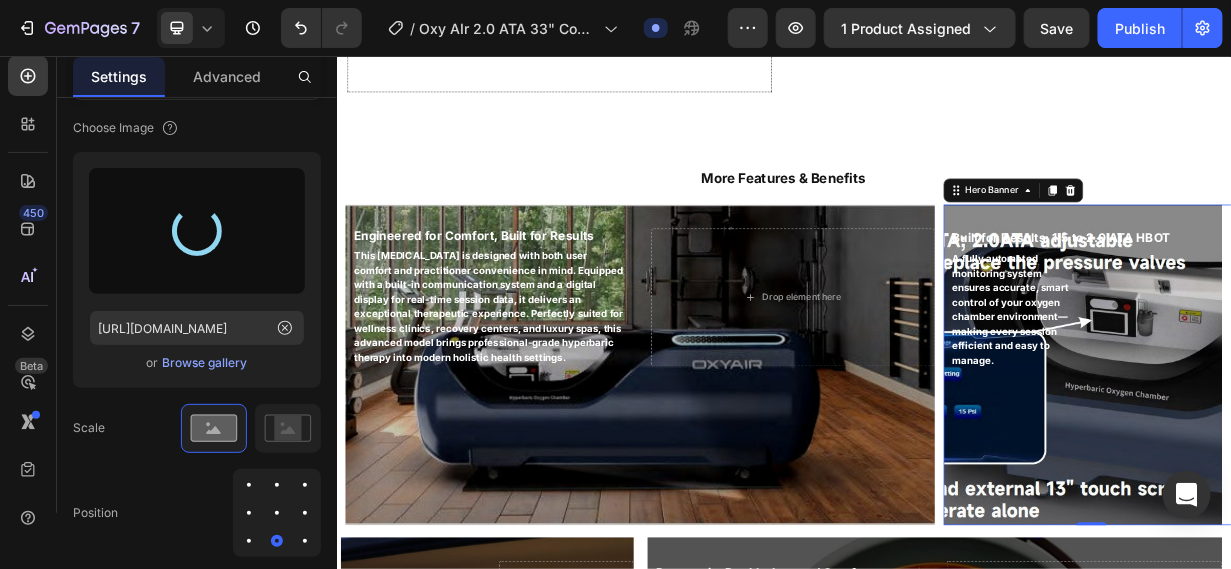 type on "https://cdn.shopify.com/s/files/1/0828/0598/1460/files/gempages_566187724348851355-15973c1b-205d-42fe-bdbd-551cd9d36ada.jpg" 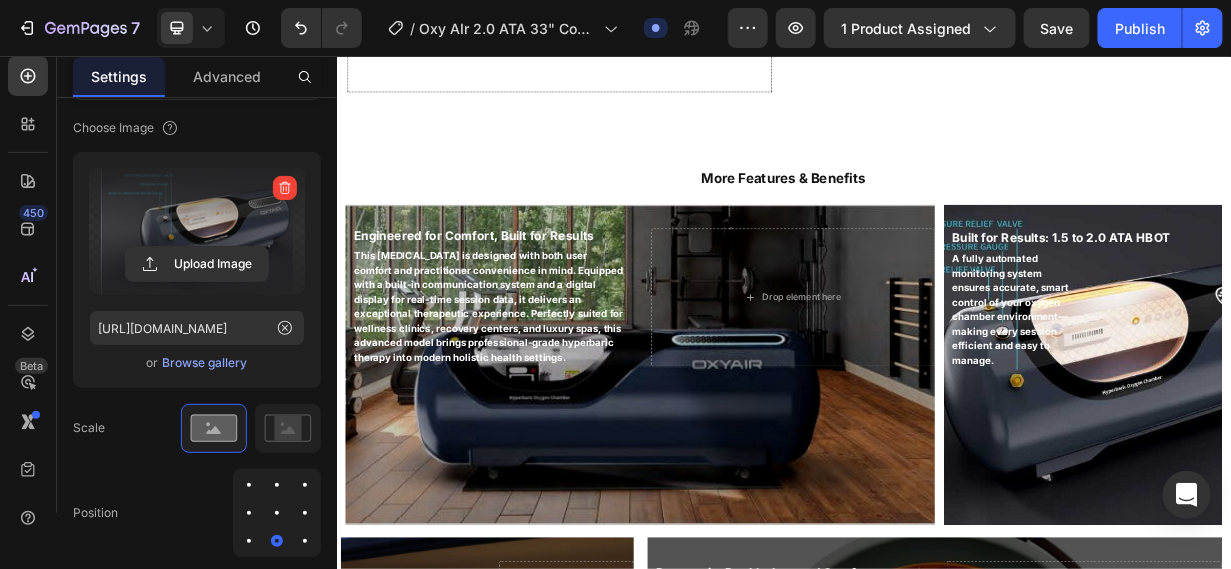 scroll, scrollTop: 24, scrollLeft: 0, axis: vertical 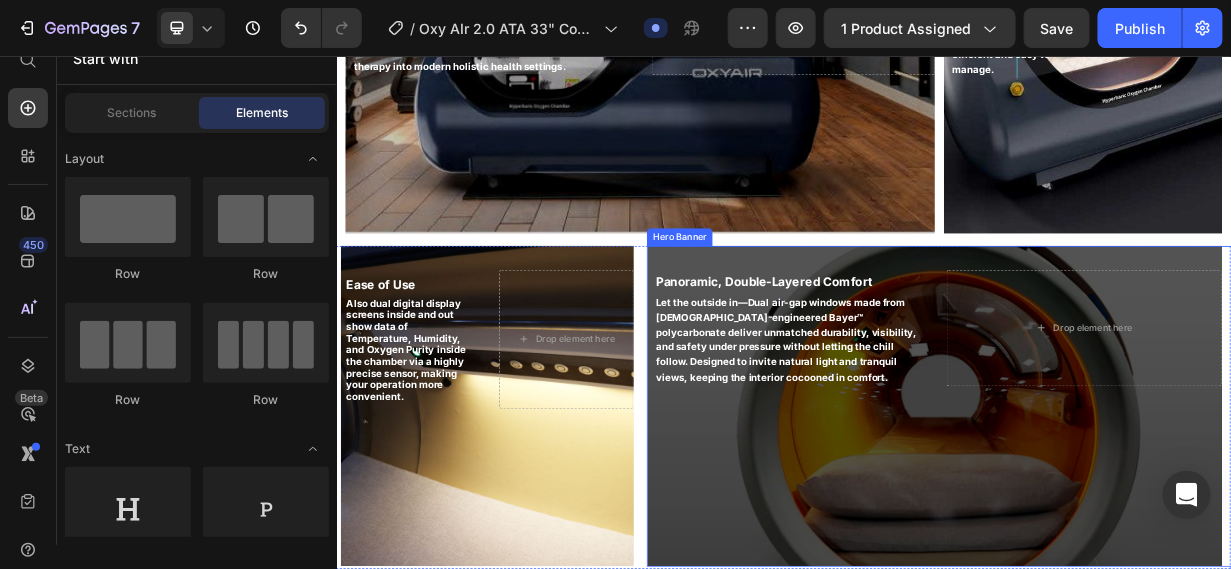 click at bounding box center (1138, 524) 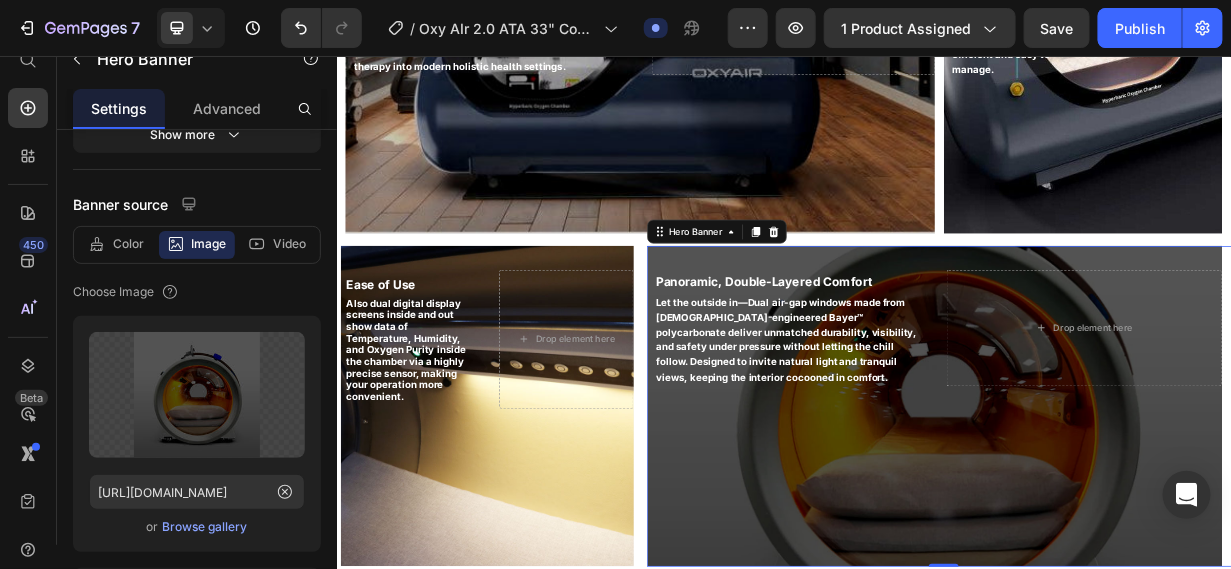 scroll, scrollTop: 56, scrollLeft: 0, axis: vertical 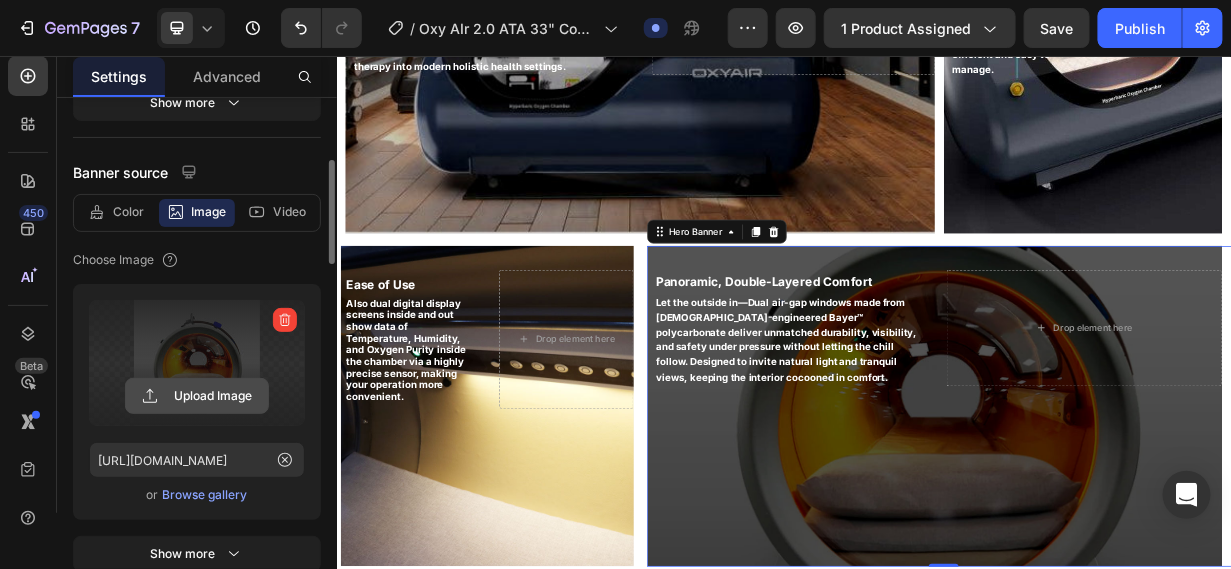 click 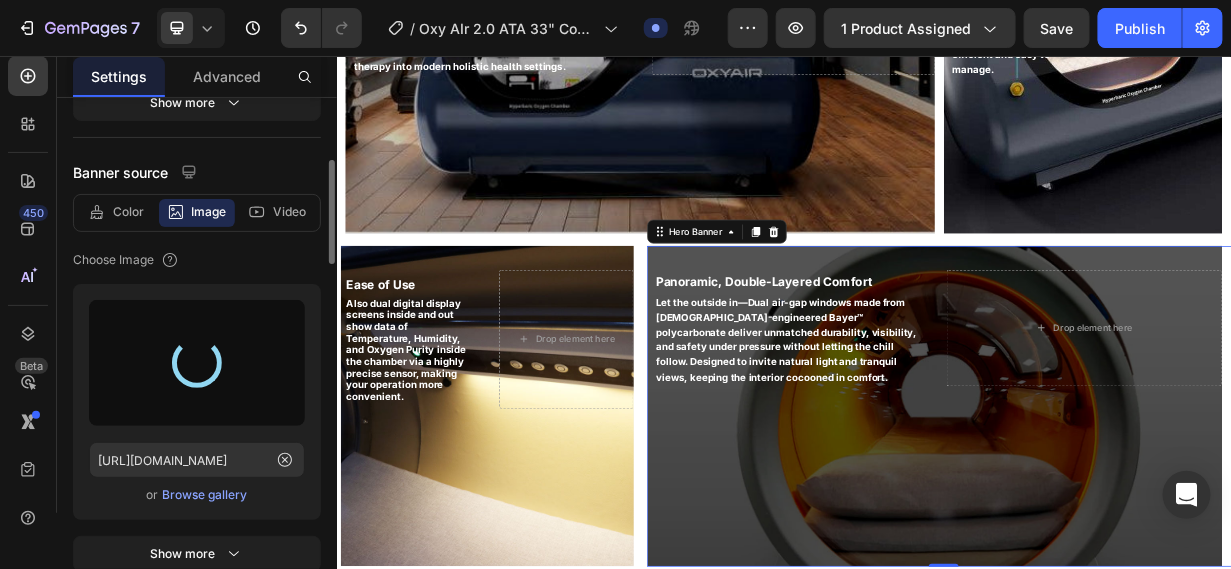type on "https://cdn.shopify.com/s/files/1/0828/0598/1460/files/gempages_566187724348851355-98745b7e-17e4-44b2-bb52-b714bab8f7cd.jpg" 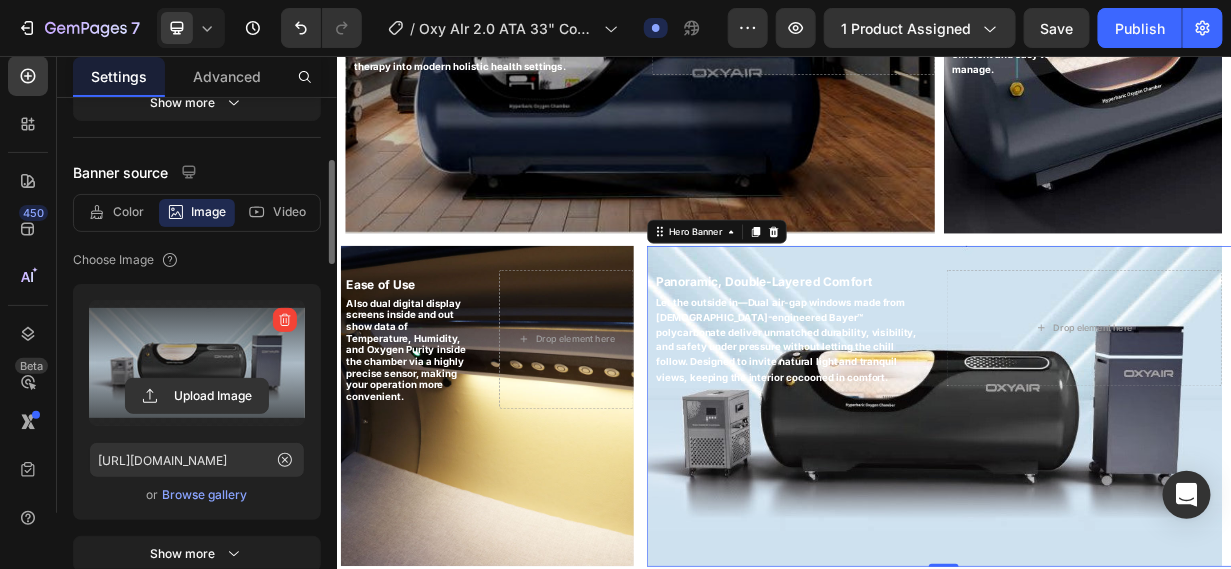 scroll, scrollTop: 24, scrollLeft: 0, axis: vertical 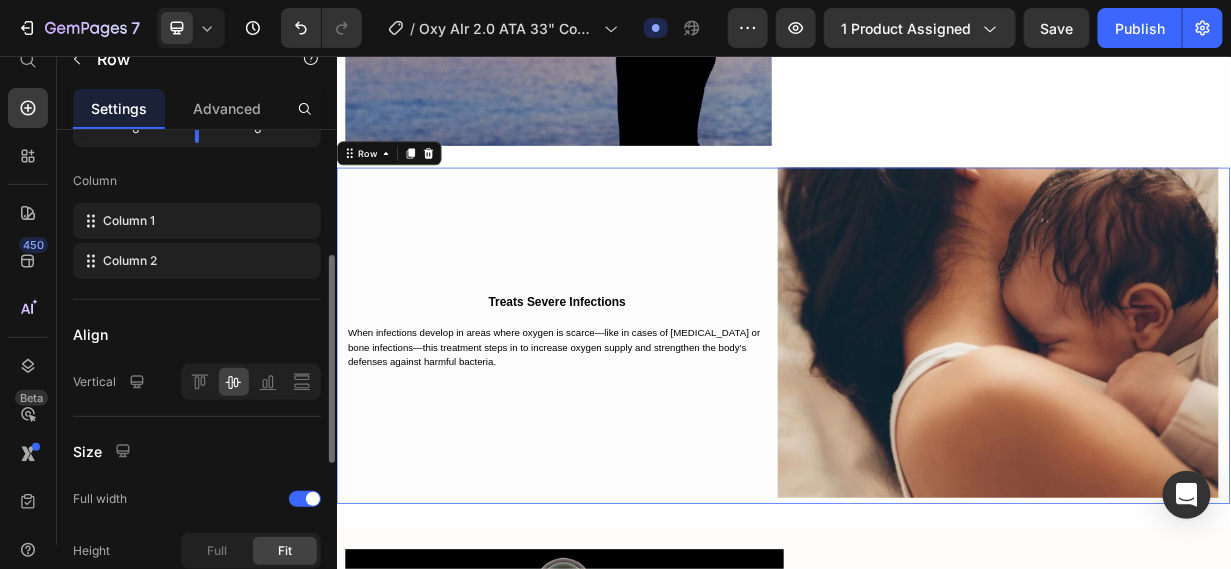 click on "Treats Severe Infections Text Block When infections develop in areas where oxygen is scarce—like in cases of gangrene or bone infections—this treatment steps in to increase oxygen supply and strengthen the body’s defenses against harmful bacteria. Text Block Image Row   0" at bounding box center (936, 429) 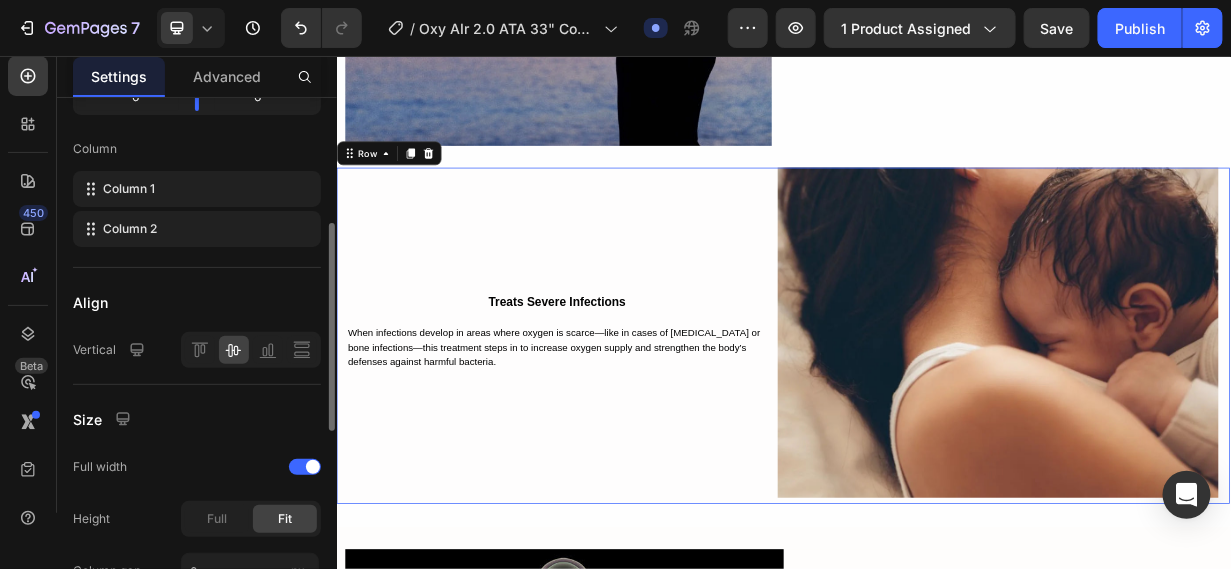 scroll, scrollTop: 0, scrollLeft: 0, axis: both 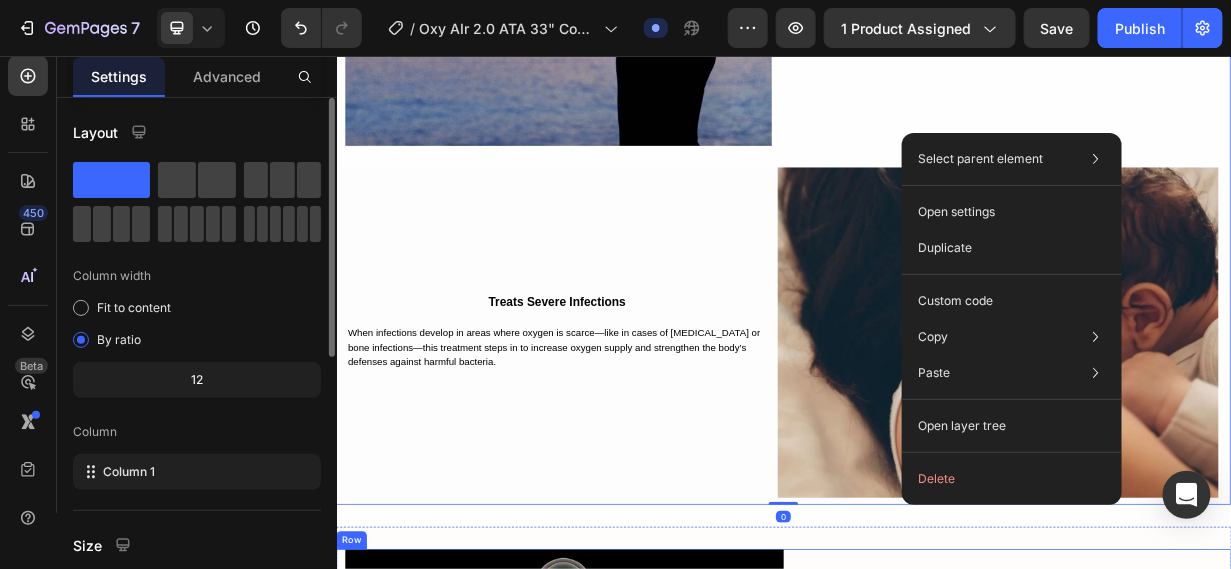 click on "Reduces Swelling and Prevents Tissue Death. Text Block Hyperbaric Oxygen Therapy helps calm inflammation and shields tissues from further harm by flooding damaged areas with oxygen-rich plasma—restoring circulation and interrupting the cascade of swelling and cellular breakdown. Text Block Row" at bounding box center (1236, 936) 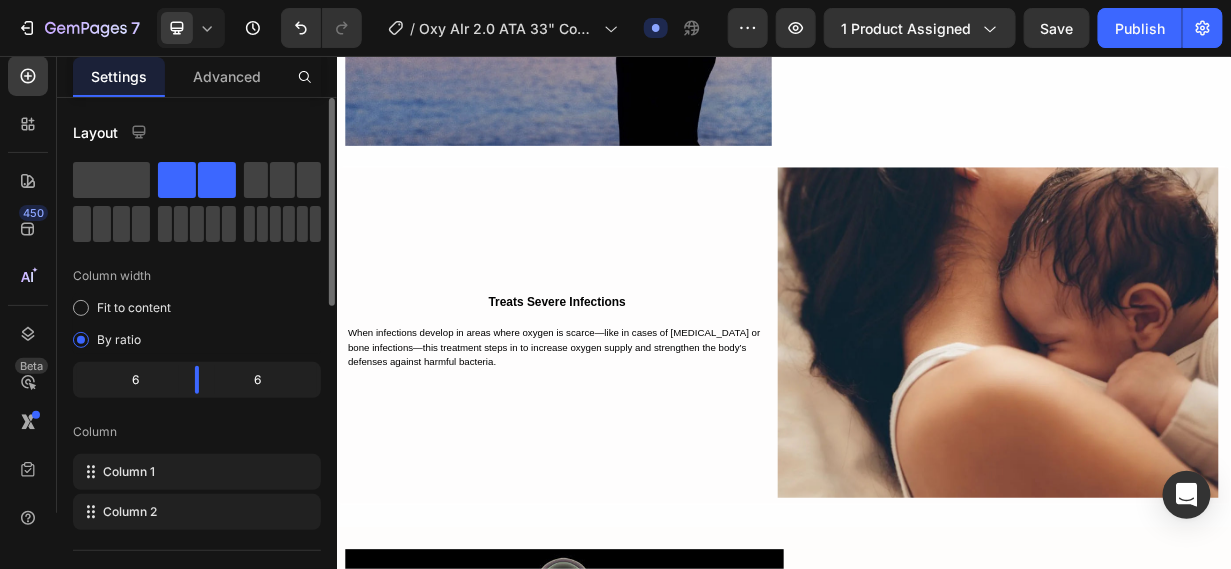 scroll, scrollTop: 24, scrollLeft: 0, axis: vertical 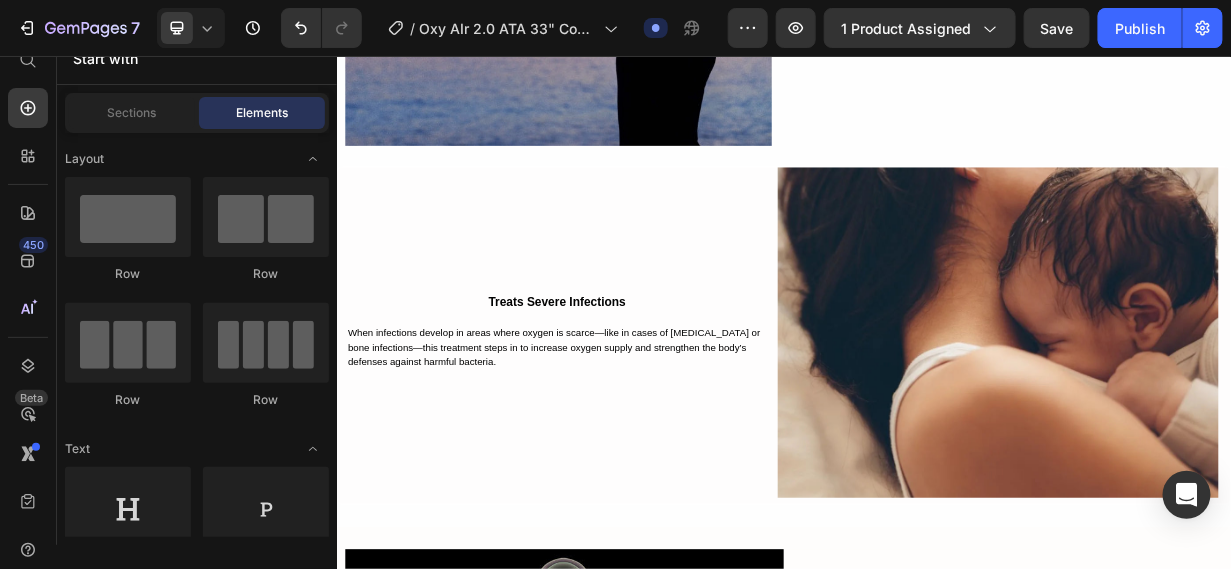 drag, startPoint x: 1530, startPoint y: 495, endPoint x: 865, endPoint y: 602, distance: 673.5533 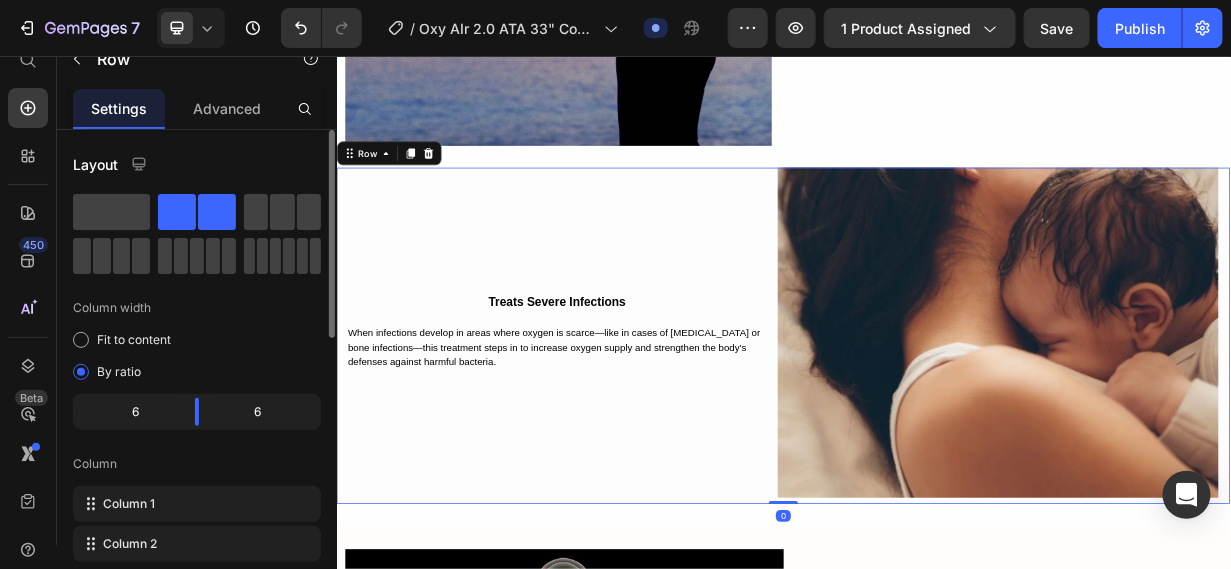 scroll, scrollTop: 56, scrollLeft: 0, axis: vertical 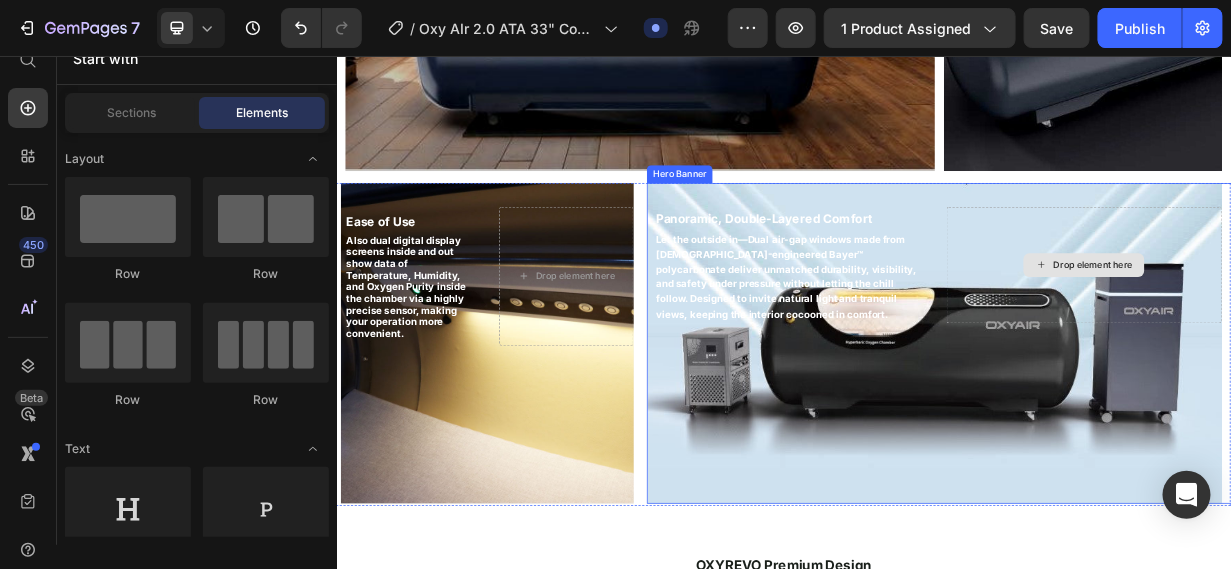 click on "Drop element here" at bounding box center (1339, 335) 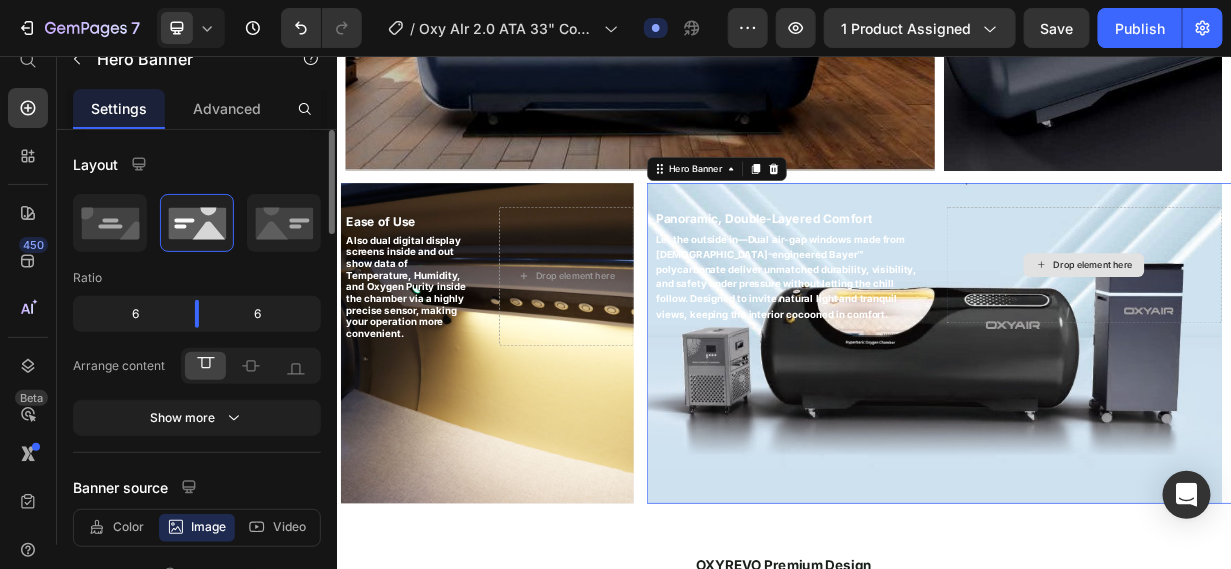 scroll, scrollTop: 56, scrollLeft: 0, axis: vertical 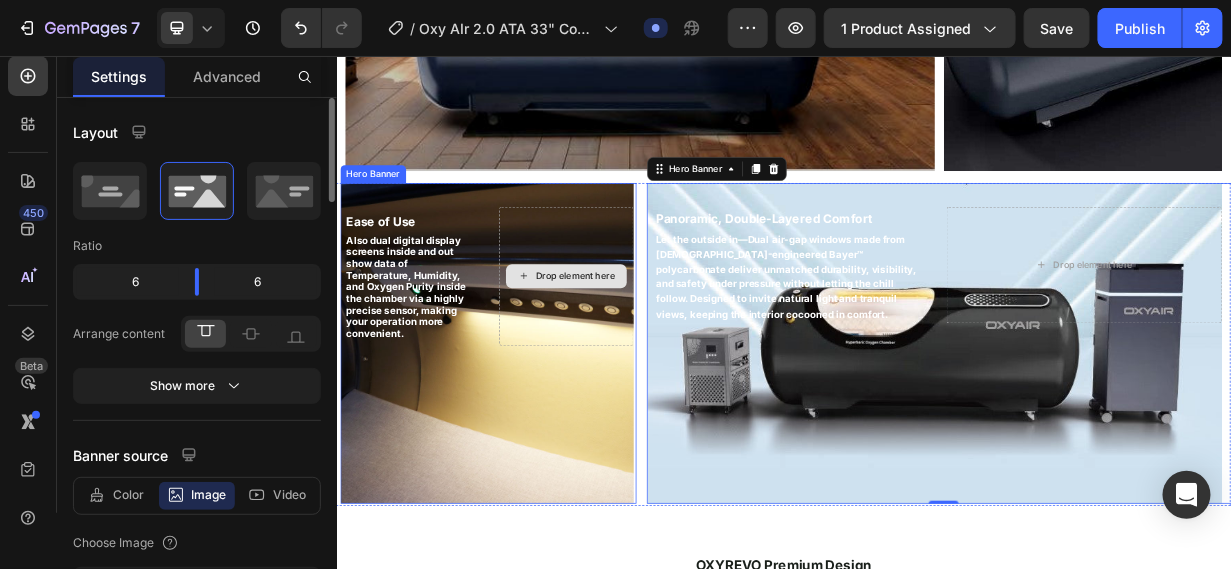 click on "Drop element here" at bounding box center (645, 350) 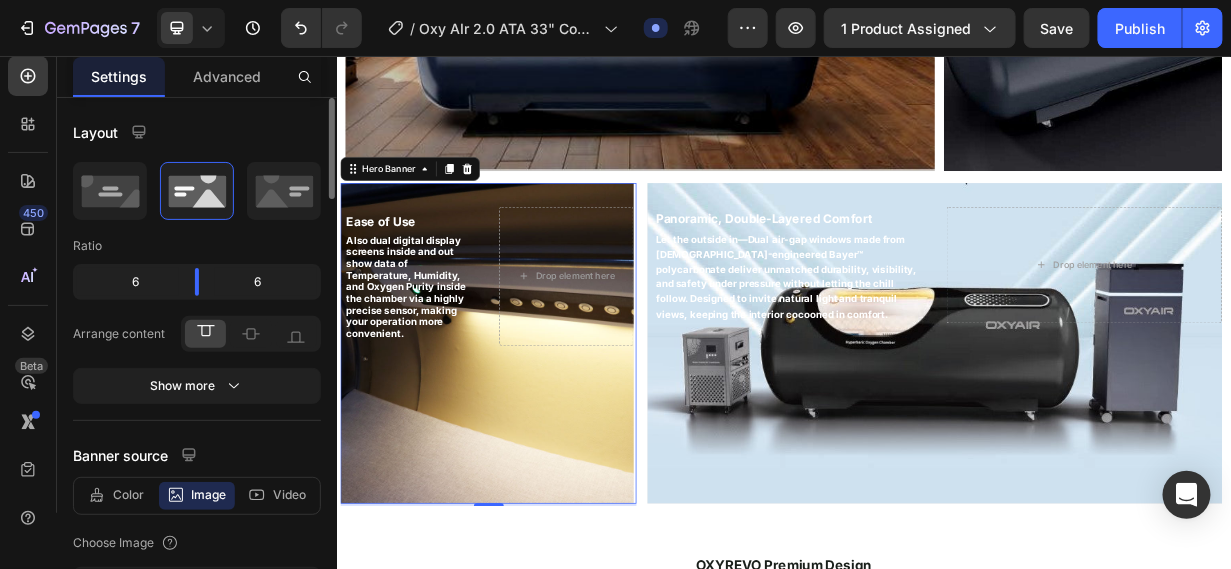 click at bounding box center (538, 440) 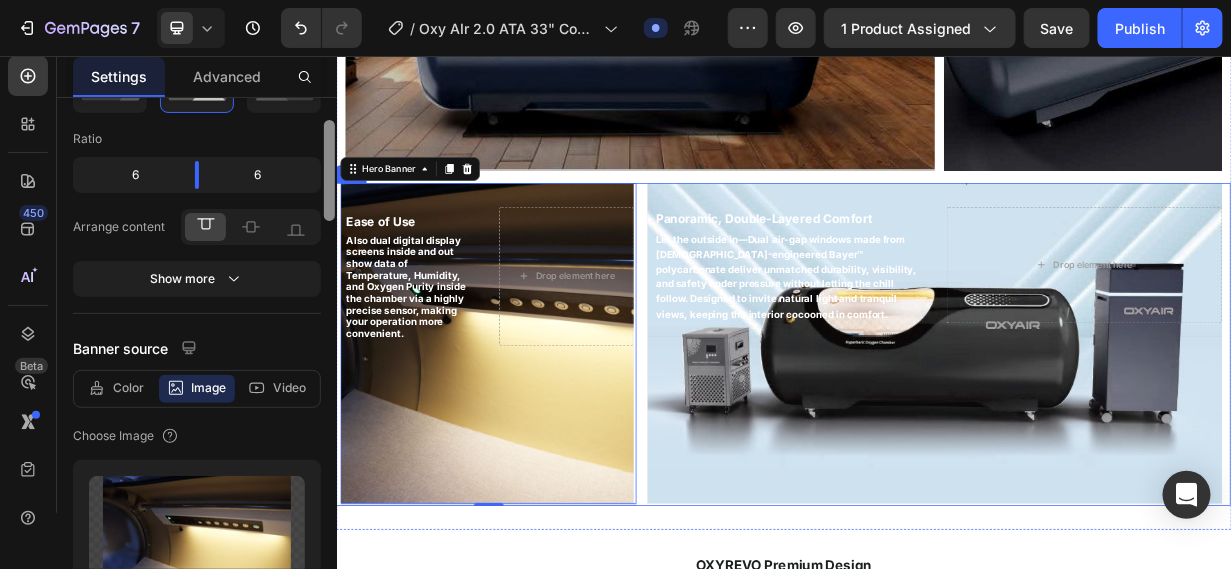 scroll, scrollTop: 386, scrollLeft: 0, axis: vertical 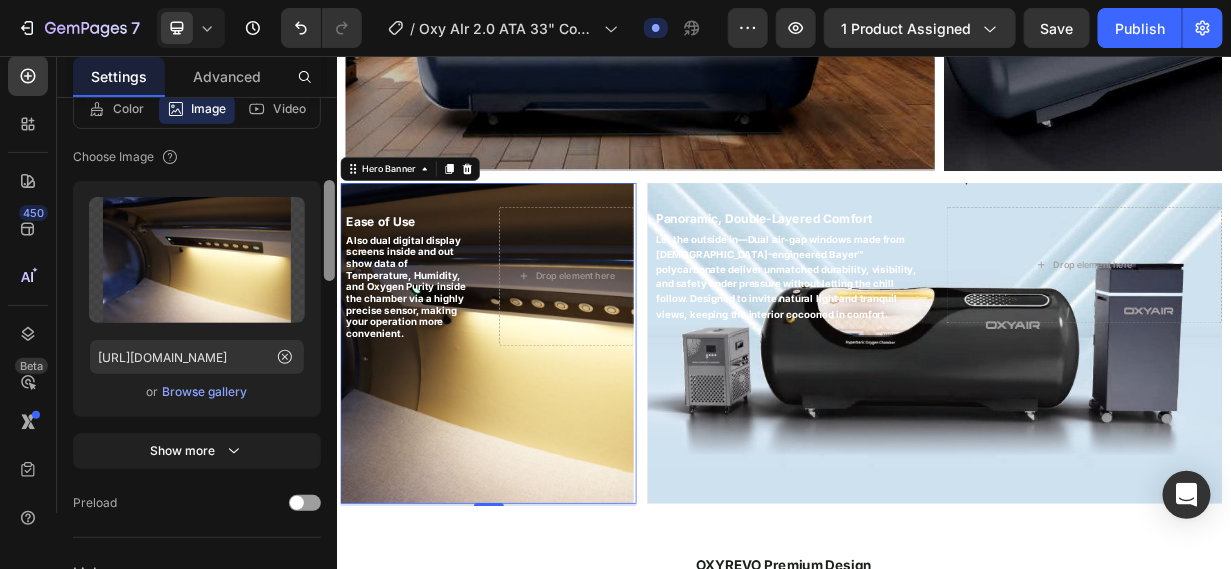 drag, startPoint x: 327, startPoint y: 181, endPoint x: 333, endPoint y: 264, distance: 83.21658 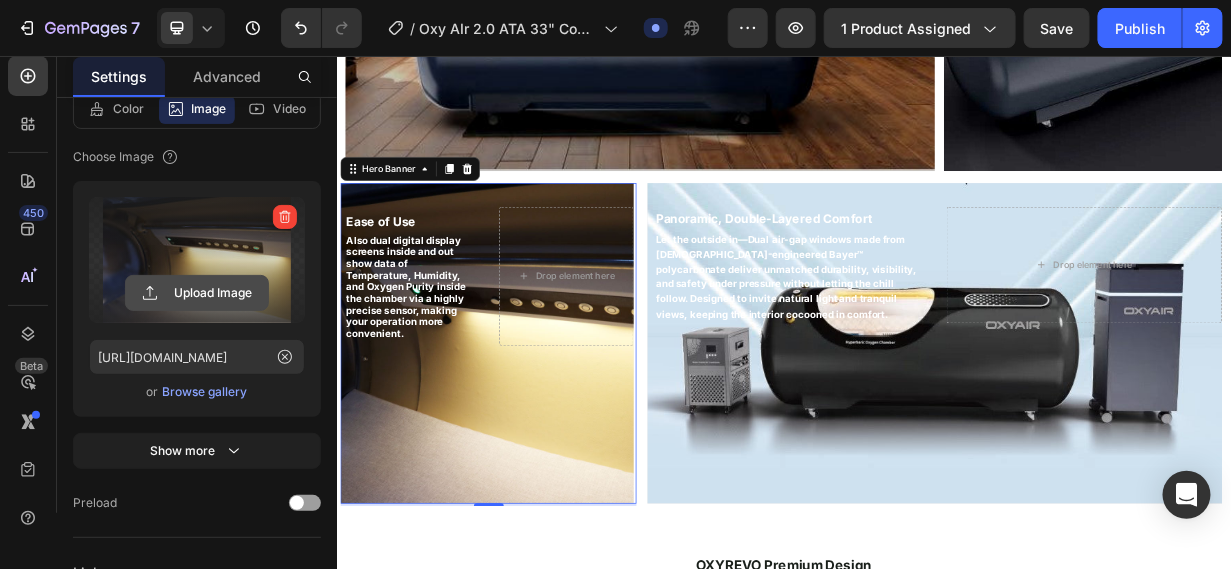 click 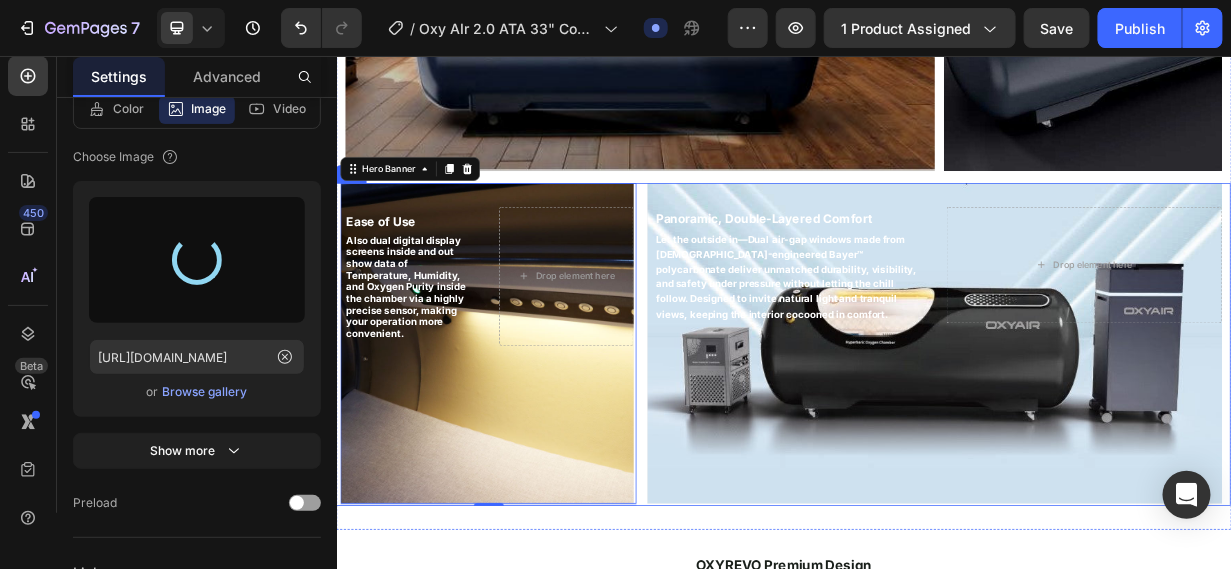 type on "https://cdn.shopify.com/s/files/1/0828/0598/1460/files/gempages_566187724348851355-c9656f02-b5e5-4456-851c-4e8457245a34.jpg" 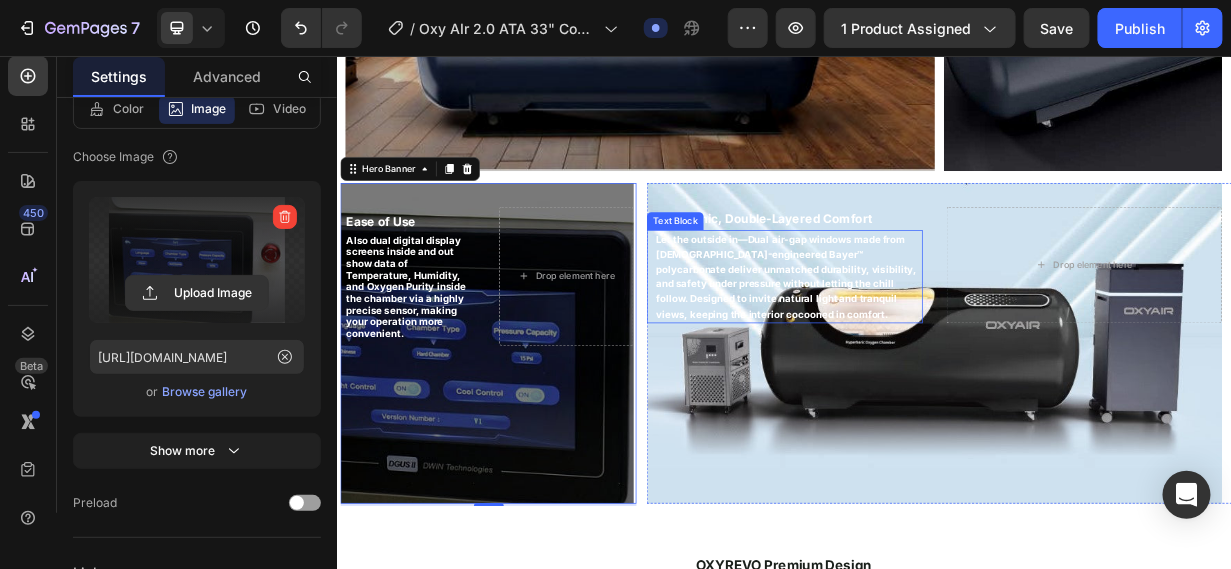 drag, startPoint x: 859, startPoint y: 319, endPoint x: 844, endPoint y: 305, distance: 20.518284 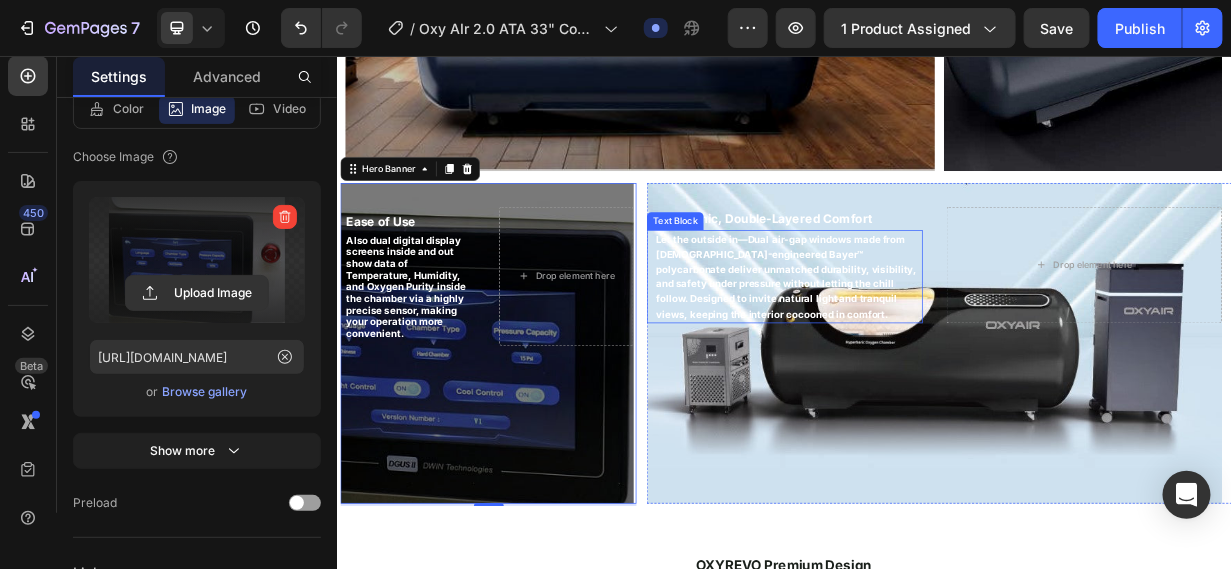 click on "Let the outside in—Dual air-gap windows made from German-engineered Bayer™ polycarbonate deliver unmatched durability, visibility, and safety under pressure without letting the chill follow. Designed to invite natural light and tranquil views, keeping the interior cocooned in comfort." at bounding box center (942, 350) 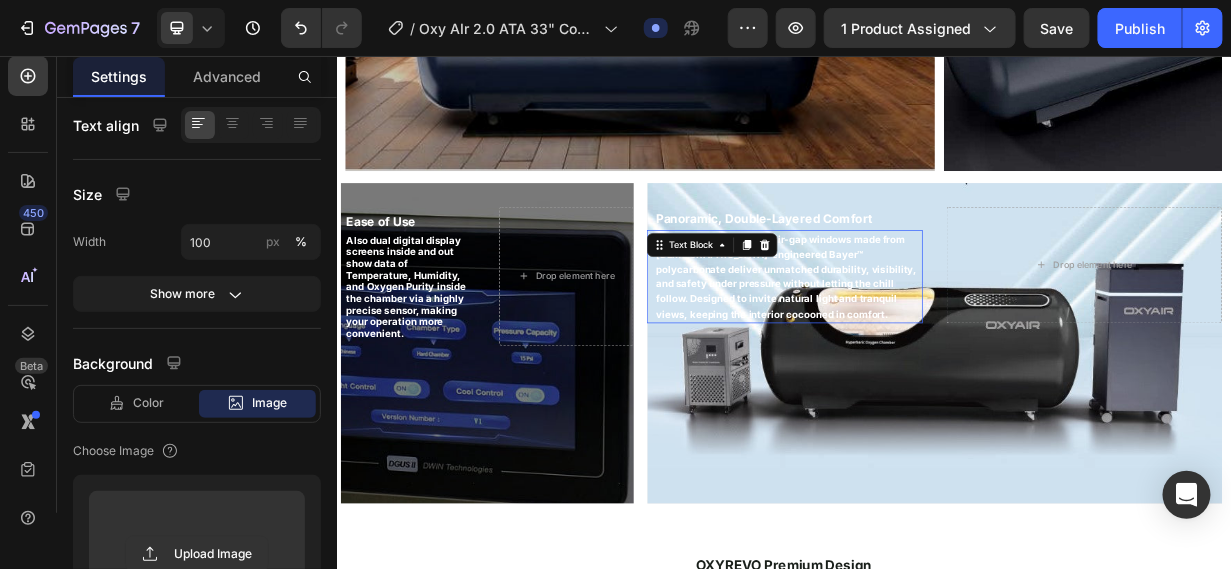 scroll, scrollTop: 0, scrollLeft: 0, axis: both 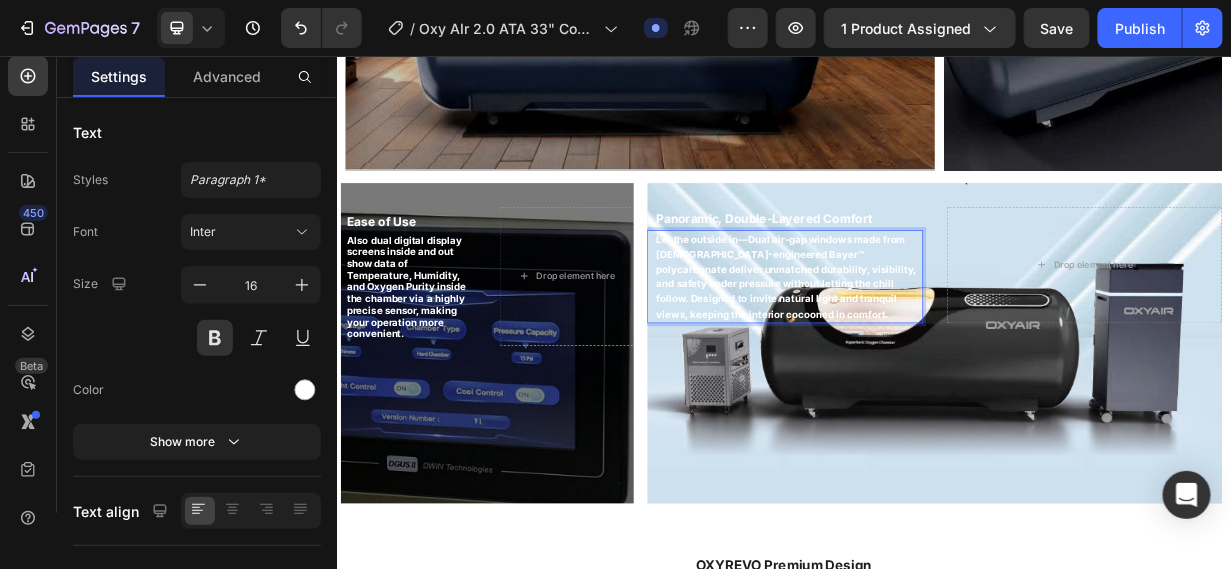 click on "Let the outside in—Dual air-gap windows made from German-engineered Bayer™ polycarbonate deliver unmatched durability, visibility, and safety under pressure without letting the chill follow. Designed to invite natural light and tranquil views, keeping the interior cocooned in comfort." at bounding box center (939, 350) 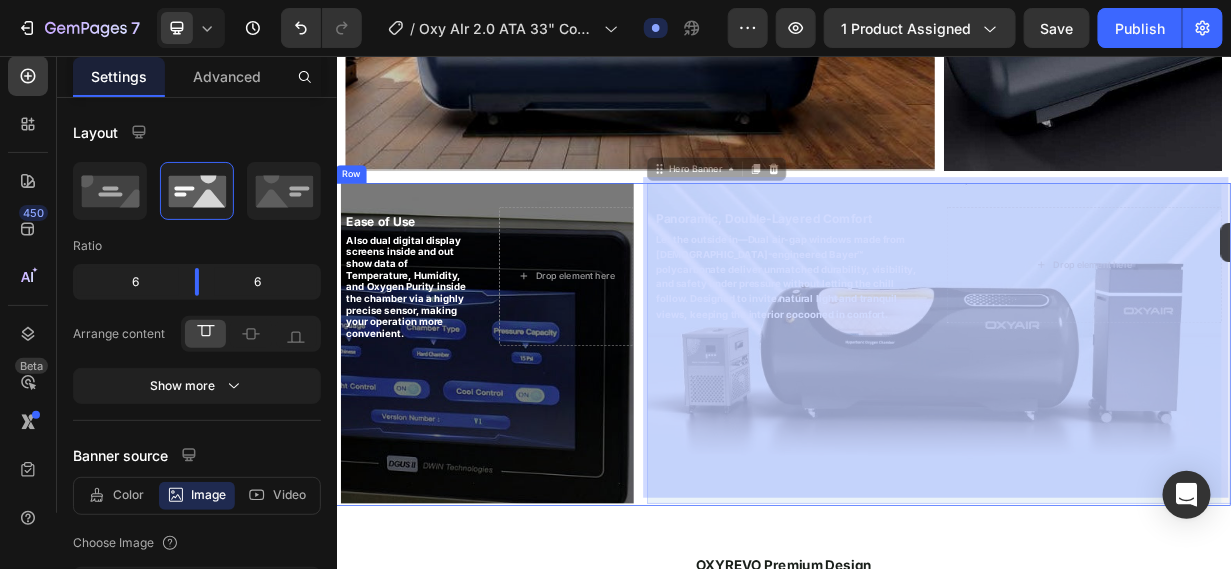 click on "Header Image
Description
Features
Specifications
Safety Features Accordion Row Section 3 More Features & Benefits Text Block Engineered for Comfort, Built for Results Heading This hyperbaric chamber is designed with both user comfort and practitioner convenience in mind. Equipped with a built-in communication system and a digital display for real-time session data, it delivers an exceptional therapeutic experience. Perfectly suited for wellness clinics, recovery centers, and luxury spas, this advanced model brings professional-grade hyperbaric therapy into modern holistic health settings. Text Block
Drop element here Hero Banner Built for Results: 1.5 to 2.0 ATA HBOT Heading A fully automated monitoring system ensures accurate, smart control of your oxygen chamber environment—making every session efficient and easy to manage. Row" at bounding box center (936, 2182) 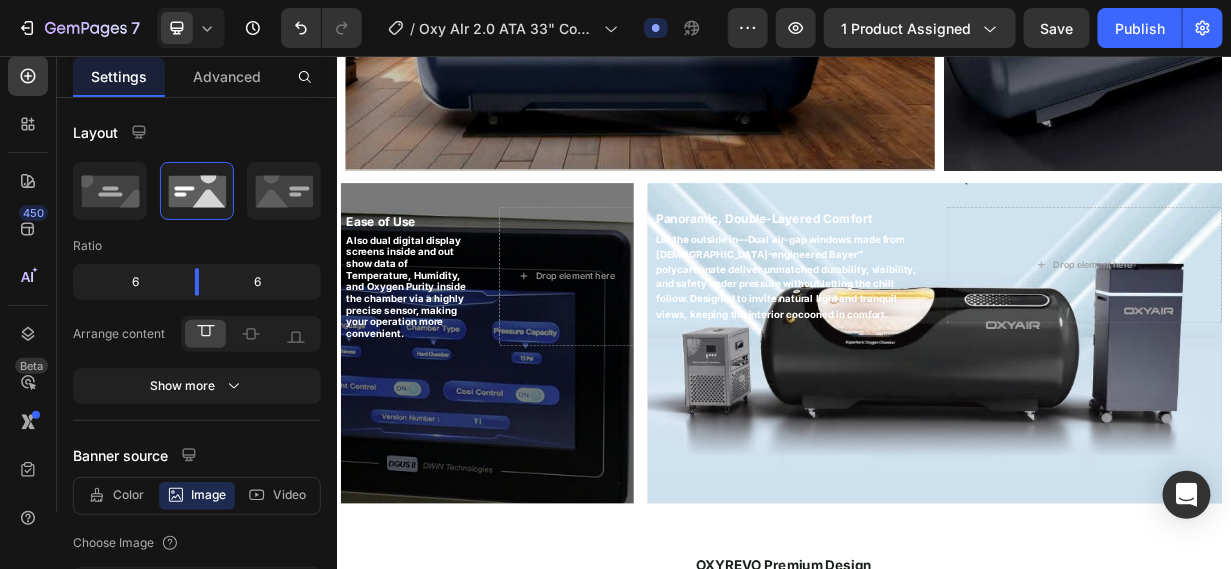 scroll, scrollTop: 24, scrollLeft: 0, axis: vertical 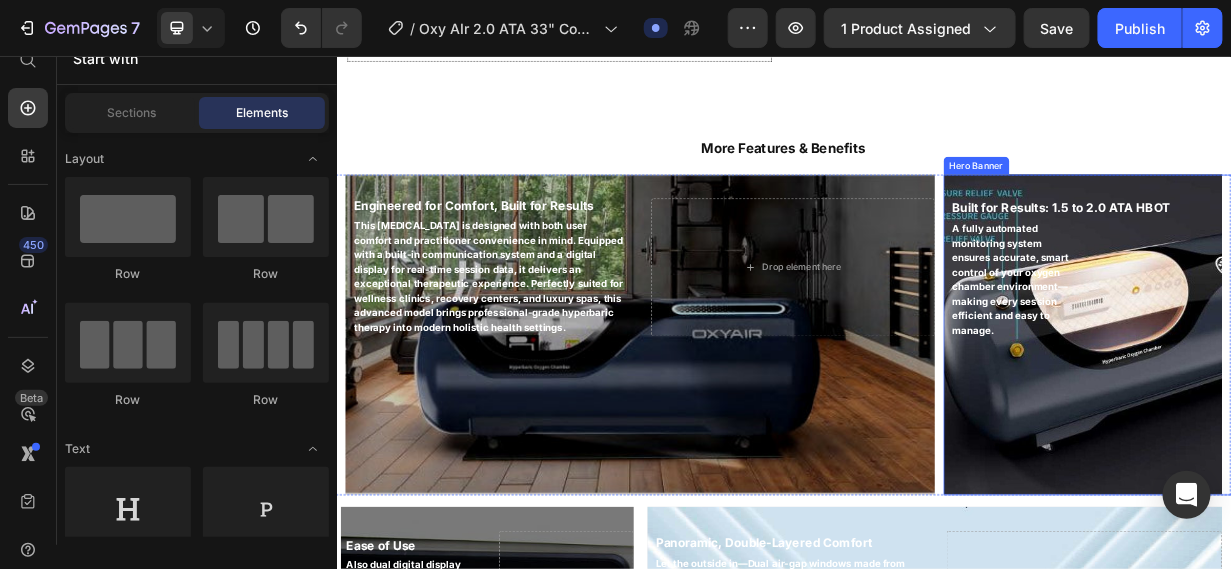 click at bounding box center (1337, 428) 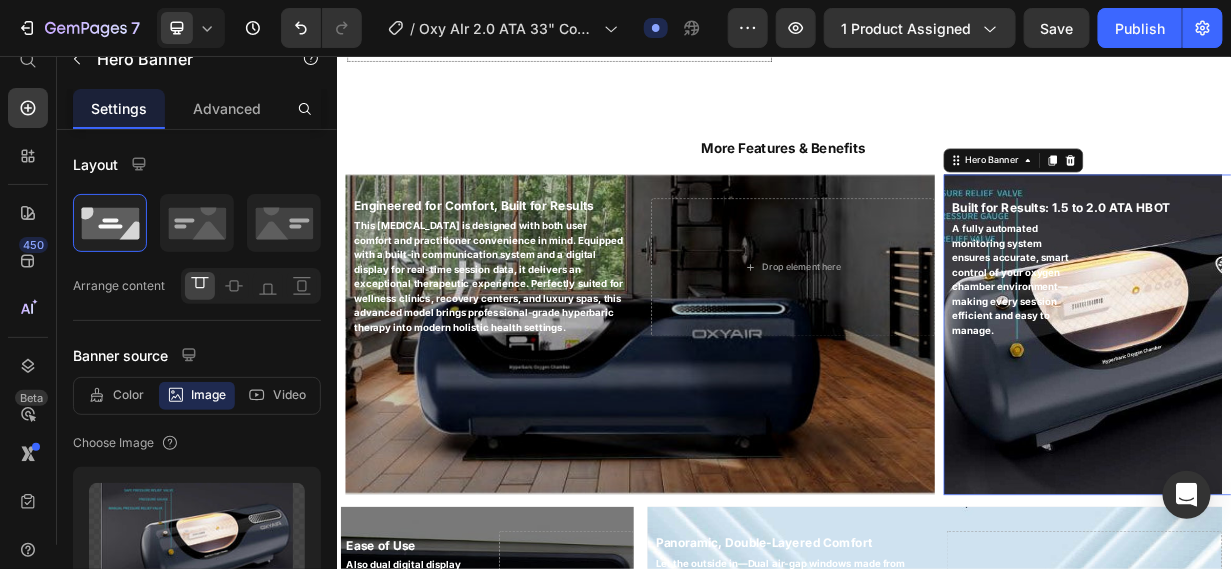 scroll, scrollTop: 56, scrollLeft: 0, axis: vertical 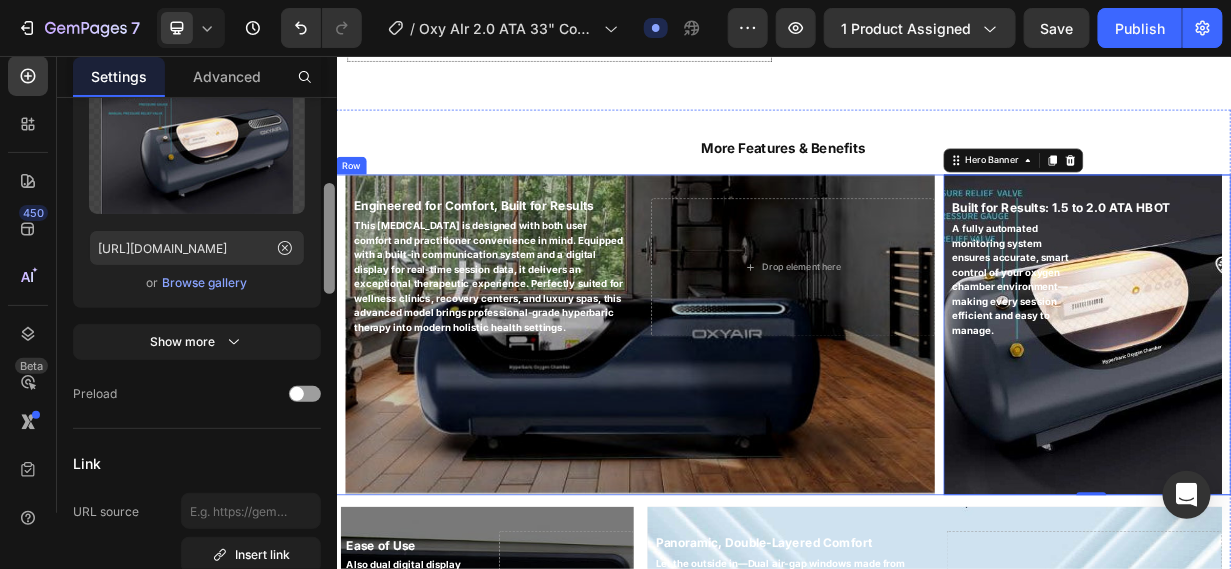 drag, startPoint x: 666, startPoint y: 237, endPoint x: 338, endPoint y: 345, distance: 345.32303 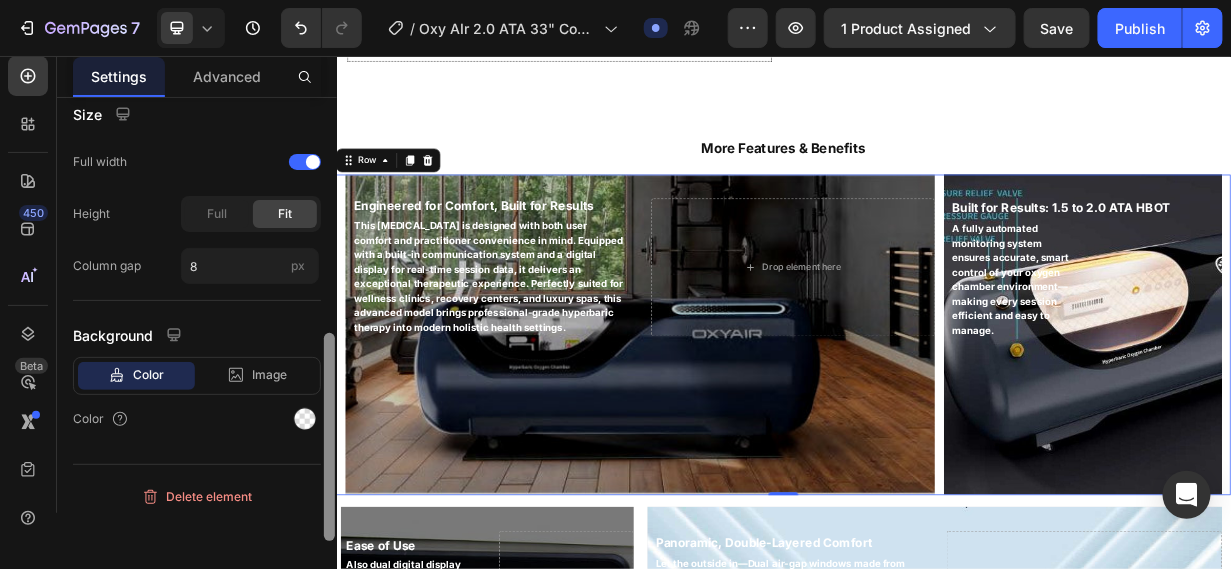 scroll, scrollTop: 595, scrollLeft: 0, axis: vertical 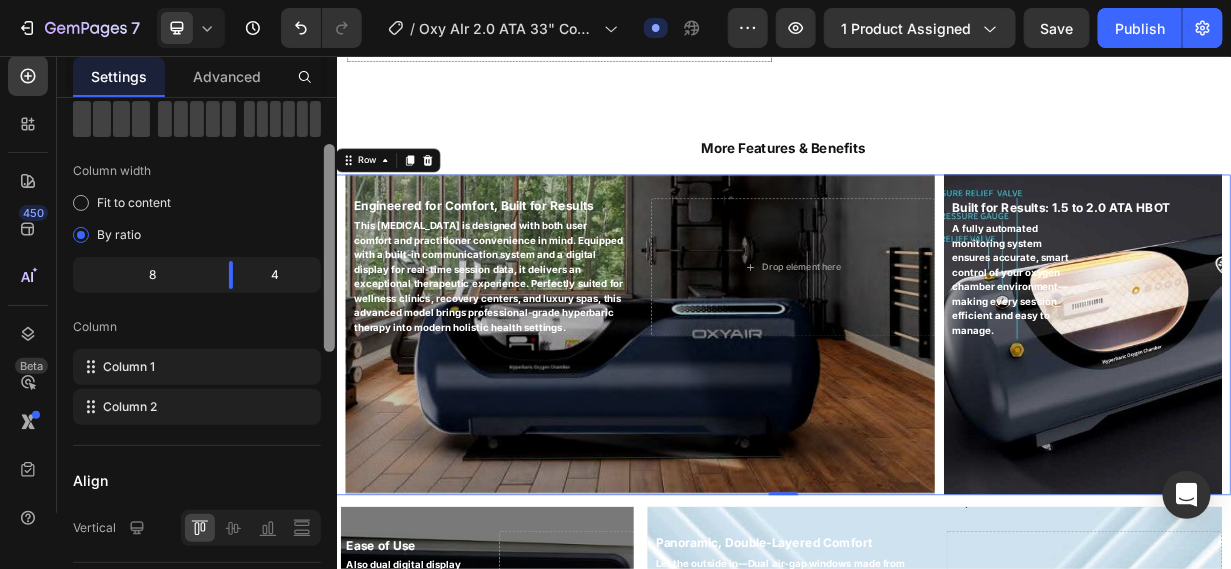 drag, startPoint x: 324, startPoint y: 390, endPoint x: 335, endPoint y: 176, distance: 214.28252 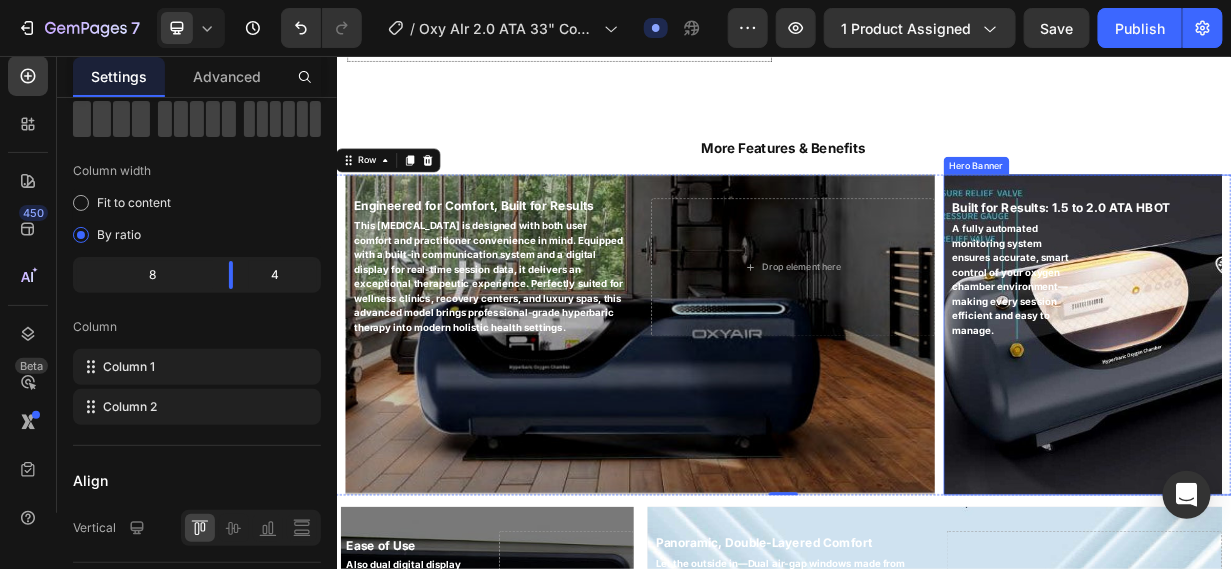 click at bounding box center [1337, 428] 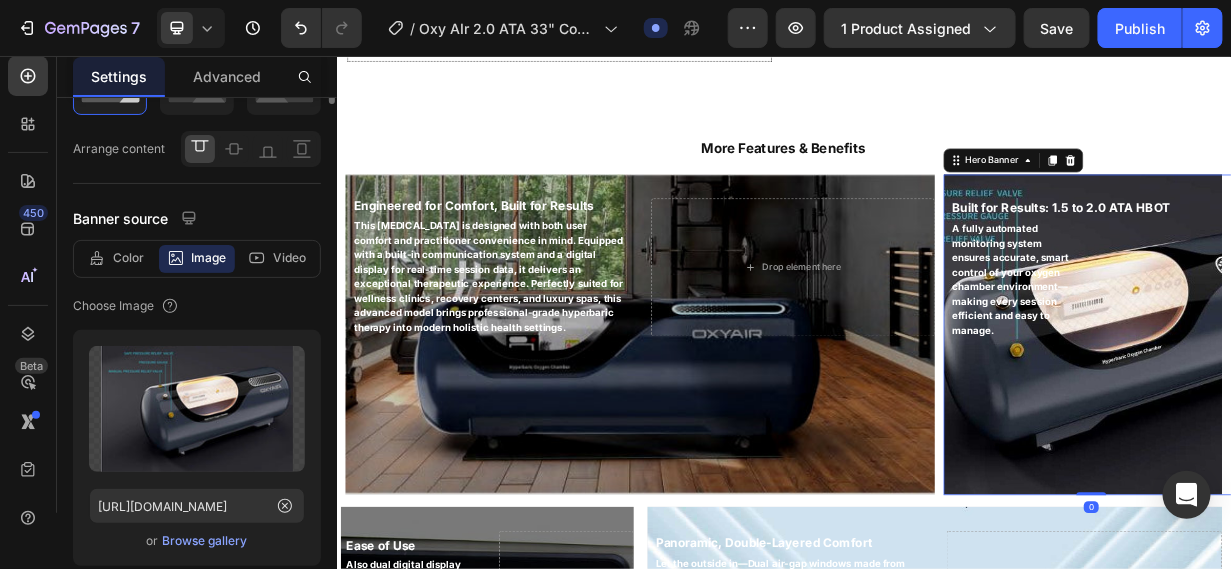 scroll, scrollTop: 0, scrollLeft: 0, axis: both 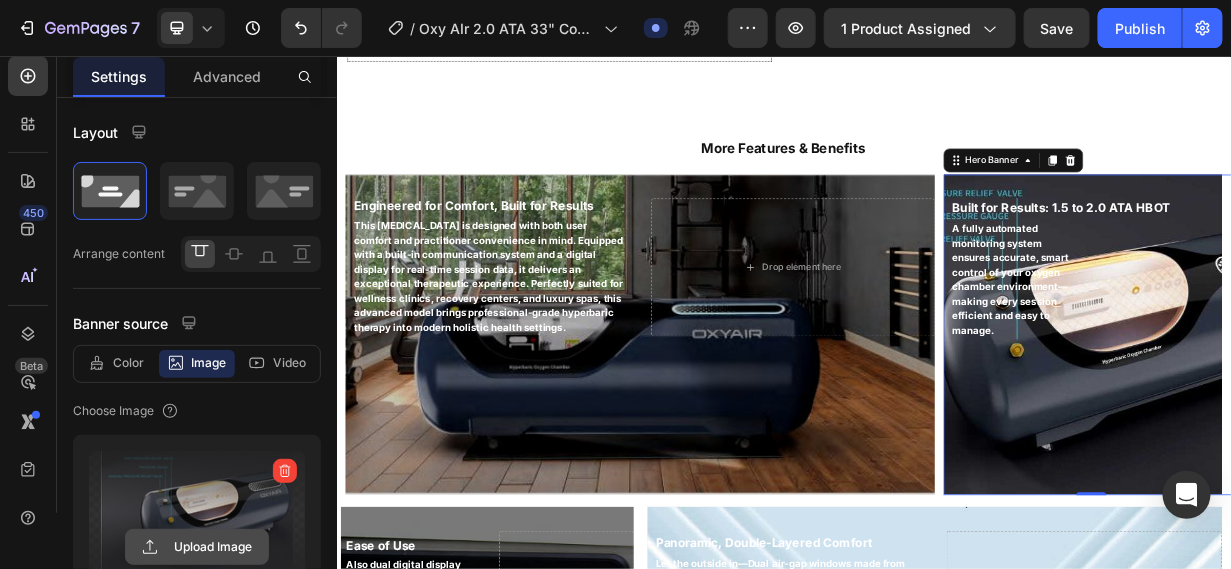 click 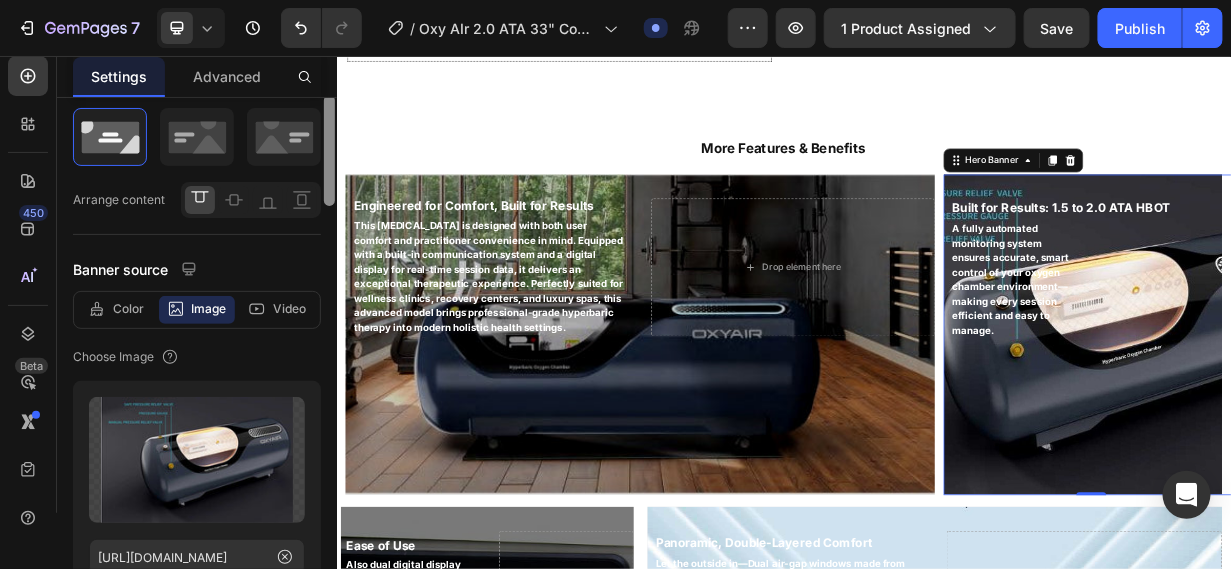 scroll, scrollTop: 80, scrollLeft: 0, axis: vertical 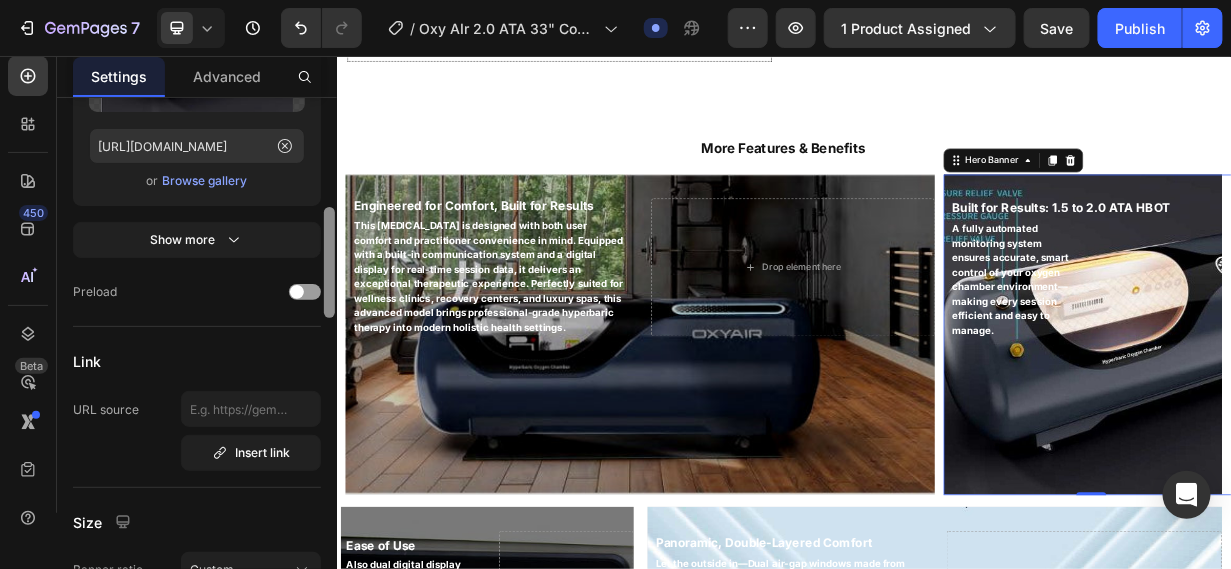 drag, startPoint x: 329, startPoint y: 196, endPoint x: 333, endPoint y: 304, distance: 108.07405 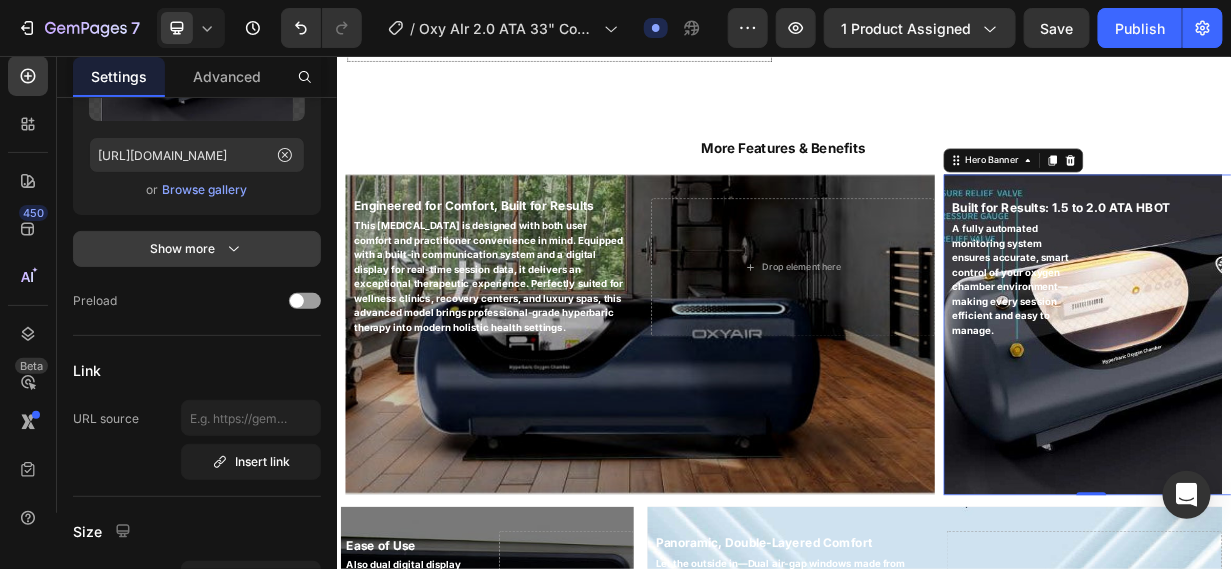 click on "Show more" at bounding box center (197, 249) 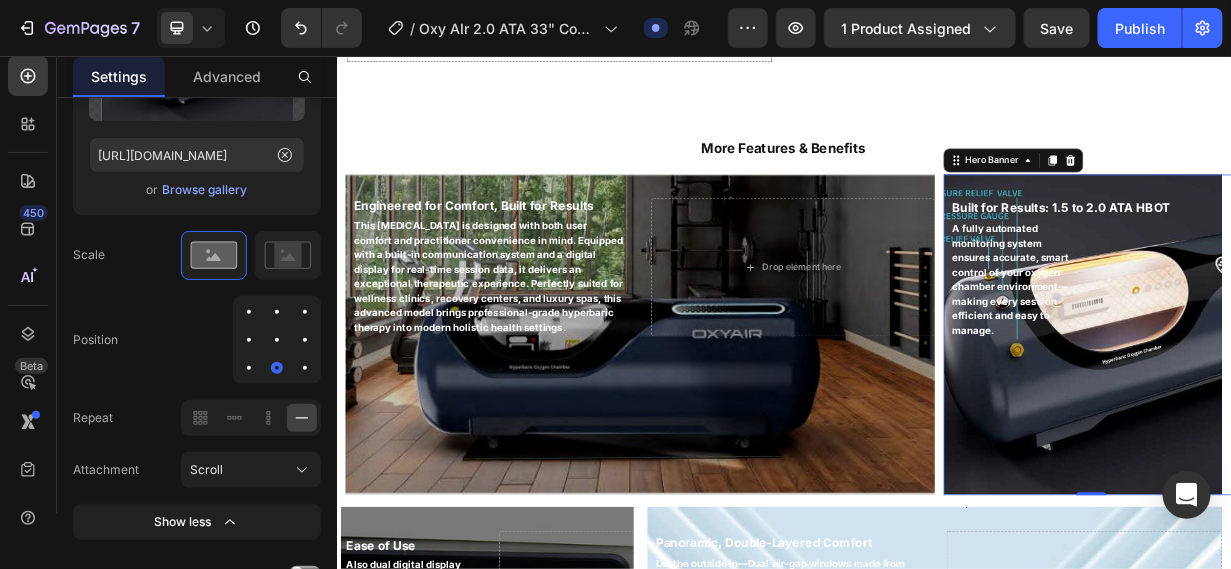 click at bounding box center [305, 340] 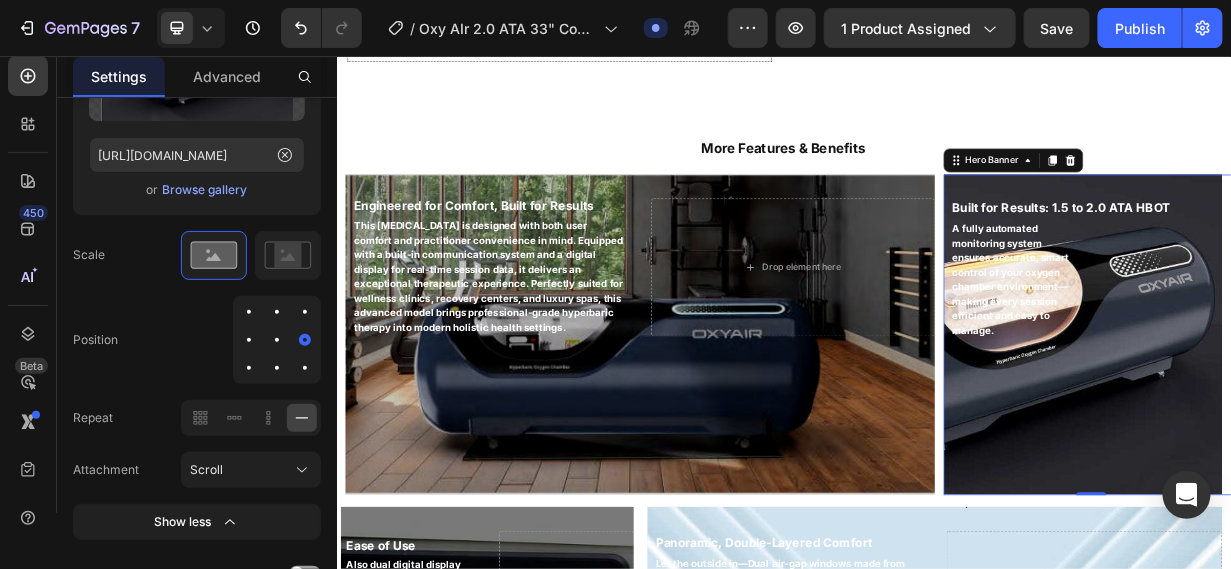 click at bounding box center (305, 368) 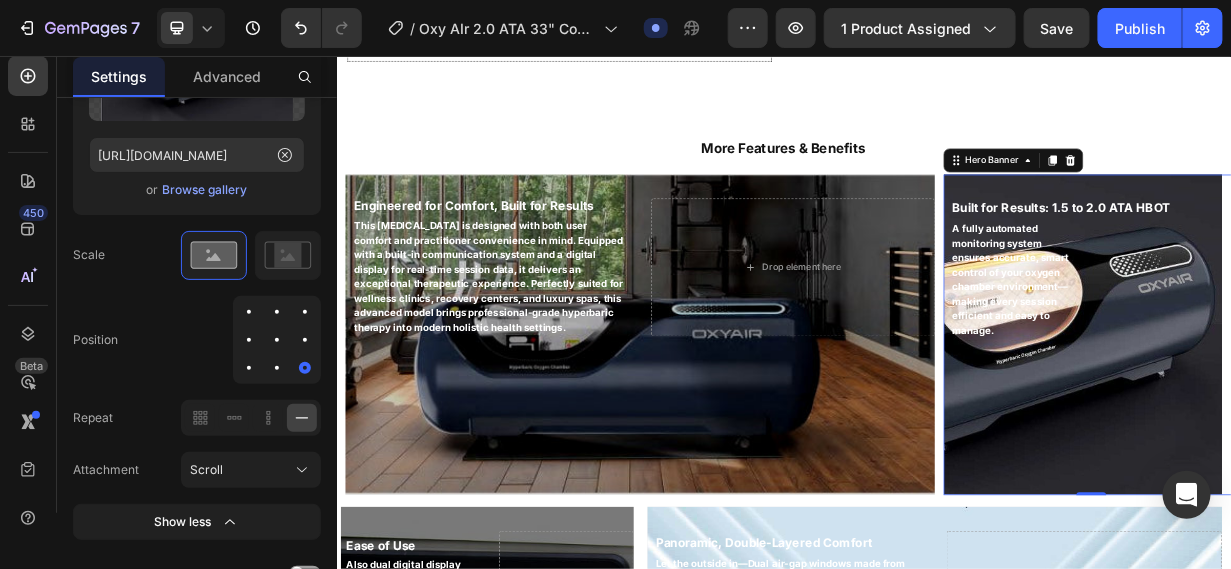 click at bounding box center (277, 368) 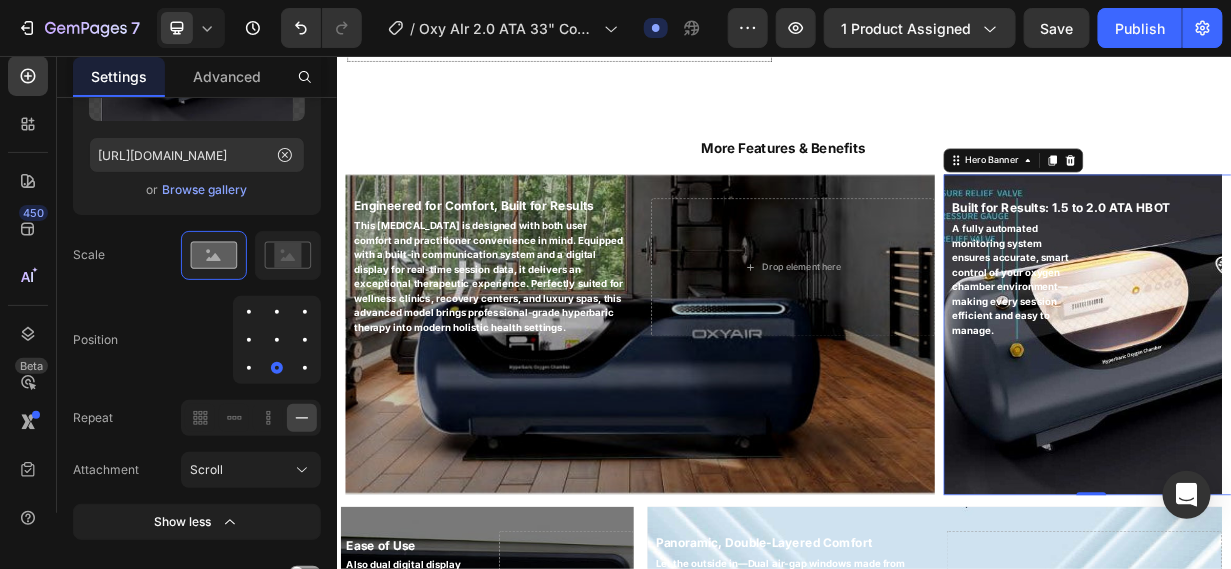click at bounding box center [305, 312] 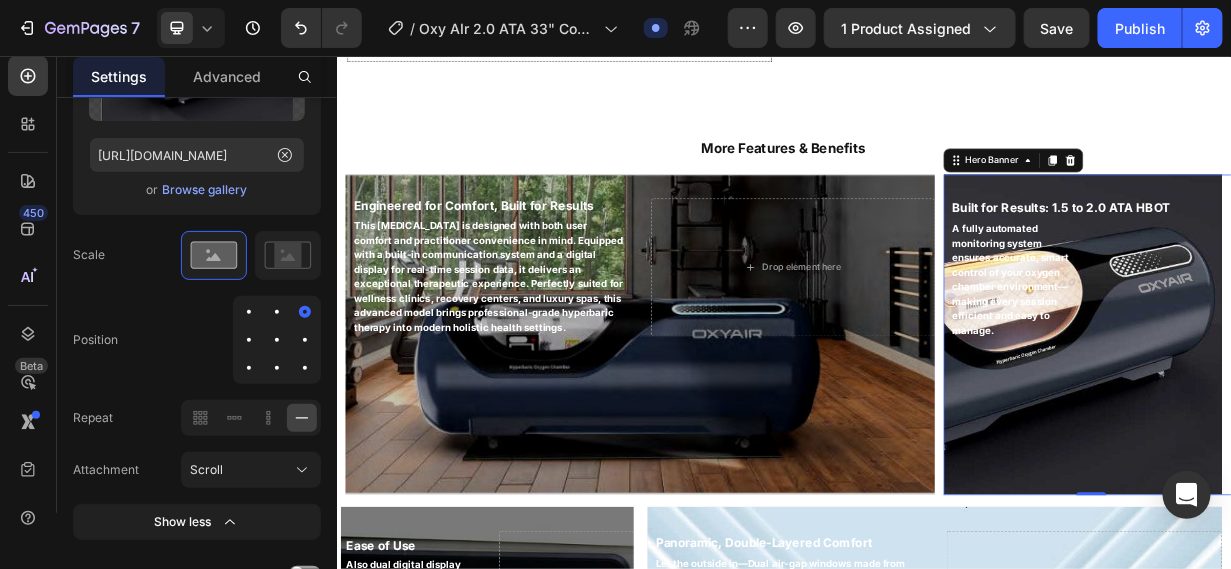 click at bounding box center [277, 340] 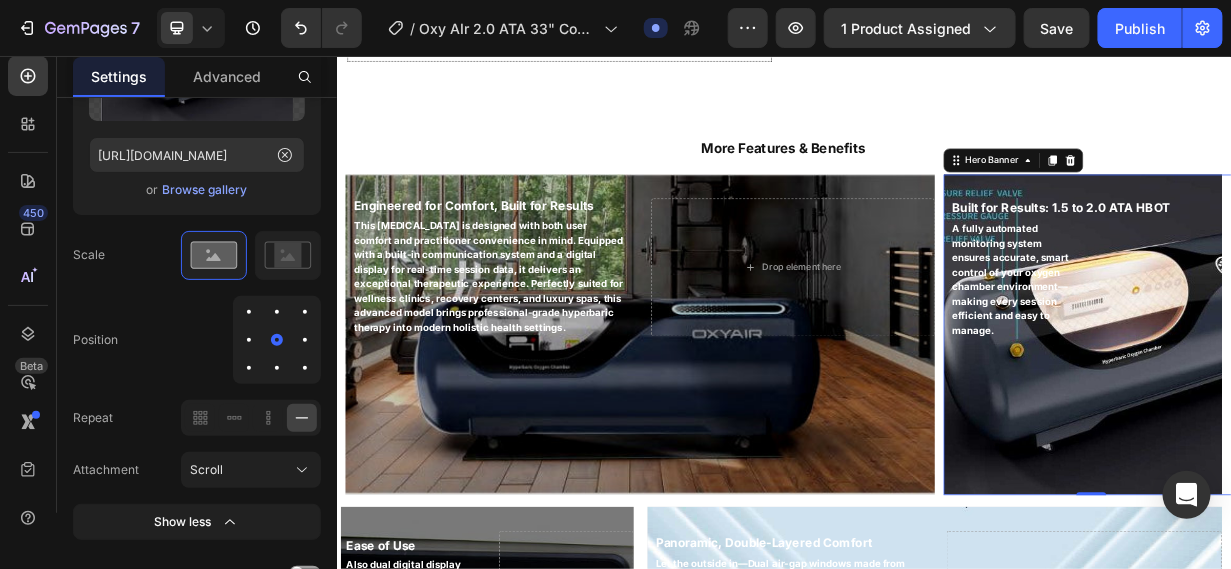 click at bounding box center (277, 368) 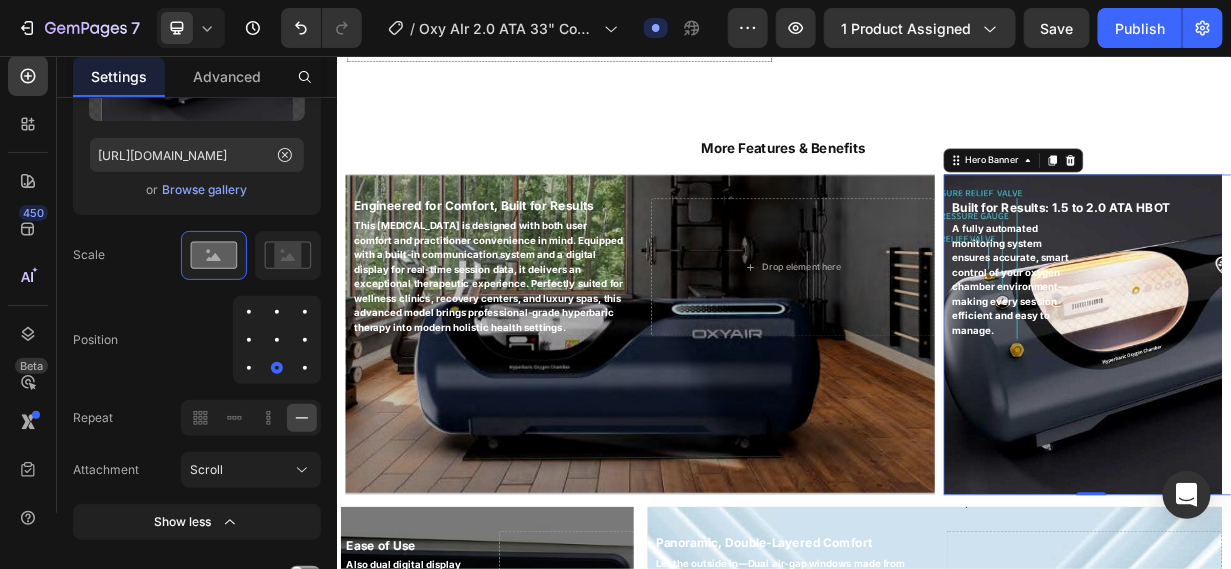 click at bounding box center [305, 340] 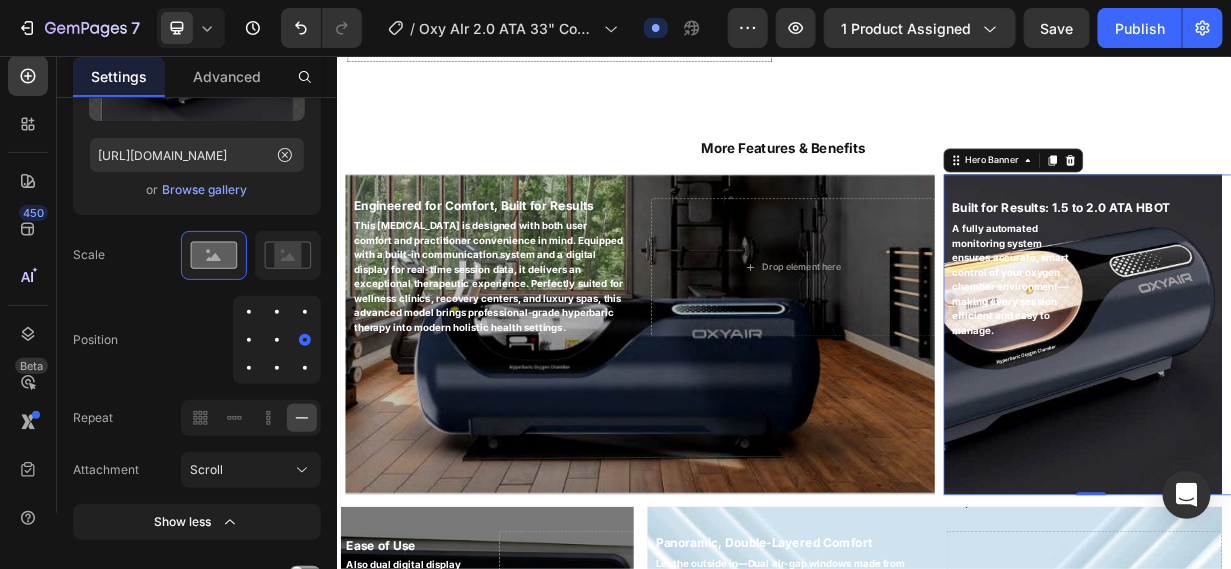 click on "Built for Results: 1.5 to 2.0 ATA HBOT Heading A fully automated monitoring system ensures accurate, smart control of your oxygen chamber environment—making every session efficient and easy to manage. Text Block" at bounding box center (1337, 340) 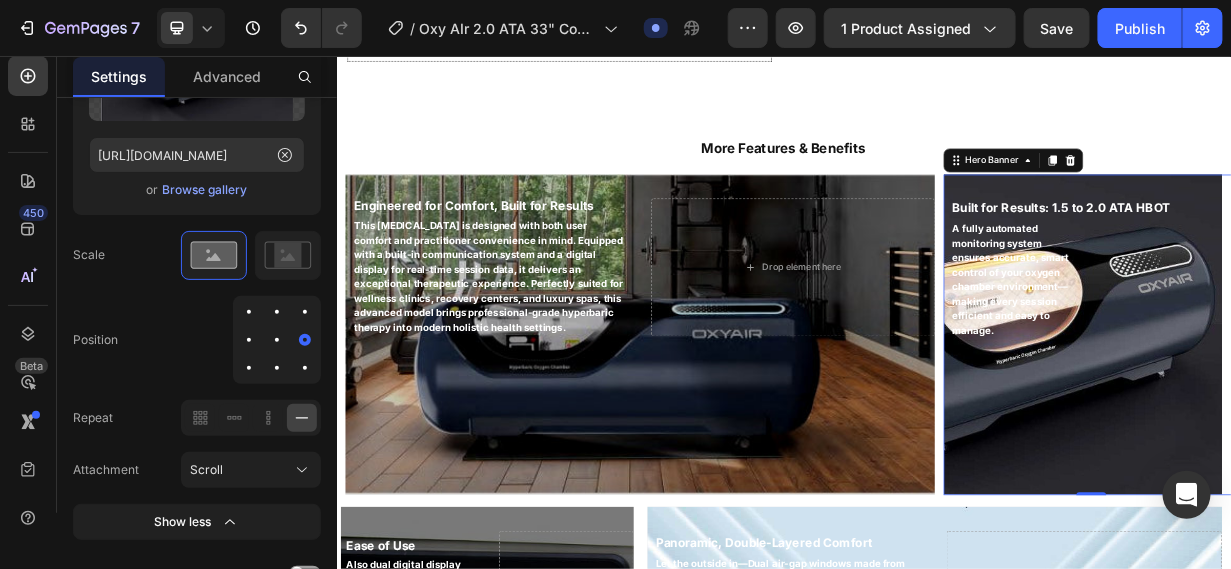 click on "Built for Results: 1.5 to 2.0 ATA HBOT Heading A fully automated monitoring system ensures accurate, smart control of your oxygen chamber environment—making every session efficient and easy to manage. Text Block" at bounding box center (1337, 340) 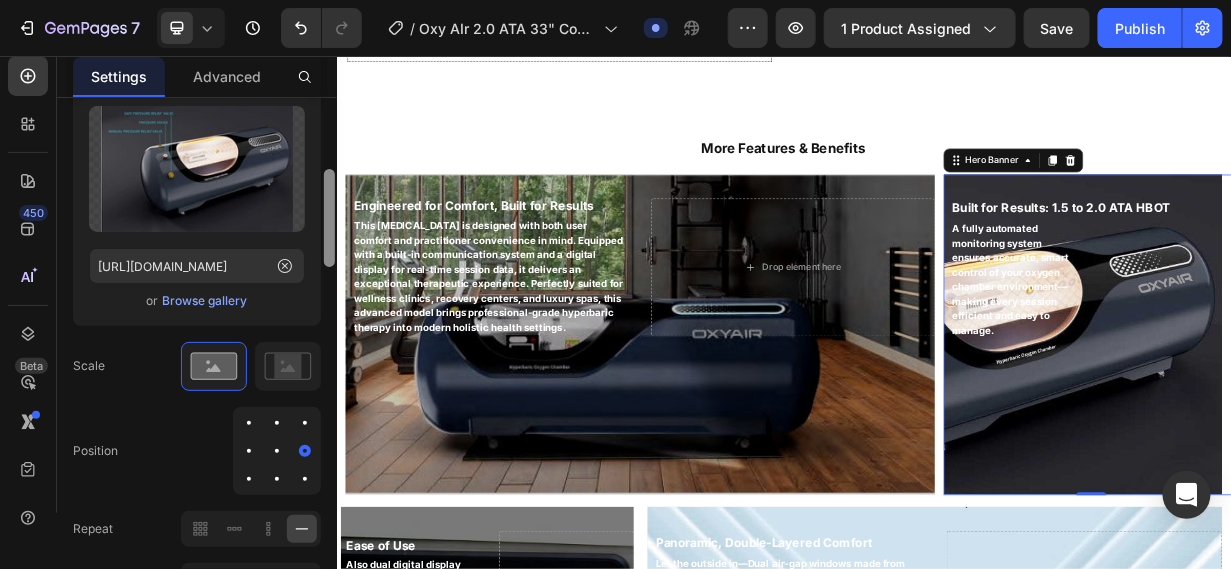 scroll, scrollTop: 317, scrollLeft: 0, axis: vertical 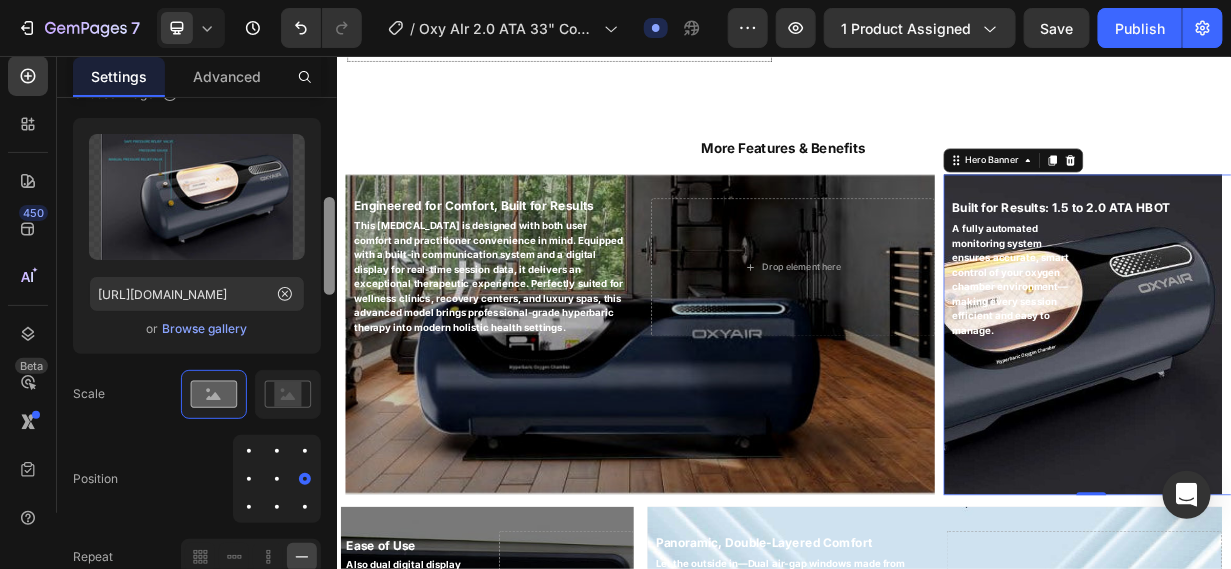 drag, startPoint x: 327, startPoint y: 285, endPoint x: 327, endPoint y: 256, distance: 29 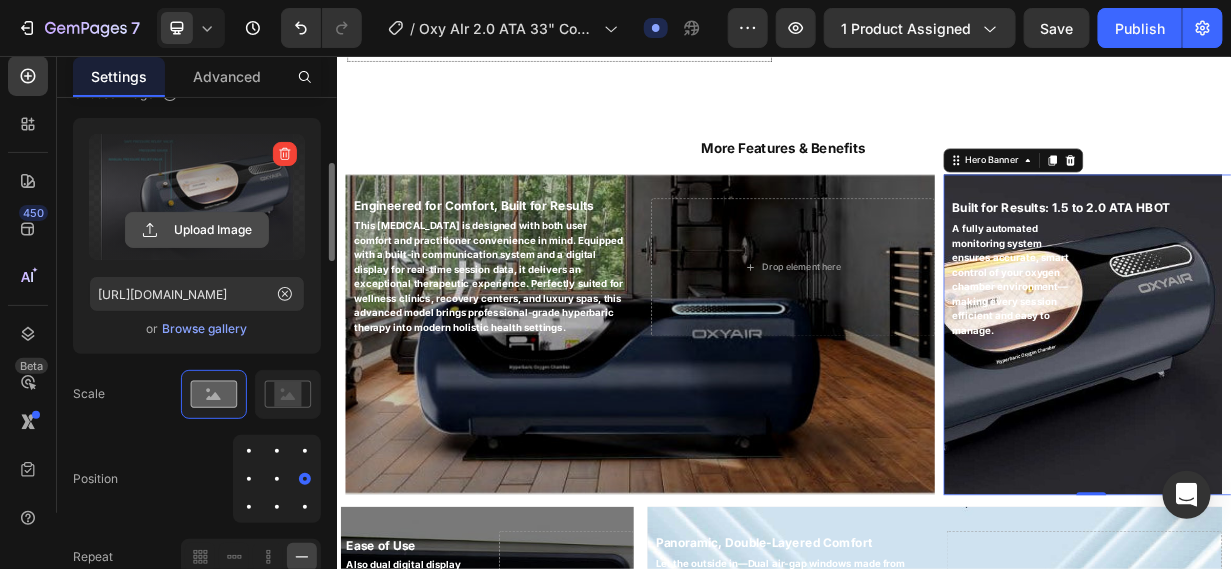 click 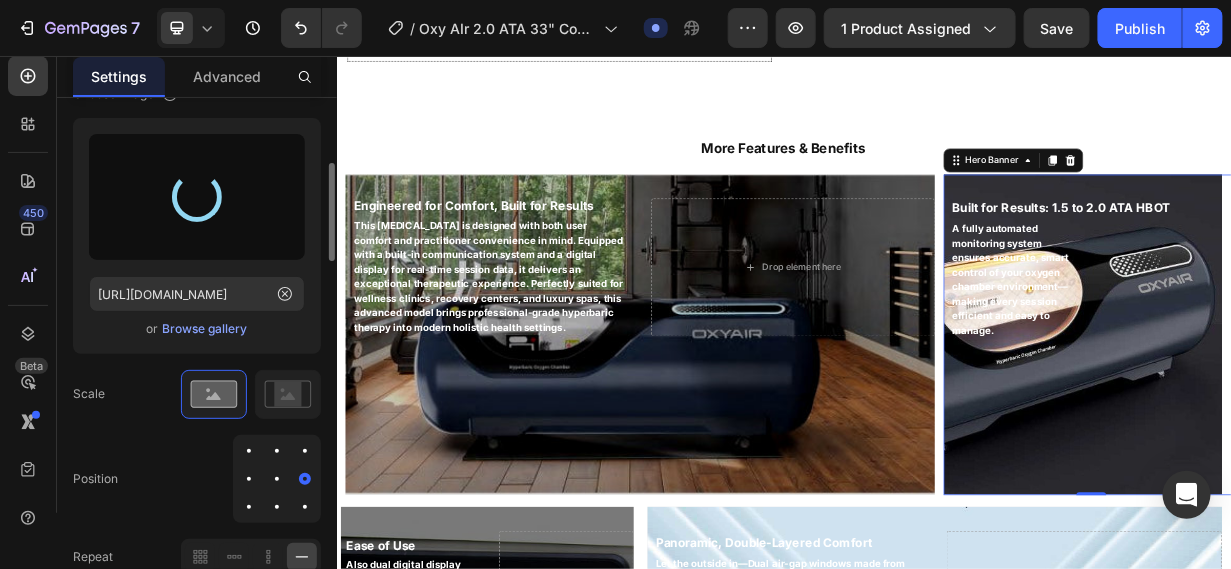 type on "https://cdn.shopify.com/s/files/1/0828/0598/1460/files/gempages_566187724348851355-db7761a5-41d7-44b0-9e50-b92d4872330f.jpg" 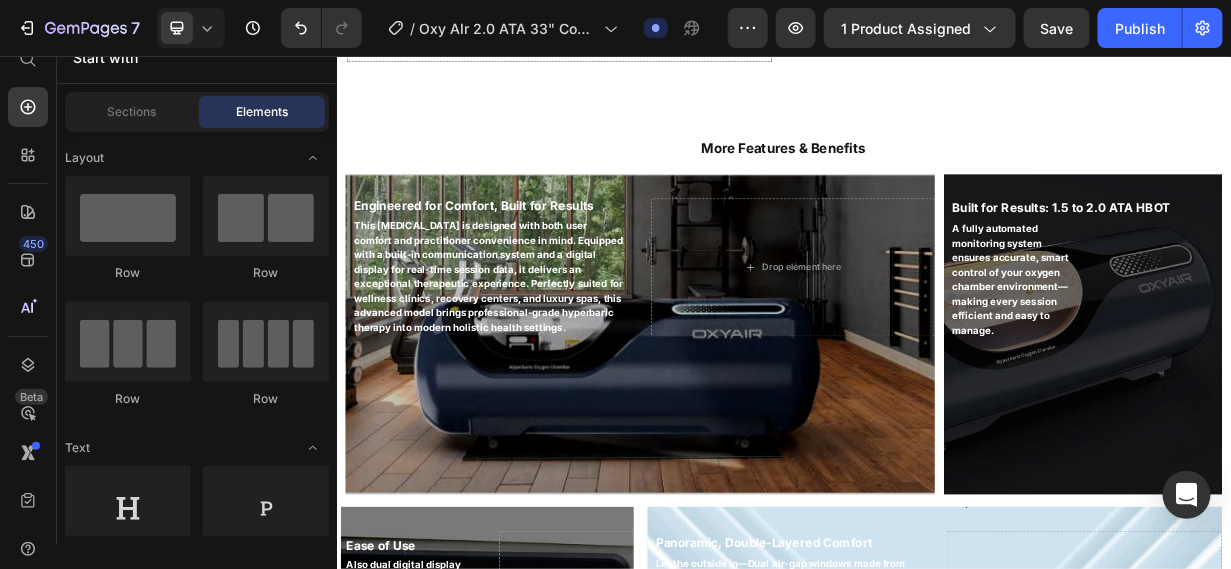 scroll, scrollTop: 24, scrollLeft: 0, axis: vertical 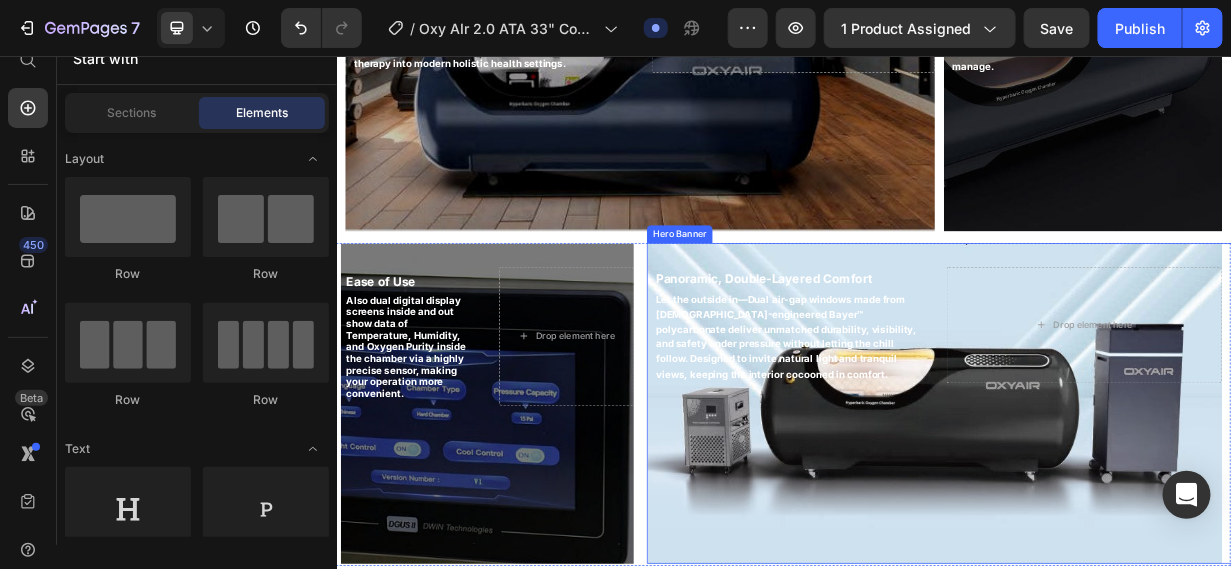 click at bounding box center (1138, 521) 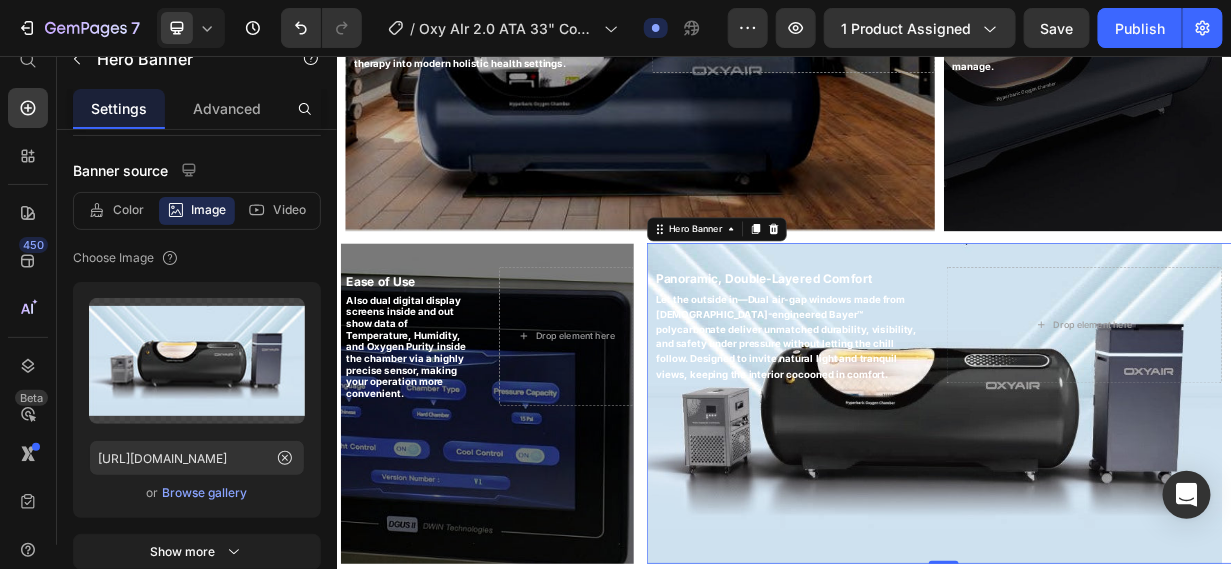 scroll, scrollTop: 56, scrollLeft: 0, axis: vertical 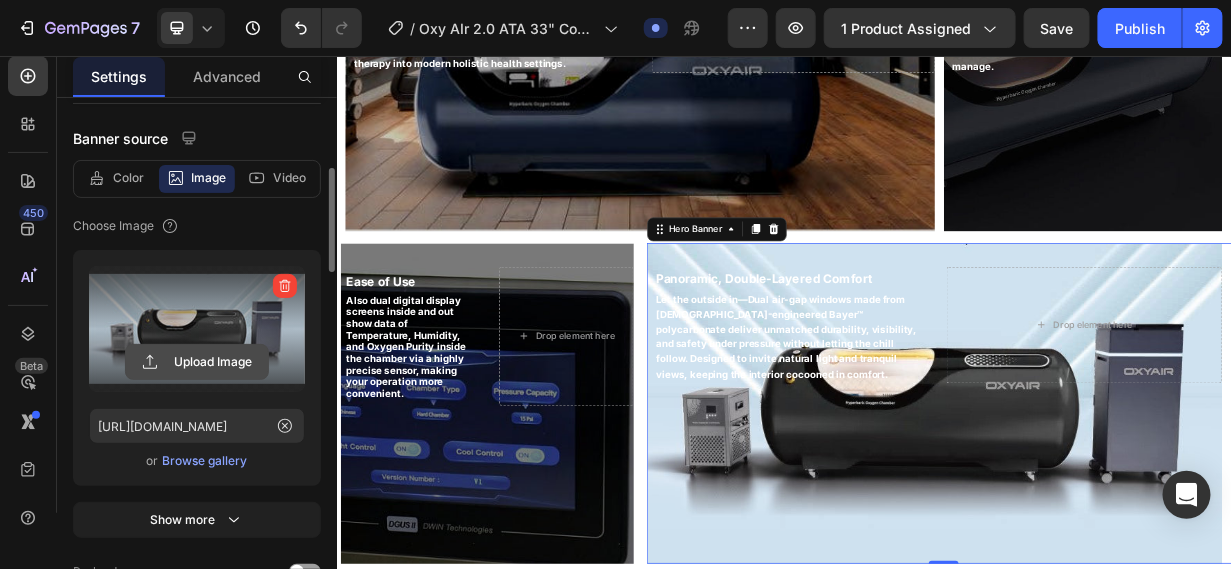 click 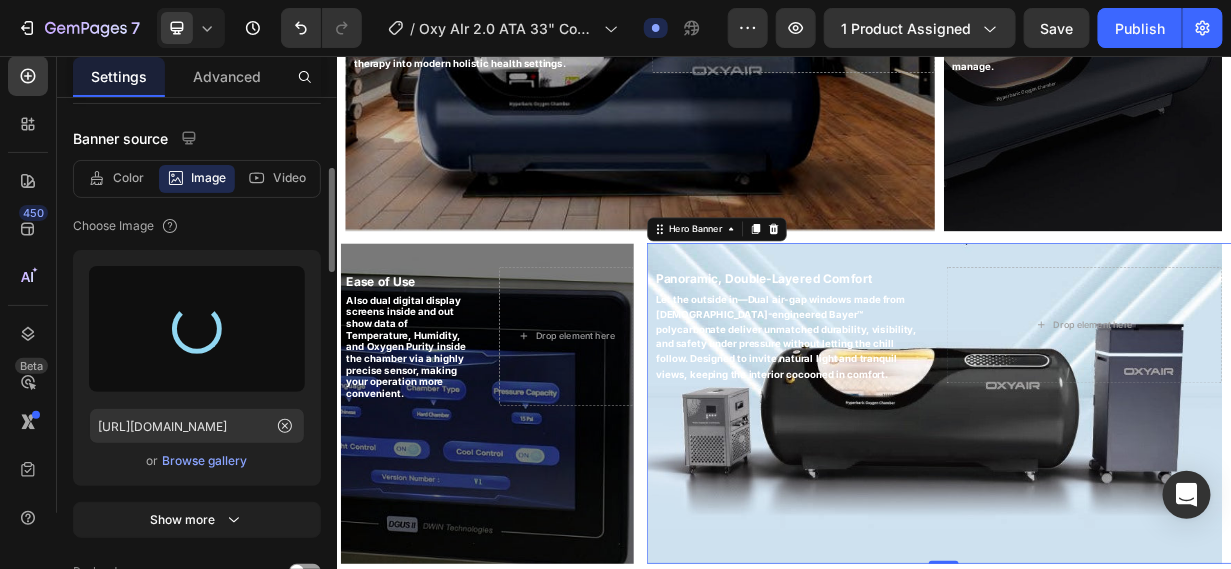 type on "https://cdn.shopify.com/s/files/1/0828/0598/1460/files/gempages_566187724348851355-78d608fd-c149-49b3-9378-06b5846e7f4e.jpg" 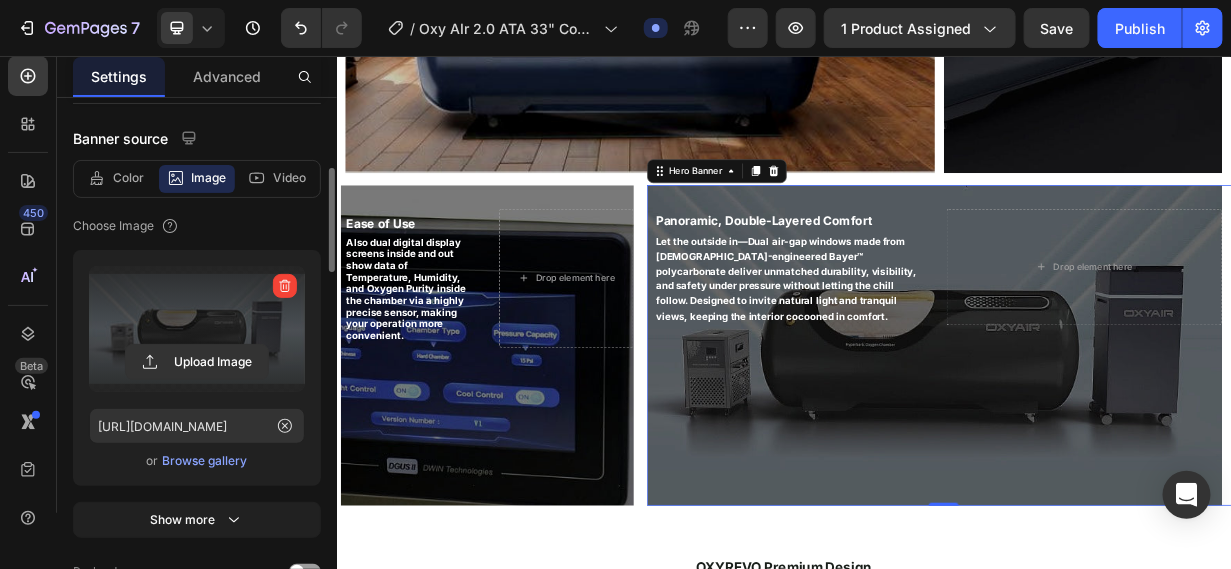 scroll, scrollTop: 24, scrollLeft: 0, axis: vertical 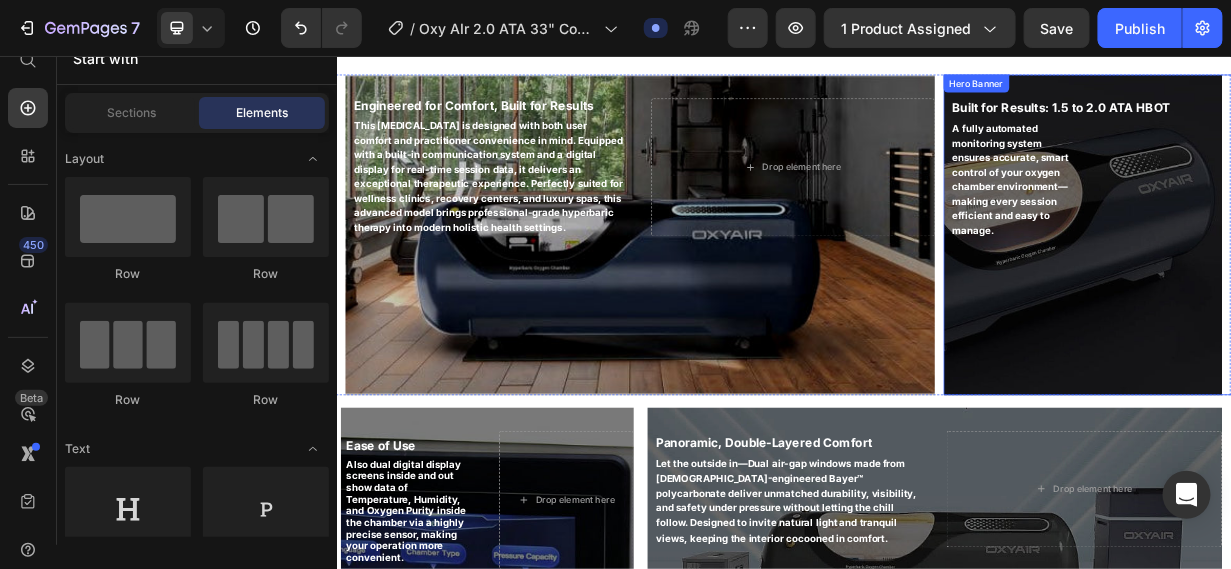 click at bounding box center (1337, 295) 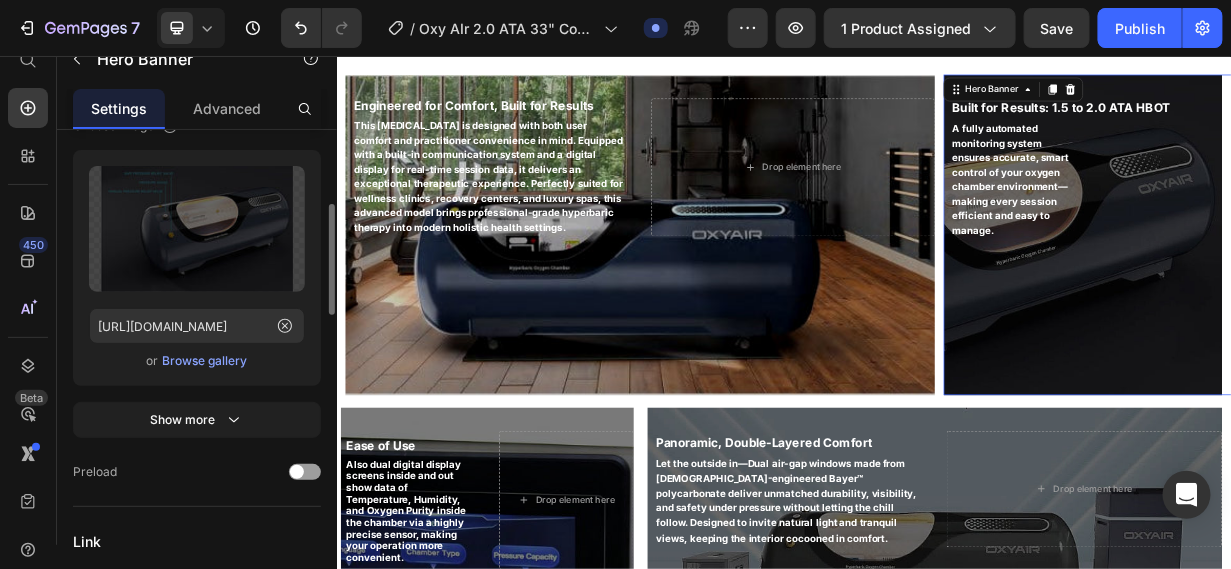 scroll, scrollTop: 56, scrollLeft: 0, axis: vertical 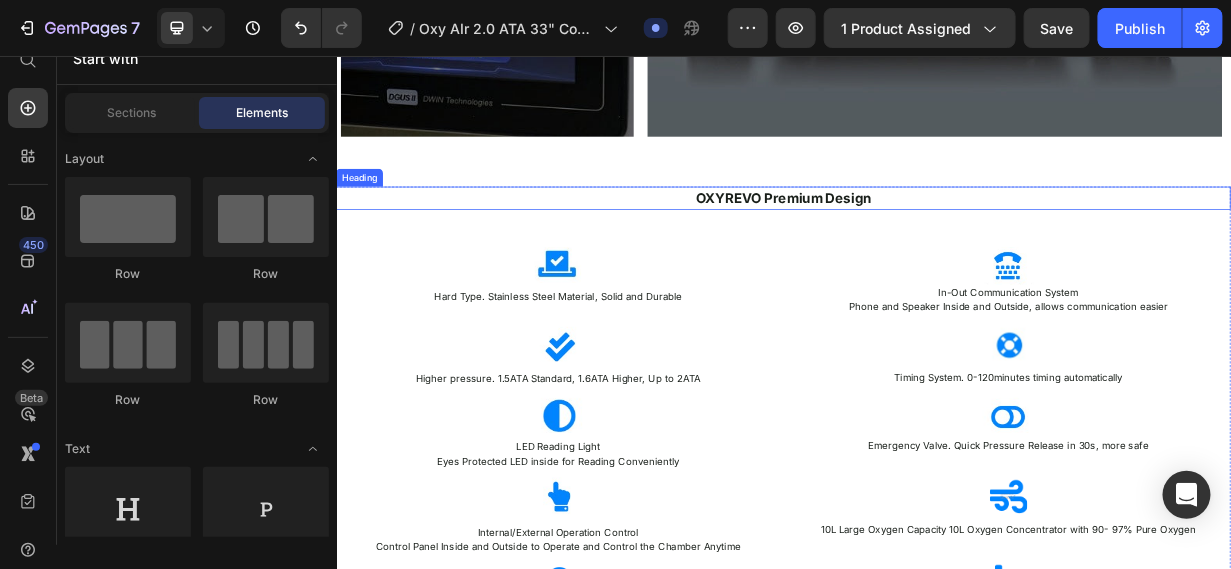 click on "OXYREVO Premium Design" at bounding box center [936, 245] 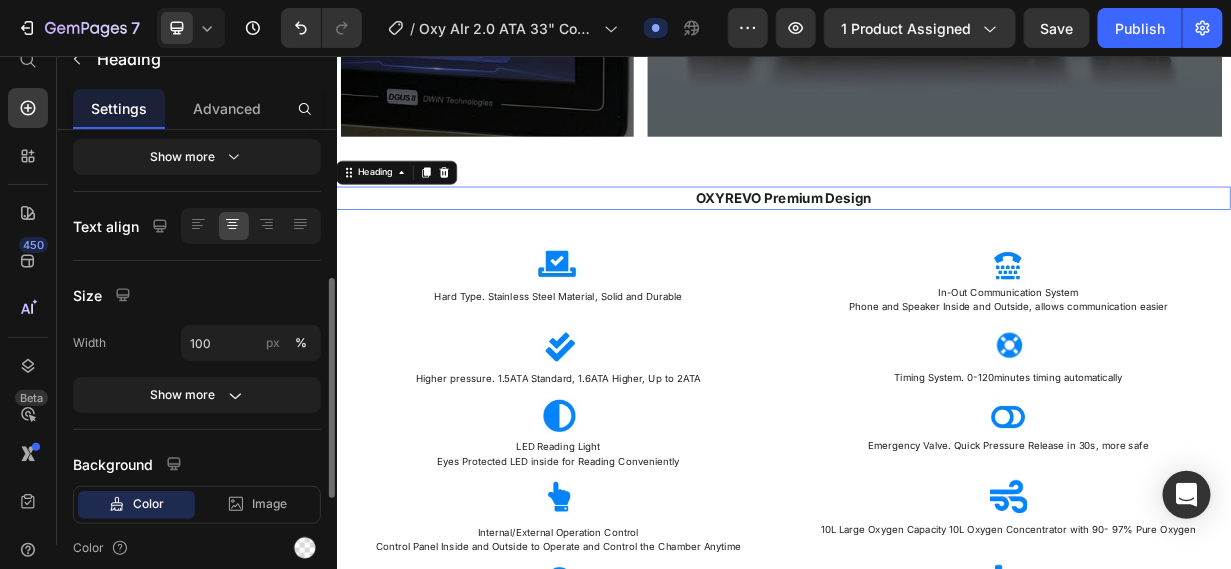 scroll, scrollTop: 56, scrollLeft: 0, axis: vertical 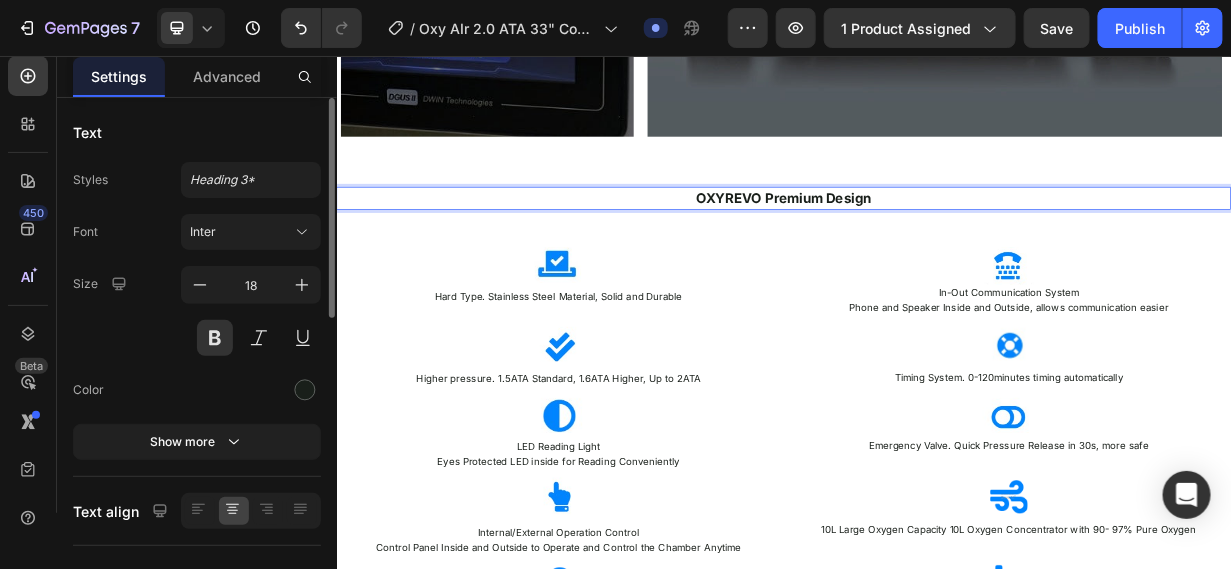 click on "OXYREVO Premium Design" at bounding box center (936, 245) 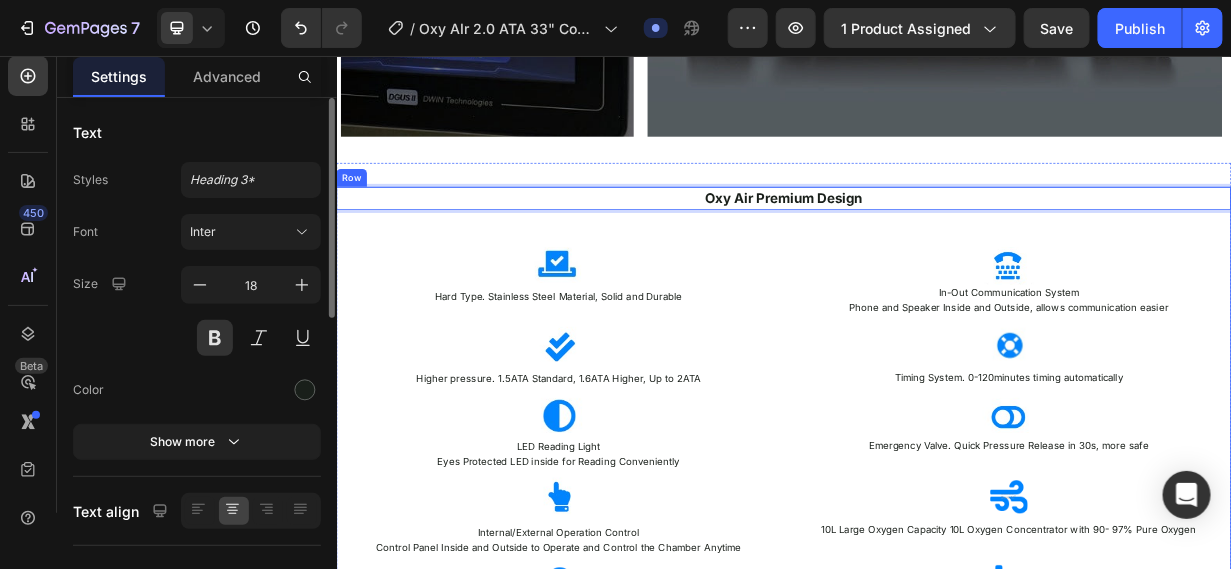 click on "Oxy Air Premium Design Heading   50 Image Hard Type. Stainless Steel Material, Solid and Durable Text Block Image In-Out Communication System Phone and Speaker Inside and Outside, allows communication easier Text Block Row Image Higher pressure. 1.5ATA Standard, 1.6ATA Higher, Up to 2ATA Text Block Image Timing System. 0-120minutes timing automatically Text Block Row Image LED Reading Light Eyes Protected LED inside for Reading Conveniently Text Block Image Emergency Valve. Quick Pressure Release in 30s, more safe Text Block Row Image Internal/External Operation Control Control Panel Inside and Outside to Operate and Control the Chamber Anytime Text Block Image 10L Large Oxygen Capacity 10L Oxygen Concentrator with 90- 97% Pure Oxygen Text Block Row Image Internal/External Dual Pressure Display Text Block Pressure Readings Available Inside and Outside Text Block Image Internal/External Pressure Release. Control Text Block Release Pressure Available Inside and Outside Text Block Row" at bounding box center (936, 535) 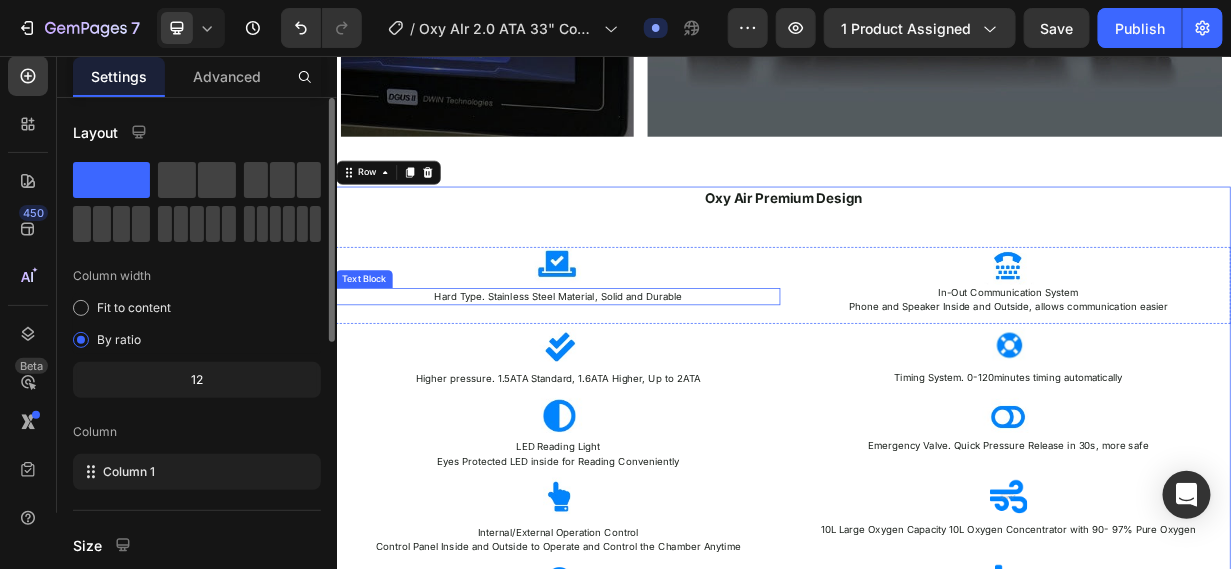 click on "Hard Type. Stainless Steel Material, Solid and Durable" at bounding box center [634, 378] 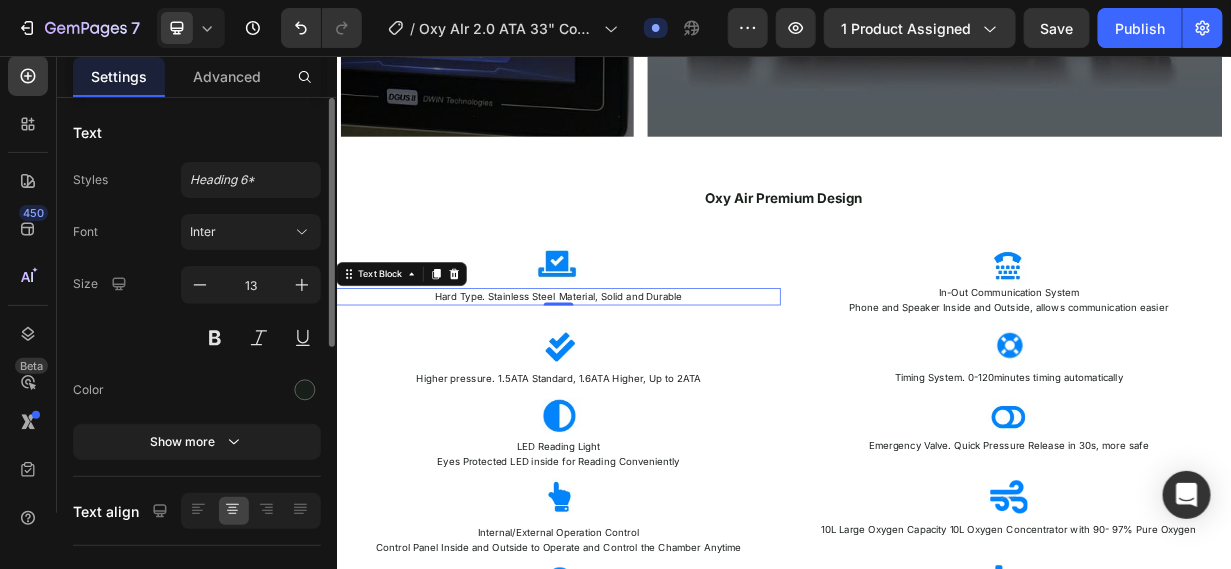 click on "Hard Type. Stainless Steel Material, Solid and Durable" at bounding box center (634, 378) 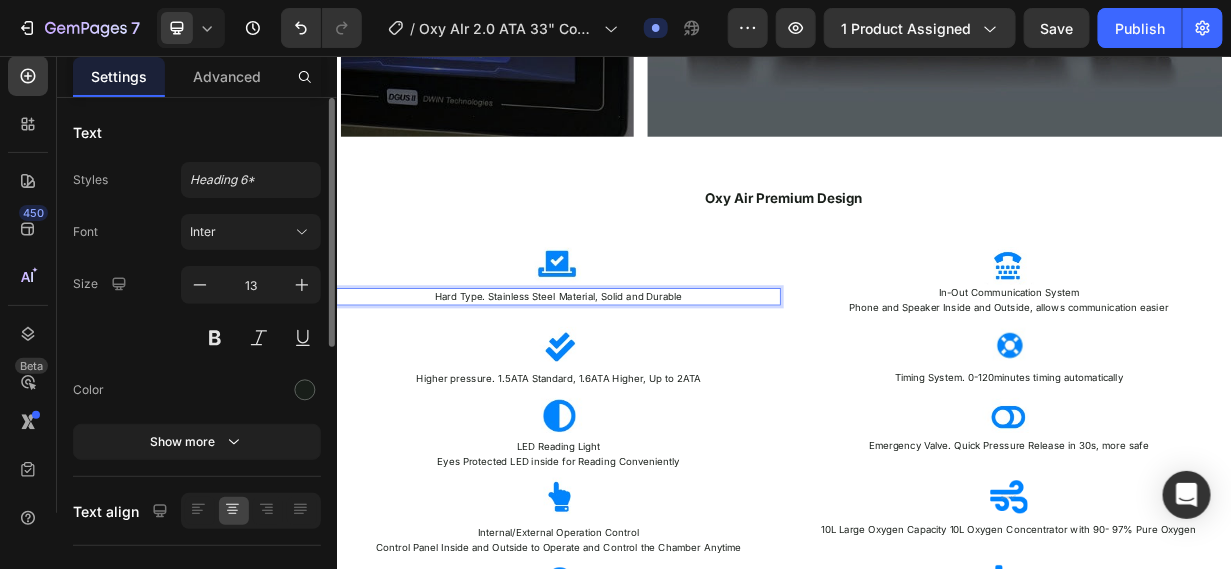 click on "Hard Type. Stainless Steel Material, Solid and Durable" at bounding box center [634, 378] 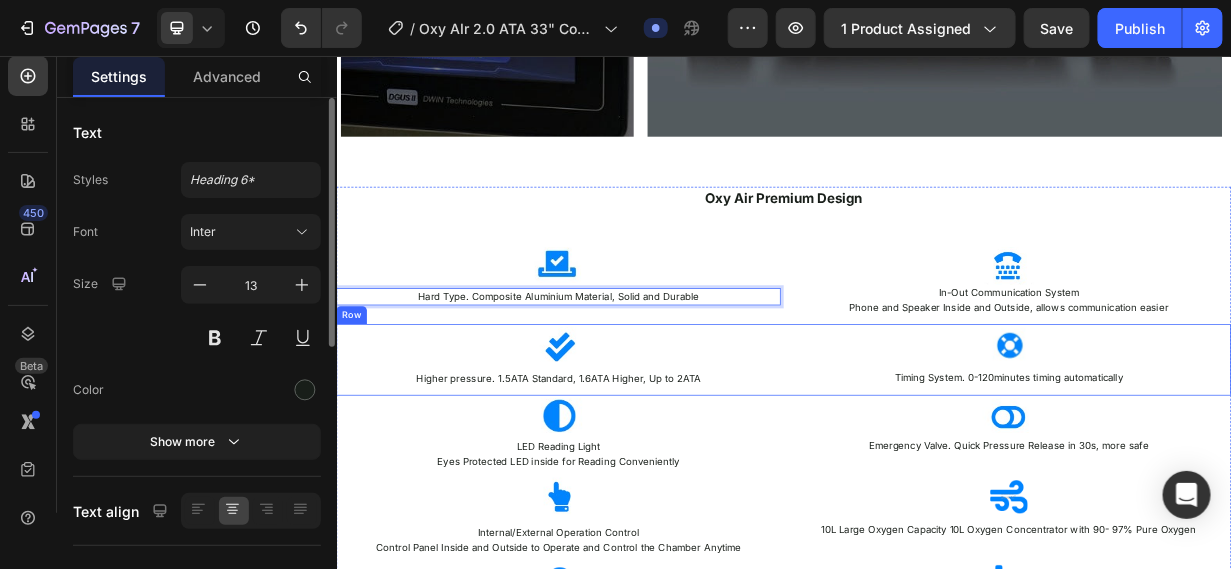 click on "Image Timing System. 0-120minutes timing automatically Text Block" at bounding box center [1238, 462] 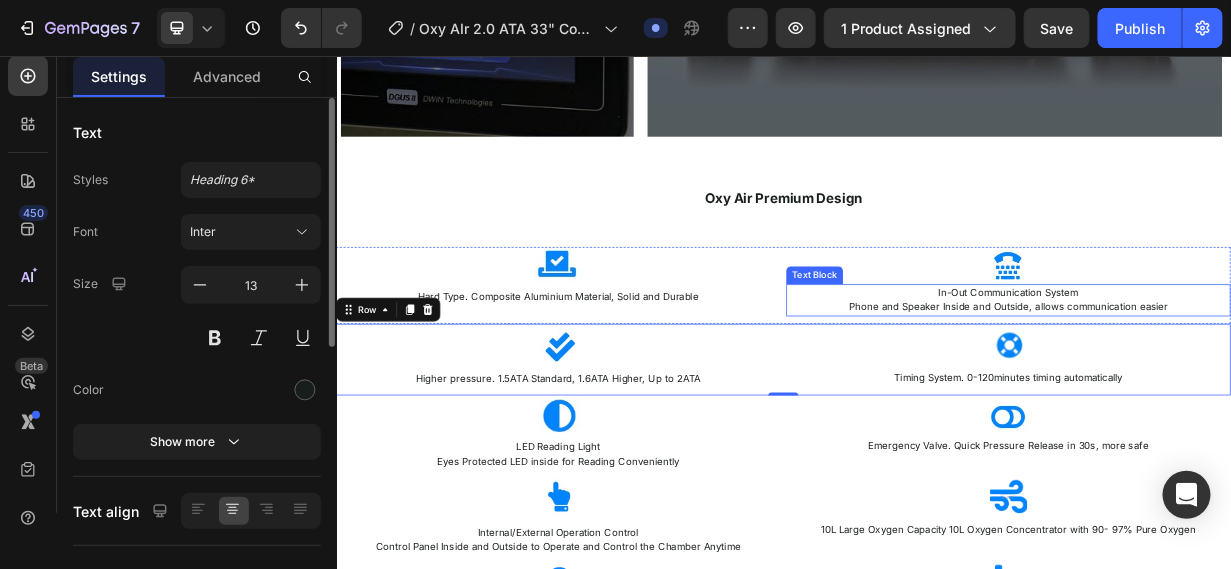 click on "In-Out Communication System" at bounding box center [1238, 373] 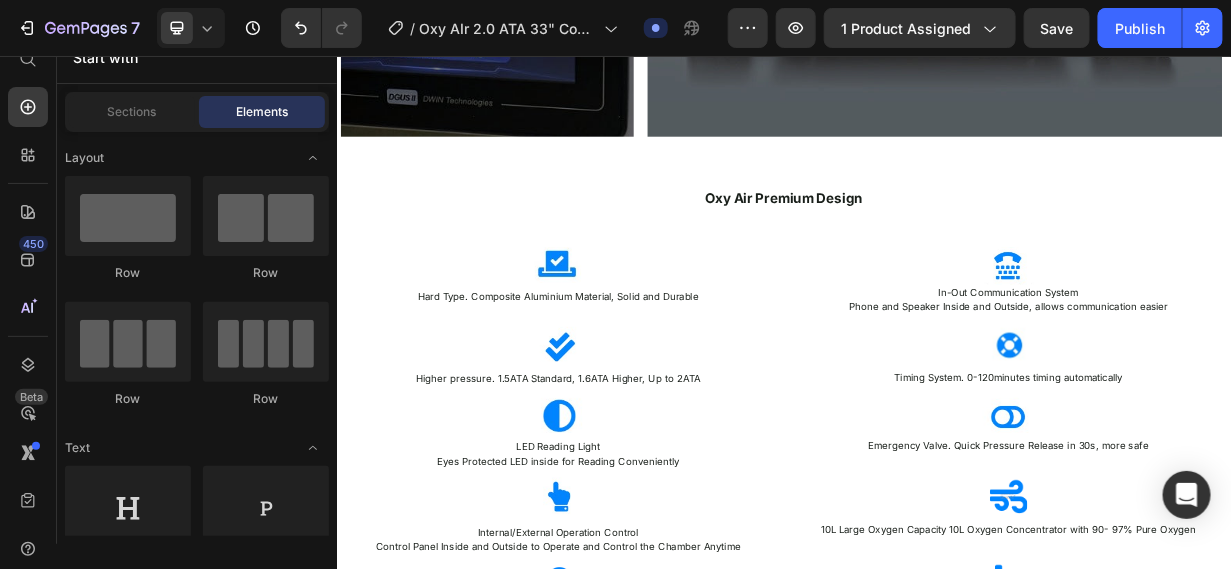 scroll, scrollTop: 24, scrollLeft: 0, axis: vertical 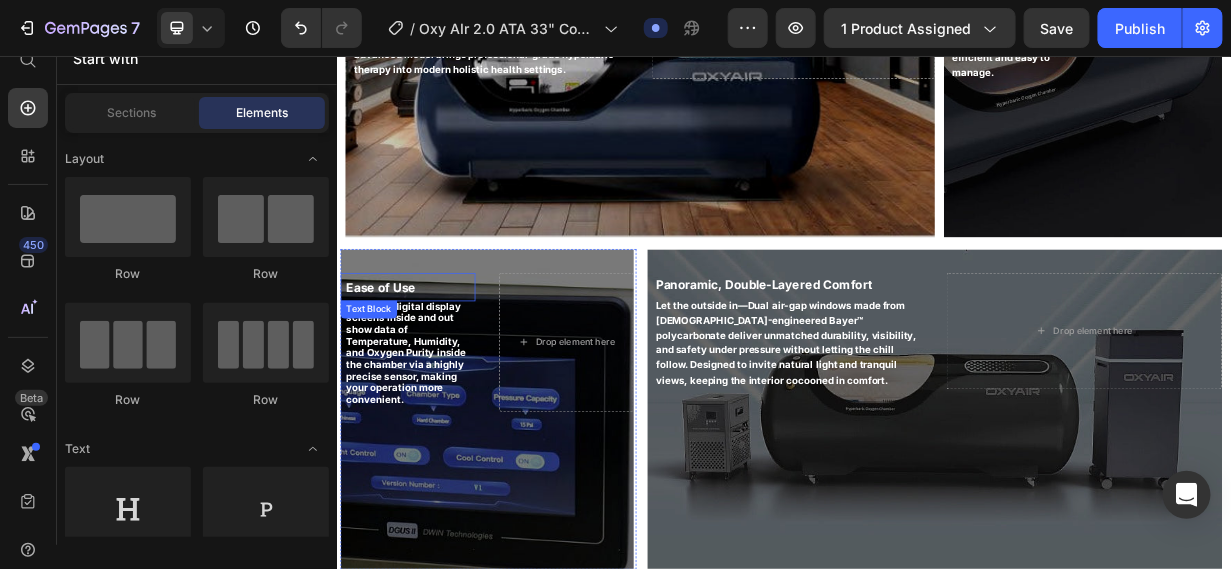 click on "Ease of Use" at bounding box center (435, 365) 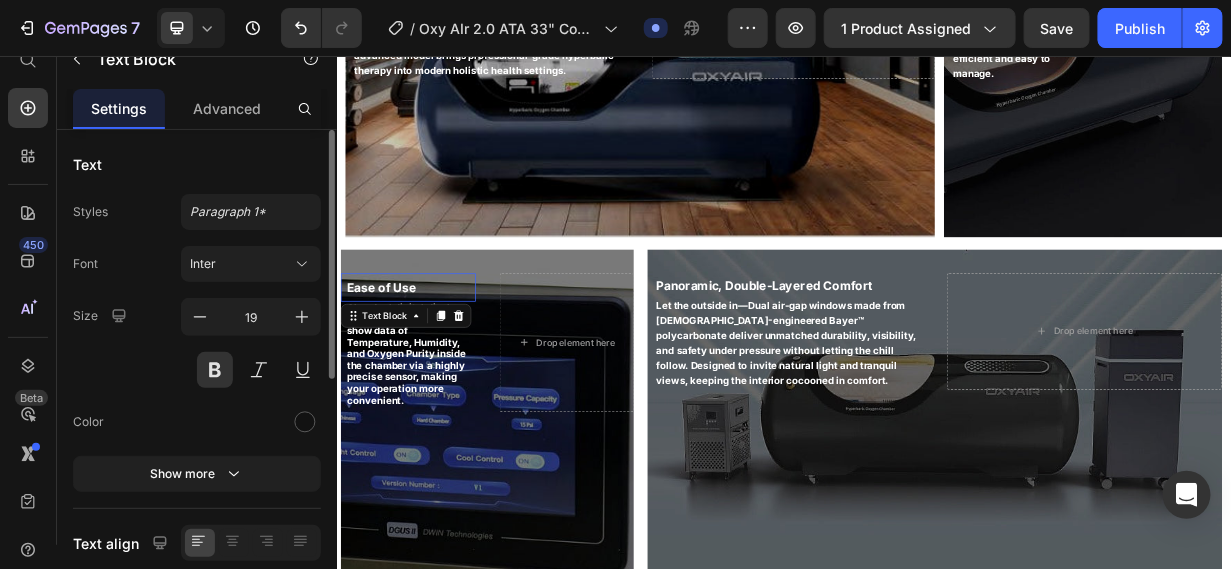scroll, scrollTop: 56, scrollLeft: 0, axis: vertical 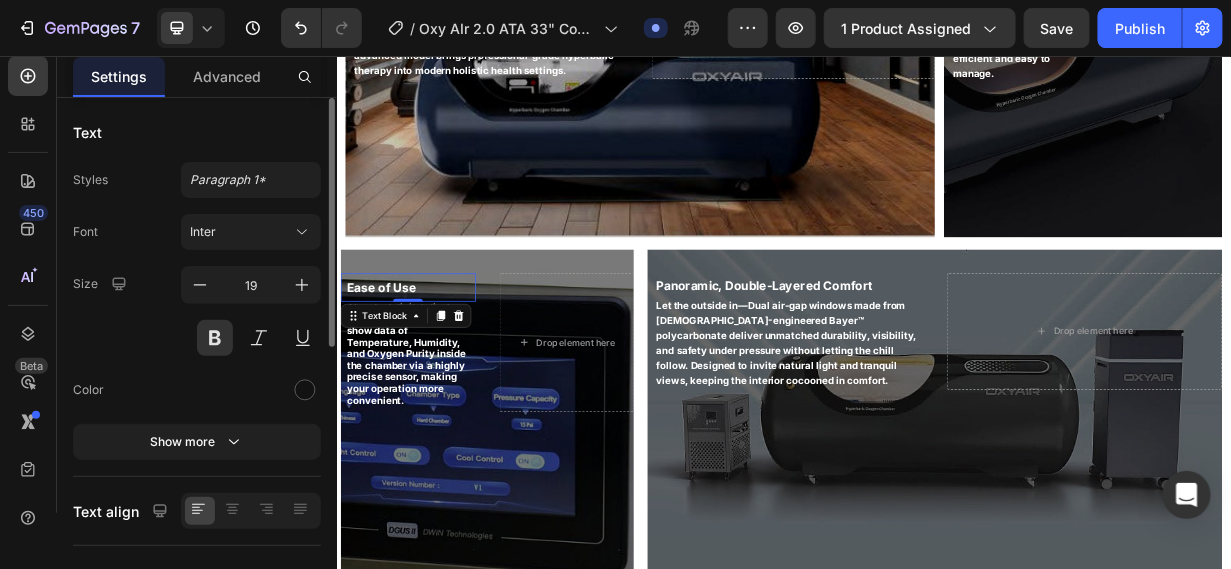 click on "Ease of Use" at bounding box center [435, 365] 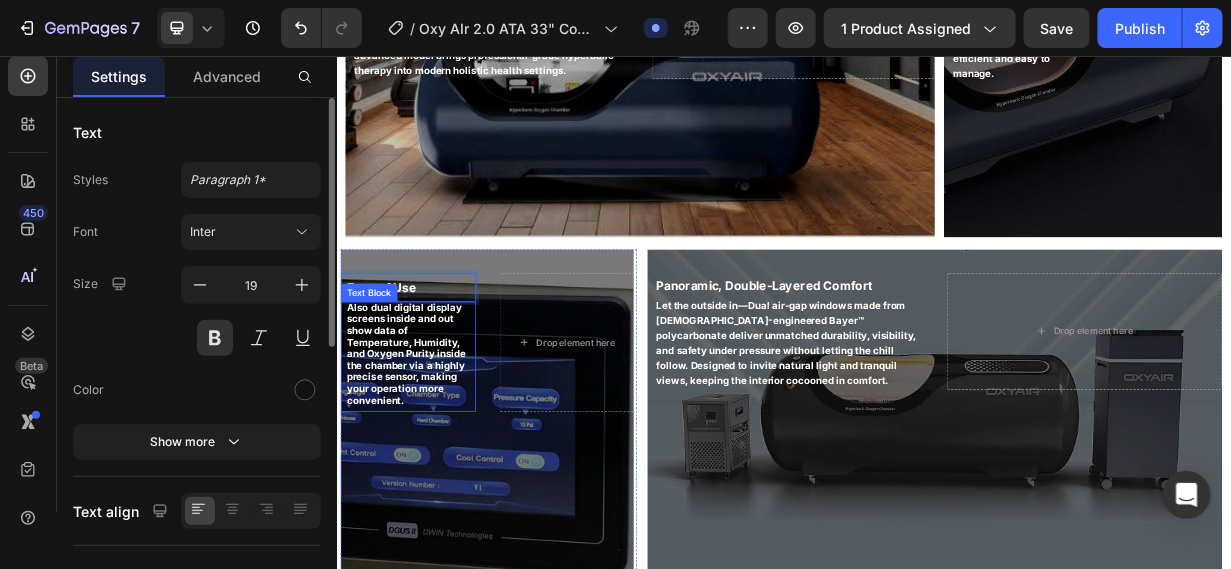 click on "Also dual digital display screens inside and out show data of Temperature, Humidity, and Oxygen Purity inside the chamber via a highly precise sensor, making your operation more convenient." at bounding box center [432, 454] 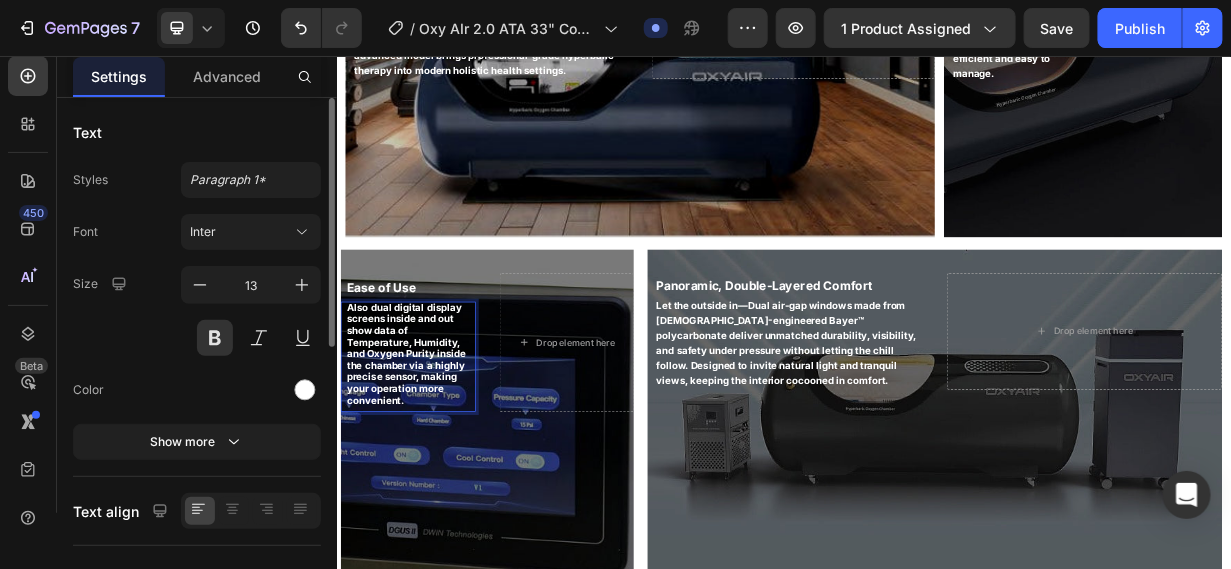 click on "Also dual digital display screens inside and out show data of Temperature, Humidity, and Oxygen Purity inside the chamber via a highly precise sensor, making your operation more convenient." at bounding box center (432, 454) 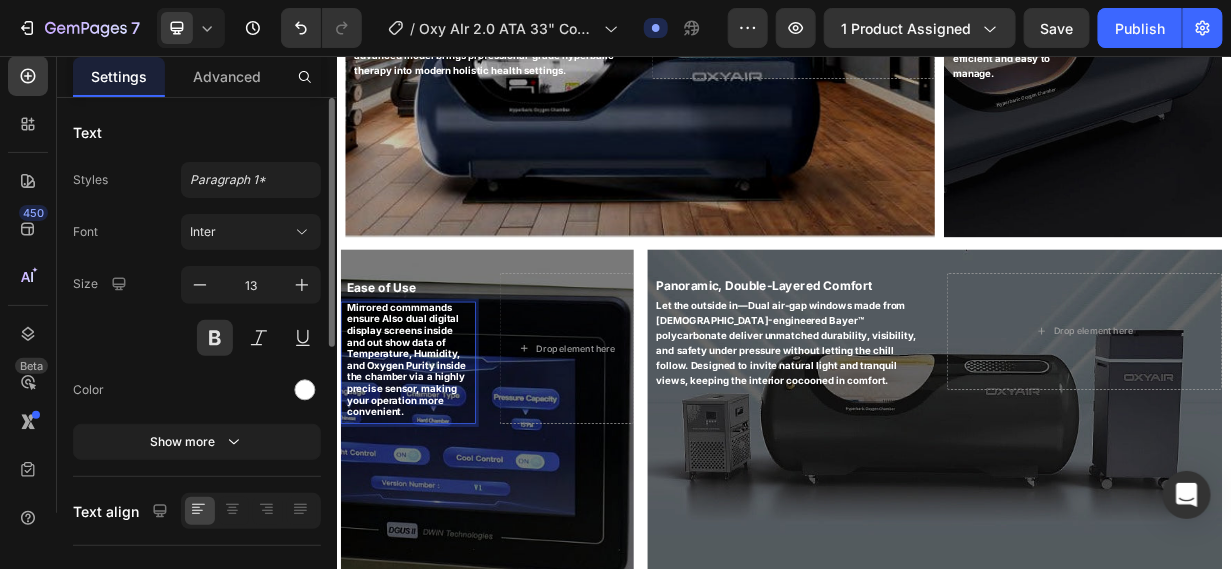 click on "Mirrored commmands ensure Also dual digital display screens inside and out show data of Temperature, Humidity, and Oxygen Purity inside the chamber via a highly precise sensor, making your operation more convenient." at bounding box center (432, 462) 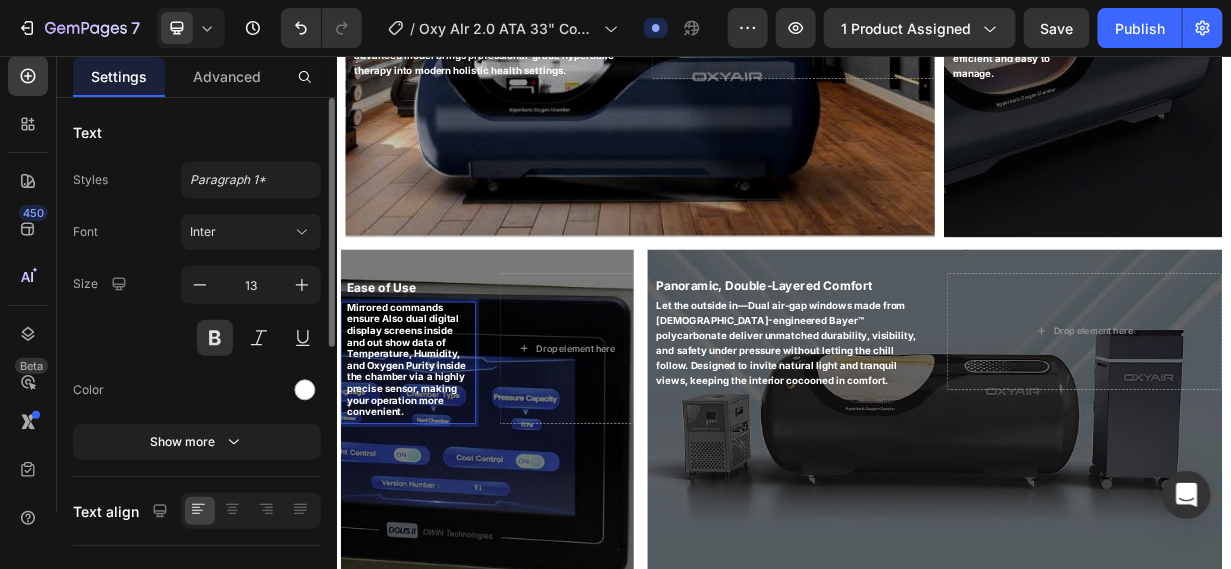 click on "Mirrored commands ensure Also dual digital display screens inside and out show data of Temperature, Humidity, and Oxygen Purity inside the chamber via a highly precise sensor, making your operation more convenient." at bounding box center [432, 462] 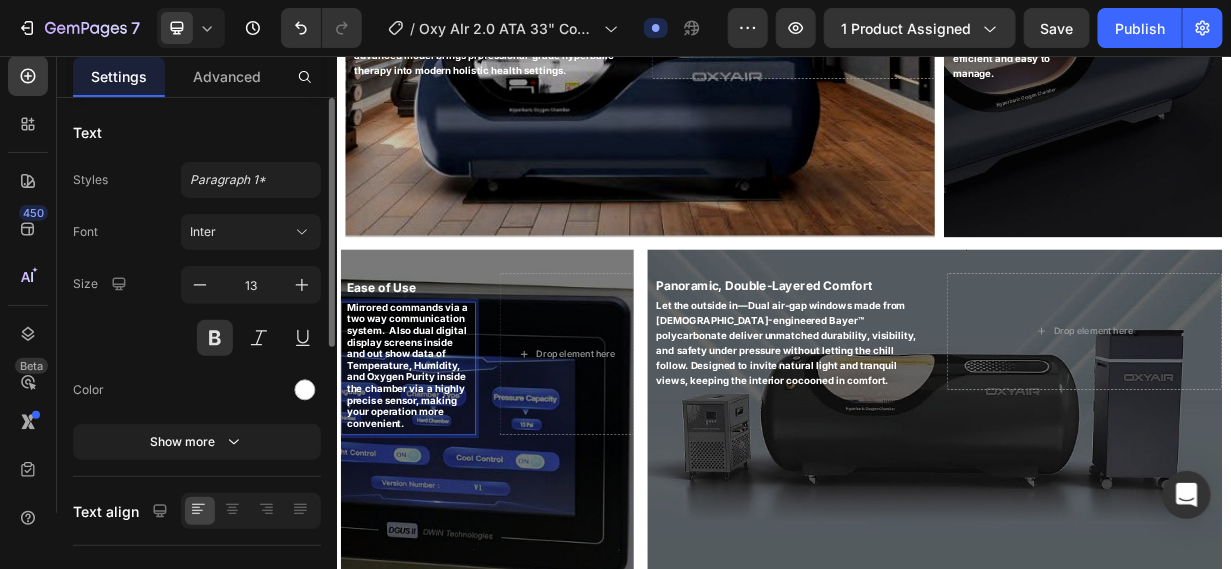 click on "Mirrored commands via a two way communication system.  Also dual digital display screens inside and out show data of Temperature, Humidity, and Oxygen Purity inside the chamber via a highly precise sensor, making your operation more convenient." at bounding box center (432, 470) 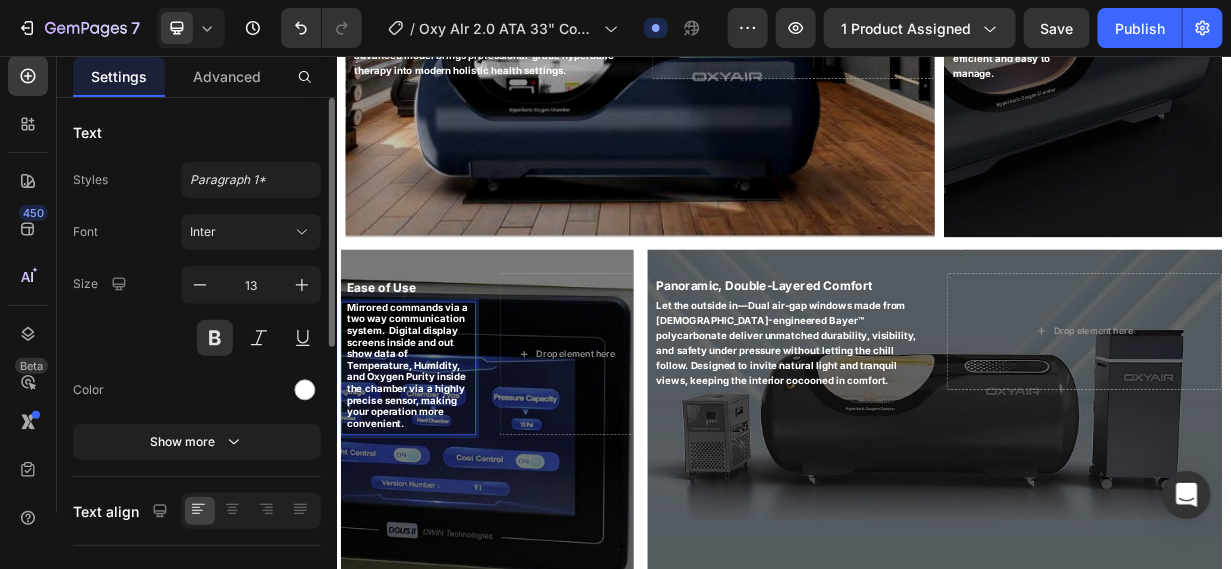 click on "Mirrored commands via a two way communication system.  Digital display screens inside and out show data of Temperature, Humidity, and Oxygen Purity inside the chamber via a highly precise sensor, making your operation more convenient." at bounding box center [432, 470] 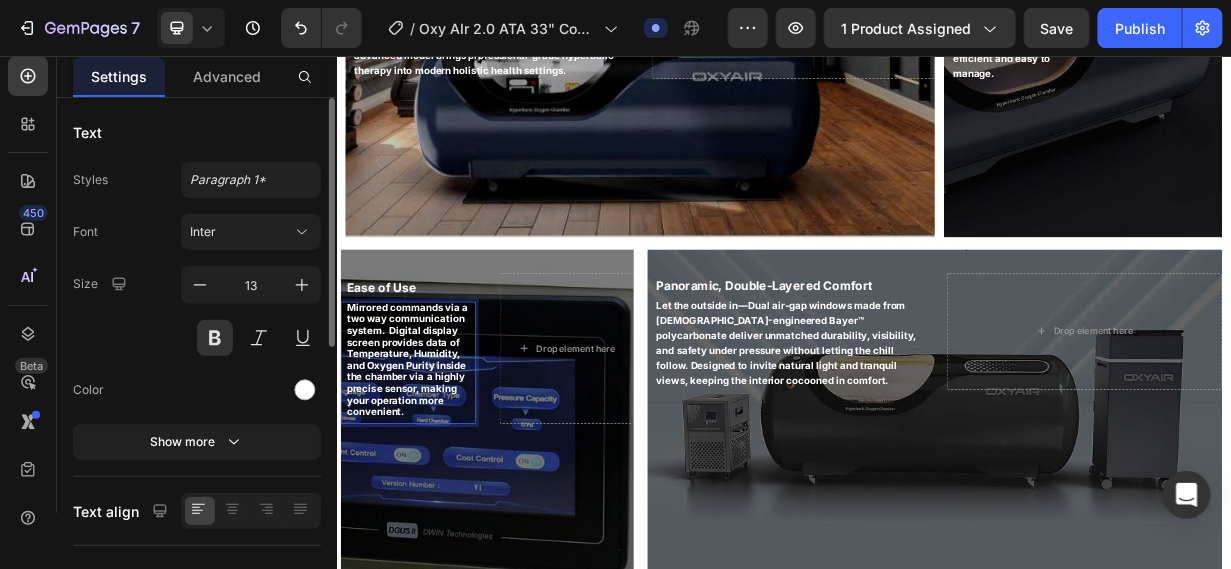 click on "Mirrored commands via a two way communication system.  Digital display screen provides data of Temperature, Humidity, and Oxygen Purity inside the chamber via a highly precise sensor, making your operation more convenient." at bounding box center [432, 462] 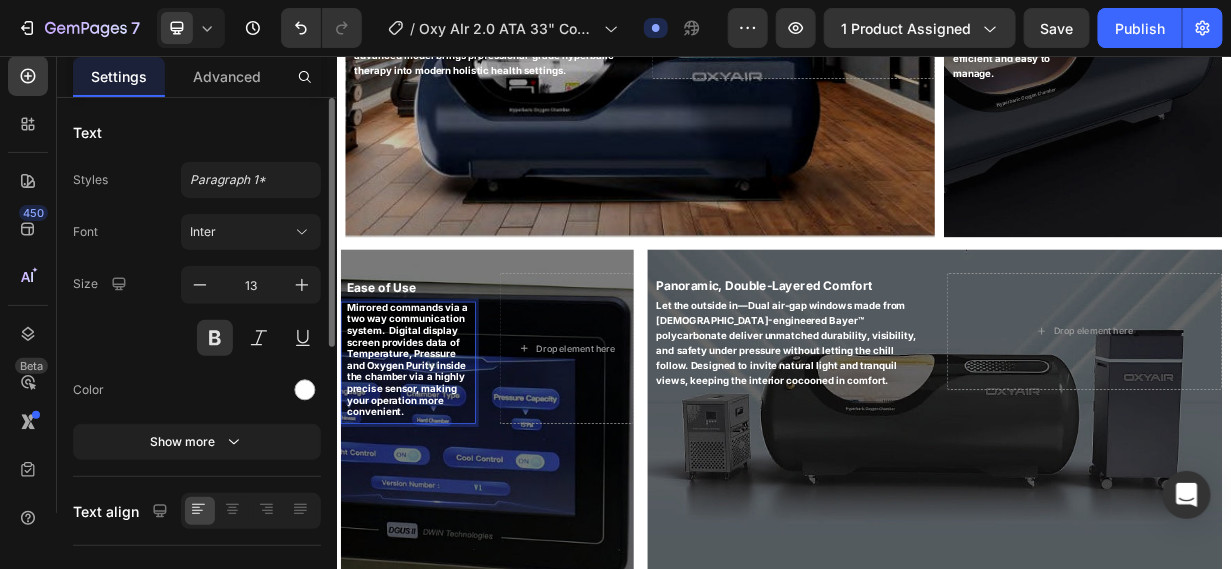 click on "Mirrored commands via a two way communication system.  Digital display screen provides data of Temperature, Pressure and Oxygen Purity inside the chamber via a highly precise sensor, making your operation more convenient." at bounding box center (432, 462) 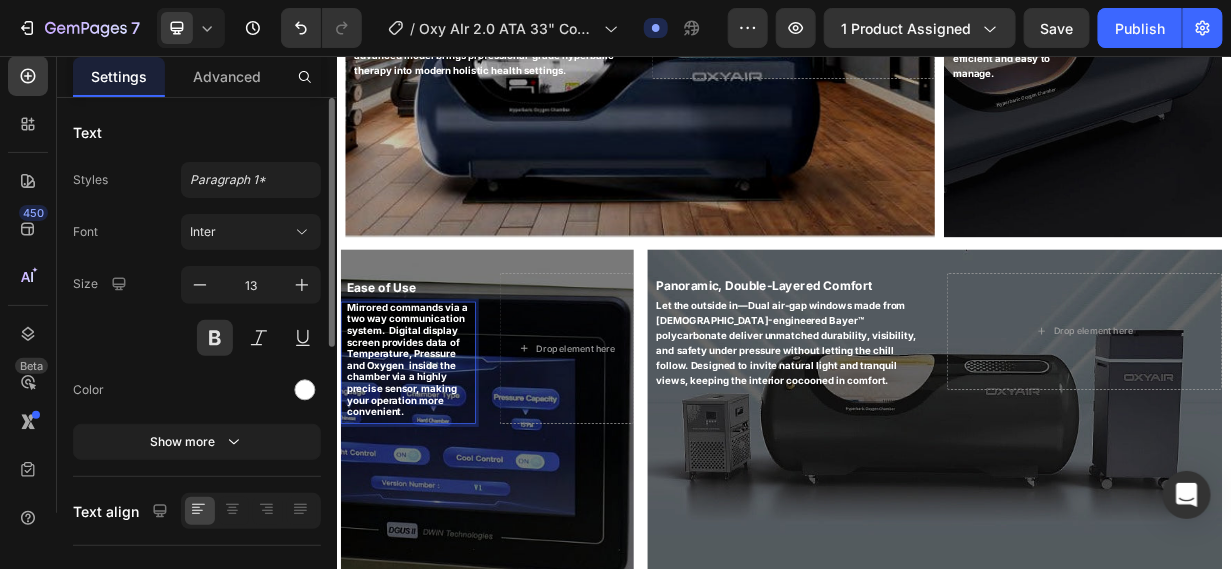 click on "Mirrored commands via a two way communication system.  Digital display screen provides data of Temperature, Pressure and Oxygen  inside the chamber via a highly precise sensor, making your operation more convenient." at bounding box center [432, 462] 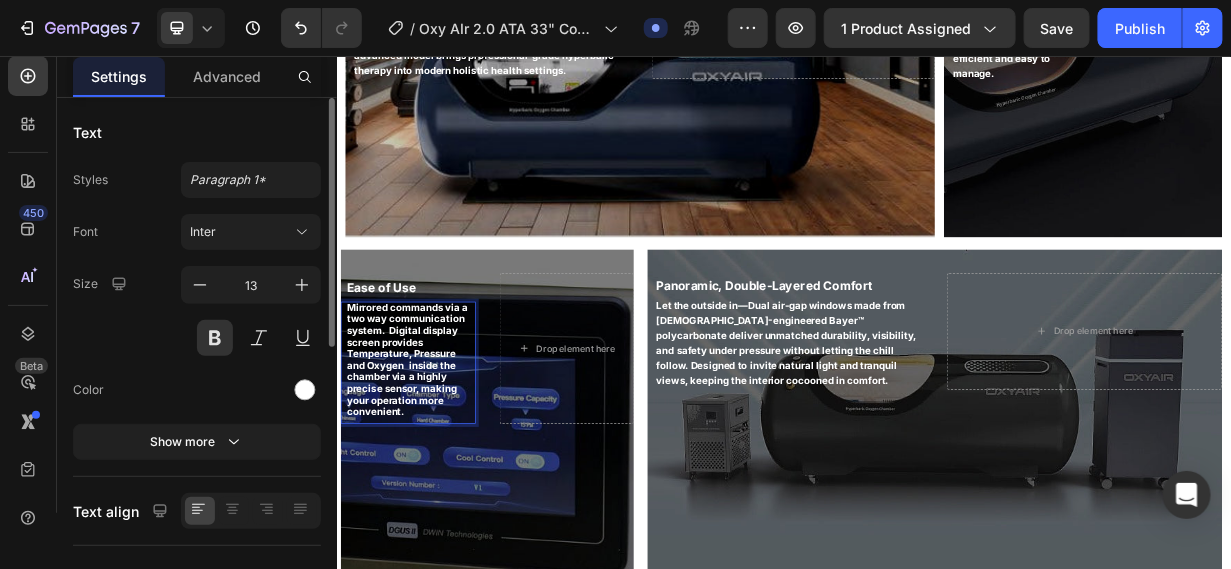 click on "Mirrored commands via a two way communication system.  Digital display screen provides Temperature, Pressure and Oxygen  inside the chamber via a highly precise sensor, making your operation more convenient." at bounding box center [432, 462] 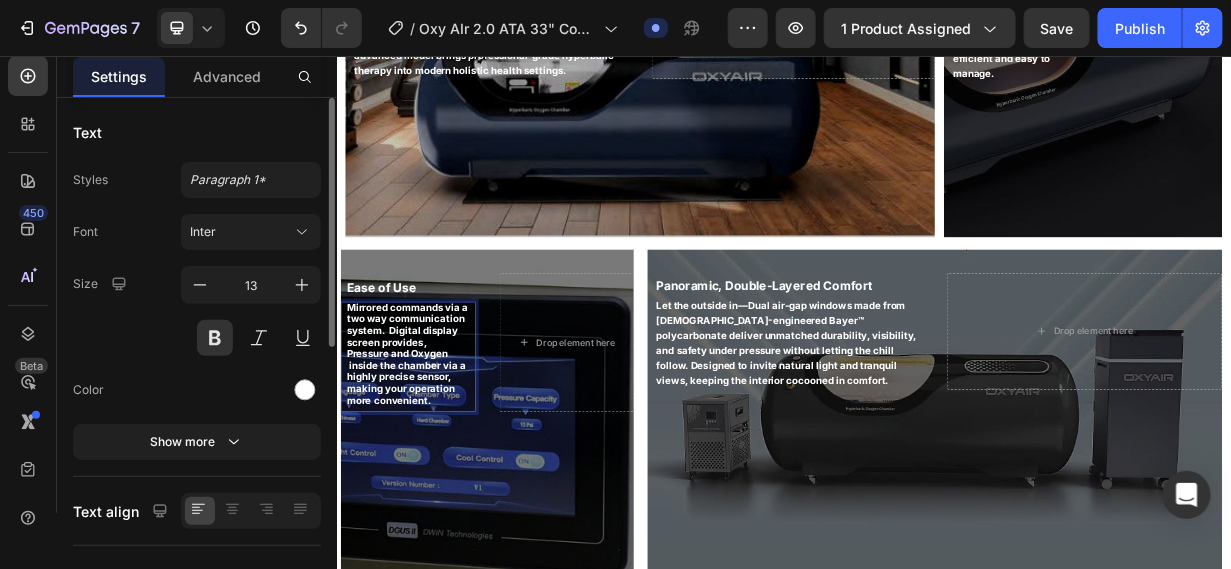 click on "Mirrored commands via a two way communication system.  Digital display screen provides, Pressure and Oxygen  inside the chamber via a highly precise sensor, making your operation more convenient." at bounding box center [432, 454] 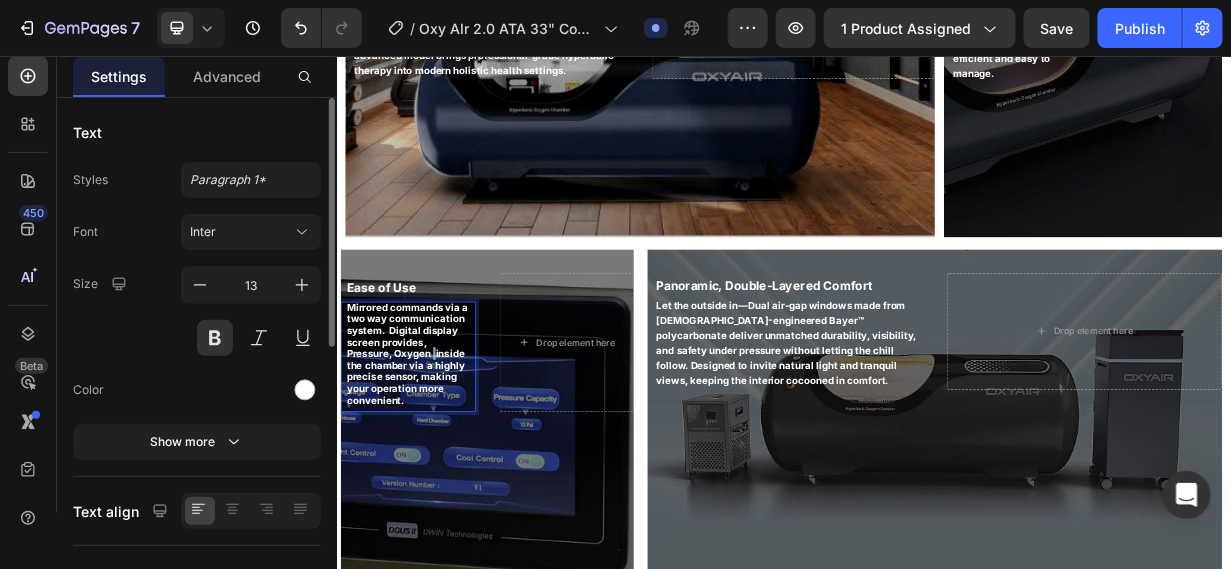 click on "Mirrored commands via a two way communication system.  Digital display screen provides, Pressure, Oxygen  inside the chamber via a highly precise sensor, making your operation more convenient." at bounding box center [432, 454] 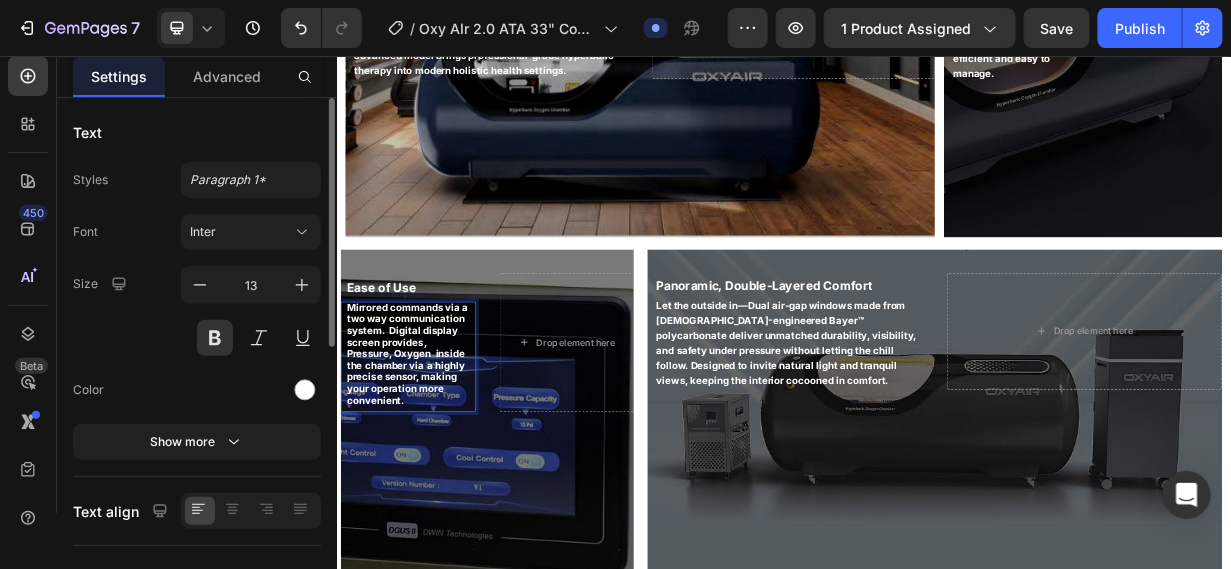 click on "Mirrored commands via a two way communication system.  Digital display screen provides, Pressure, Oxygen  inside the chamber via a highly precise sensor, making your operation more convenient." at bounding box center [432, 454] 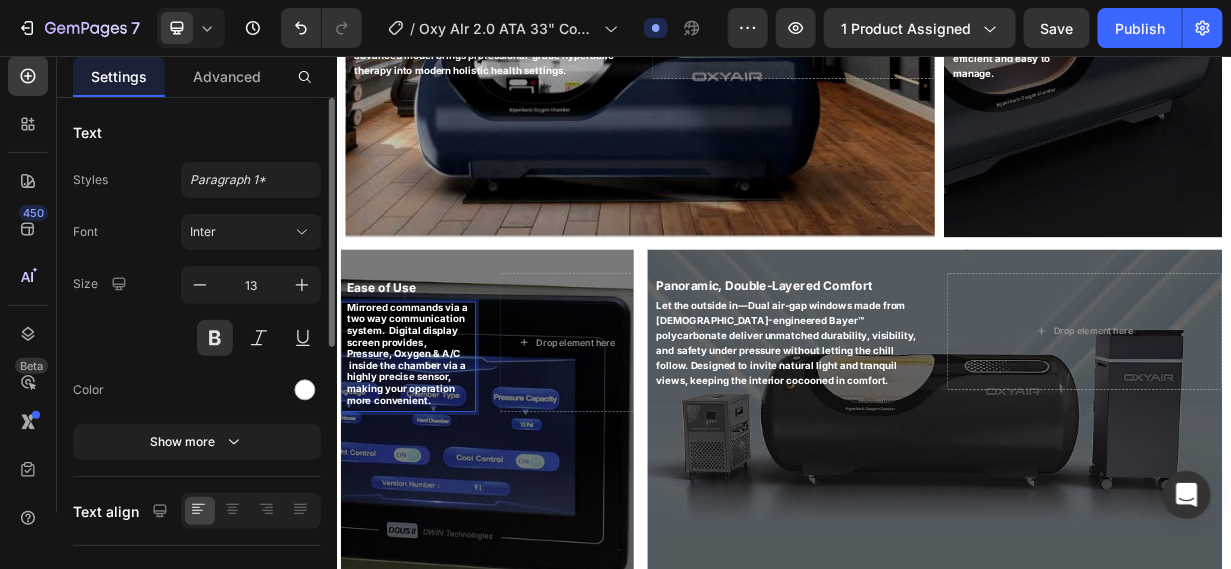click on "Mirrored commands via a two way communication system.  Digital display screen provides, Pressure, Oxygen & A/C  inside the chamber via a highly precise sensor, making your operation more convenient." at bounding box center (432, 454) 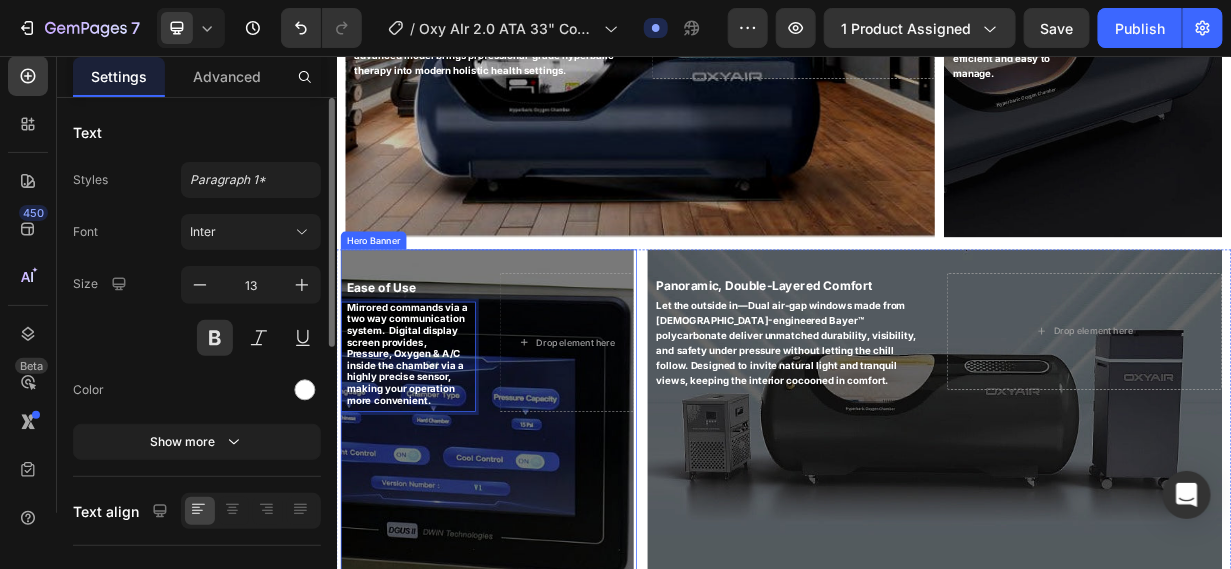 click at bounding box center [538, 529] 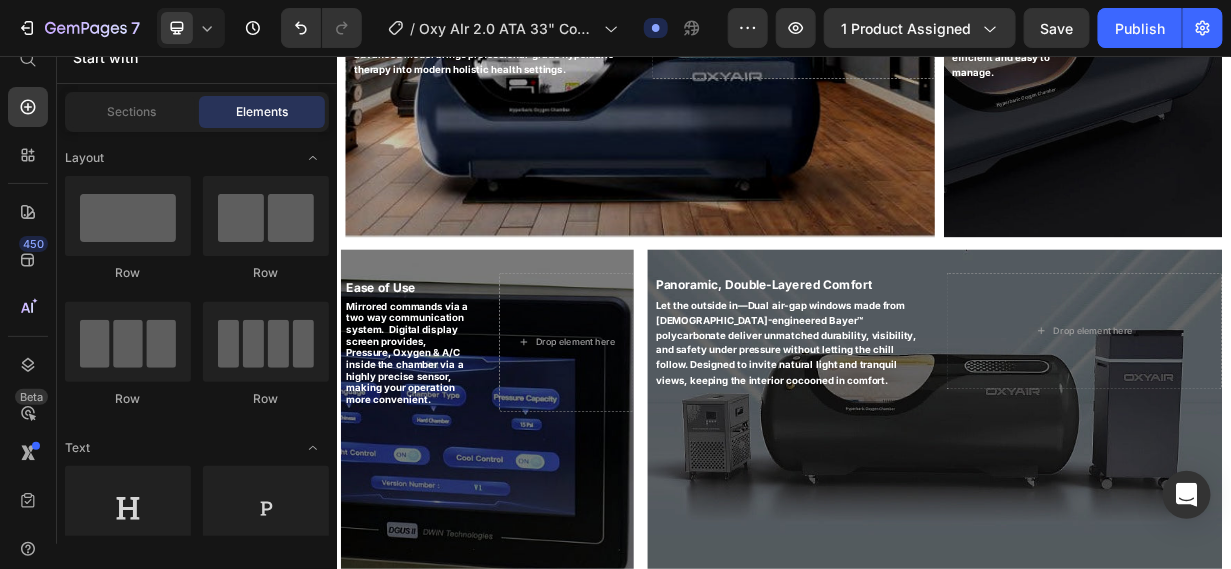 scroll, scrollTop: 24, scrollLeft: 0, axis: vertical 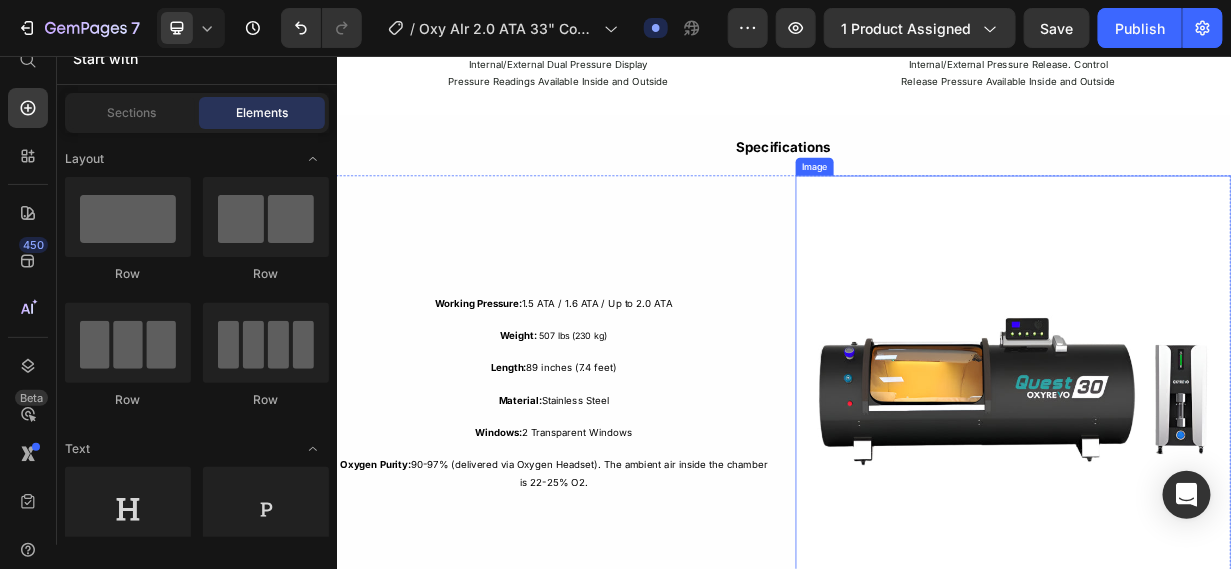 click at bounding box center [1244, 507] 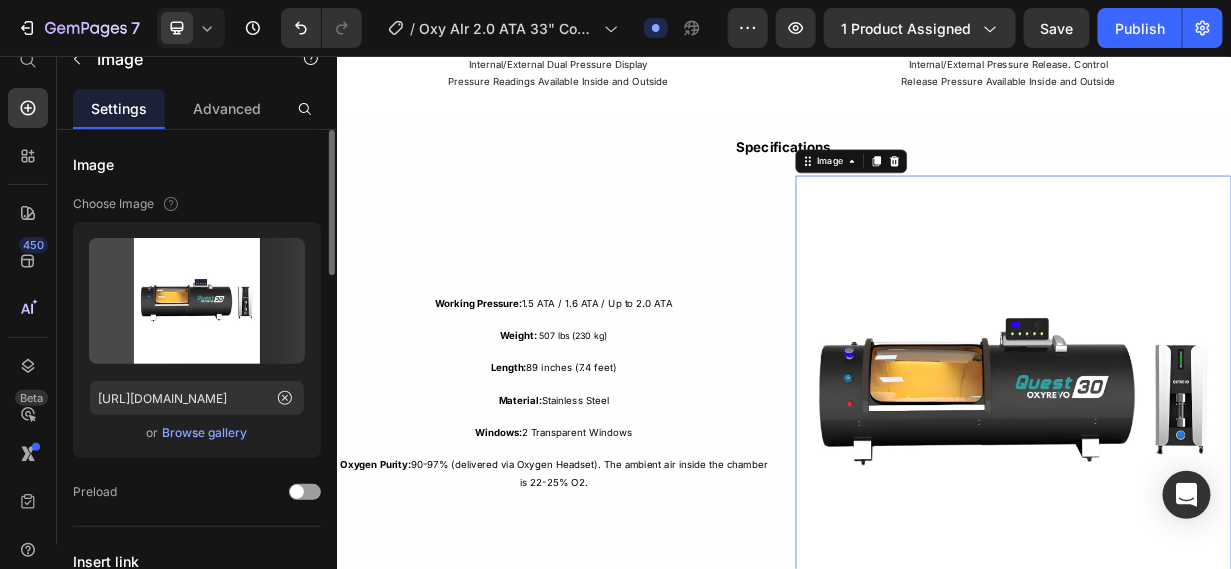 scroll, scrollTop: 56, scrollLeft: 0, axis: vertical 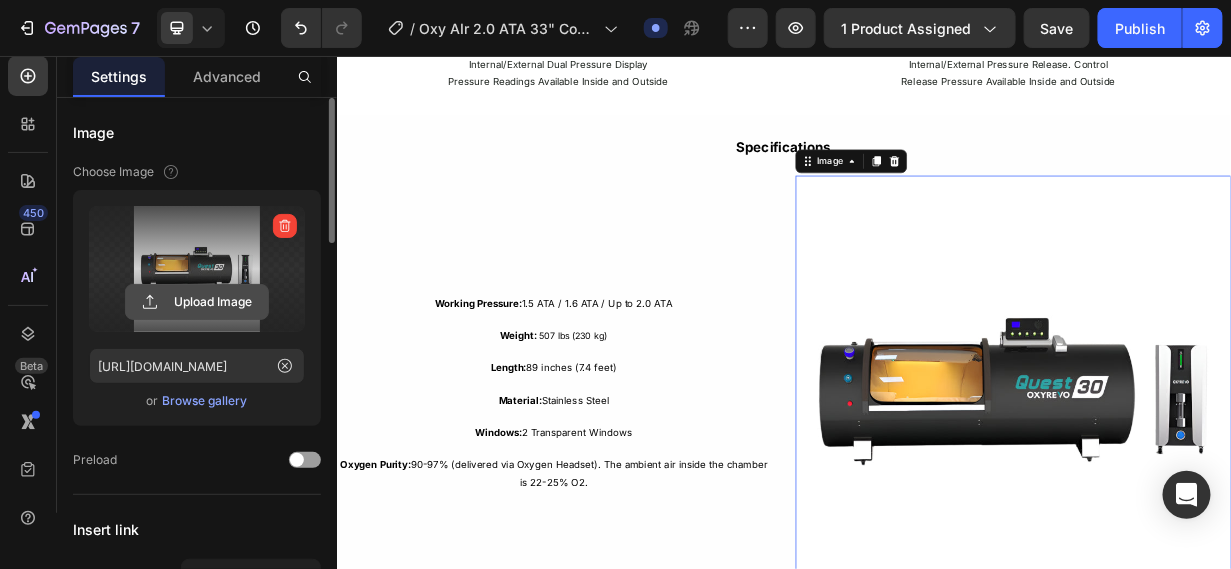 click 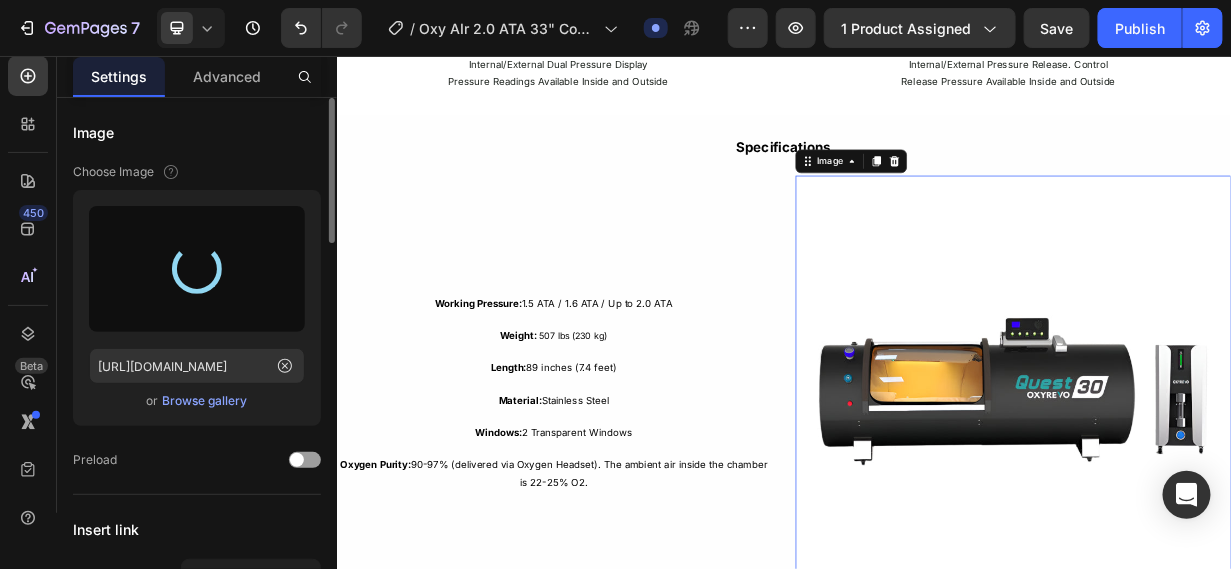 type on "https://cdn.shopify.com/s/files/1/0828/0598/1460/files/gempages_566187724348851355-68de2836-1d3f-4ed8-b7b1-f9bb0a82c690.jpg" 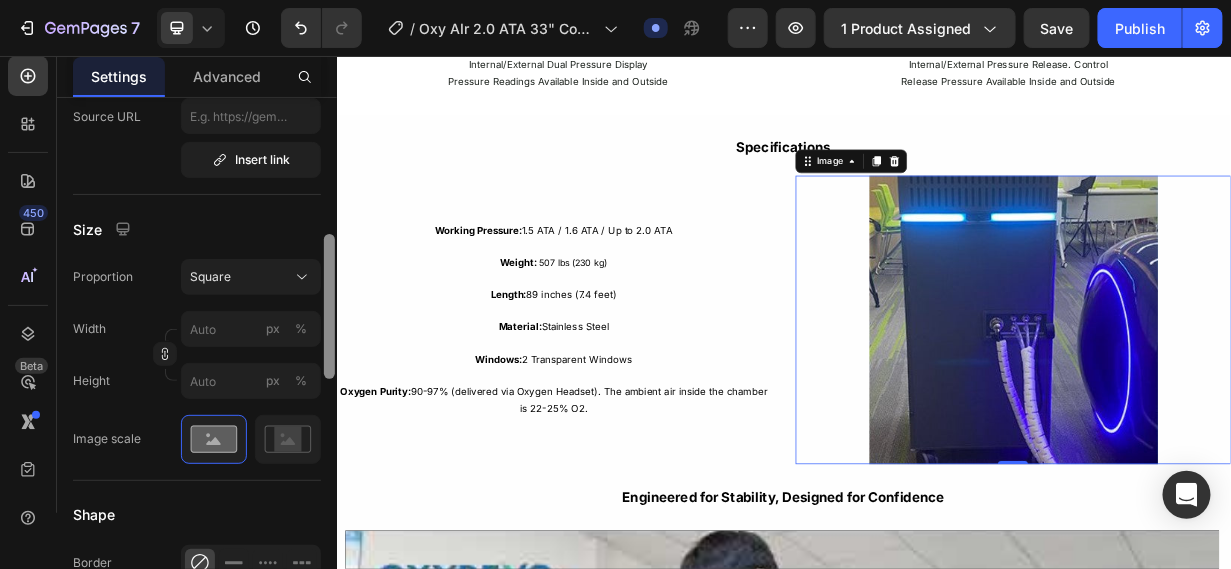 scroll, scrollTop: 467, scrollLeft: 0, axis: vertical 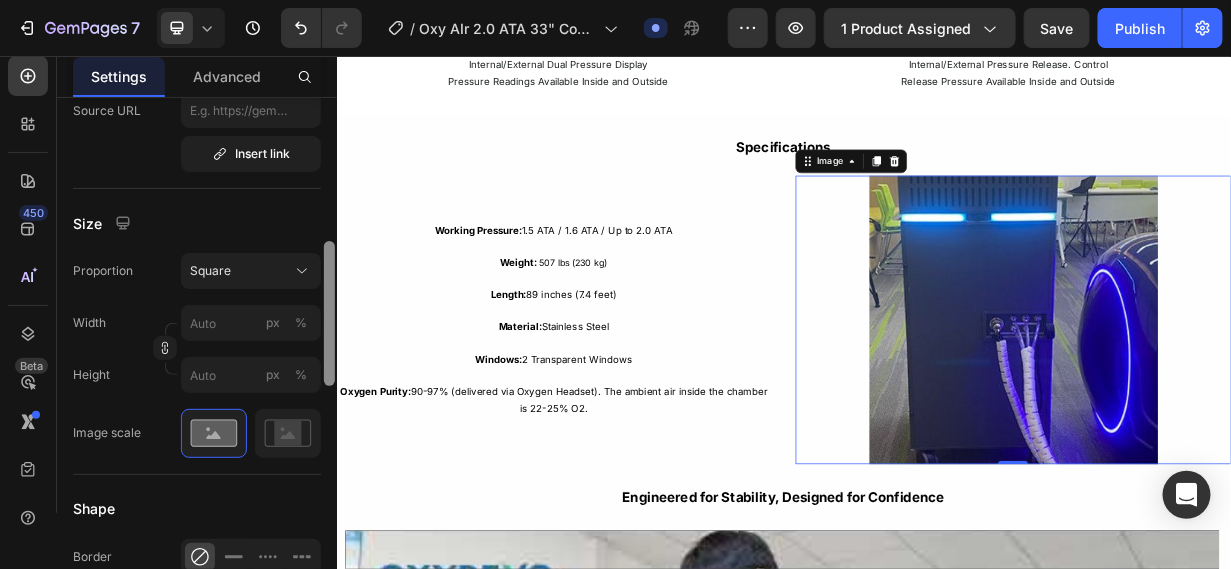 drag, startPoint x: 327, startPoint y: 227, endPoint x: 326, endPoint y: 371, distance: 144.00348 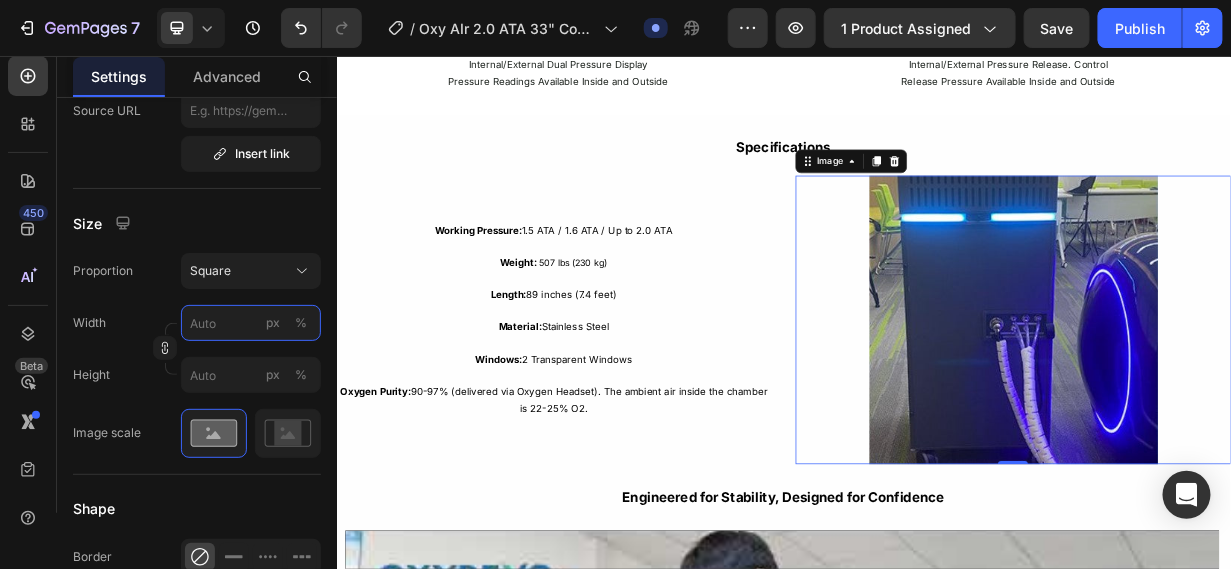click on "px %" at bounding box center (251, 323) 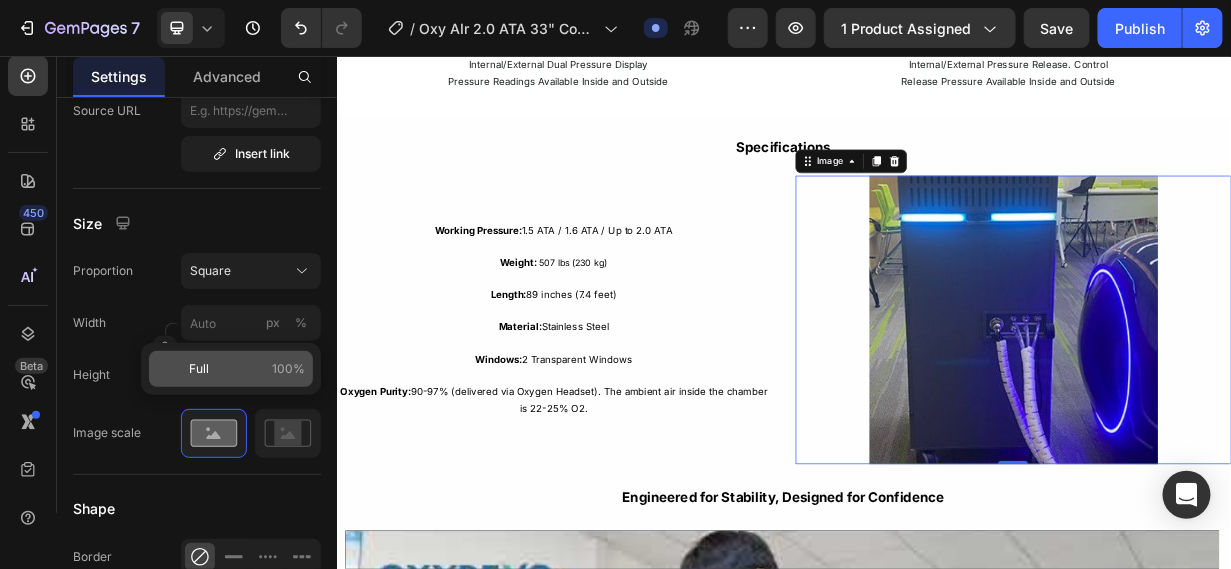 click on "Full" at bounding box center [199, 369] 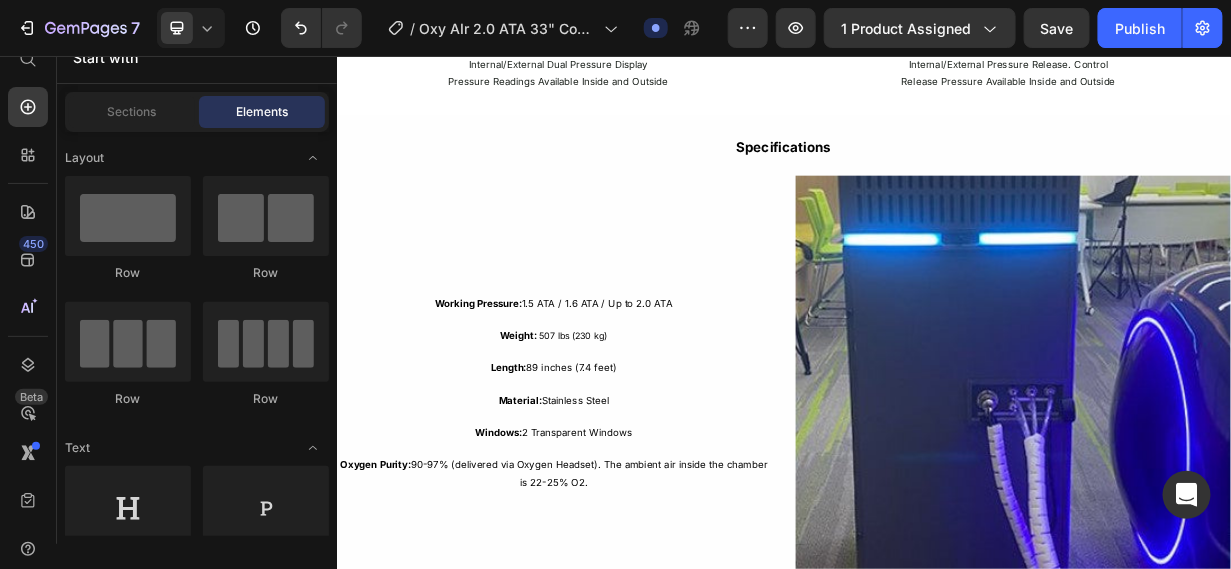 scroll, scrollTop: 24, scrollLeft: 0, axis: vertical 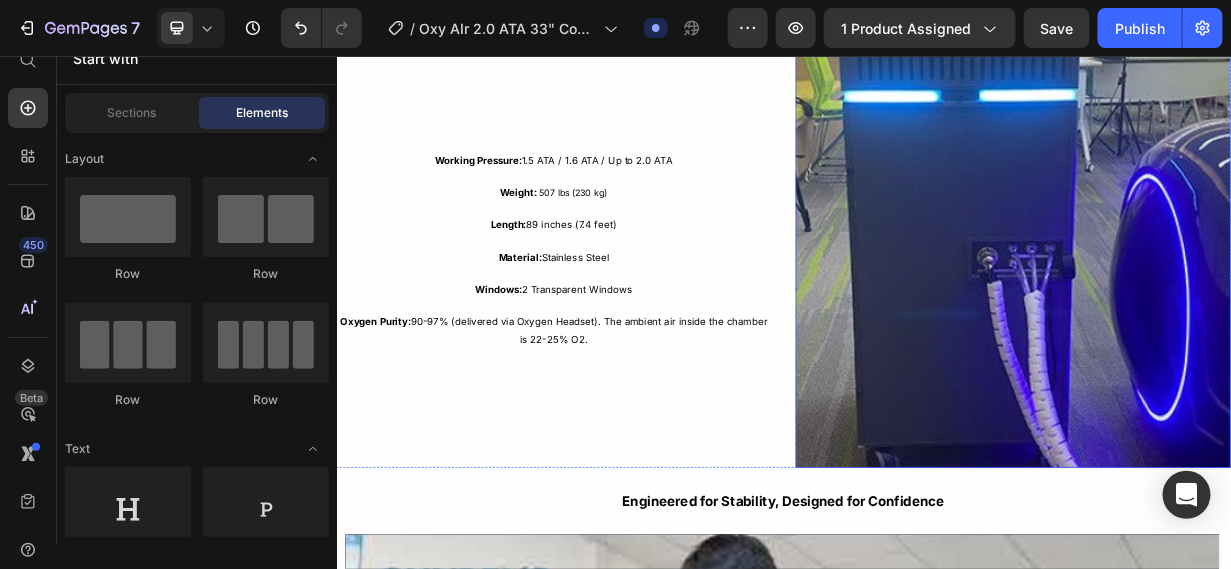click at bounding box center [1244, 315] 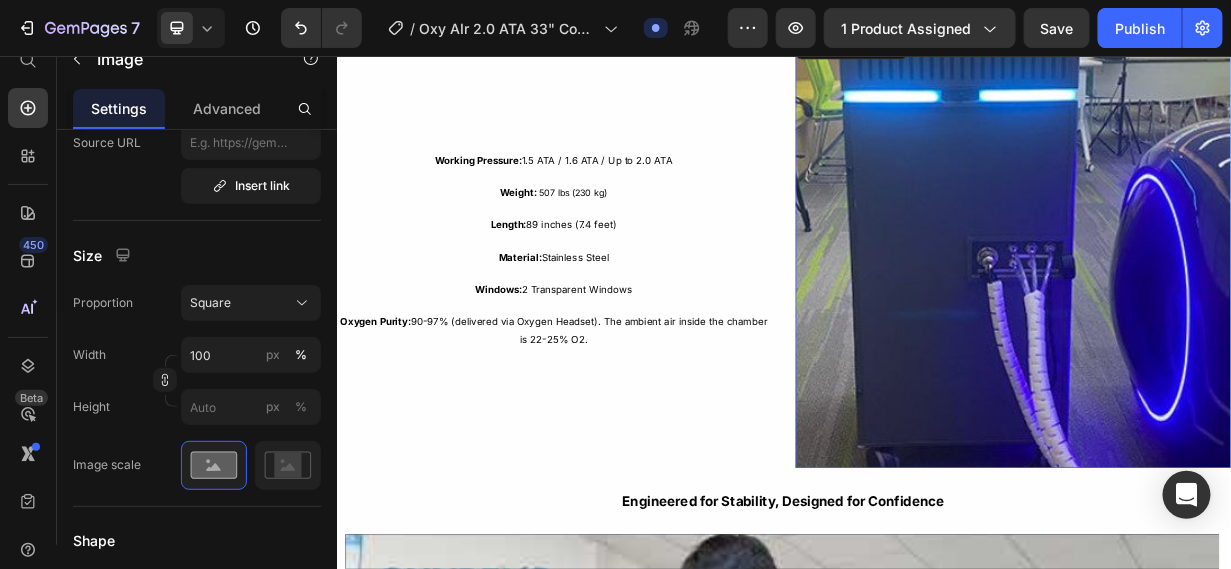 scroll, scrollTop: 56, scrollLeft: 0, axis: vertical 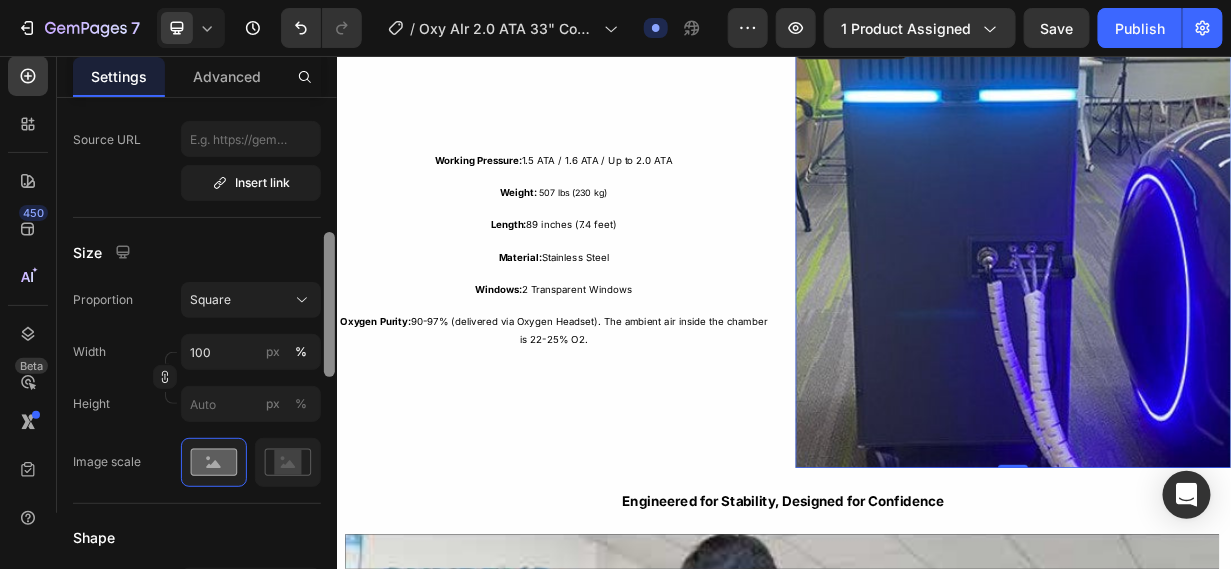 drag, startPoint x: 329, startPoint y: 354, endPoint x: 320, endPoint y: 333, distance: 22.847319 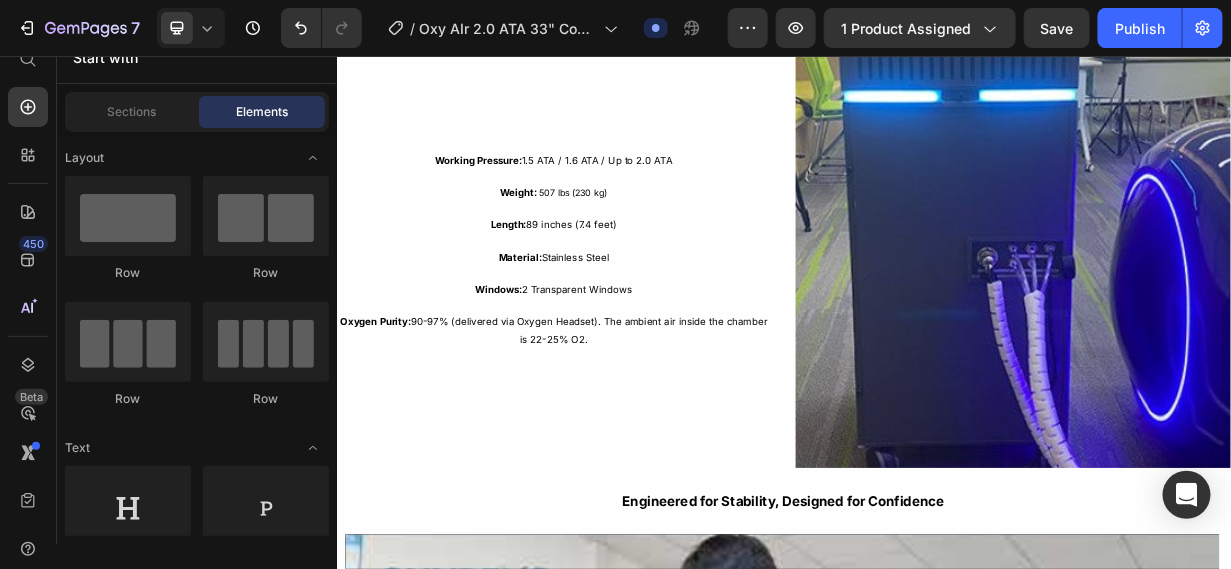 scroll, scrollTop: 24, scrollLeft: 0, axis: vertical 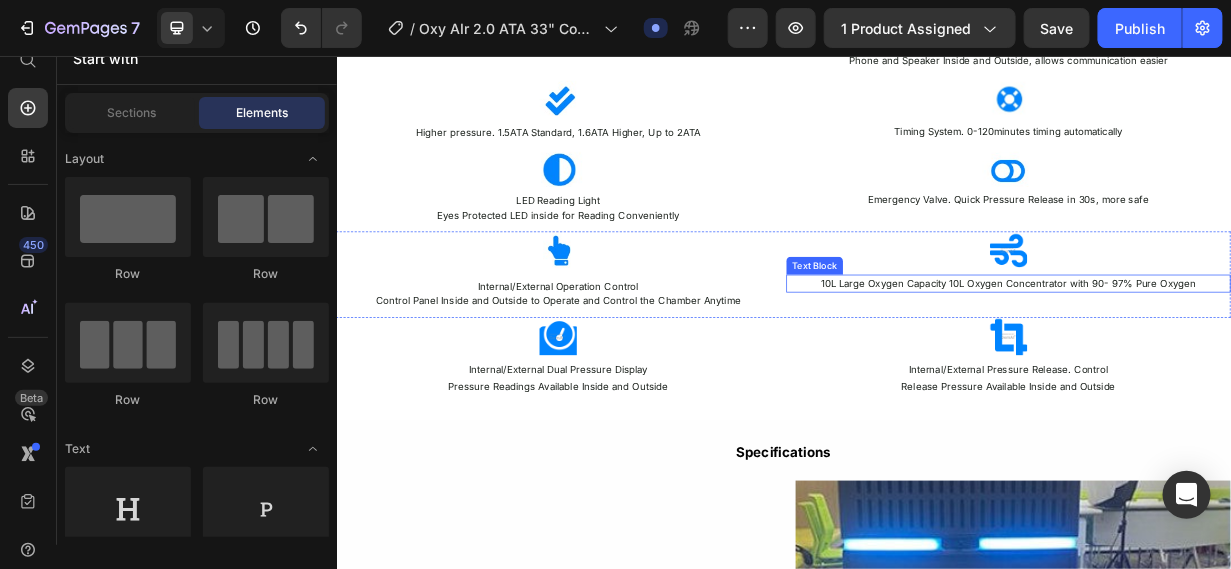 click on "10L Large Oxygen Capacity 10L Oxygen Concentrator with 90- 97% Pure Oxygen" at bounding box center (1238, 360) 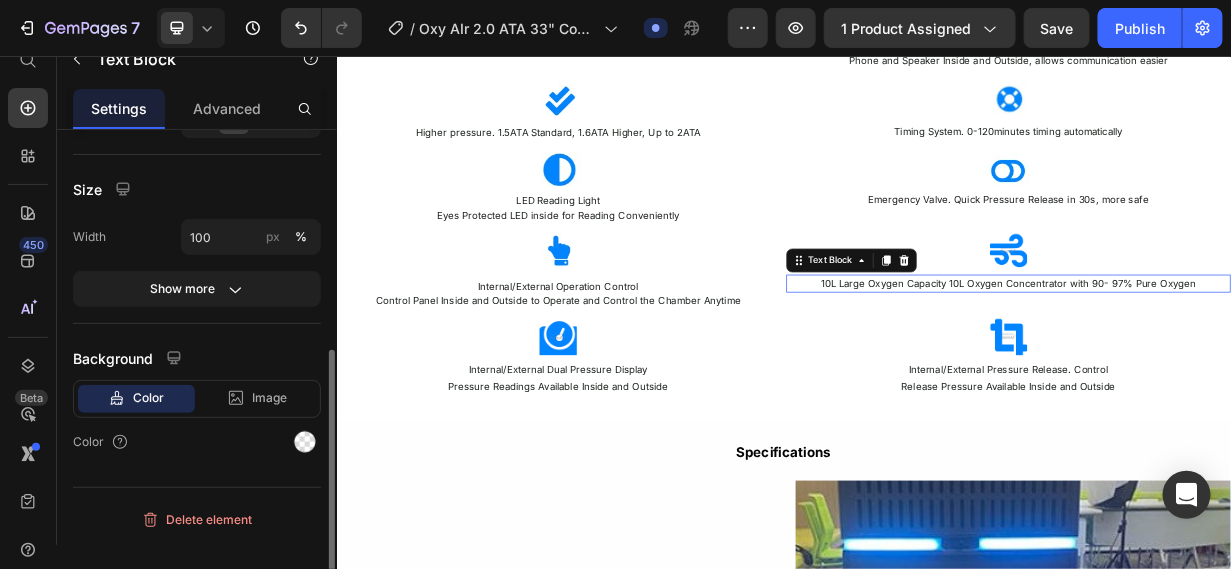 scroll, scrollTop: 0, scrollLeft: 0, axis: both 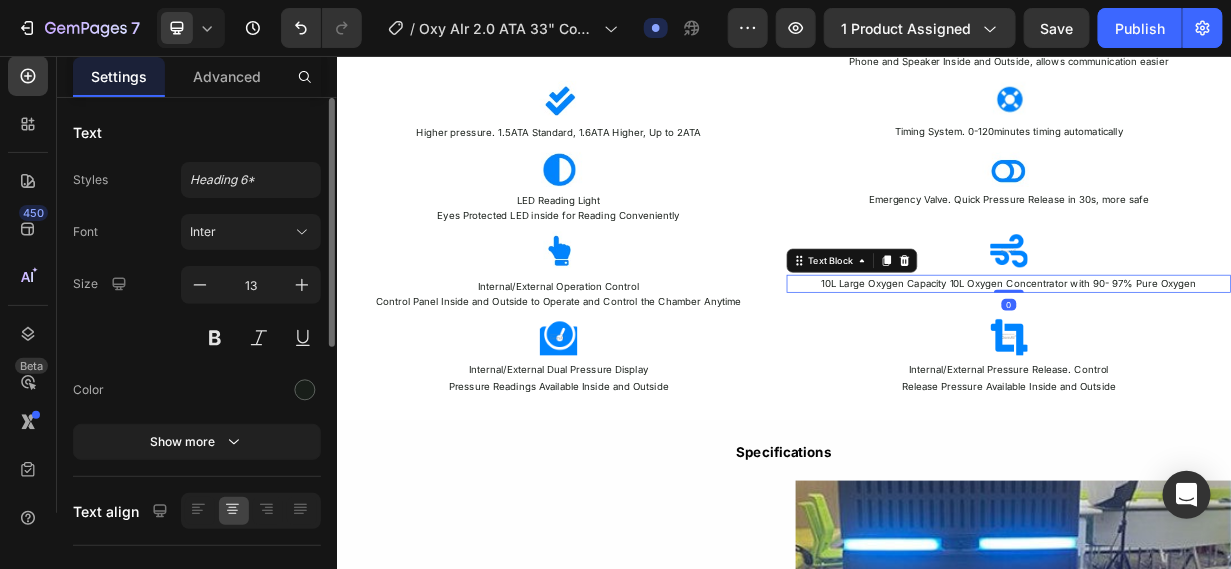 click on "10L Large Oxygen Capacity 10L Oxygen Concentrator with 90- 97% Pure Oxygen" at bounding box center (1238, 360) 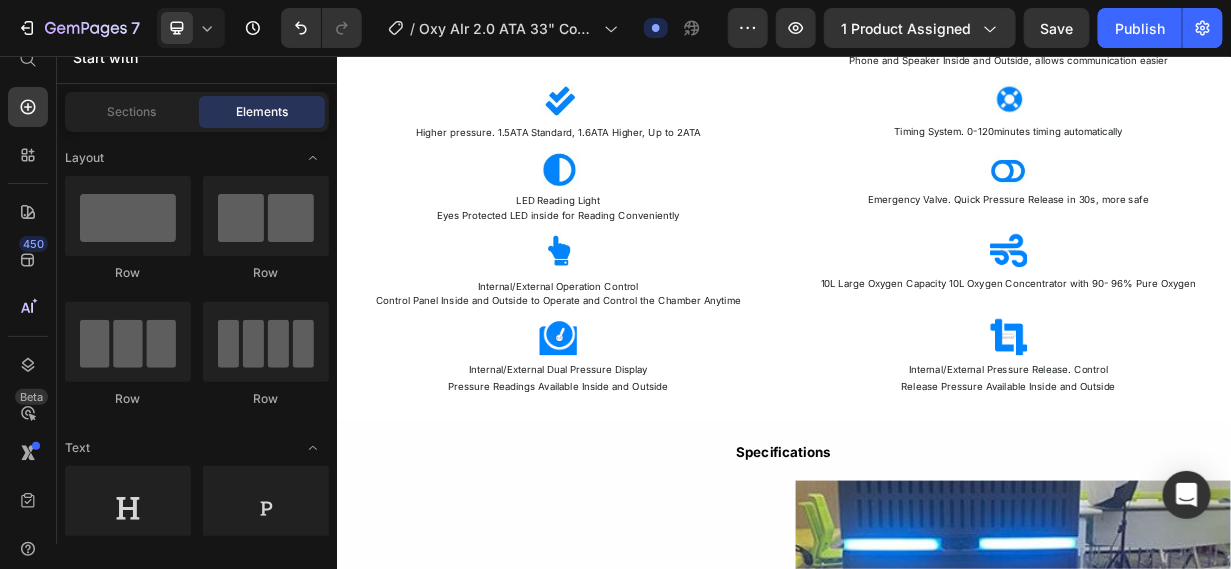 scroll, scrollTop: 24, scrollLeft: 0, axis: vertical 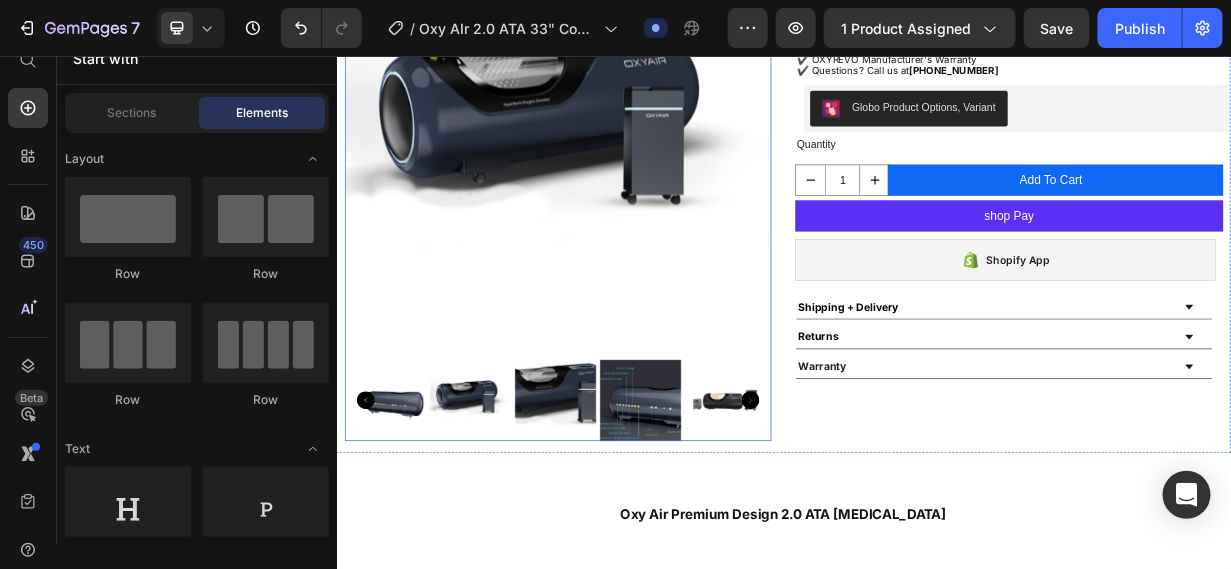 click at bounding box center (516, 516) 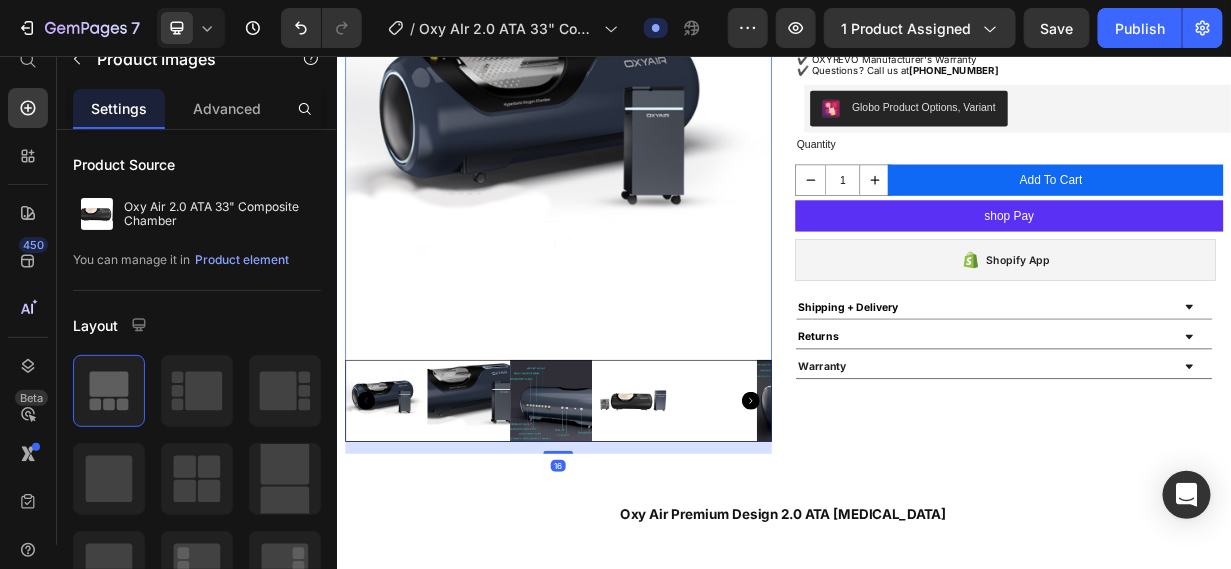 scroll, scrollTop: 56, scrollLeft: 0, axis: vertical 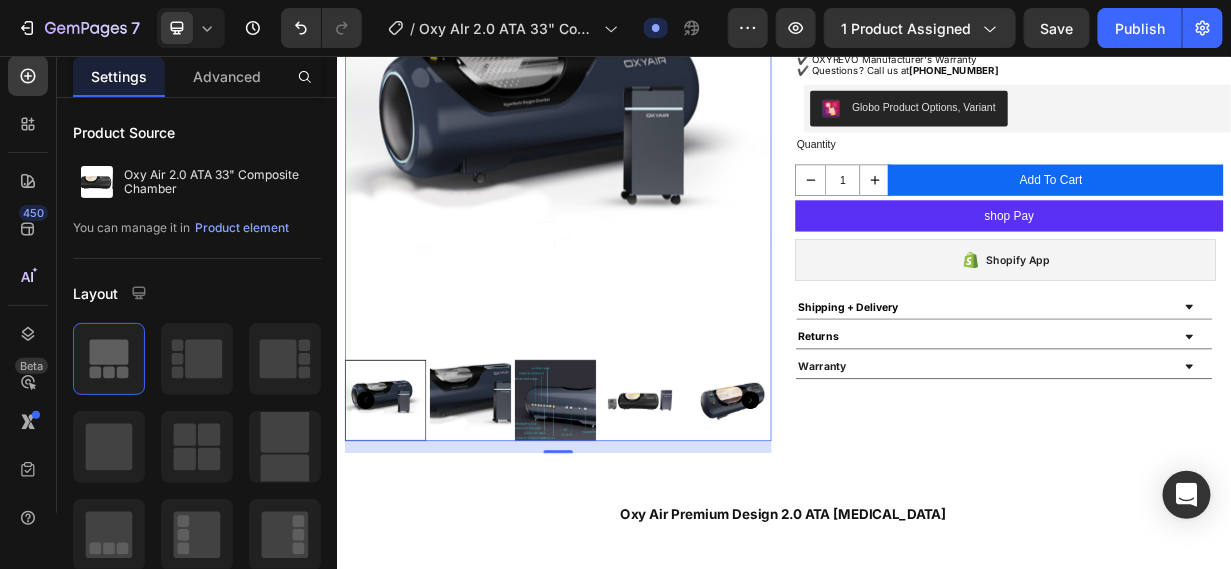 click at bounding box center [516, 516] 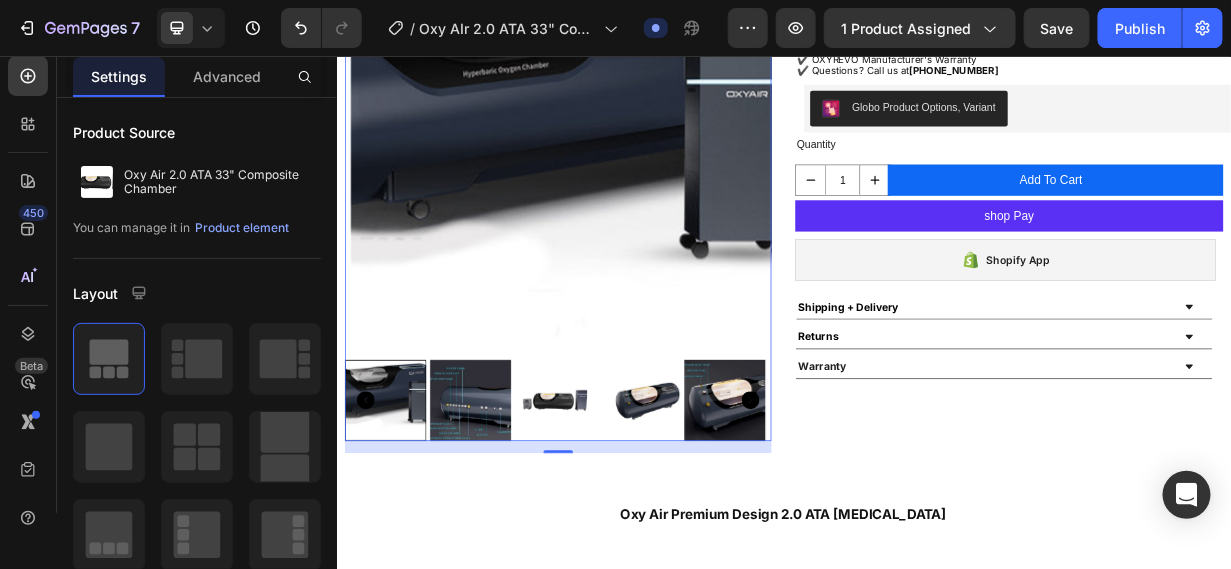 click at bounding box center [630, 516] 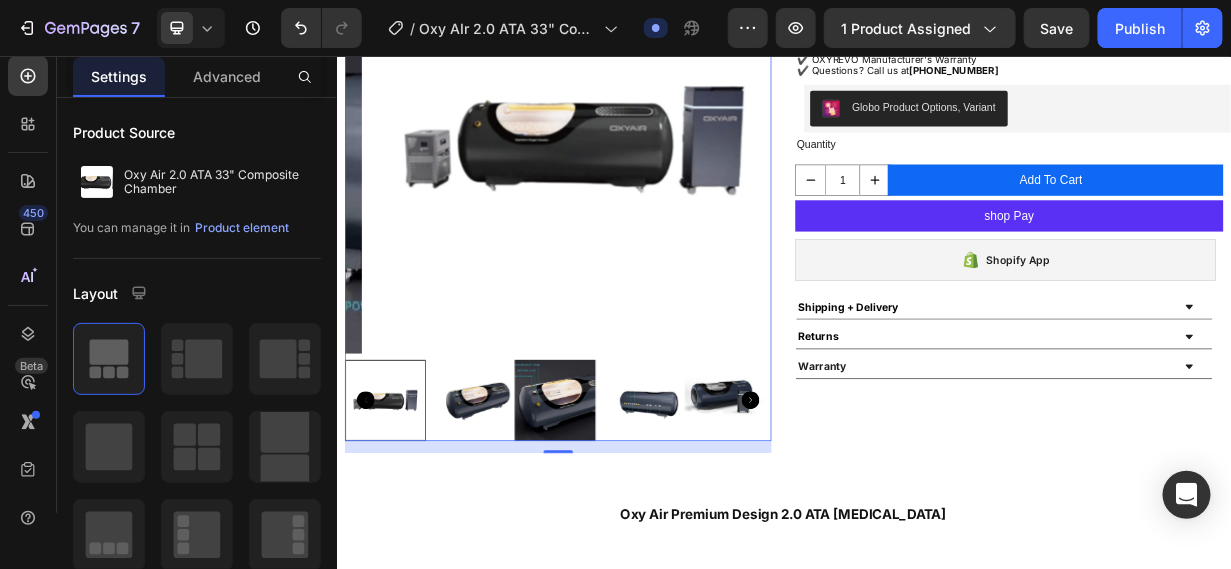 click at bounding box center [630, 516] 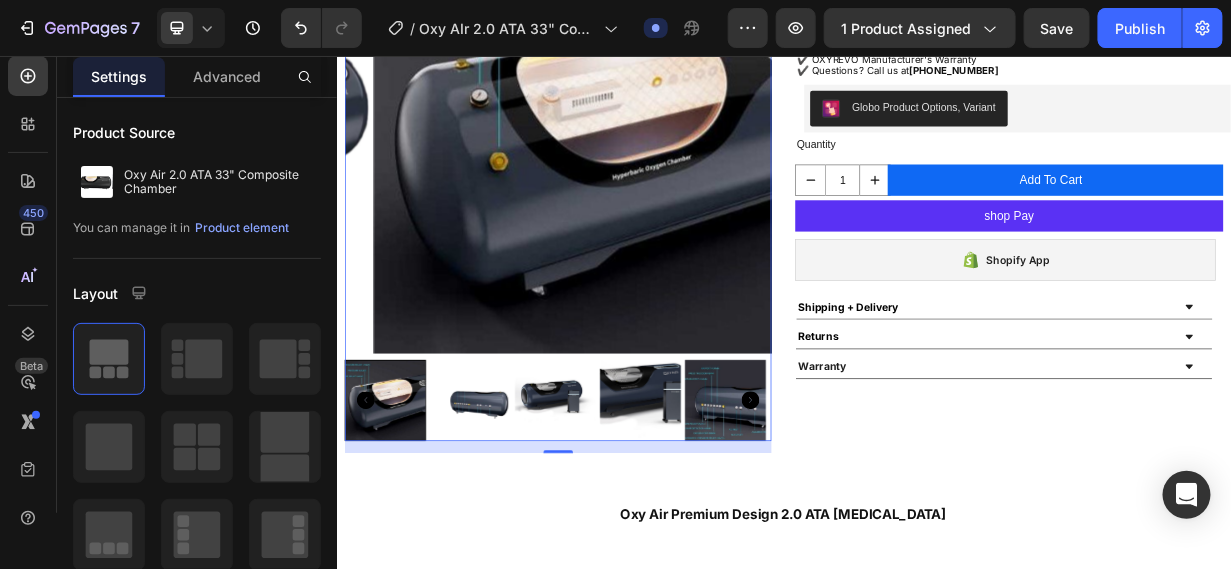 click at bounding box center [744, 516] 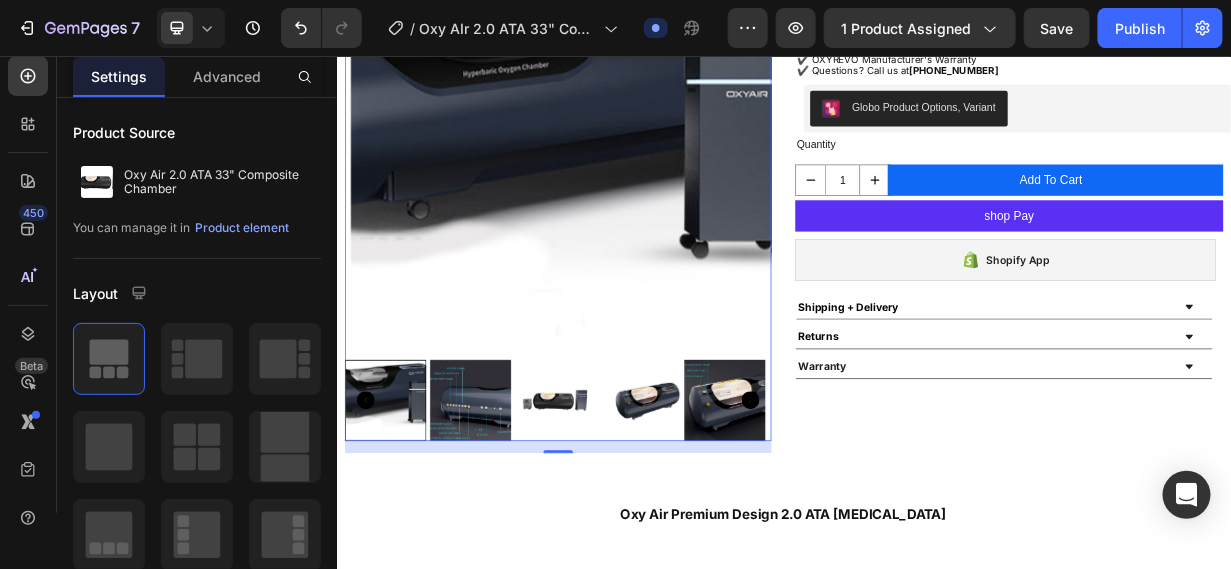 click at bounding box center [857, 516] 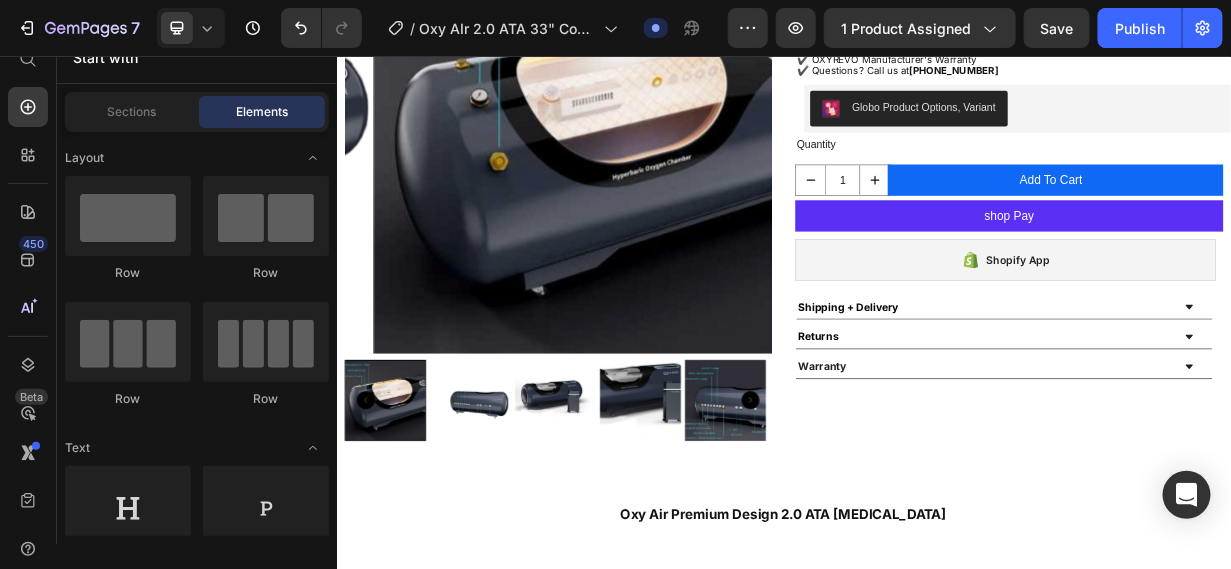 scroll, scrollTop: 24, scrollLeft: 0, axis: vertical 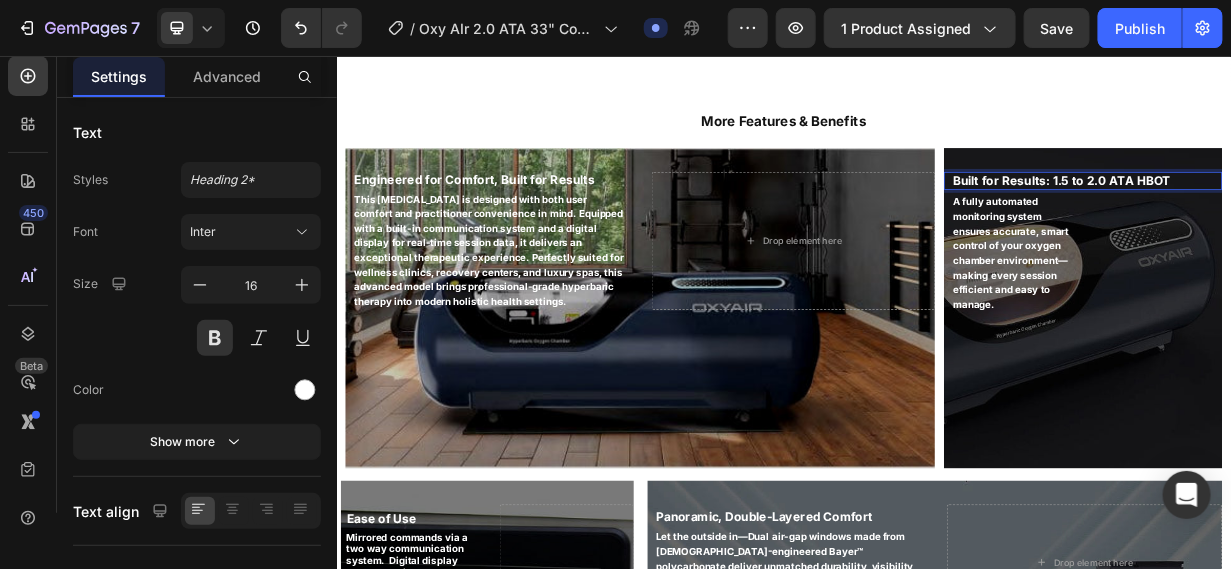 click on "Built for Results: 1.5 to 2.0 ATA HBOT" at bounding box center (1309, 222) 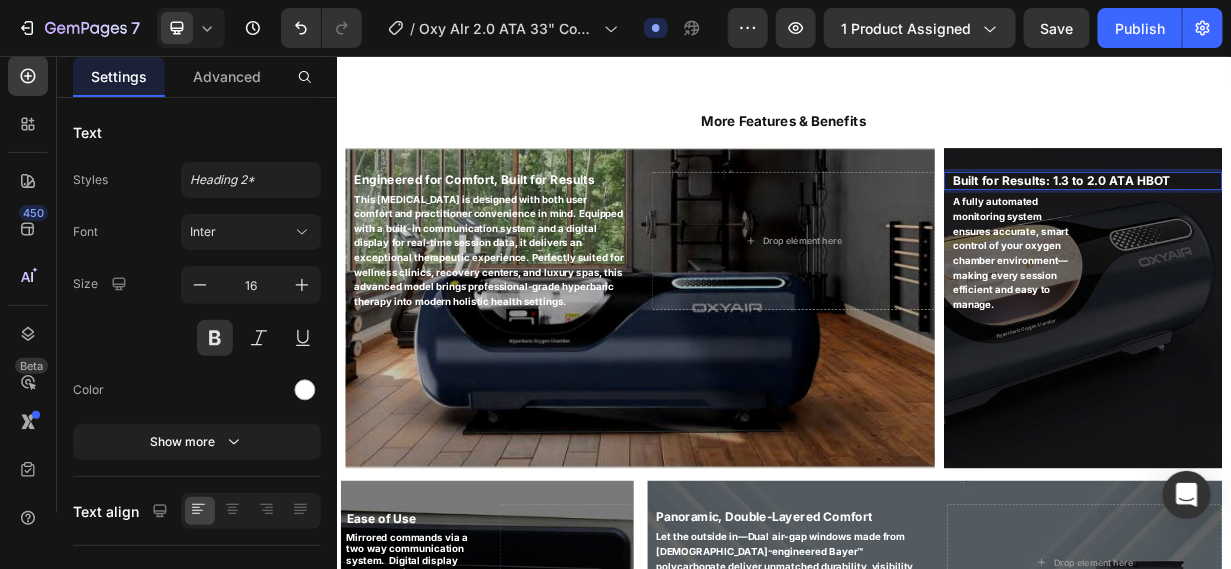 scroll, scrollTop: 24, scrollLeft: 0, axis: vertical 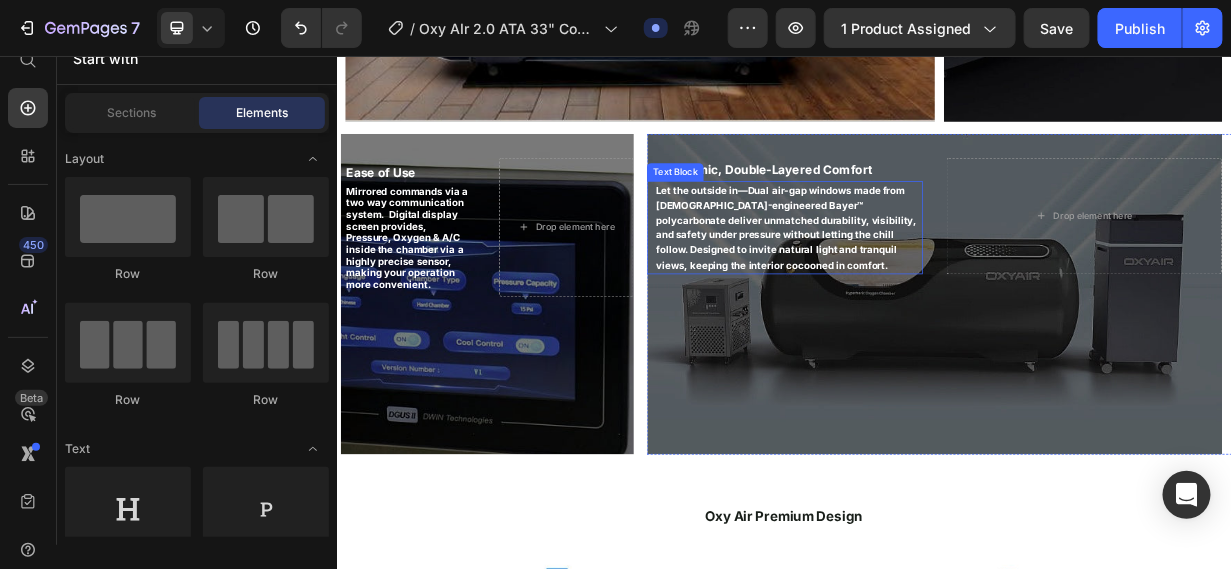 click on "Let the outside in—Dual air-gap windows made from German-engineered Bayer™ polycarbonate deliver unmatched durability, visibility, and safety under pressure without letting the chill follow. Designed to invite natural light and tranquil views, keeping the interior cocooned in comfort.   Text Block" at bounding box center (937, 284) 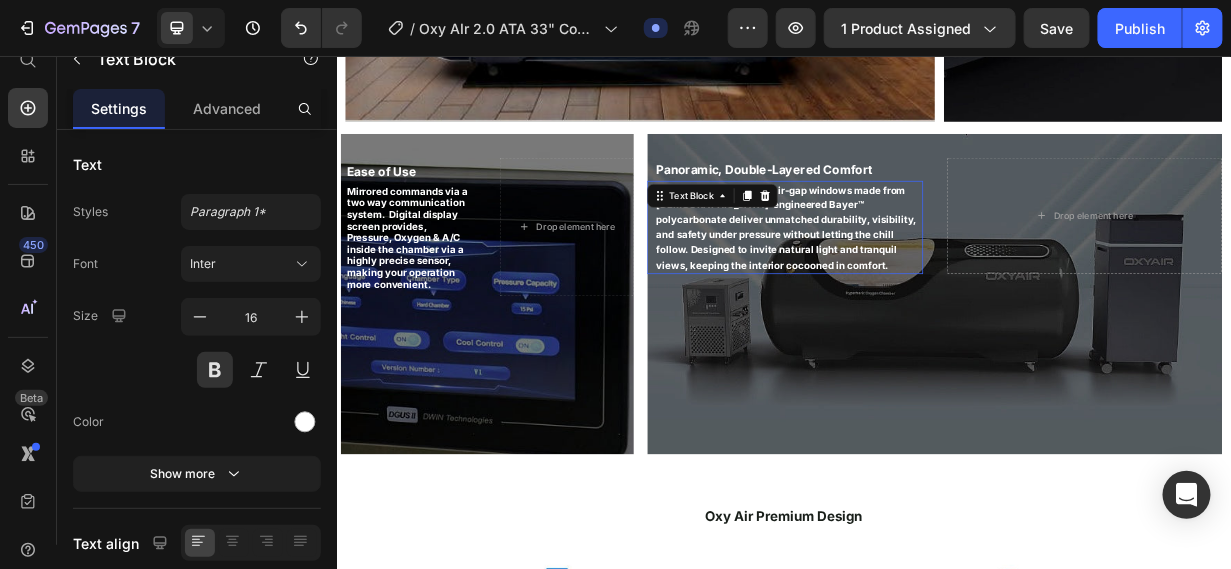 scroll, scrollTop: 56, scrollLeft: 0, axis: vertical 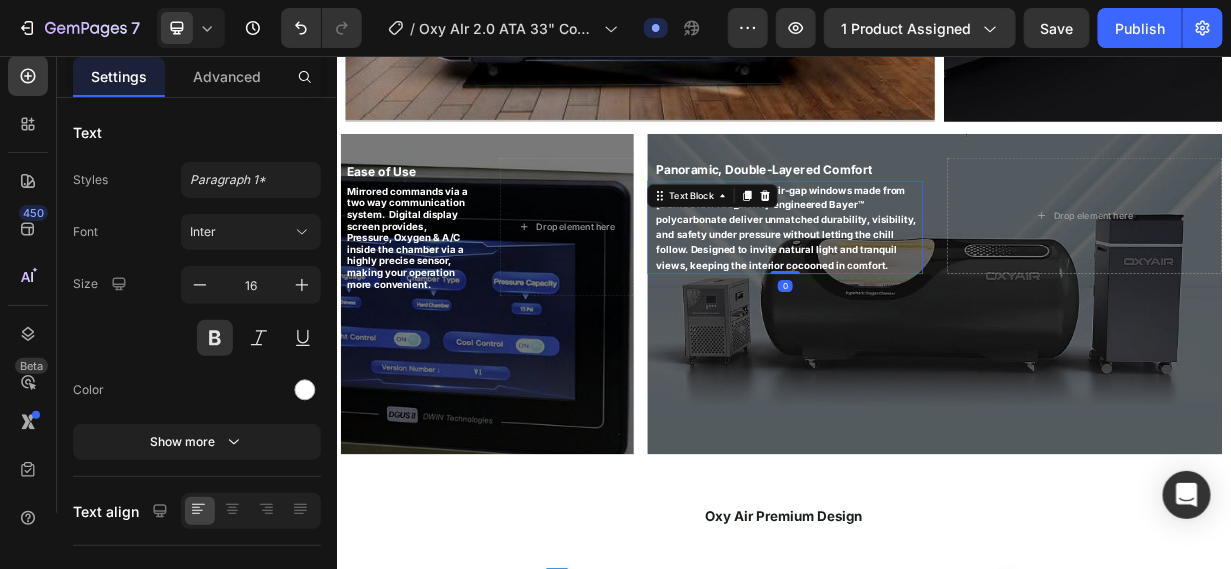 click on "Let the outside in—Dual air-gap windows made from German-engineered Bayer™ polycarbonate deliver unmatched durability, visibility, and safety under pressure without letting the chill follow. Designed to invite natural light and tranquil views, keeping the interior cocooned in comfort." at bounding box center (939, 284) 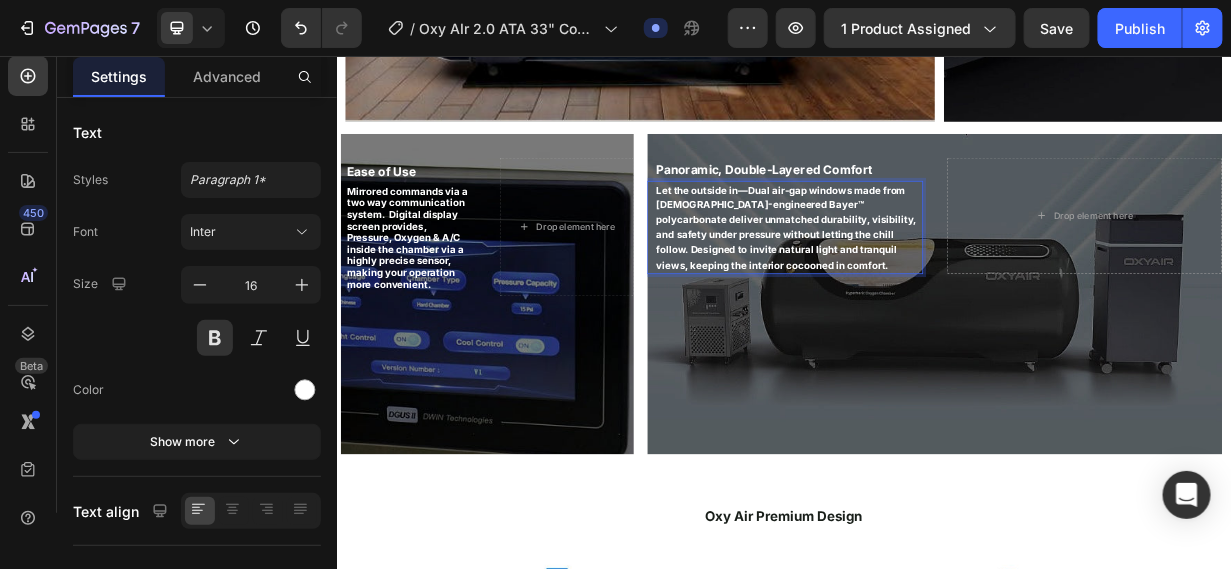 click on "Let the outside in—Dual air-gap windows made from German-engineered Bayer™ polycarbonate deliver unmatched durability, visibility, and safety under pressure without letting the chill follow. Designed to invite natural light and tranquil views, keeping the interior cocooned in comfort." at bounding box center (939, 284) 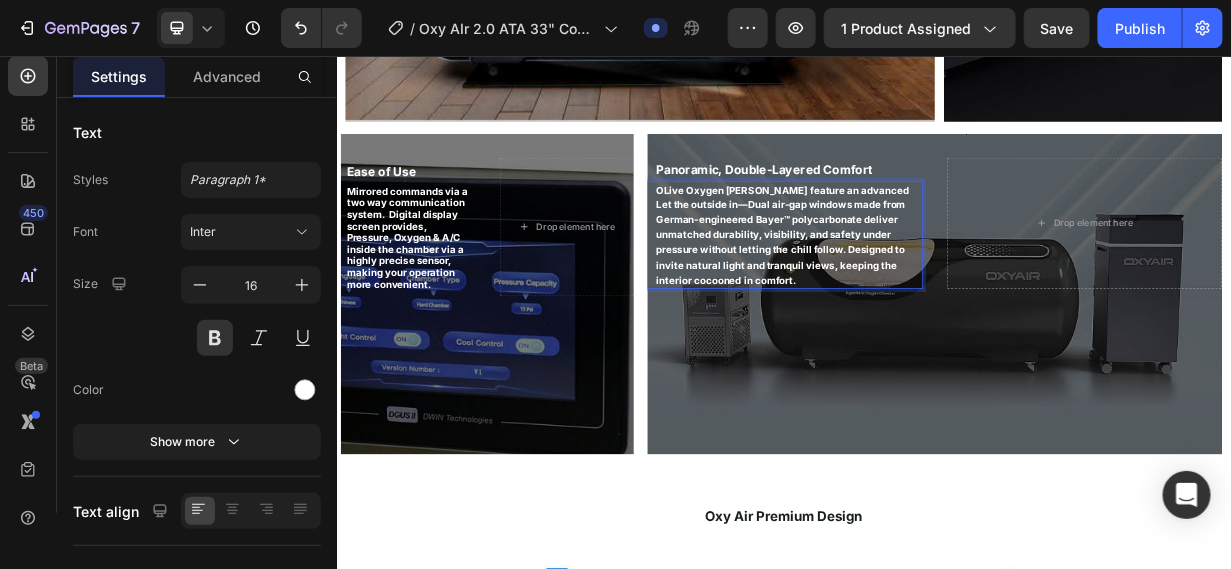 click on "OLive Oxygen CHambers feature an advanced Let the outside in—Dual air-gap windows made from German-engineered Bayer™ polycarbonate deliver unmatched durability, visibility, and safety under pressure without letting the chill follow. Designed to invite natural light and tranquil views, keeping the interior cocooned in comfort." at bounding box center [934, 294] 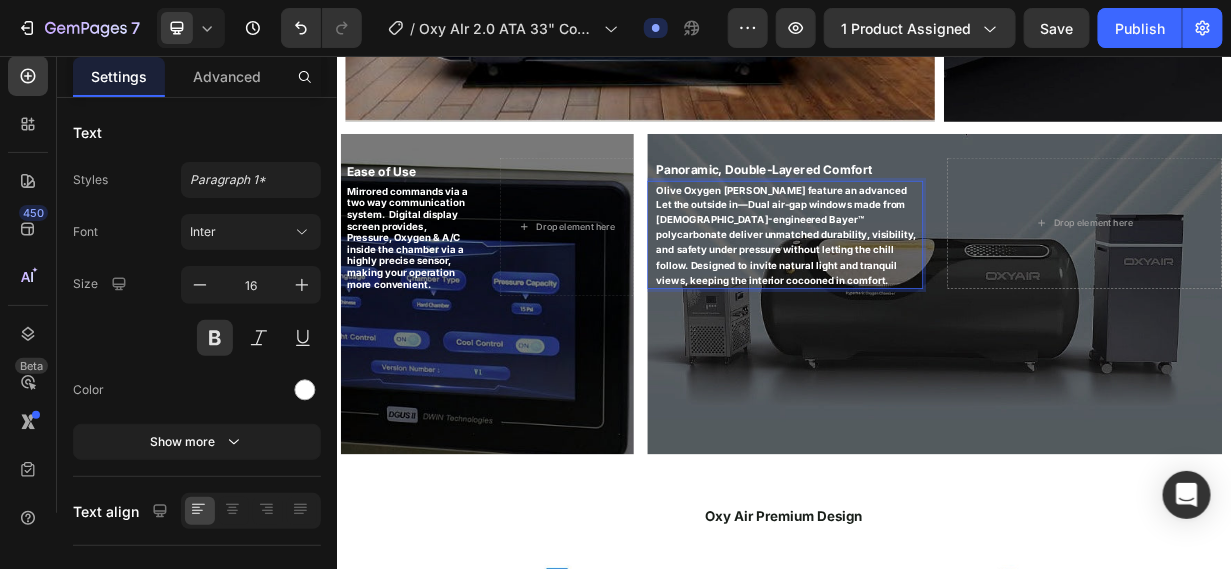 click on "Olive Oxygen CHambers feature an advanced Let the outside in—Dual air-gap windows made from German-engineered Bayer™ polycarbonate deliver unmatched durability, visibility, and safety under pressure without letting the chill follow. Designed to invite natural light and tranquil views, keeping the interior cocooned in comfort." at bounding box center [939, 294] 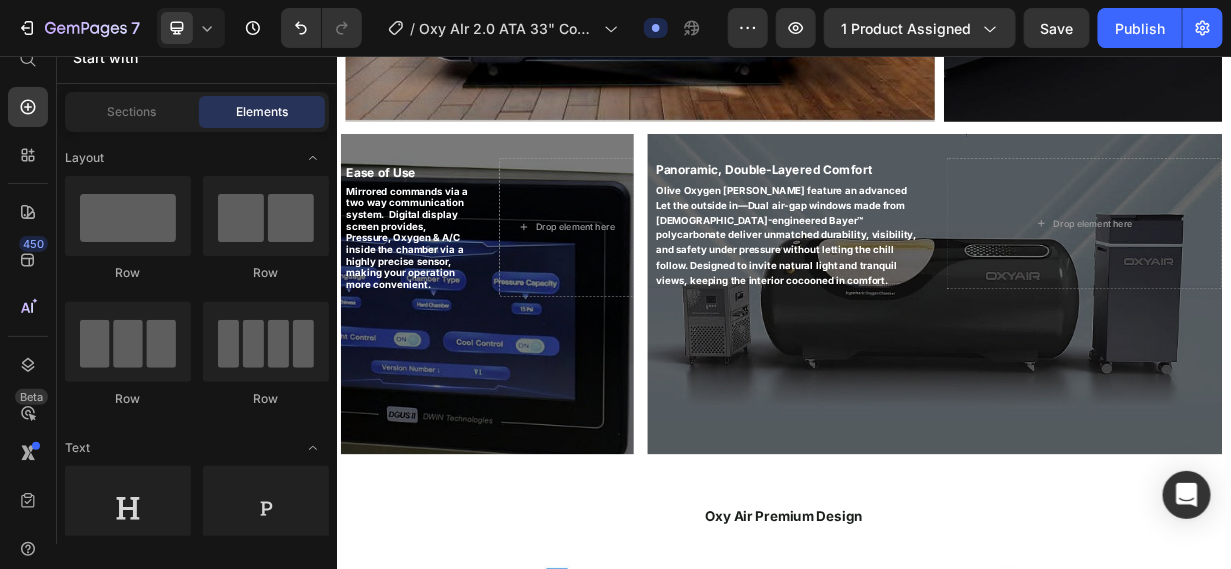 scroll, scrollTop: 24, scrollLeft: 0, axis: vertical 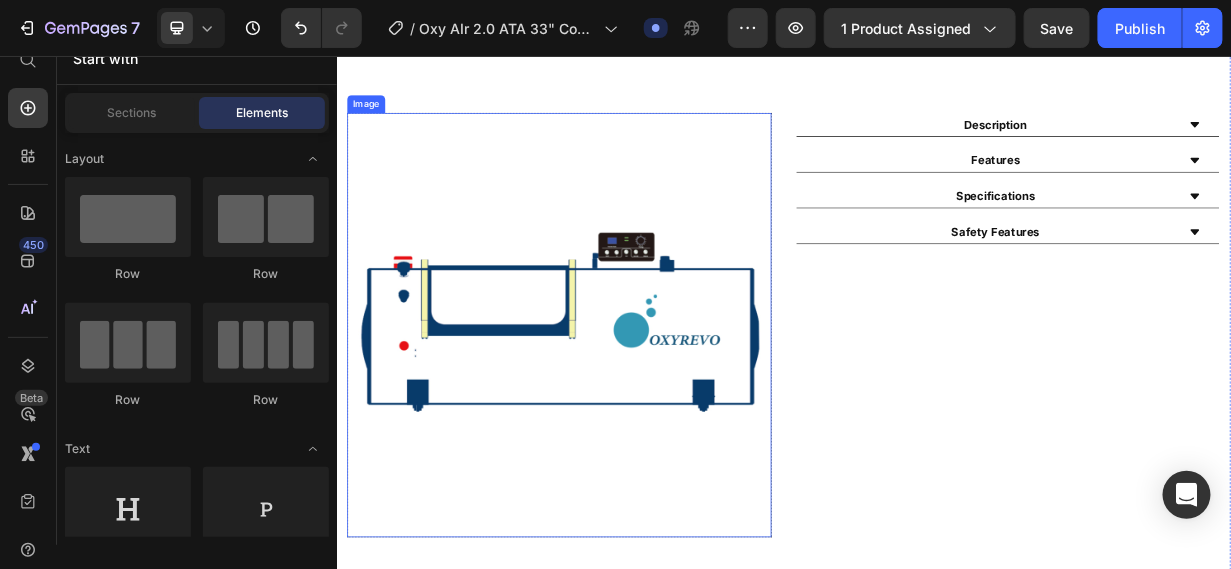 click at bounding box center [635, 415] 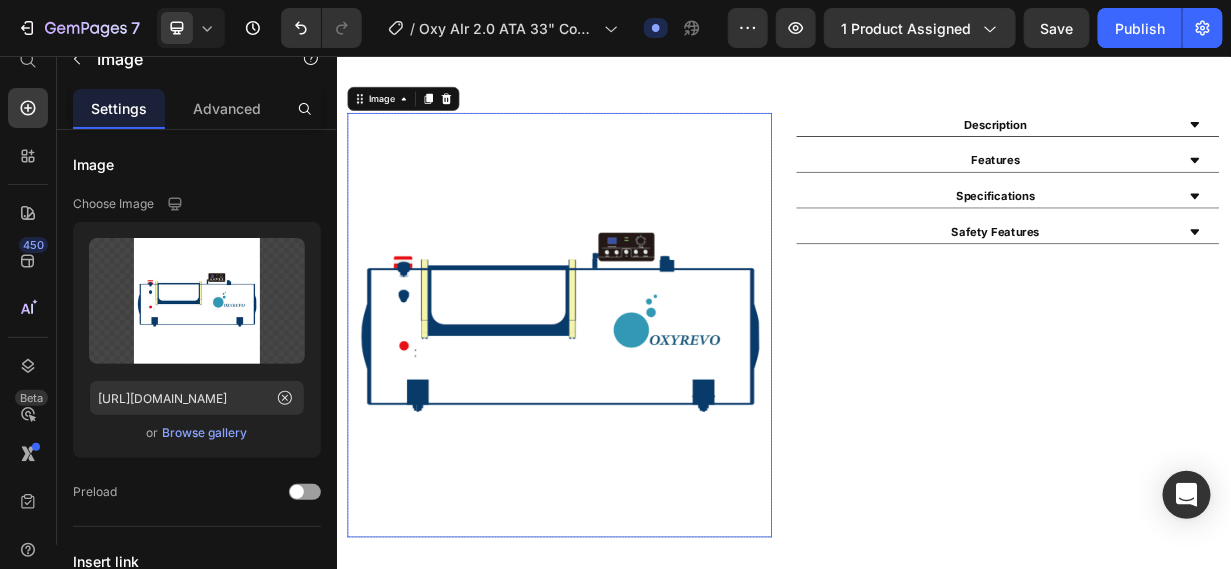 scroll, scrollTop: 56, scrollLeft: 0, axis: vertical 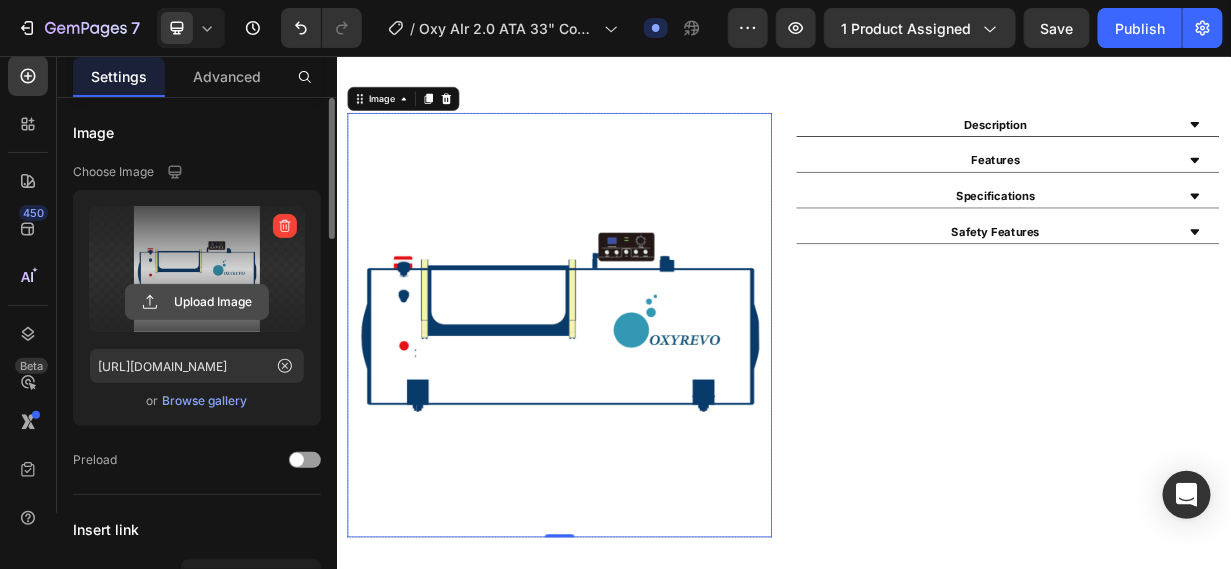 click 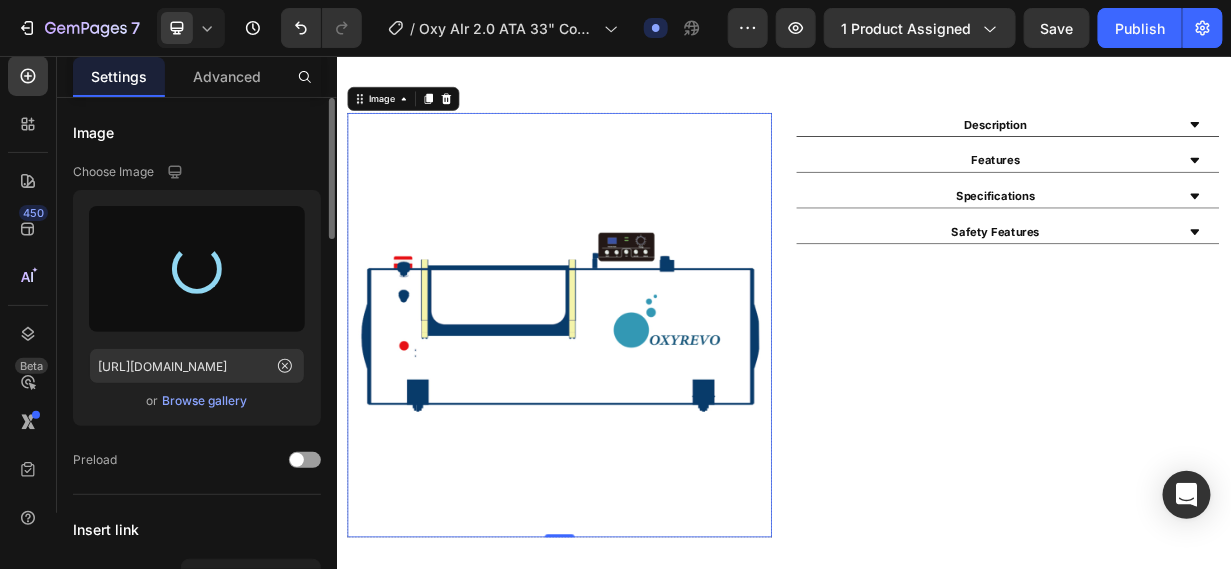 type on "https://cdn.shopify.com/s/files/1/0828/0598/1460/files/gempages_566187724348851355-de209f4b-f551-4ed3-a55e-d42fa582660e.jpg" 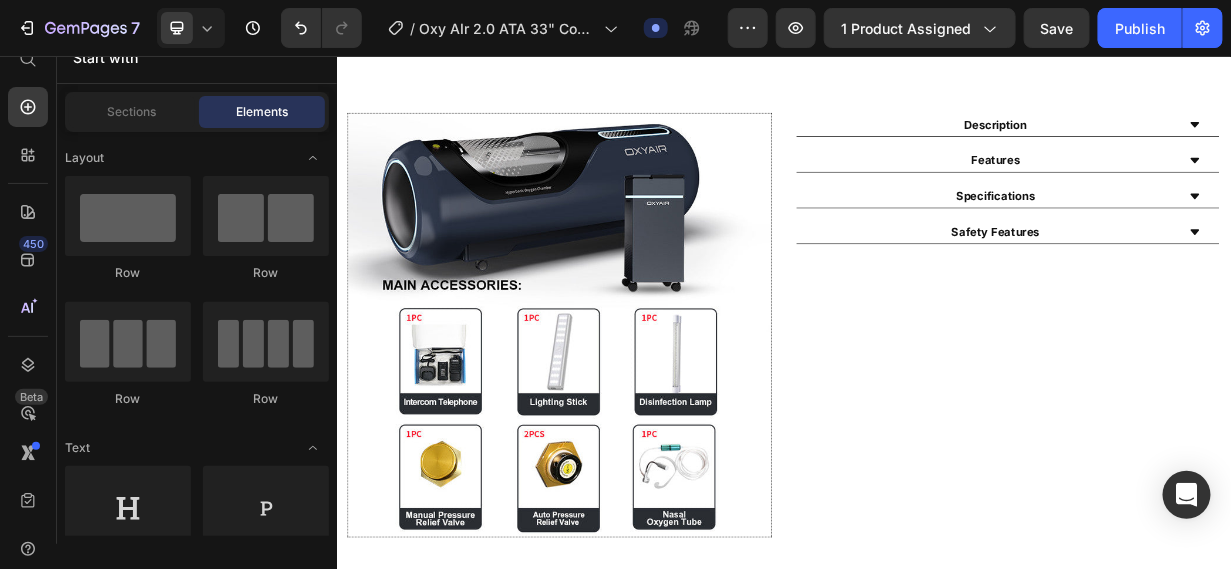 scroll, scrollTop: 24, scrollLeft: 0, axis: vertical 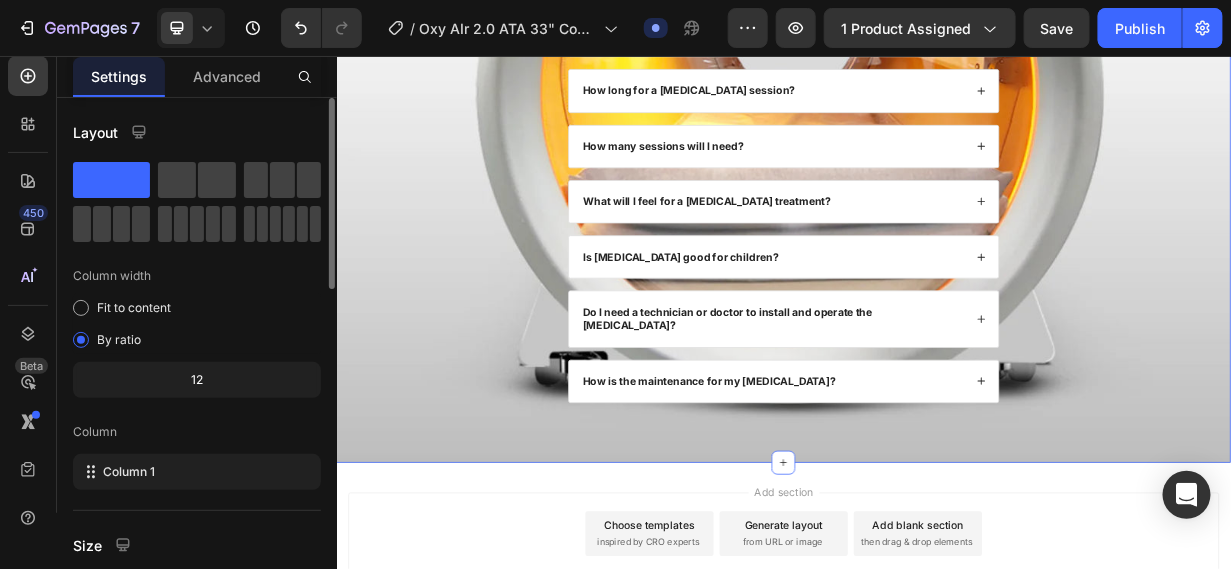 click on "FAQs Heading
What makes the Quest30 stand out compared to other hard shell chambers?
Is the Quest30 difficult to set up?
How long does delivery take for the Quest30?
What’s the difference between standard delivery and White Glove Delivery ?
Does the Quest30 have safety certifications?
Are there any side effects?
How long for a Hyperbaric Oxygen Therapy session?
How many sessions will I need?
What will I feel for a Hyperbaric Oxygen Therapy treatment?
Is Hyperbaric Oxygen Therapy good for children?
Do I need a technician or doctor to install and operate the hyperbaric chamber?
How is the maintenance for my Hyperbaric Chamber? Accordion Row" at bounding box center [936, 41] 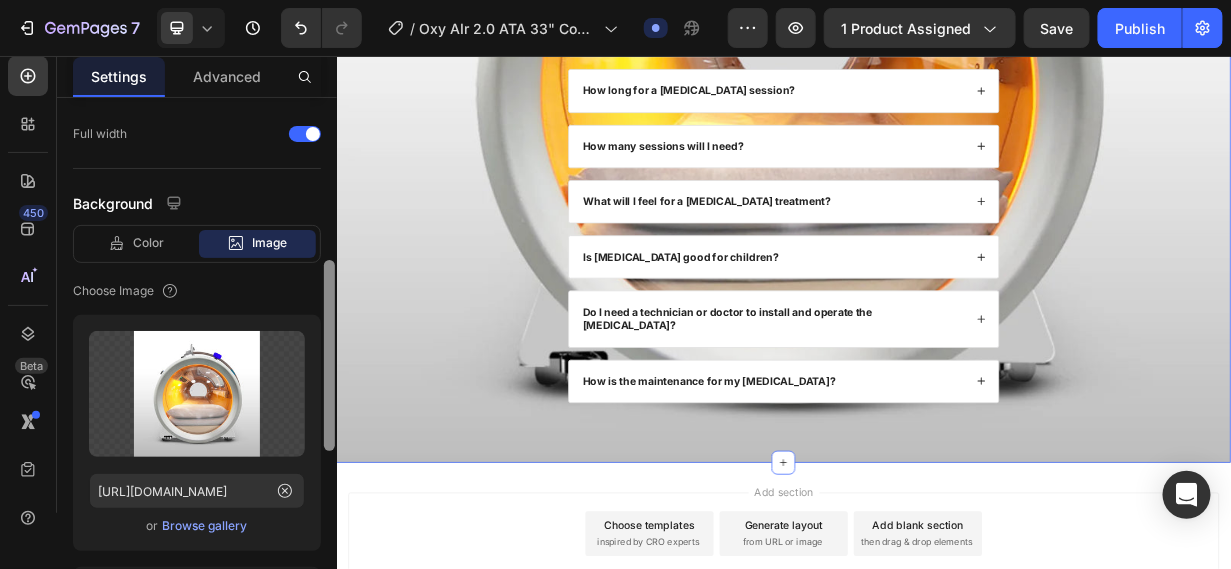 drag, startPoint x: 330, startPoint y: 275, endPoint x: 309, endPoint y: 464, distance: 190.16309 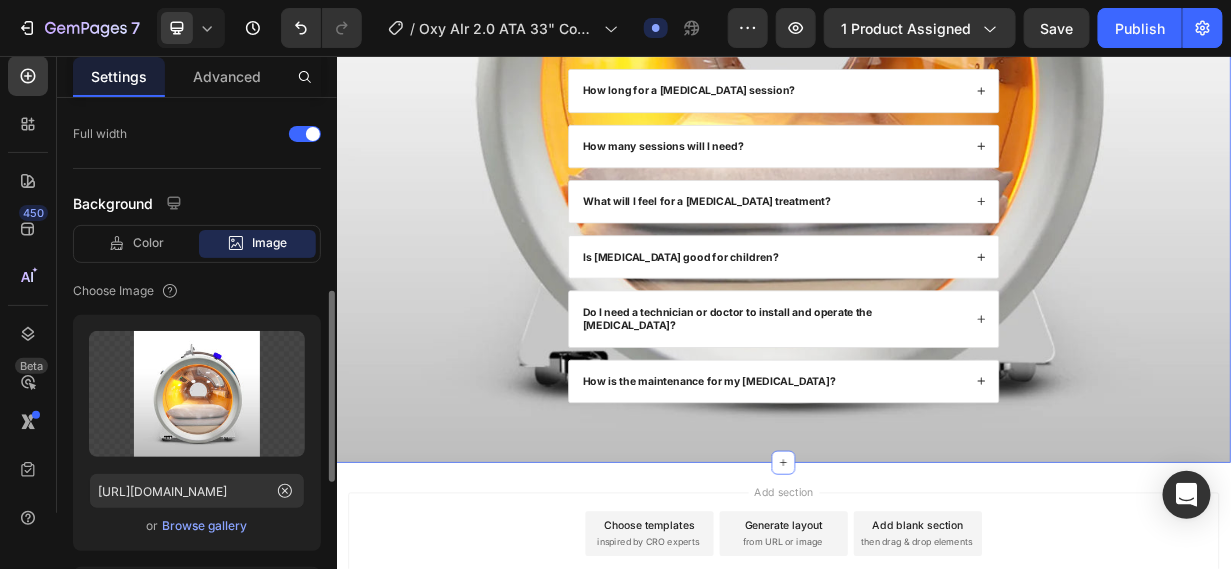 scroll, scrollTop: 464, scrollLeft: 0, axis: vertical 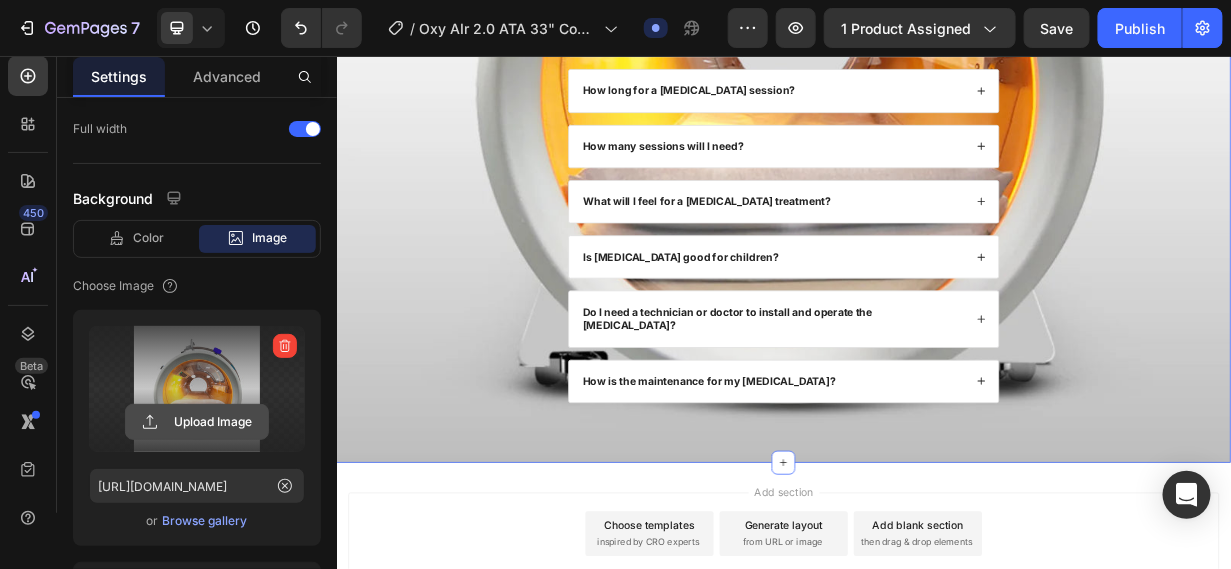 click 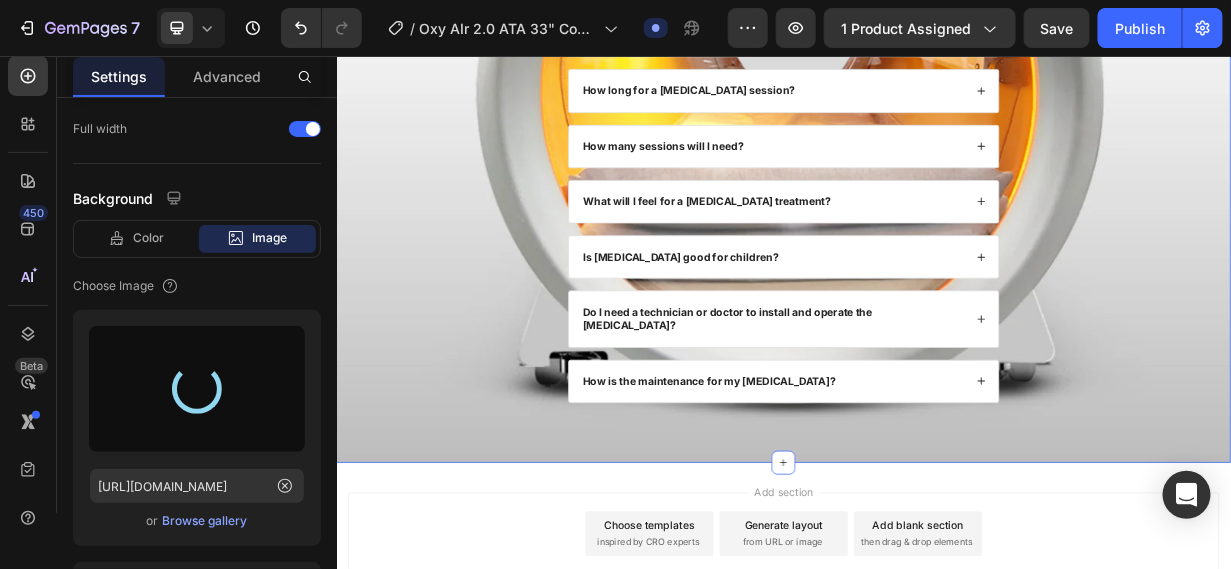 type on "https://cdn.shopify.com/s/files/1/0828/0598/1460/files/gempages_566187724348851355-15973c1b-205d-42fe-bdbd-551cd9d36ada.jpg" 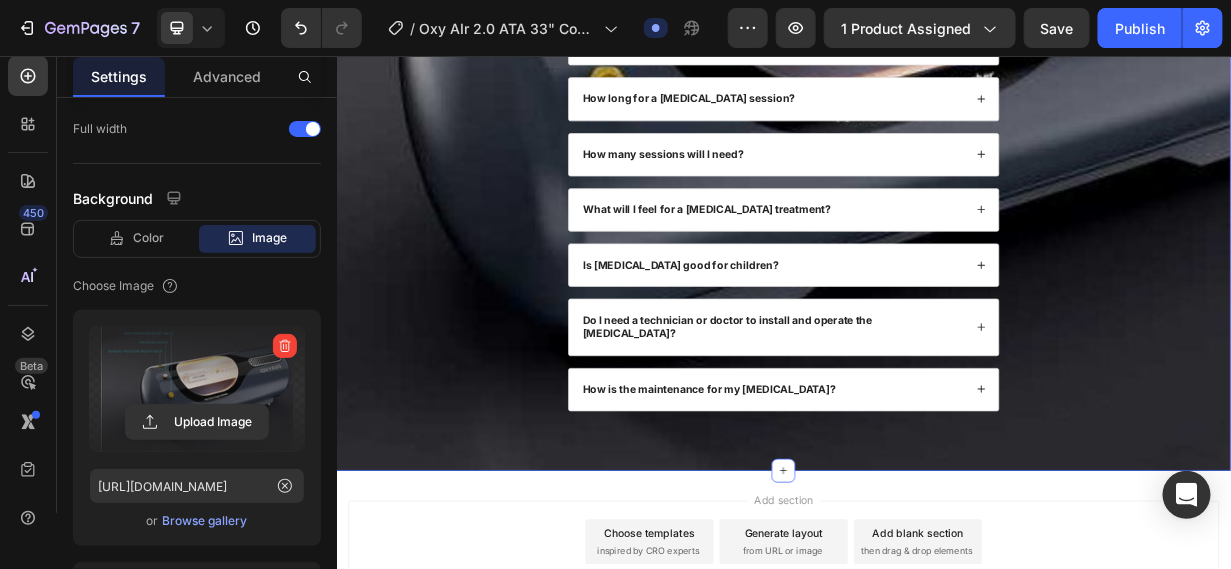 scroll, scrollTop: 7098, scrollLeft: 0, axis: vertical 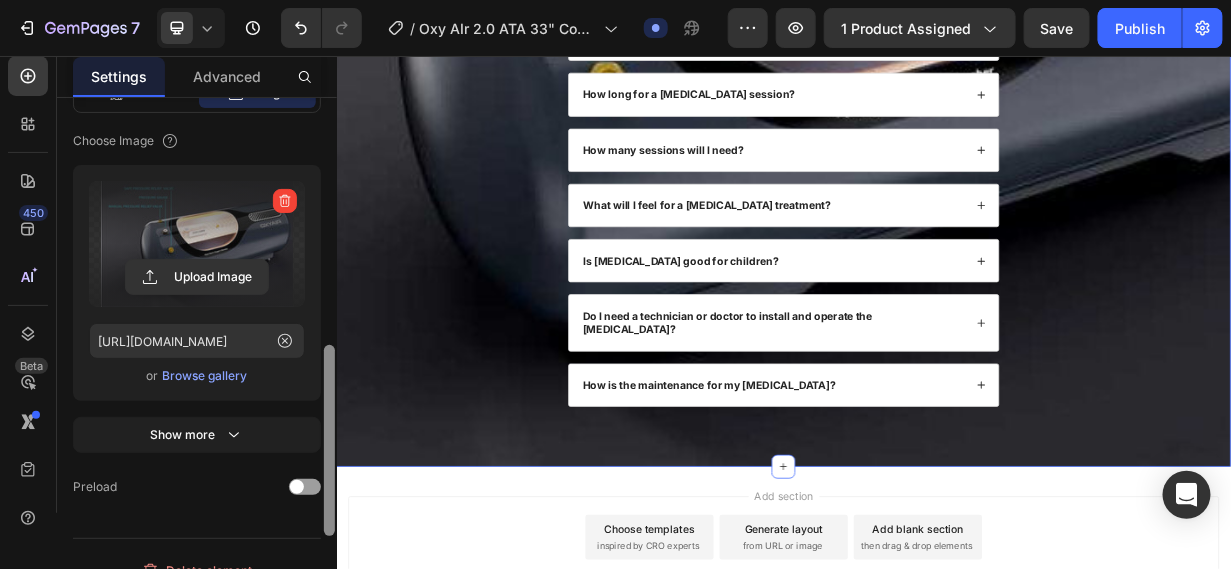 drag, startPoint x: 327, startPoint y: 435, endPoint x: 326, endPoint y: 494, distance: 59.008472 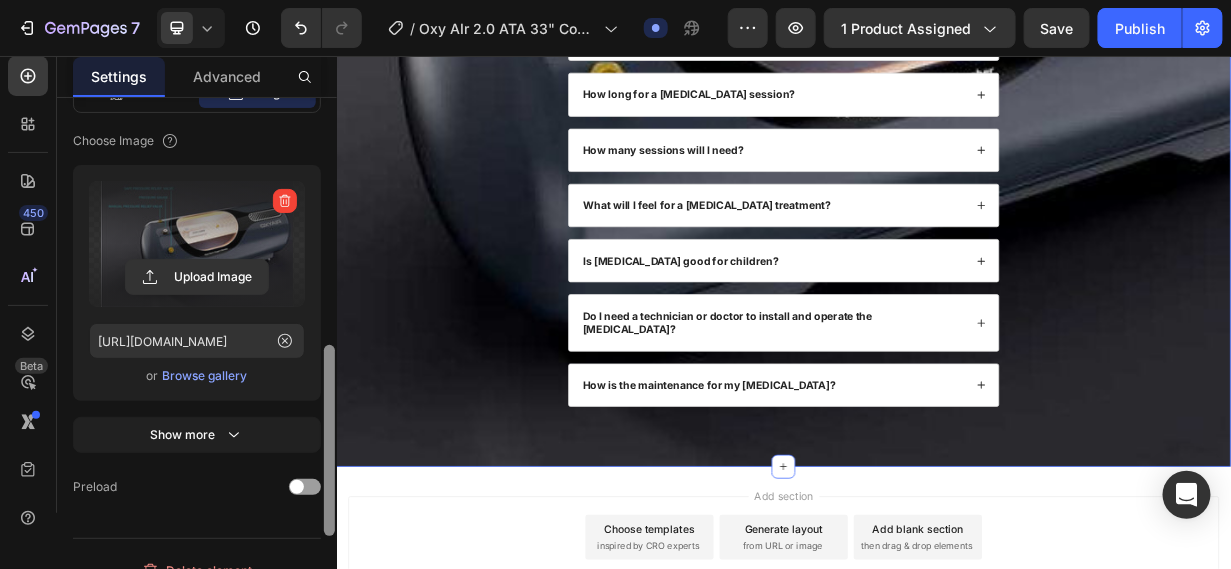 click at bounding box center (329, 440) 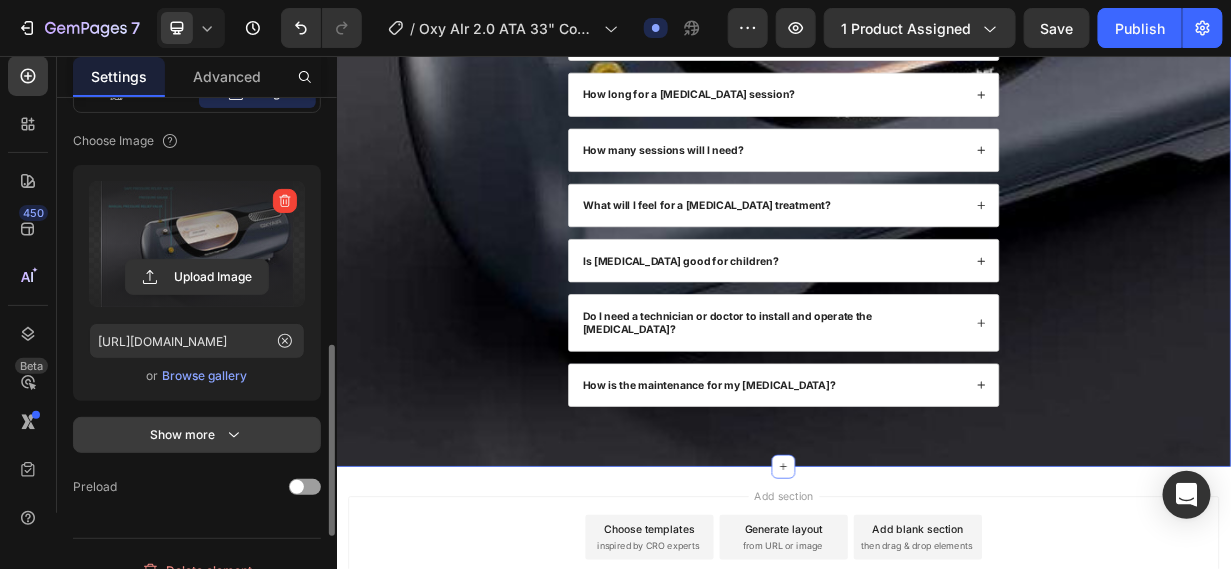 click on "Show more" at bounding box center (197, 435) 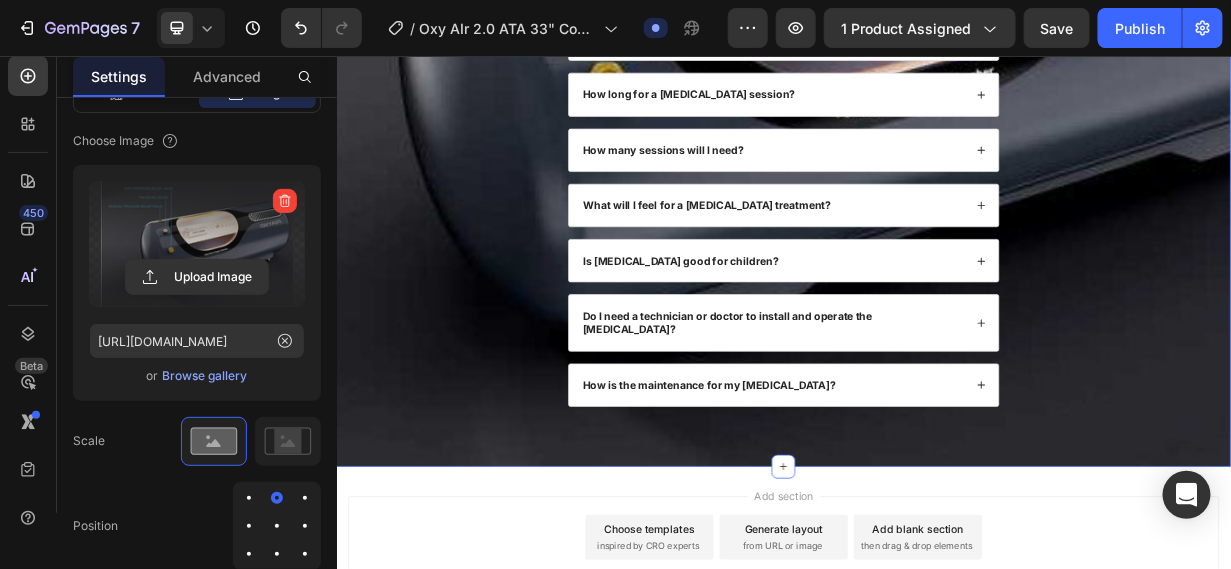 click at bounding box center (305, 526) 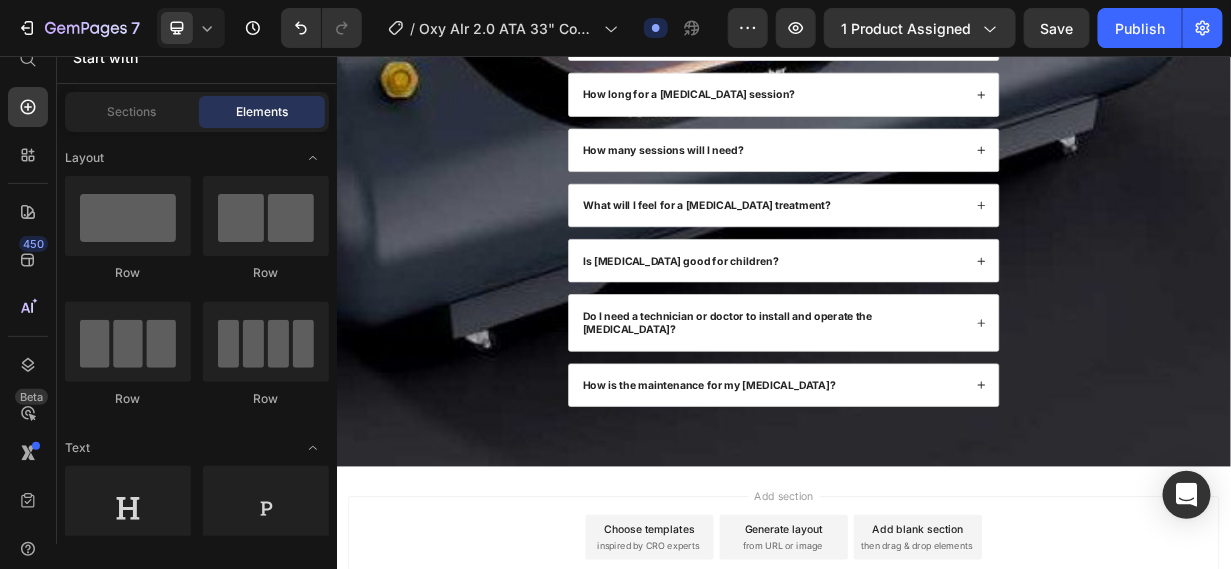 scroll, scrollTop: 24, scrollLeft: 0, axis: vertical 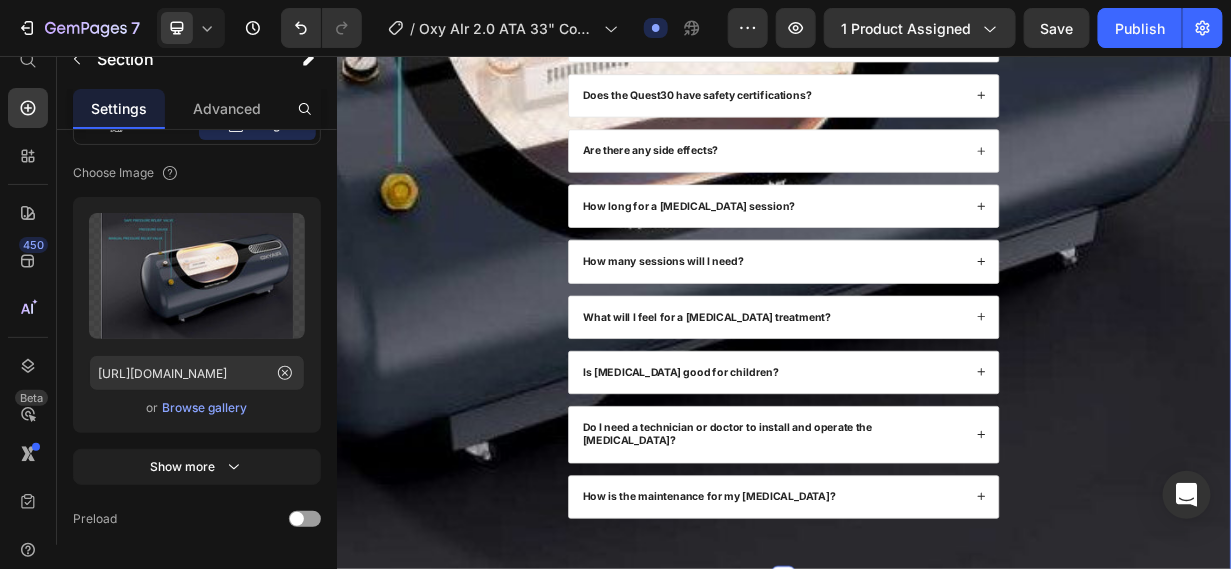 click on "FAQs Heading
What makes the Quest30 stand out compared to other hard shell chambers?
Is the Quest30 difficult to set up?
How long does delivery take for the Quest30?
What’s the difference between standard delivery and White Glove Delivery ?
Does the Quest30 have safety certifications?
Are there any side effects?
How long for a Hyperbaric Oxygen Therapy session?
How many sessions will I need?
What will I feel for a Hyperbaric Oxygen Therapy treatment?
Is Hyperbaric Oxygen Therapy good for children?
Do I need a technician or doctor to install and operate the hyperbaric chamber?
How is the maintenance for my Hyperbaric Chamber? Accordion Row" at bounding box center (936, 196) 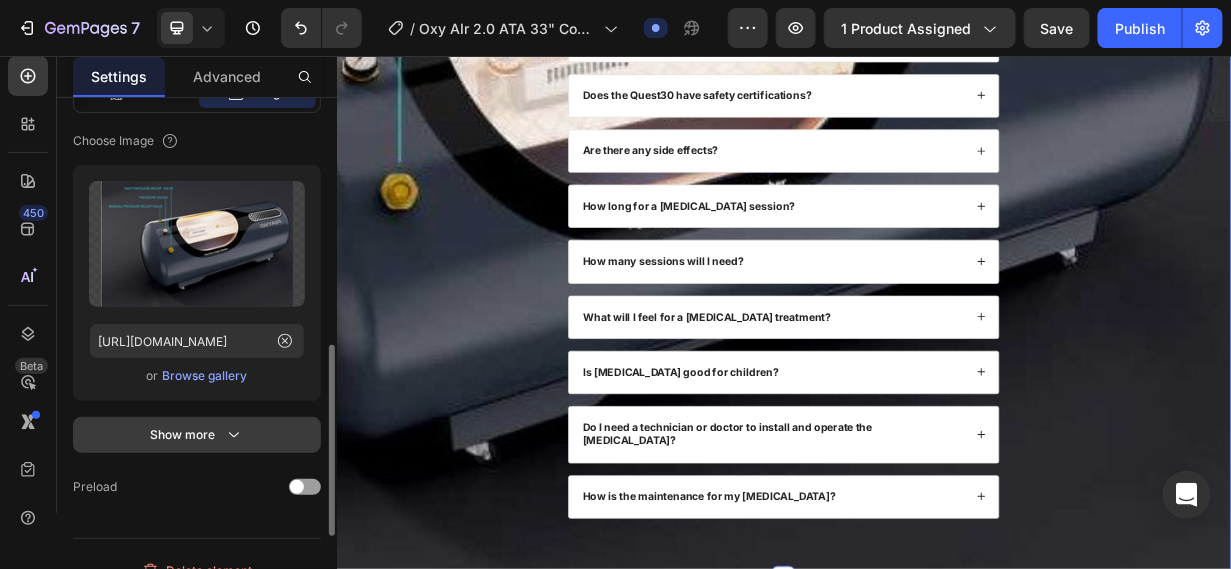 click on "Show more" at bounding box center (197, 435) 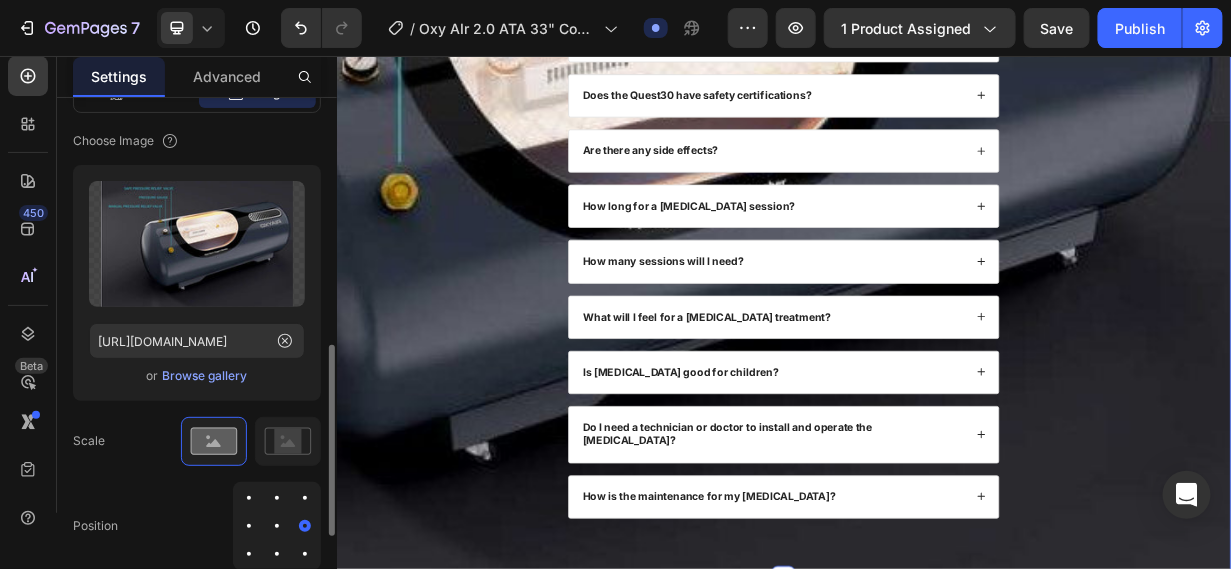 click at bounding box center [305, 554] 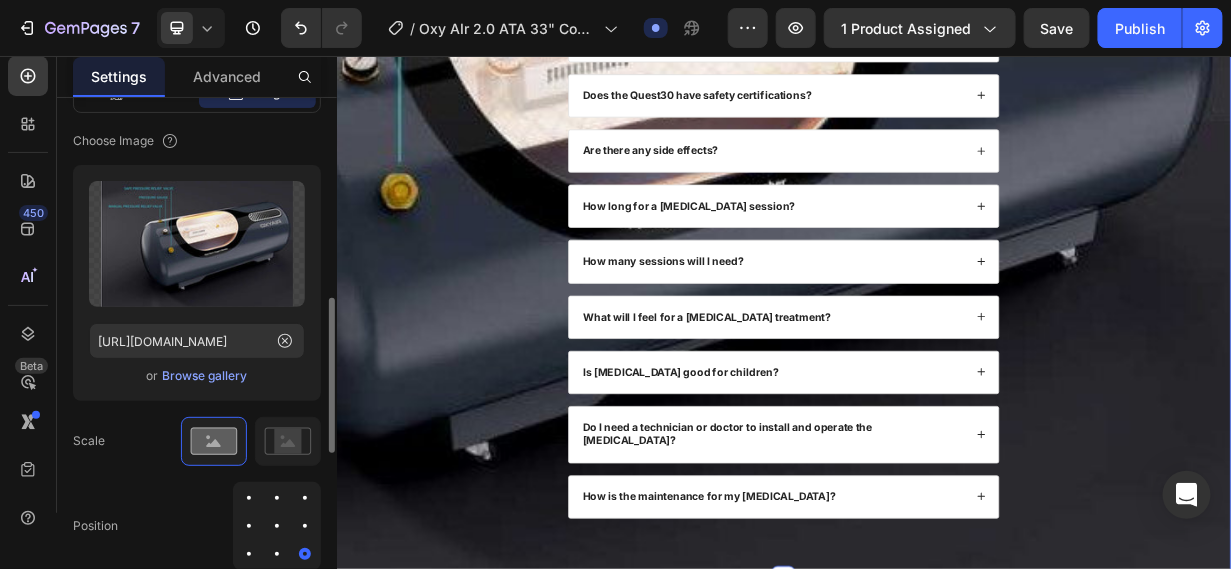 click at bounding box center [305, 498] 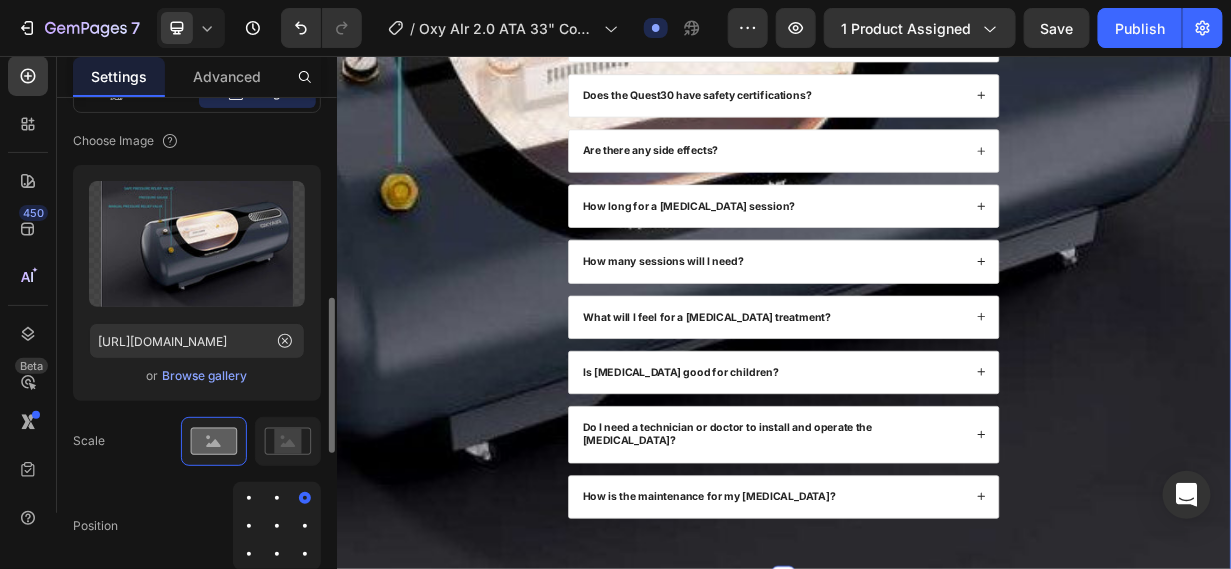 click at bounding box center [249, 526] 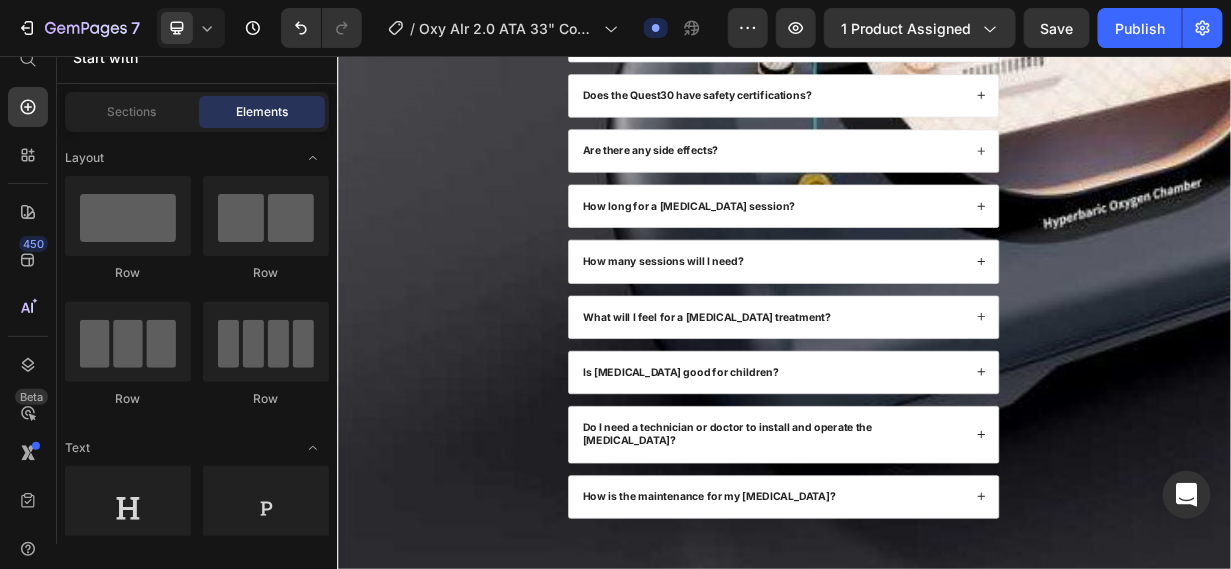 scroll, scrollTop: 24, scrollLeft: 0, axis: vertical 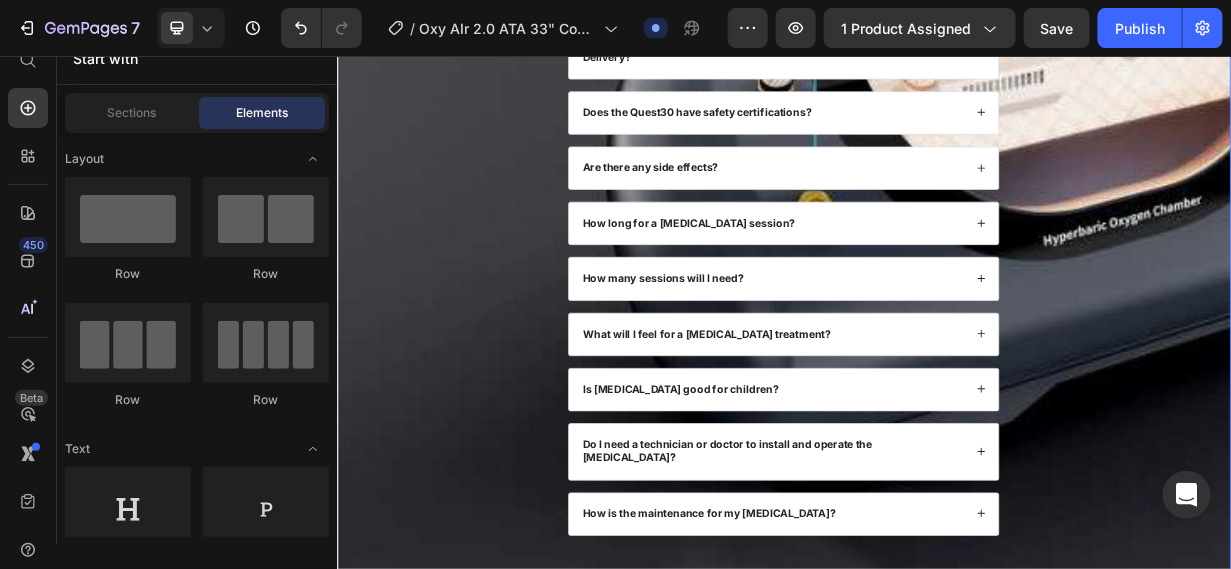 click on "FAQs Heading
What makes the Quest30 stand out compared to other hard shell chambers?
Is the Quest30 difficult to set up?
How long does delivery take for the Quest30?
What’s the difference between standard delivery and White Glove Delivery ?
Does the Quest30 have safety certifications?
Are there any side effects?
How long for a Hyperbaric Oxygen Therapy session?
How many sessions will I need?
What will I feel for a Hyperbaric Oxygen Therapy treatment?
Is Hyperbaric Oxygen Therapy good for children?
Do I need a technician or doctor to install and operate the hyperbaric chamber?
How is the maintenance for my Hyperbaric Chamber? Accordion Row" at bounding box center [936, 219] 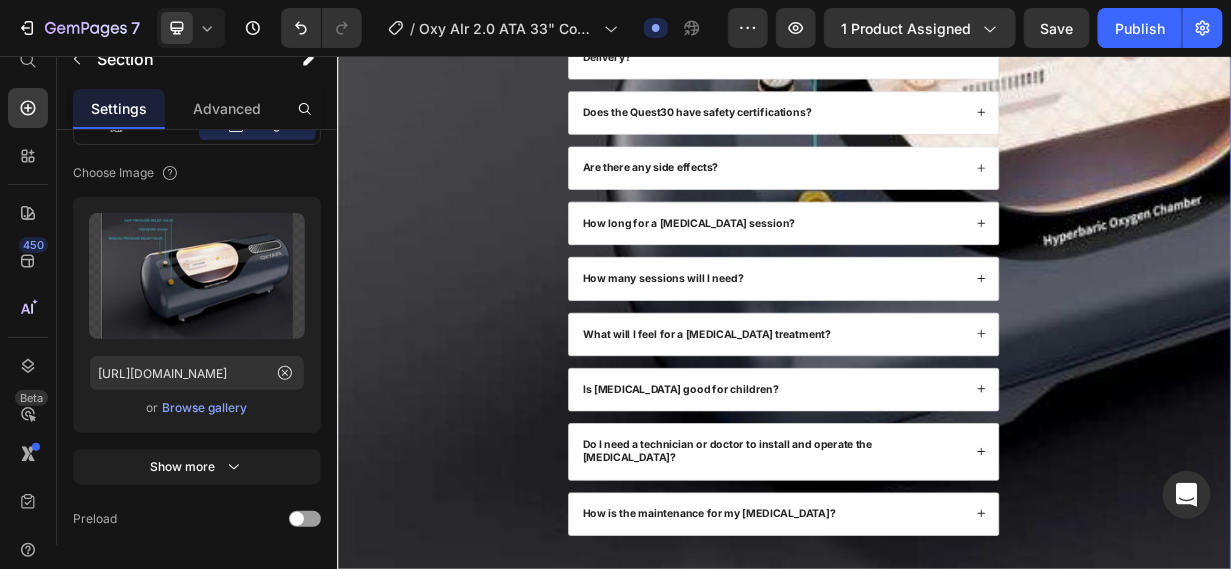 scroll, scrollTop: 56, scrollLeft: 0, axis: vertical 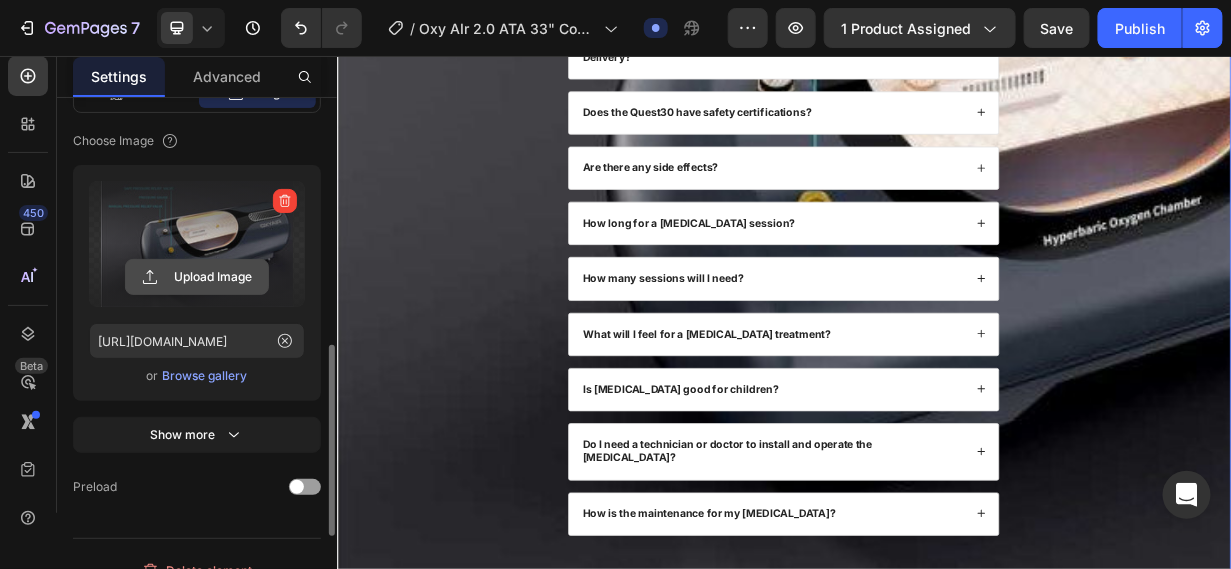 click 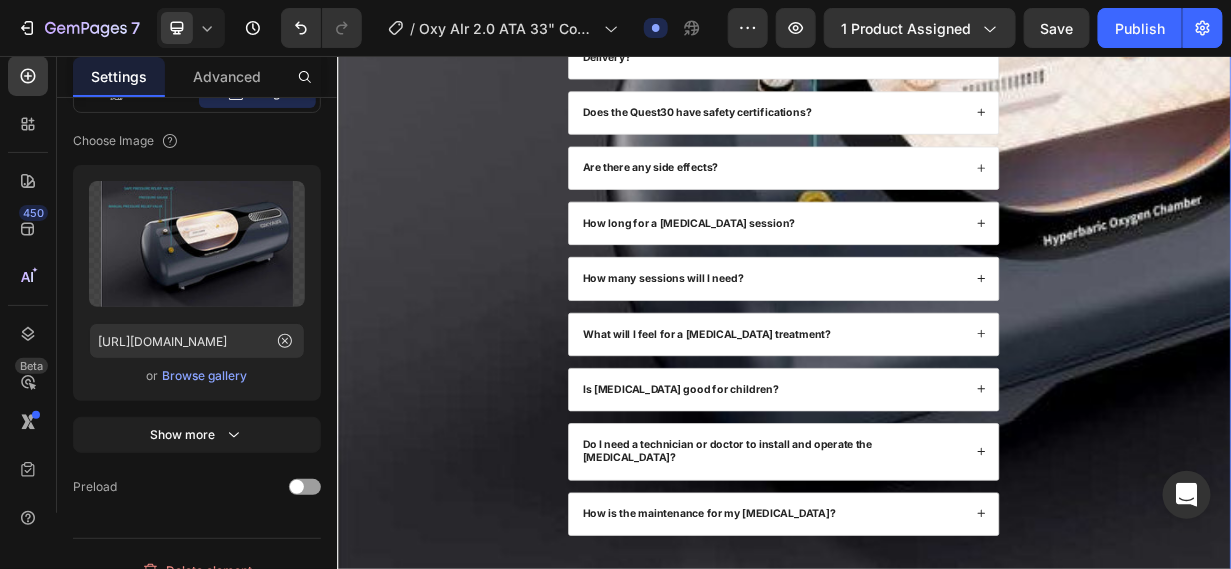 scroll, scrollTop: 6598, scrollLeft: 0, axis: vertical 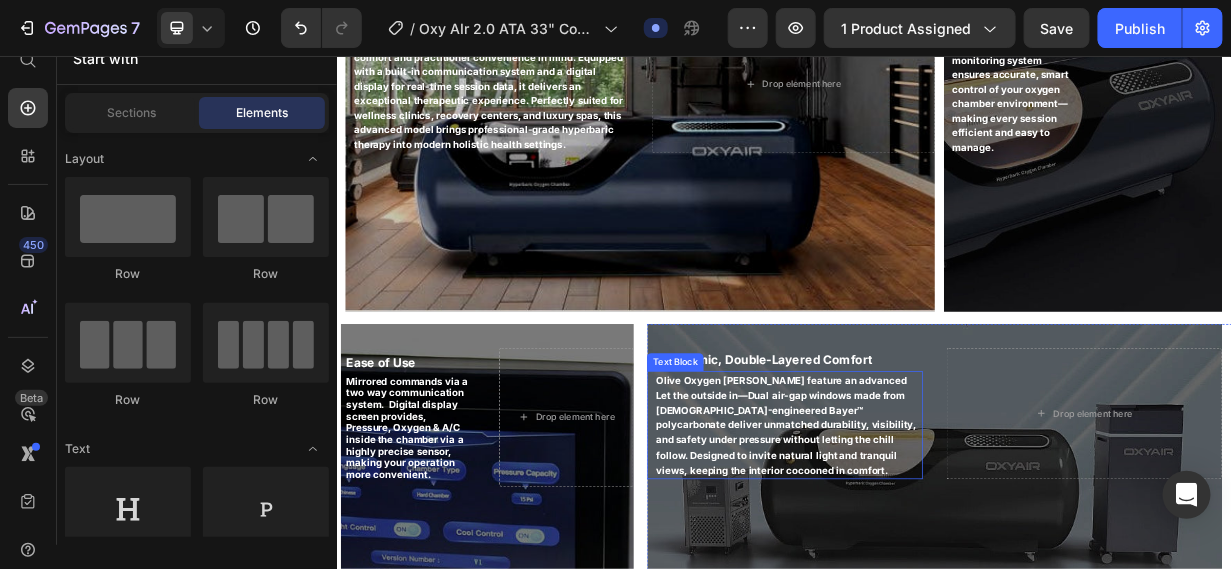 click on "Olive Oxygen Chambers feature an advanced Let the outside in—Dual air-gap windows made from German-engineered Bayer™ polycarbonate deliver unmatched durability, visibility, and safety under pressure without letting the chill follow. Designed to invite natural light and tranquil views, keeping the interior cocooned in comfort." at bounding box center (939, 549) 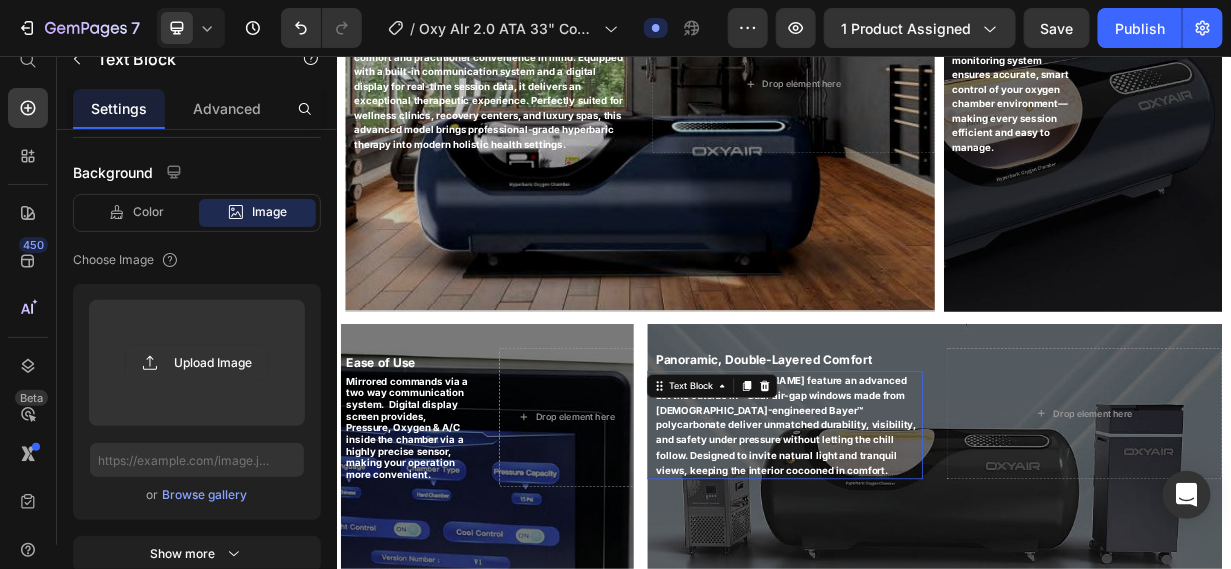 scroll, scrollTop: 56, scrollLeft: 0, axis: vertical 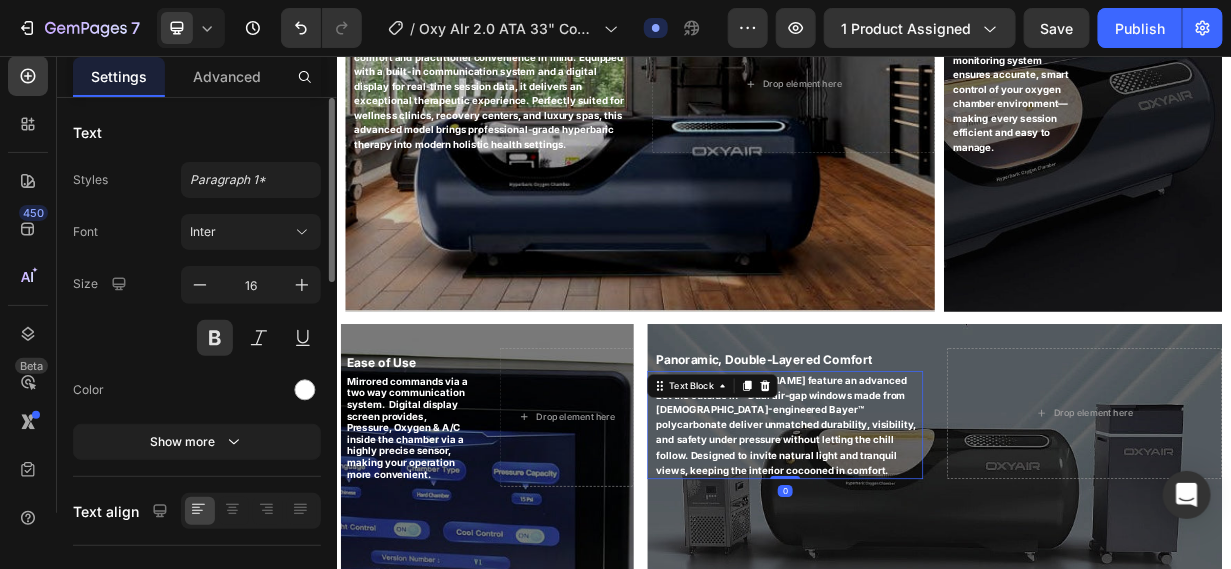 click on "Olive Oxygen Chambers feature an advanced Let the outside in—Dual air-gap windows made from German-engineered Bayer™ polycarbonate deliver unmatched durability, visibility, and safety under pressure without letting the chill follow. Designed to invite natural light and tranquil views, keeping the interior cocooned in comfort." at bounding box center [939, 549] 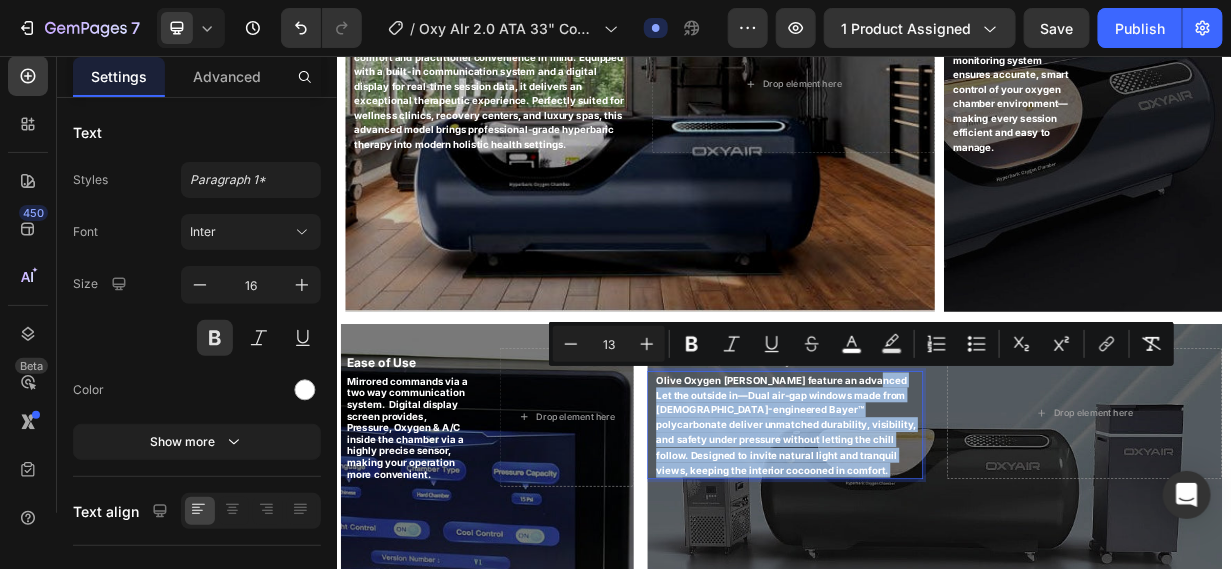 drag, startPoint x: 1051, startPoint y: 481, endPoint x: 1041, endPoint y: 594, distance: 113.44161 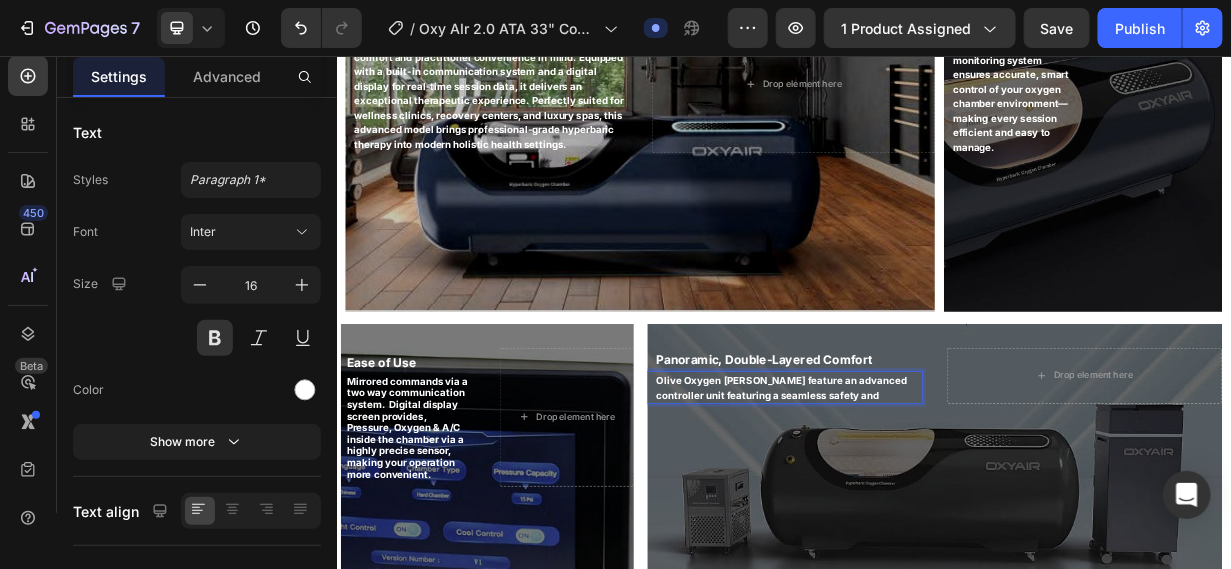 click on "Olive Oxygen Chambers feature an advanced controller unit featuring a seamless safety and" at bounding box center [933, 499] 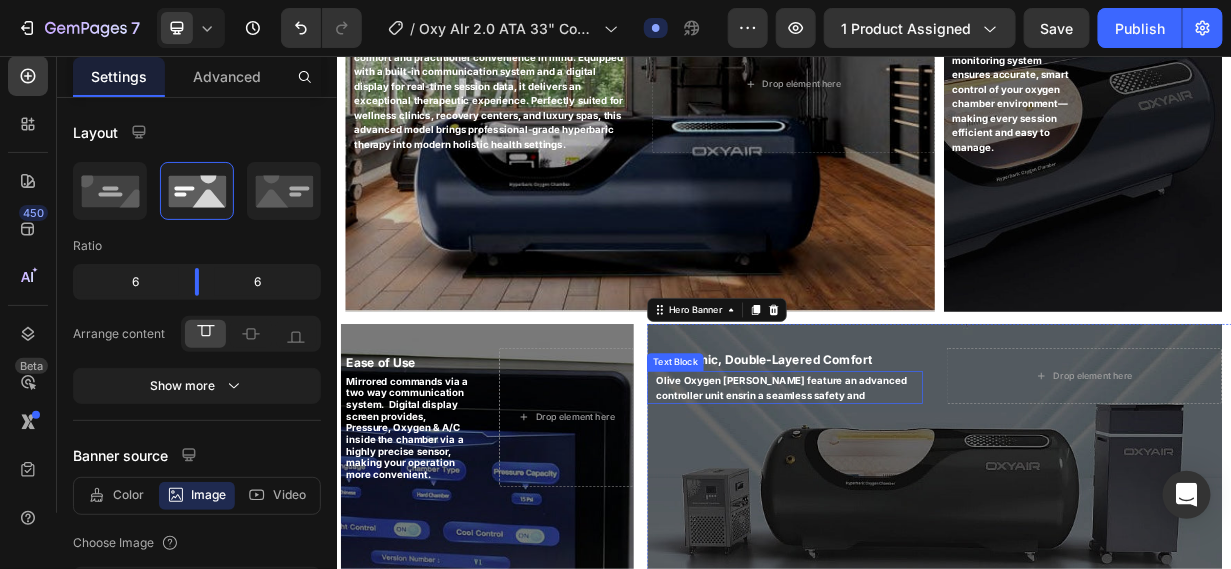 click on "Olive Oxygen Chambers feature an advanced controller unit ensrin a seamless safety and" at bounding box center [933, 499] 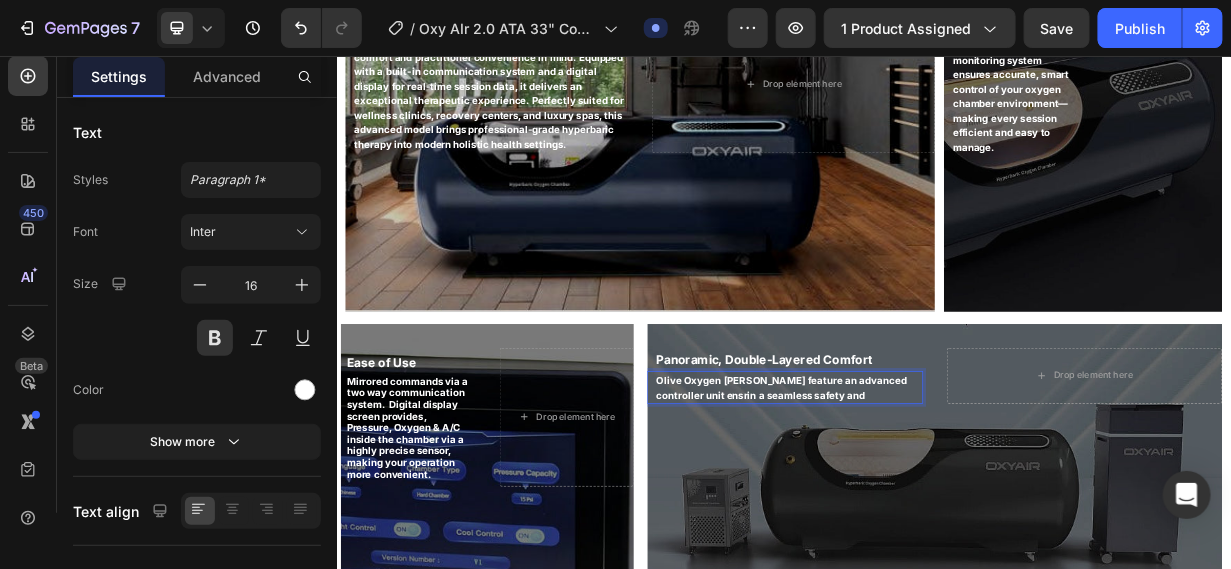 click on "Olive Oxygen Chambers feature an advanced controller unit ensrin a seamless safety and" at bounding box center (933, 499) 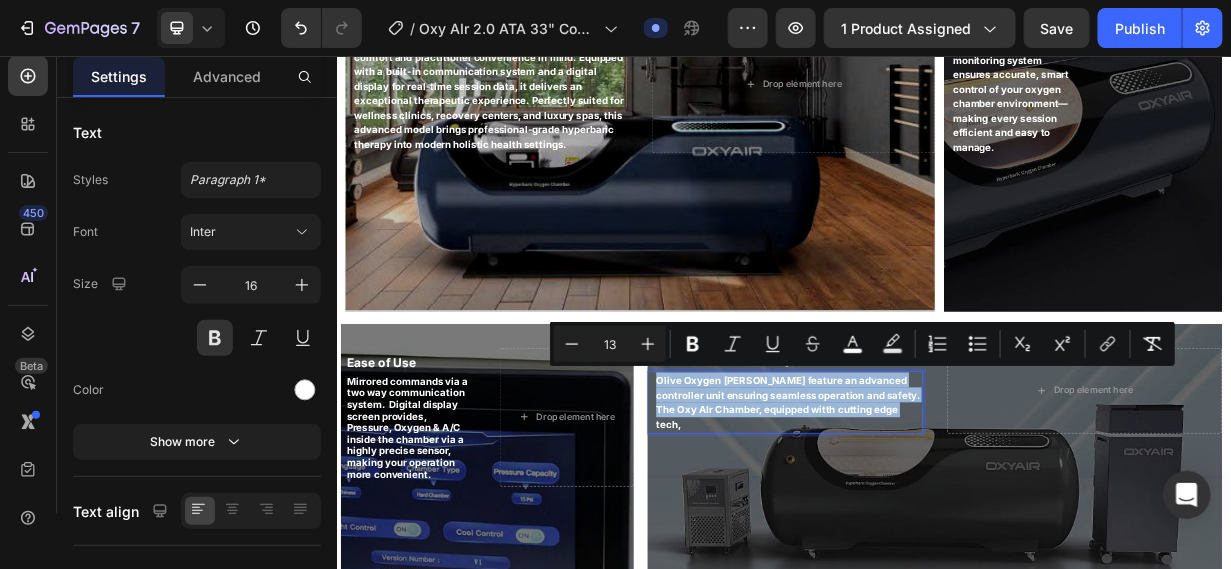 click on "Olive Oxygen Chambers feature an advanced controller unit ensuring seamless operation and safety. The Oxy AIr Chamber, equipped witth cutting edge tech," at bounding box center (941, 519) 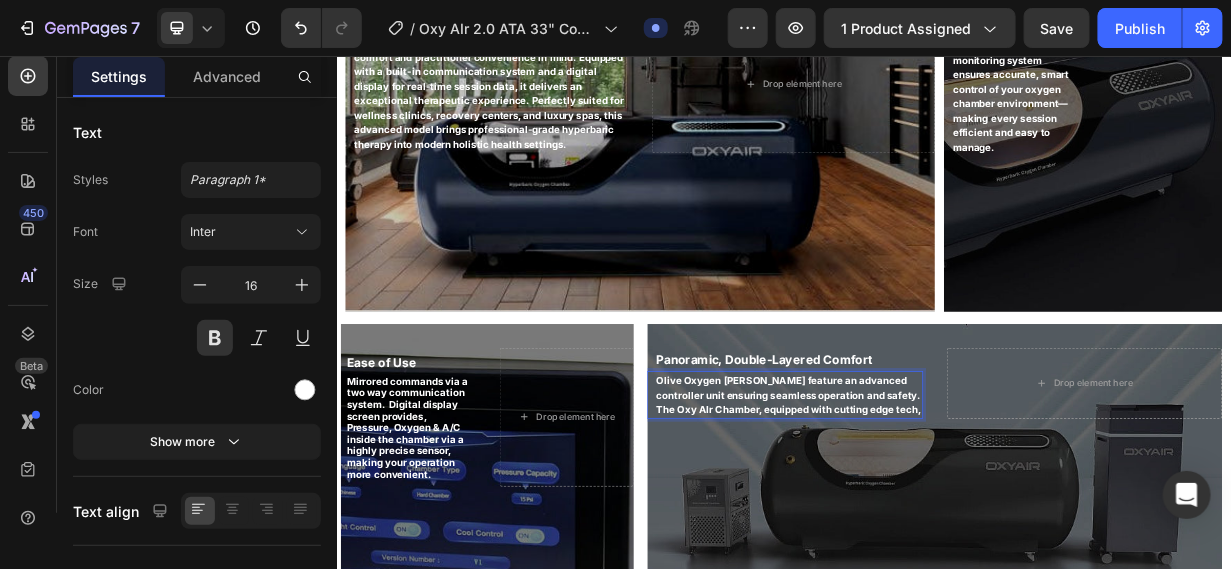 click on "Olive Oxygen Chambers feature an advanced controller unit ensuring seamless operation and safety. The Oxy AIr Chamber, equipped with cutting edge tech," at bounding box center (942, 509) 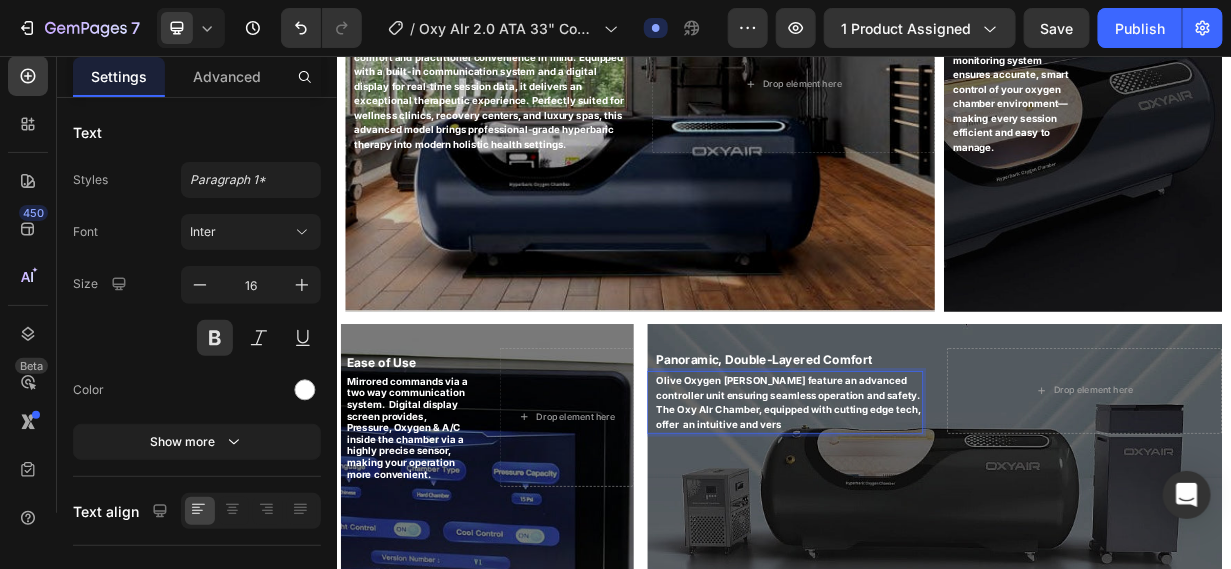 scroll, scrollTop: 18, scrollLeft: 0, axis: vertical 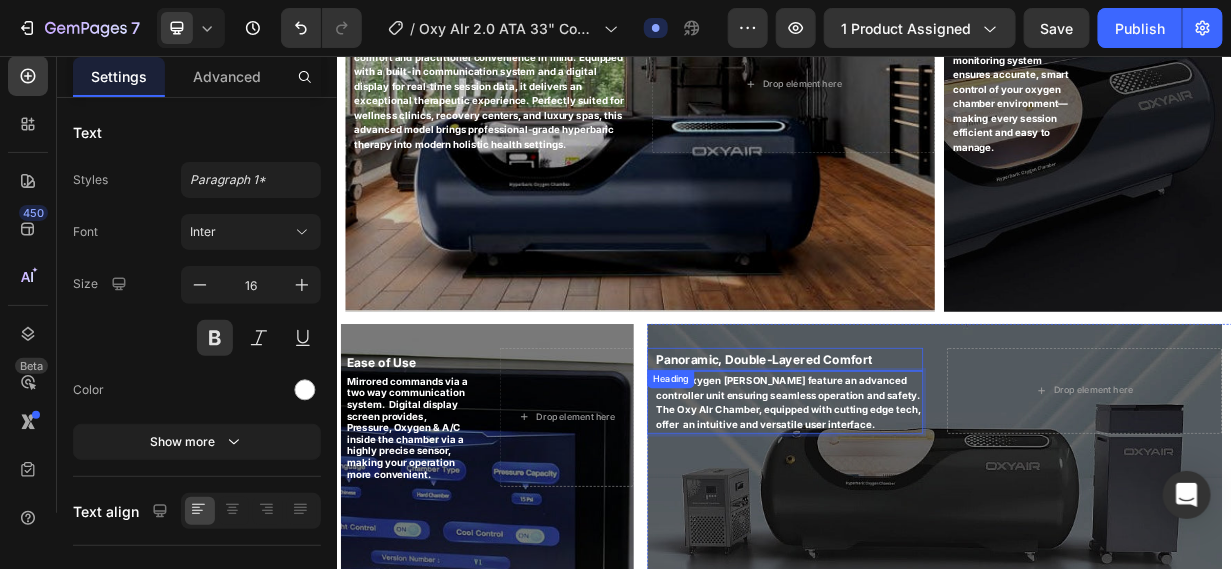 click on "Panoramic, Double-Layered Comfort" at bounding box center (910, 462) 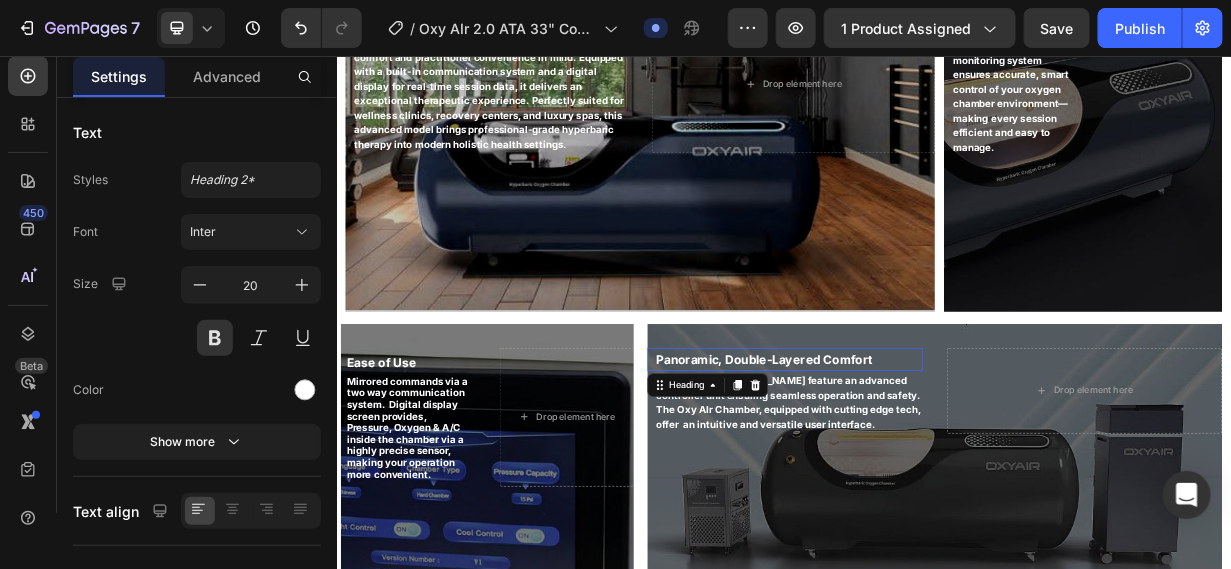 scroll, scrollTop: 0, scrollLeft: 0, axis: both 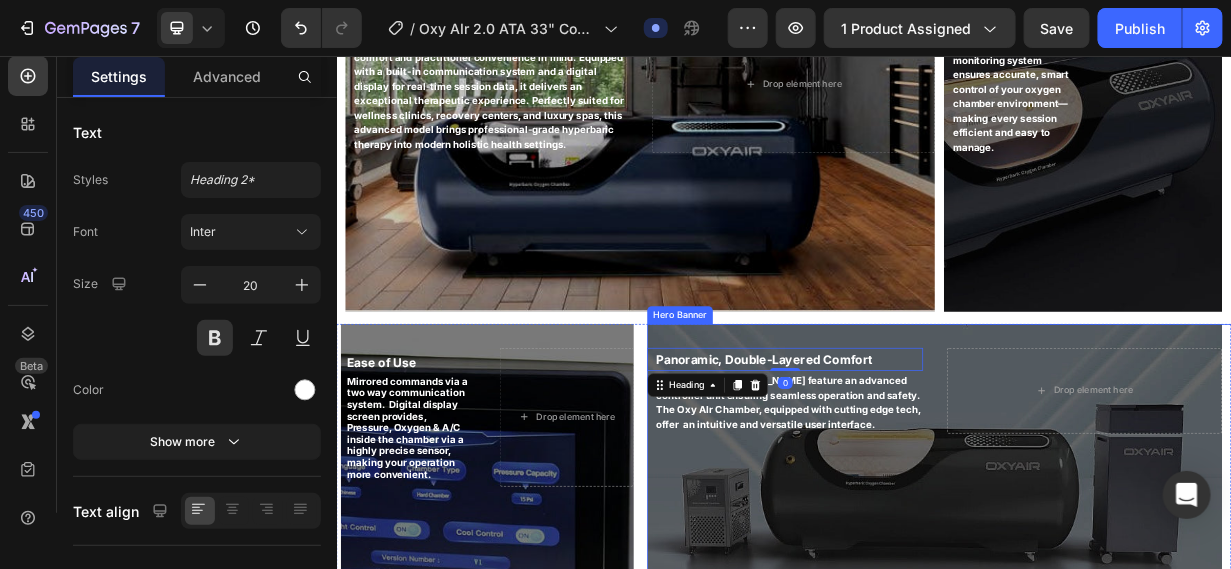 click on "Panoramic, Double-Layered Comfort Heading   0 Olive Oxygen Chambers feature an advanced controller unit ensuring seamless operation and safety. The Oxy AIr Chamber, equipped with cutting edge tech, offer  an intuitive and versatile user interface. Text Block
Drop element here" at bounding box center [1138, 504] 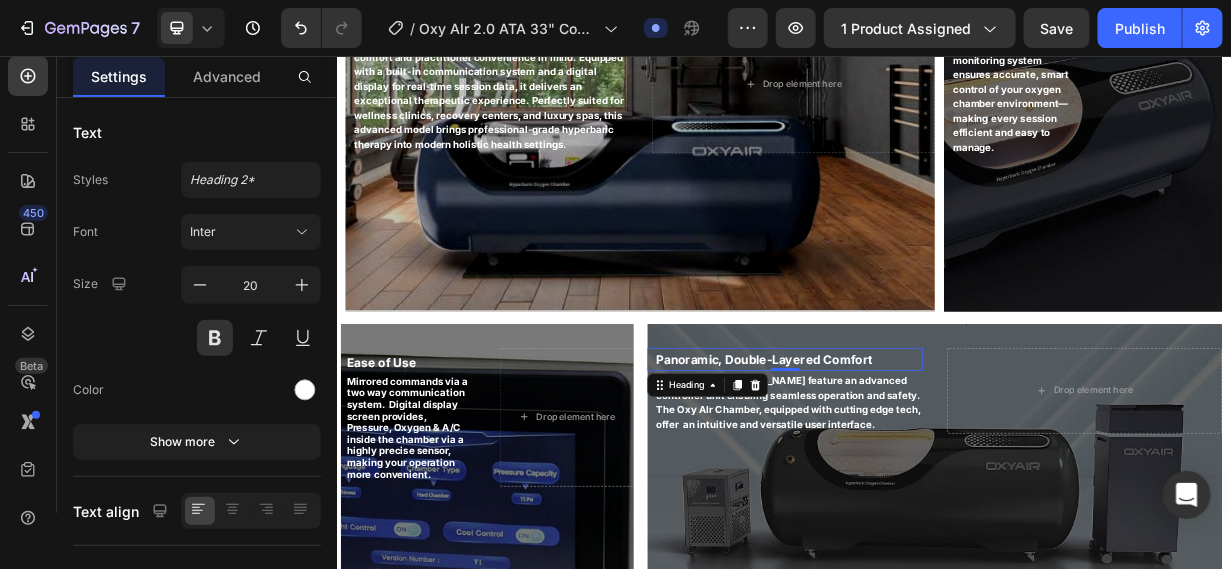 scroll, scrollTop: 24, scrollLeft: 0, axis: vertical 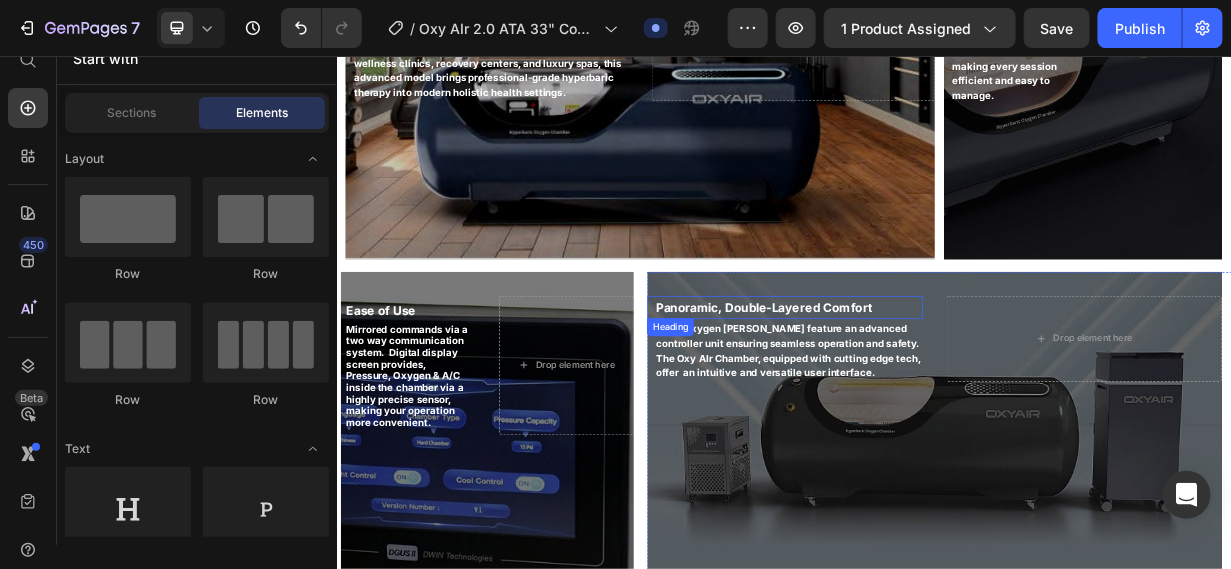click on "Panoramic, Double-Layered Comfort" at bounding box center [910, 392] 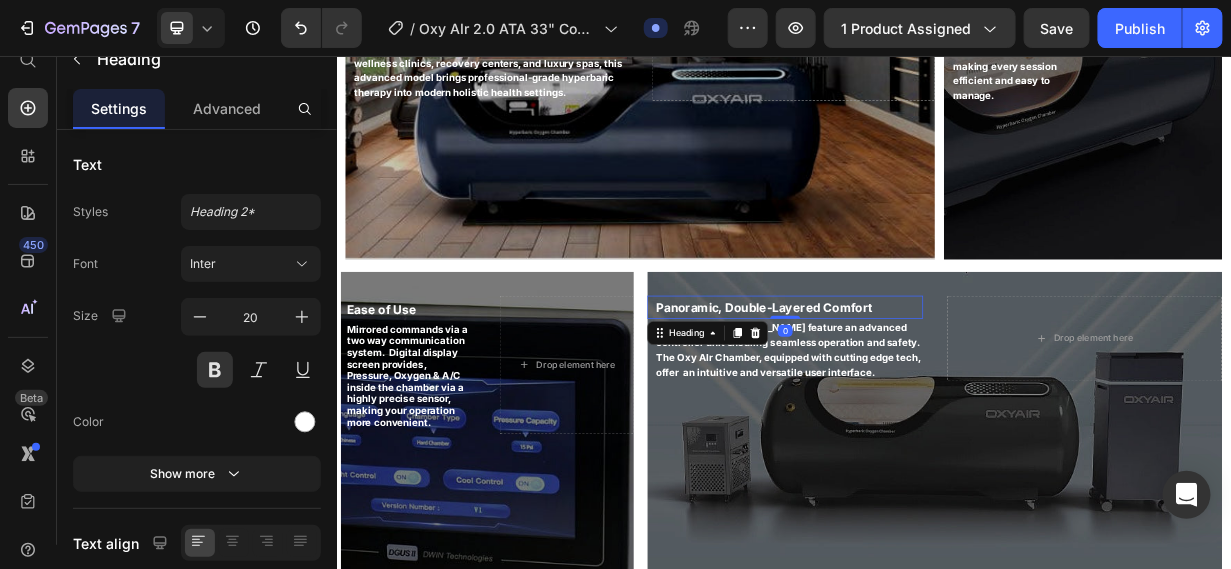 scroll, scrollTop: 56, scrollLeft: 0, axis: vertical 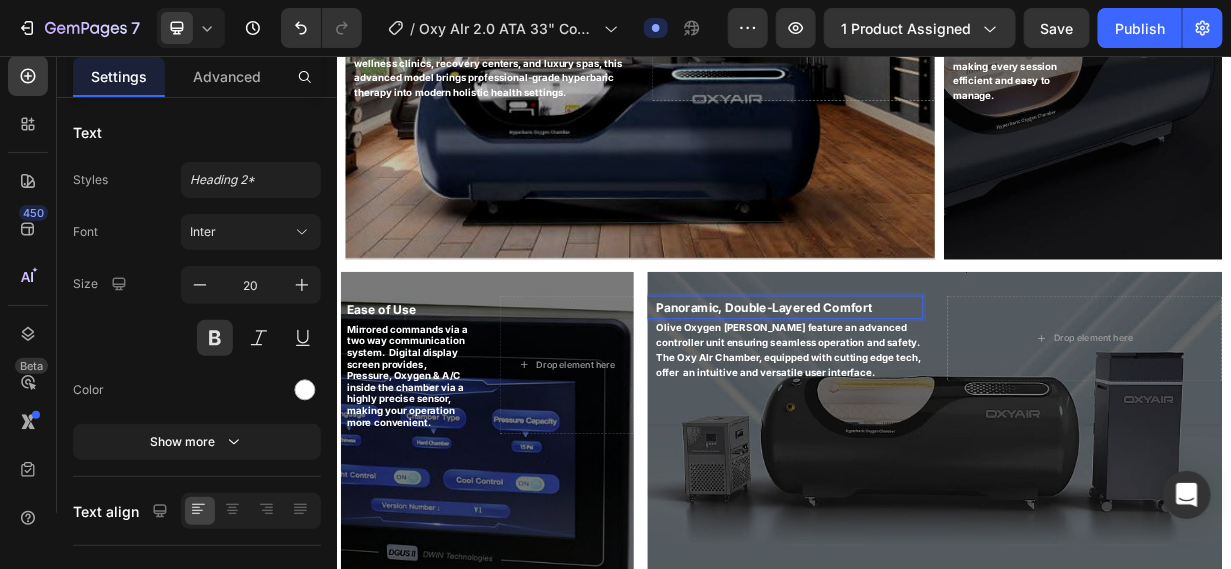 click on "Panoramic, Double-Layered Comfort" at bounding box center (937, 391) 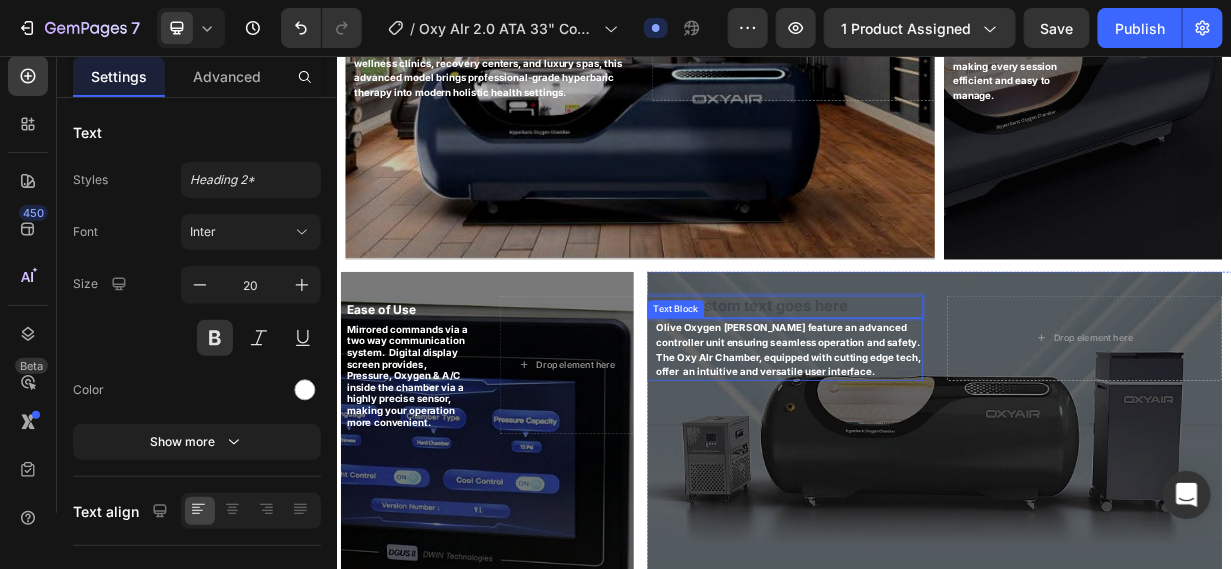 click on "Olive Oxygen Chambers feature an advanced controller unit ensuring seamless operation and safety. The Oxy AIr Chamber, equipped with cutting edge tech, offer  an intuitive and versatile user interface." at bounding box center [942, 448] 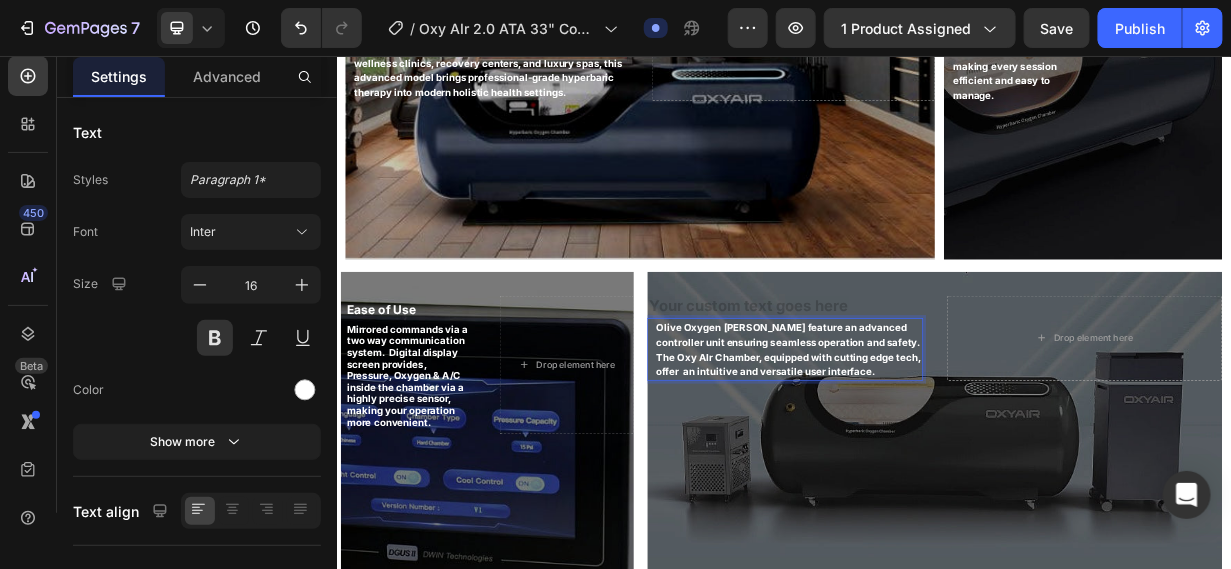 click on "Olive Oxygen Chambers feature an advanced controller unit ensuring seamless operation and safety. The Oxy AIr Chamber, equipped with cutting edge tech, offer  an intuitive and versatile user interface." at bounding box center (942, 448) 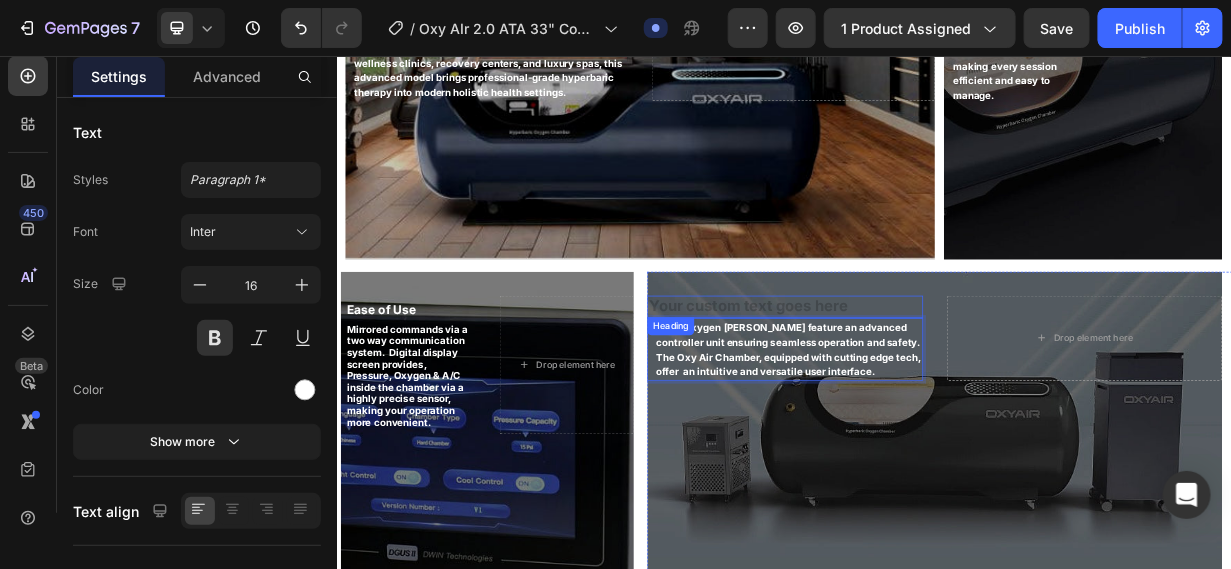 click at bounding box center (937, 391) 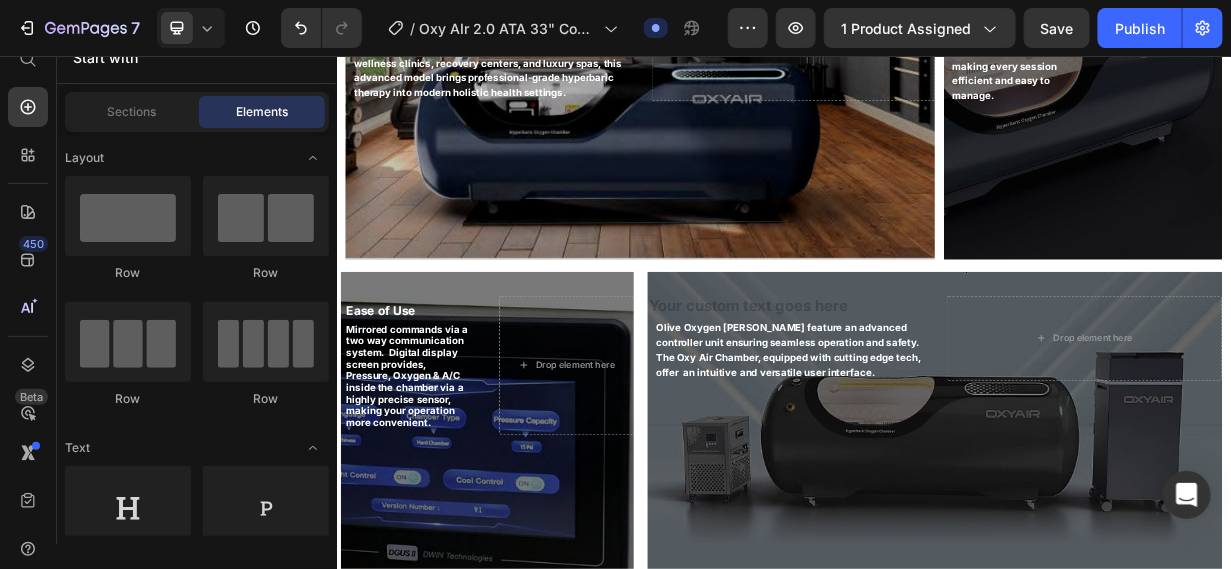 scroll, scrollTop: 24, scrollLeft: 0, axis: vertical 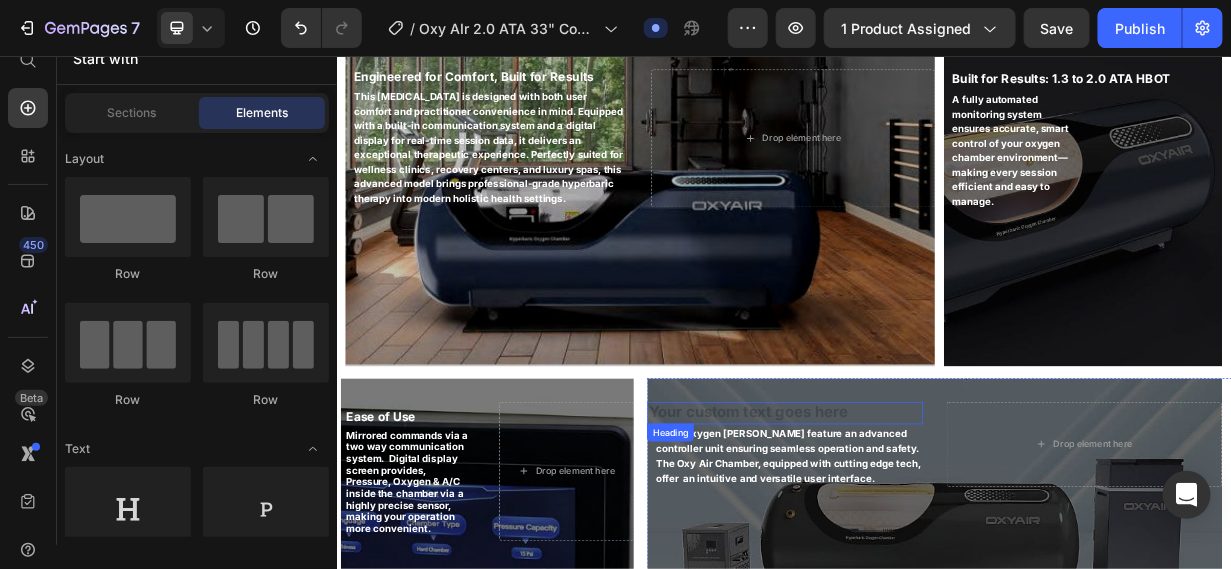 click at bounding box center [937, 534] 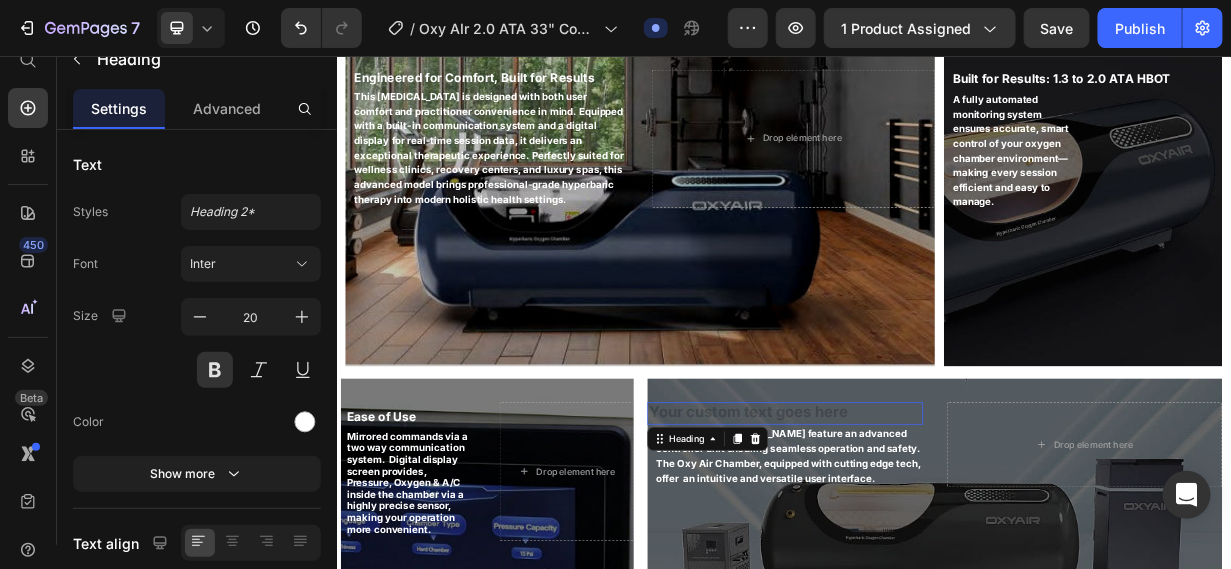 scroll, scrollTop: 56, scrollLeft: 0, axis: vertical 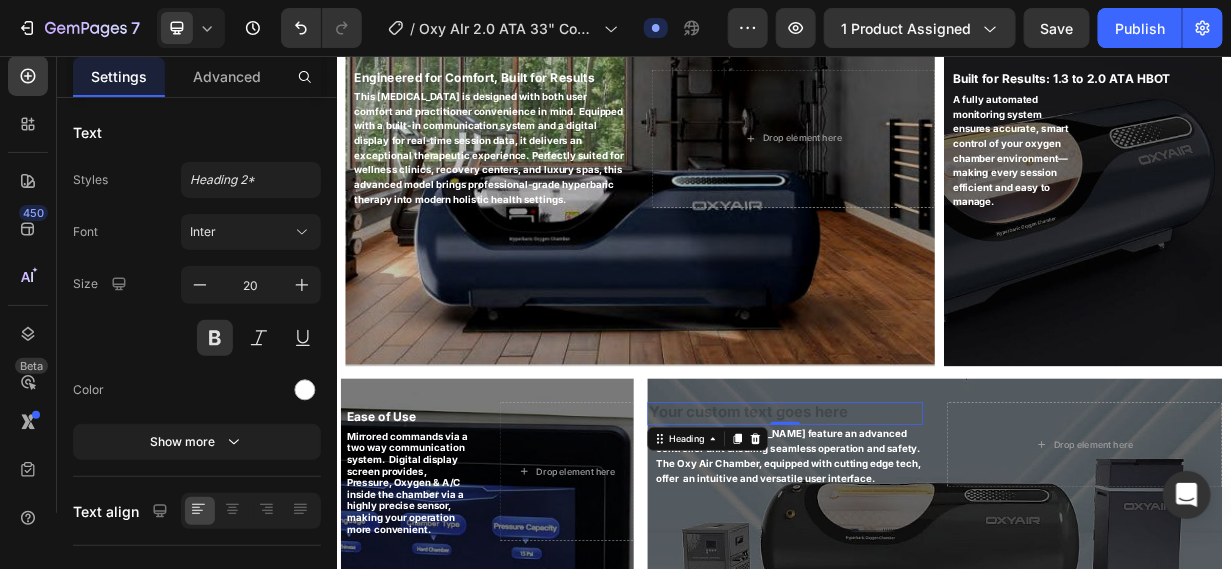 click at bounding box center [937, 534] 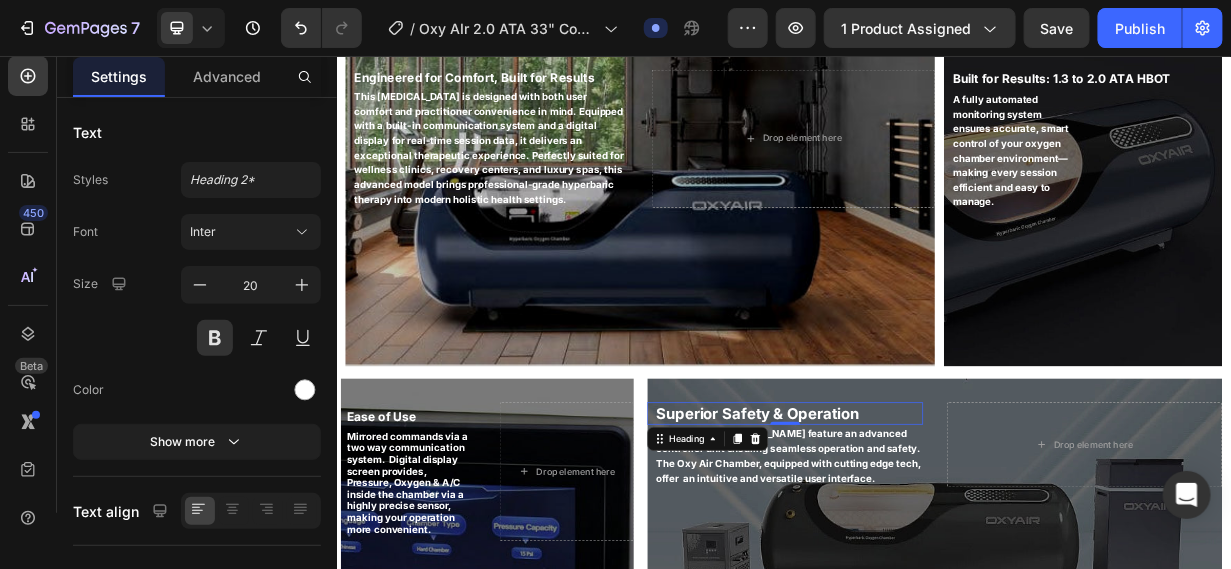 click on "Superior Safety & Operation" at bounding box center [942, 534] 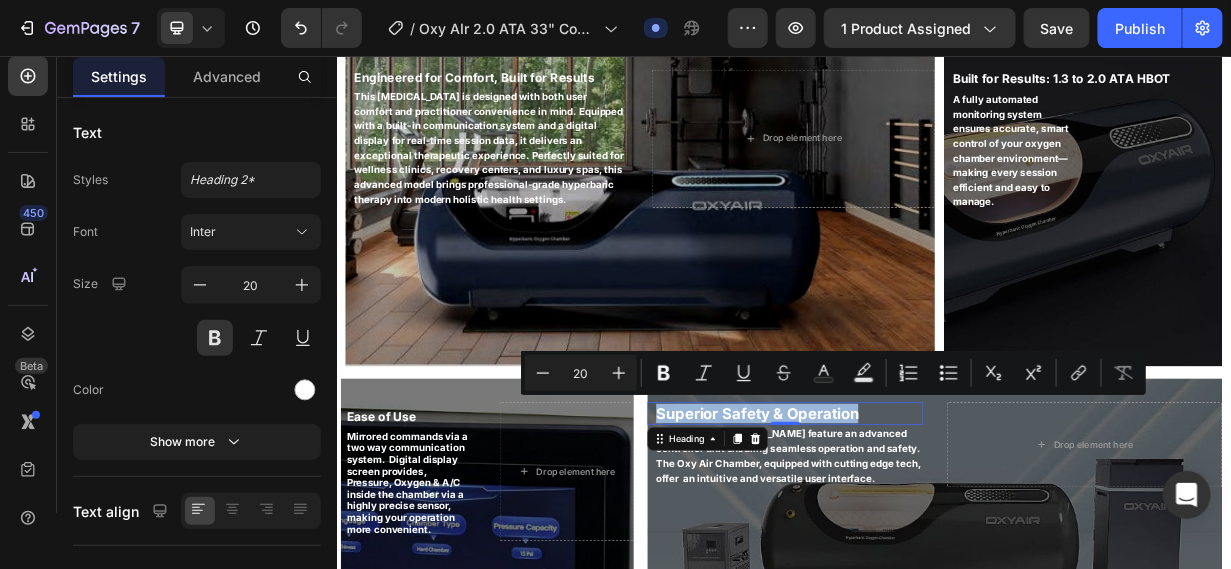 drag, startPoint x: 1053, startPoint y: 523, endPoint x: 763, endPoint y: 517, distance: 290.06207 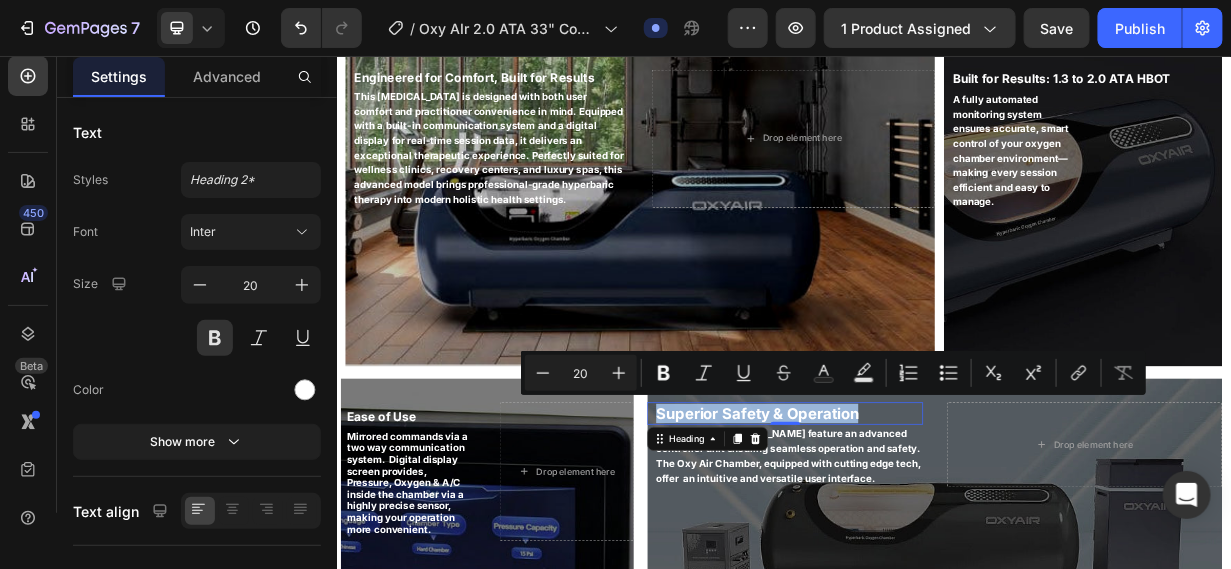 click on "Superior Safety & Operation" at bounding box center (942, 534) 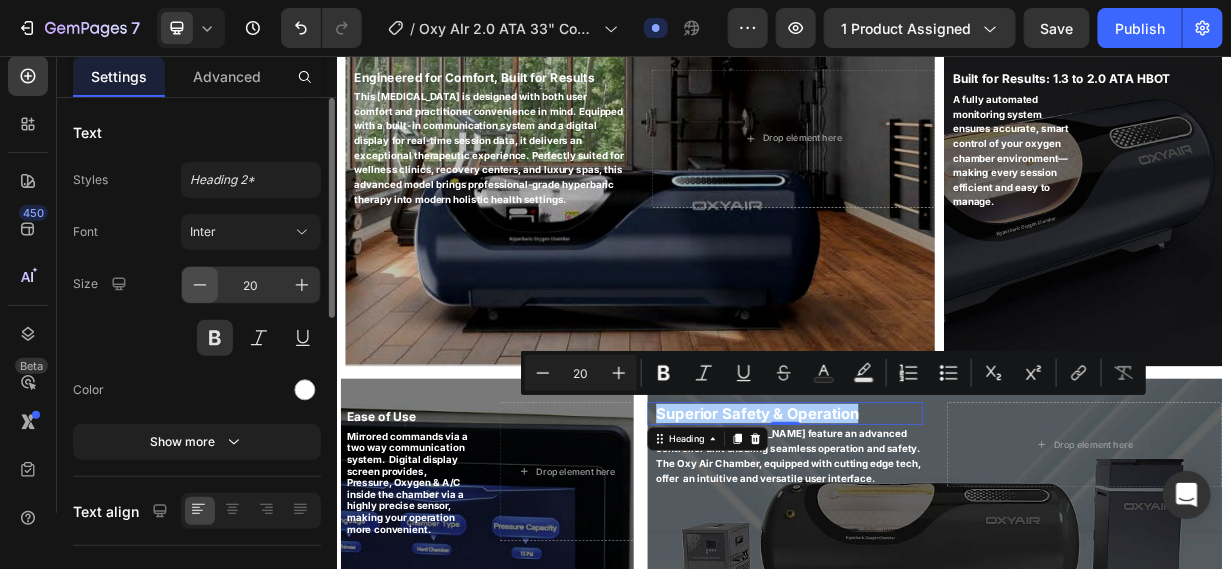 click 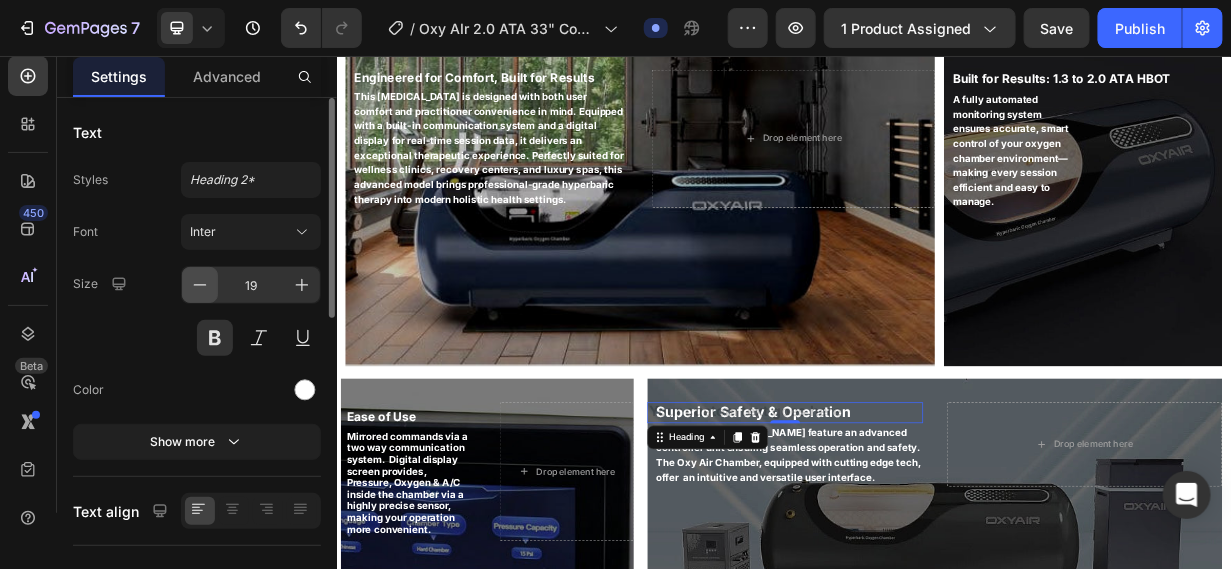 click 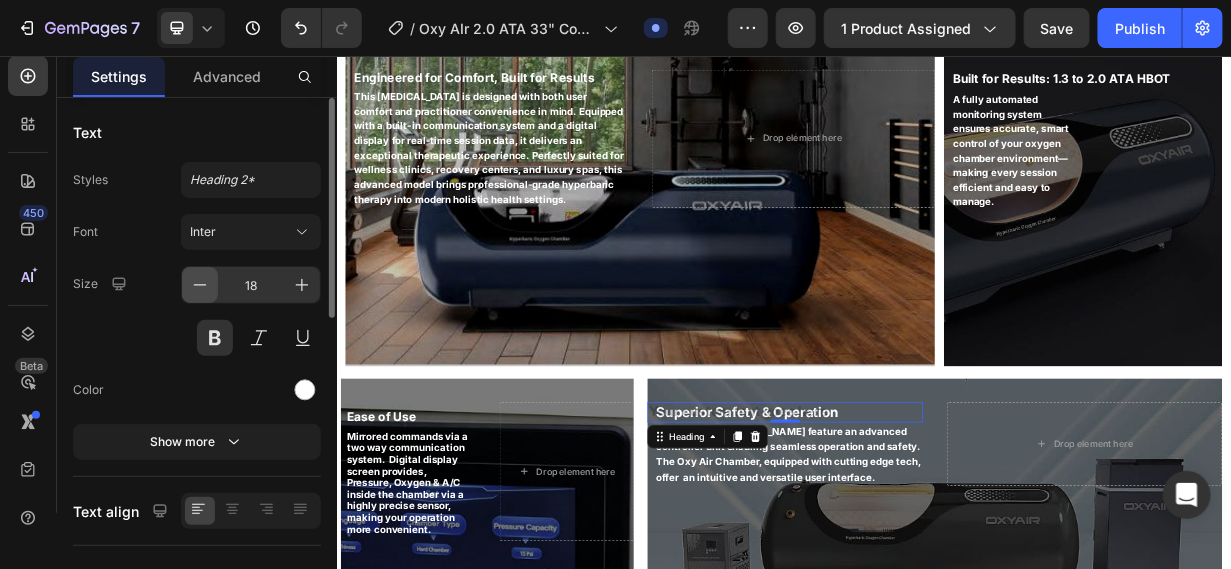 click 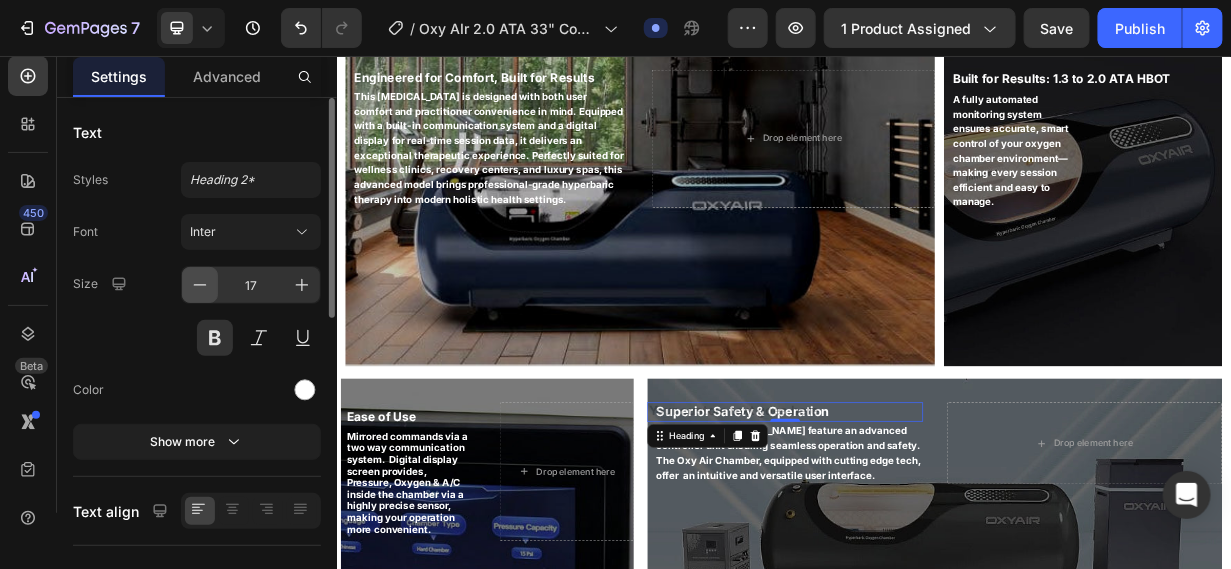 click 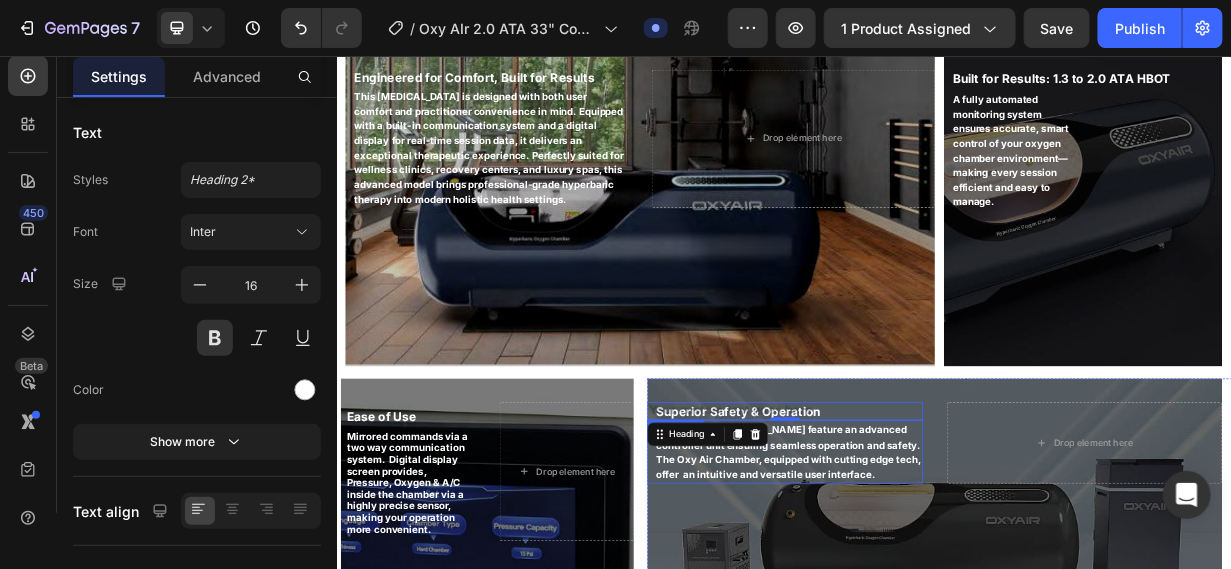 click on "Olive Oxygen [PERSON_NAME] feature an advanced controller unit ensuring seamless operation and safety. The Oxy Air Chamber, equipped with cutting edge tech, offer  an intuitive and versatile user interface." at bounding box center [942, 585] 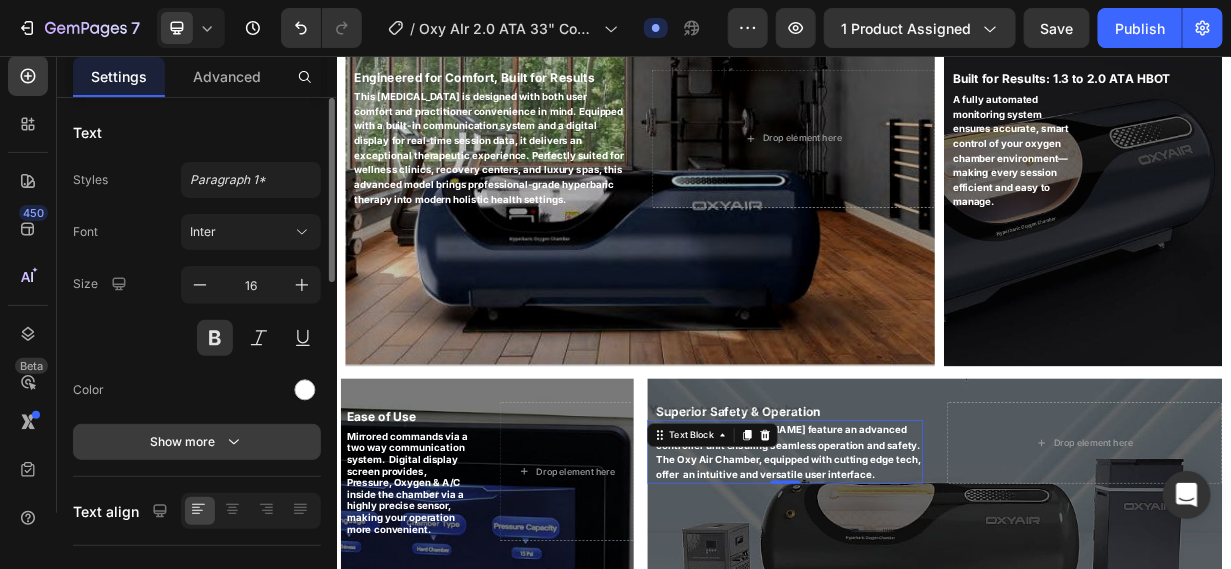 click 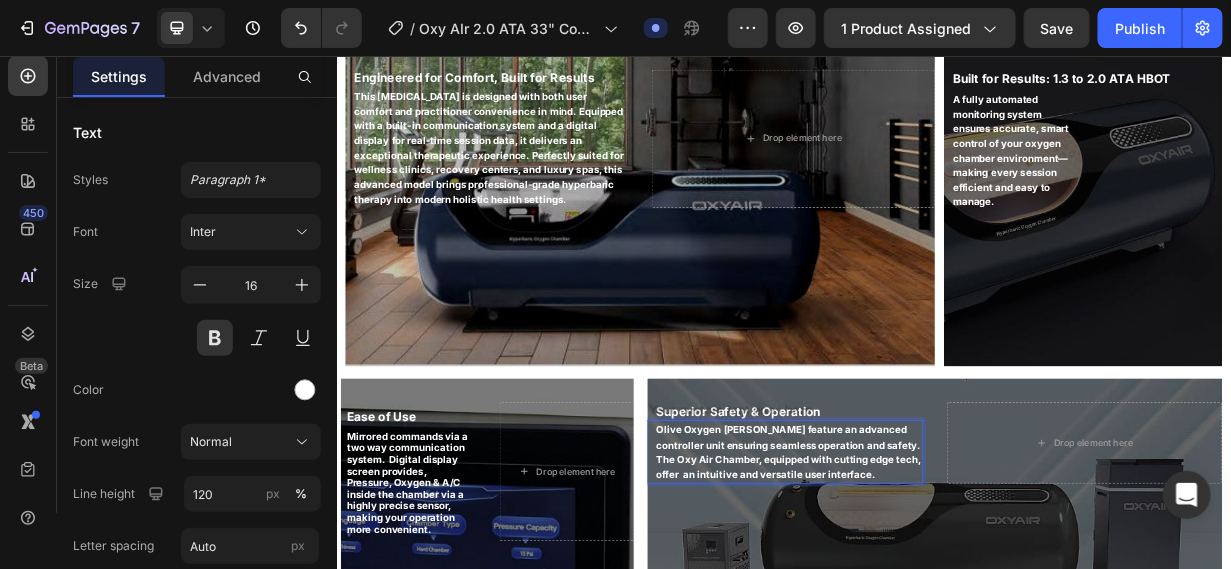 click on "Olive Oxygen [PERSON_NAME] feature an advanced controller unit ensuring seamless operation and safety. The Oxy Air Chamber, equipped with cutting edge tech, offer  an intuitive and versatile user interface." at bounding box center (942, 585) 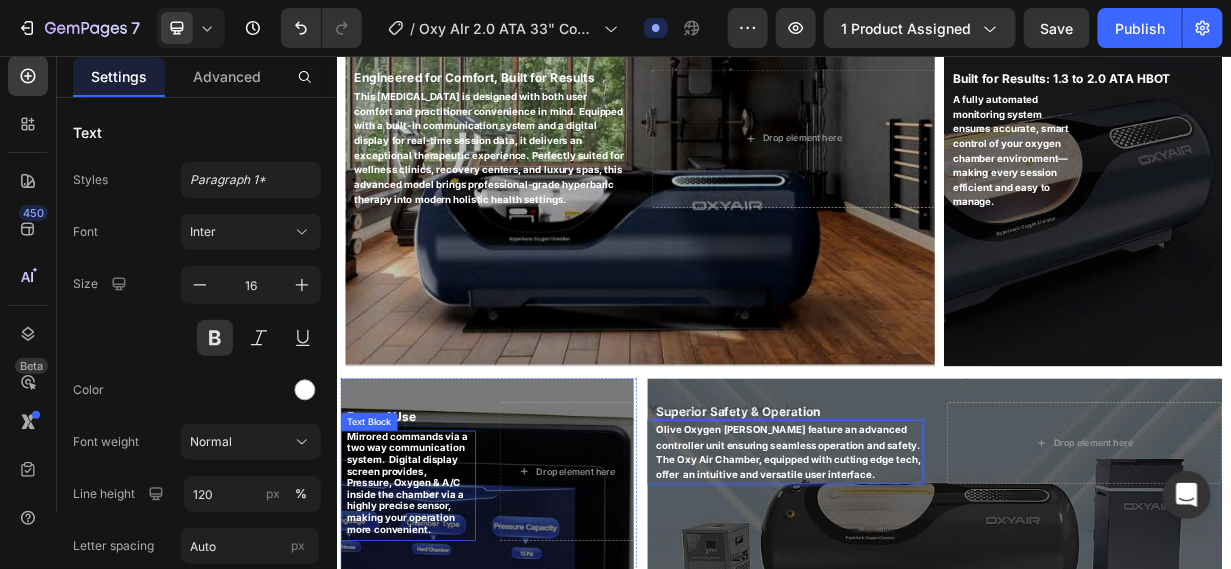 click on "Mirrored commands via a two way communication system.  Digital display screen provides, Pressure, Oxygen & A/C inside the chamber via a highly precise sensor, making your operation more convenient." at bounding box center (432, 627) 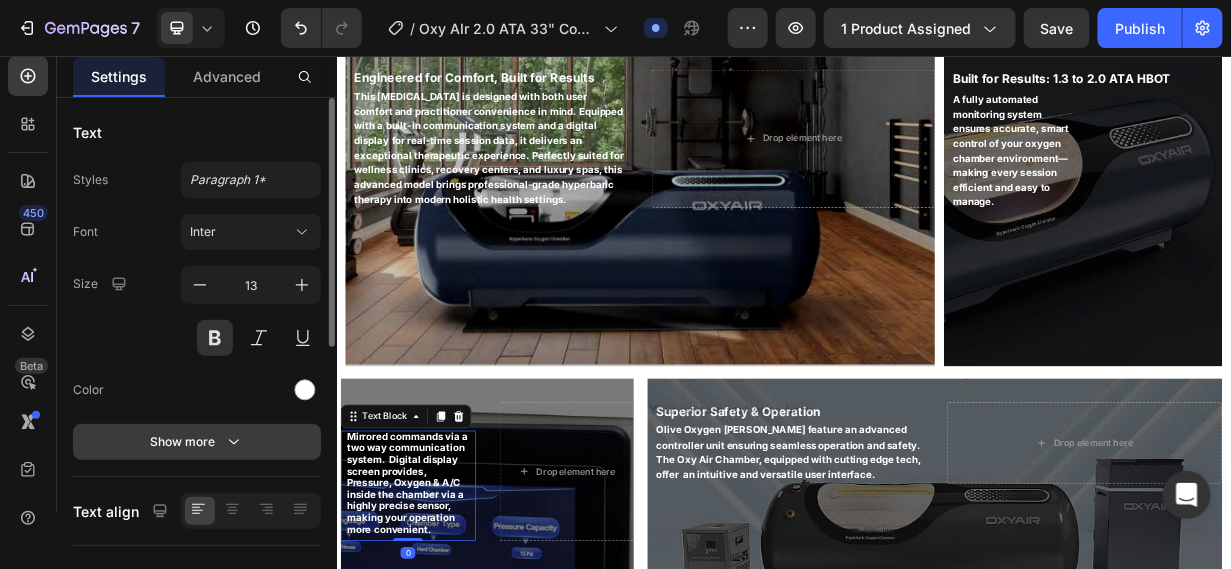 click on "Show more" at bounding box center [197, 442] 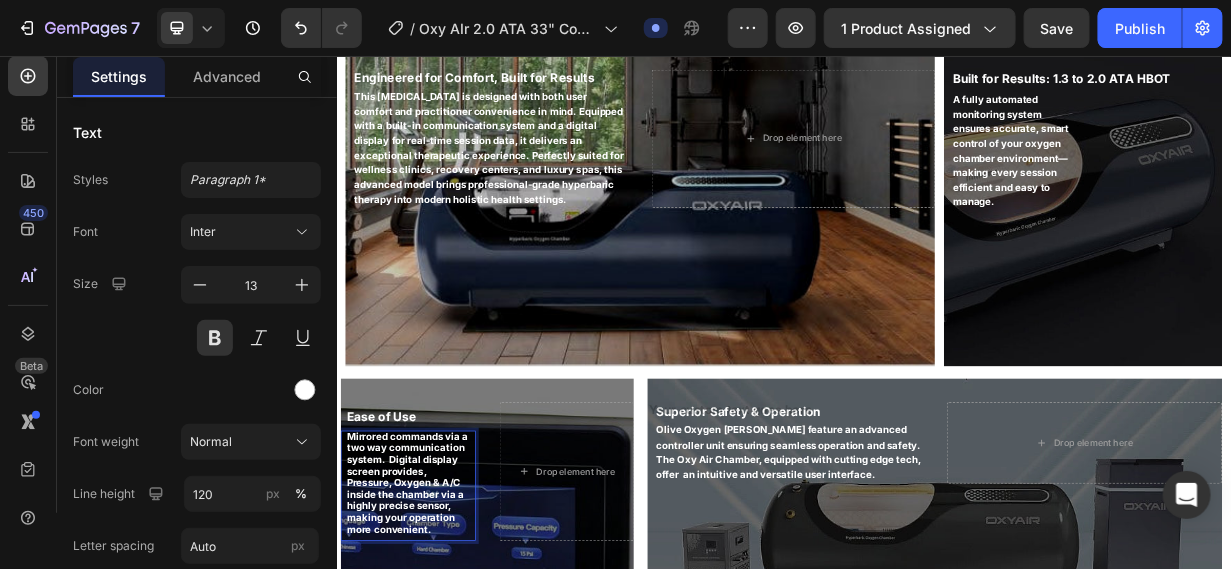 click on "Mirrored commands via a two way communication system.  Digital display screen provides, Pressure, Oxygen & A/C inside the chamber via a highly precise sensor, making your operation more convenient." at bounding box center [432, 627] 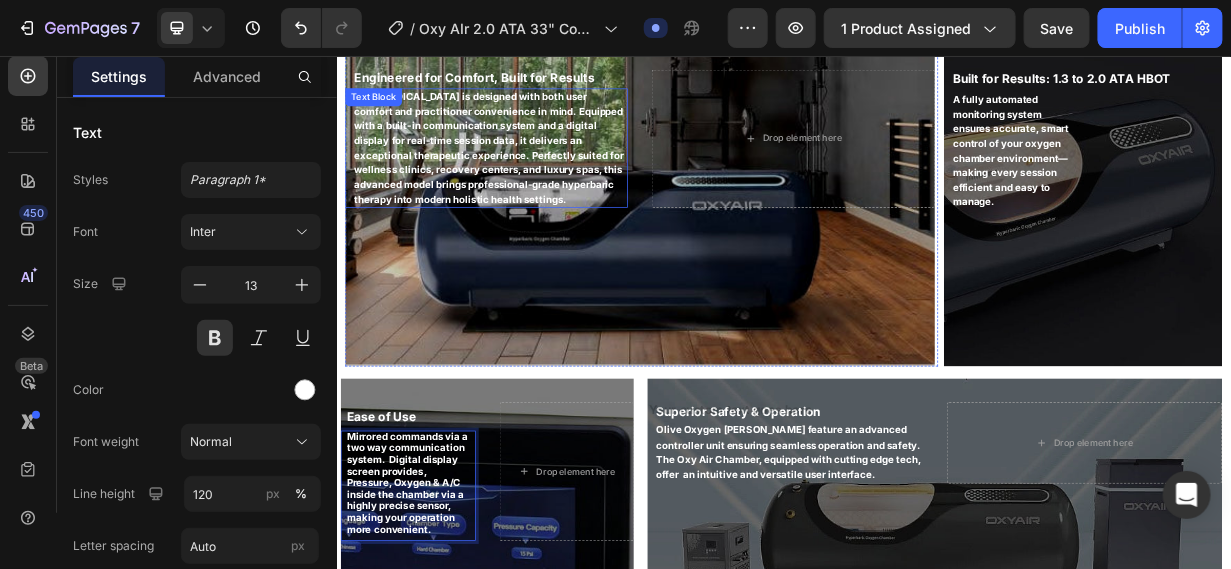 click on "This [MEDICAL_DATA] is designed with both user comfort and practitioner convenience in mind. Equipped with a built-in communication system and a digital display for real-time session data, it delivers an exceptional therapeutic experience. Perfectly suited for wellness clinics, recovery centers, and luxury spas, this advanced model brings professional-grade hyperbaric therapy into modern holistic health settings." at bounding box center (540, 177) 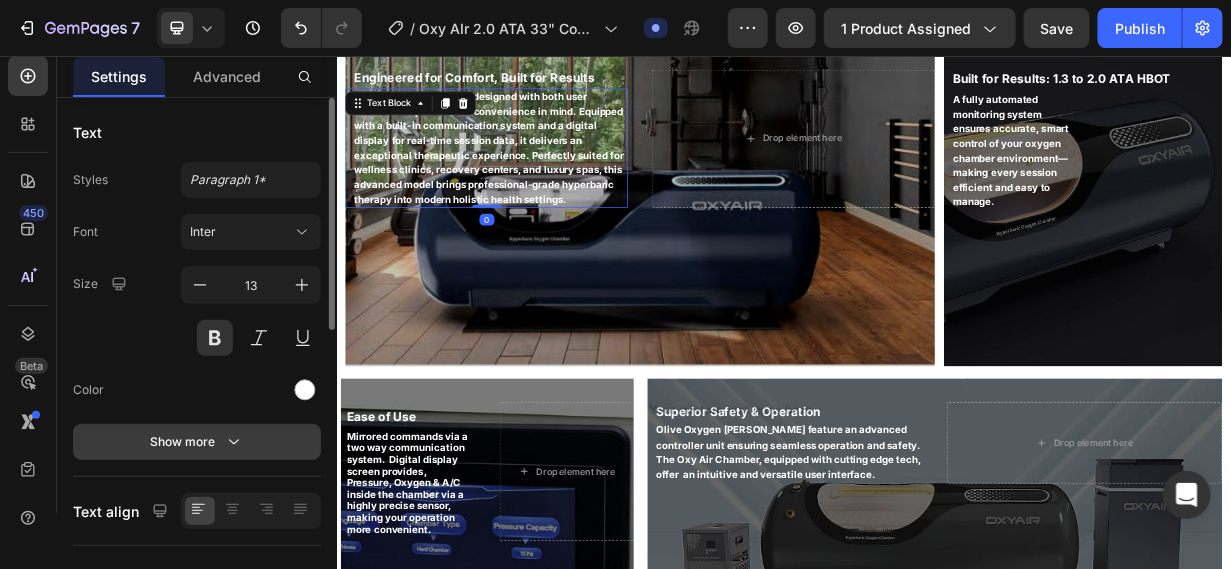 click 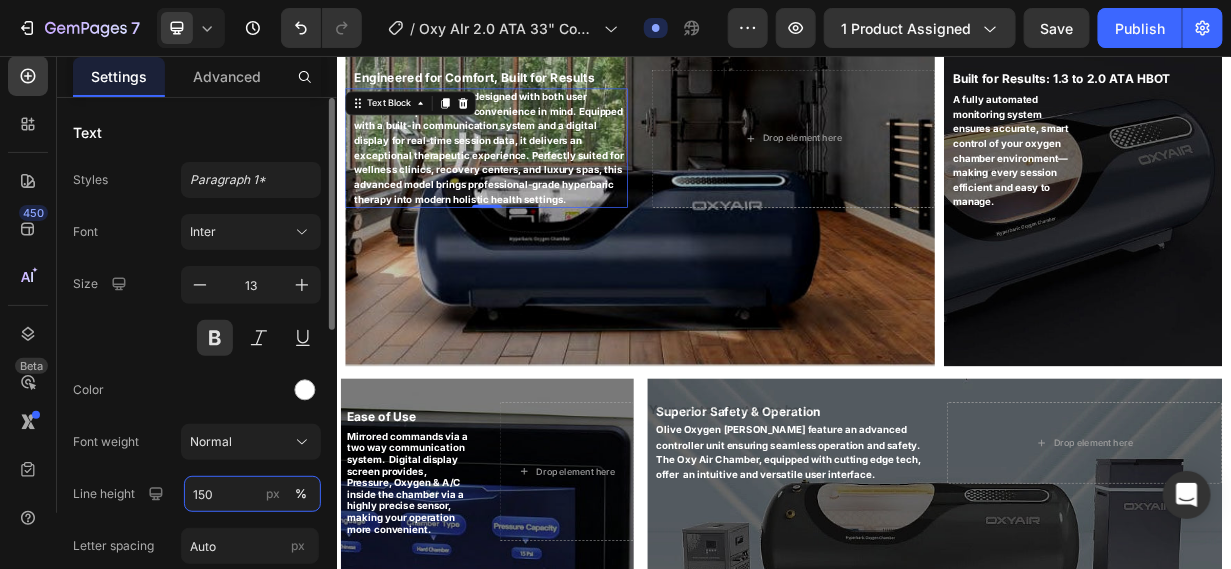 click on "150" at bounding box center (252, 494) 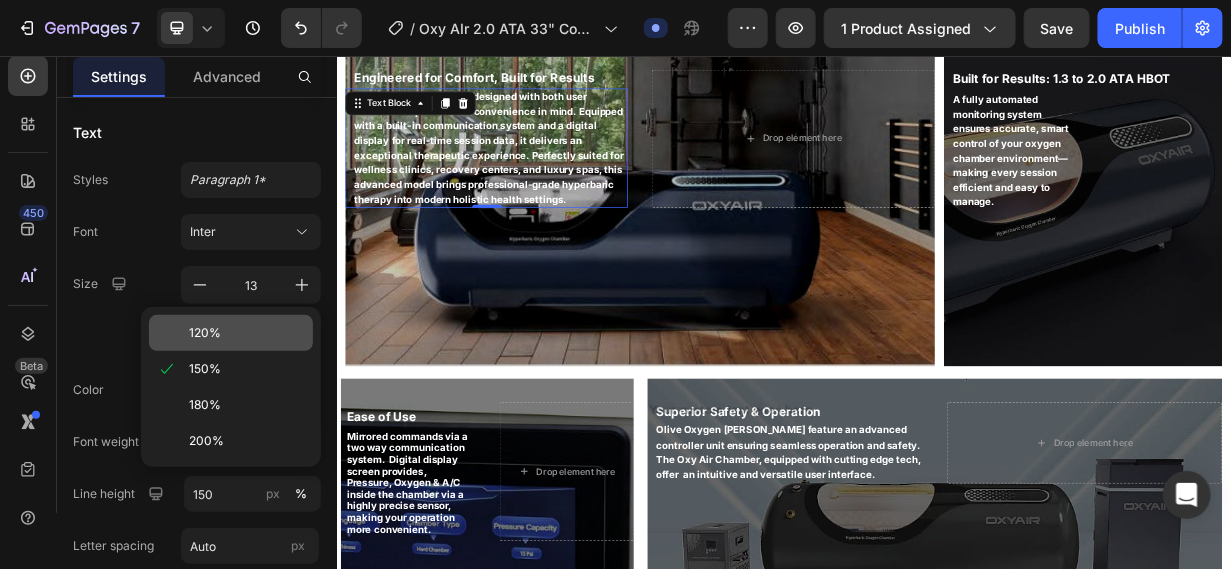 click on "120%" at bounding box center [247, 333] 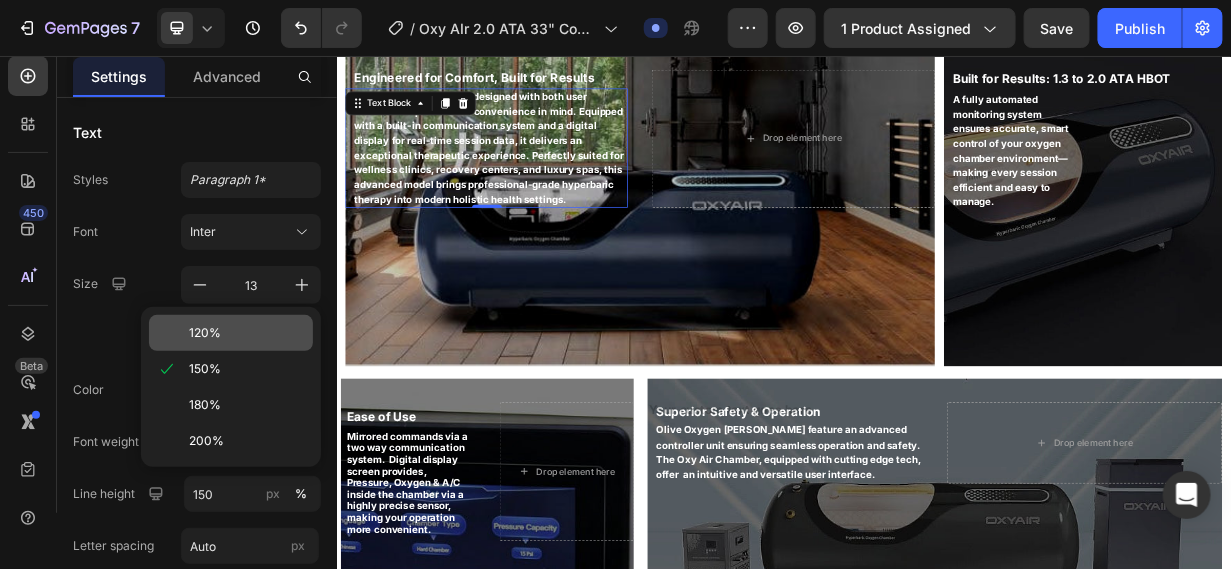type on "120" 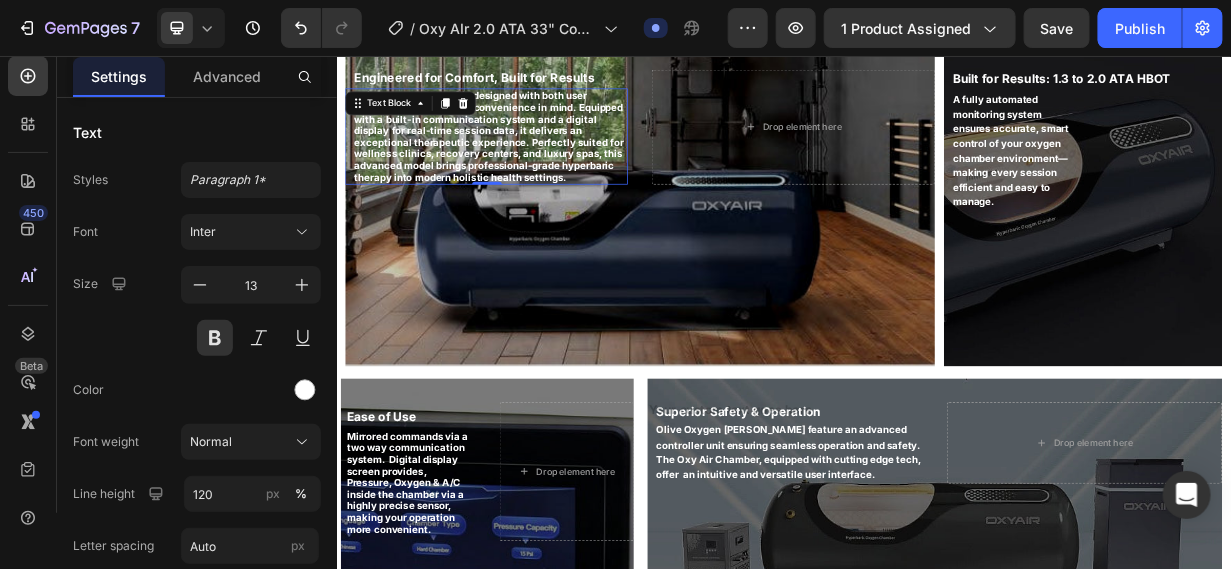 click on "This [MEDICAL_DATA] is designed with both user comfort and practitioner convenience in mind. Equipped with a built-in communication system and a digital display for real-time session data, it delivers an exceptional therapeutic experience. Perfectly suited for wellness clinics, recovery centers, and luxury spas, this advanced model brings professional-grade hyperbaric therapy into modern holistic health settings." at bounding box center (540, 161) 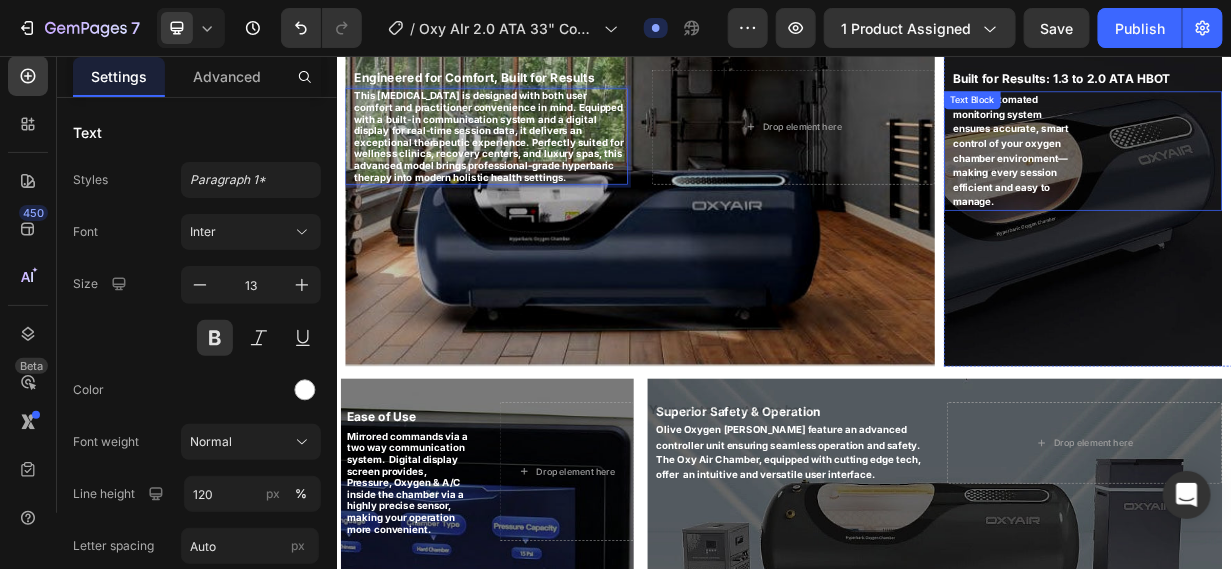 click on "A fully automated monitoring system ensures accurate, smart control of your oxygen chamber environment—making every session efficient and easy to manage." at bounding box center (1249, 182) 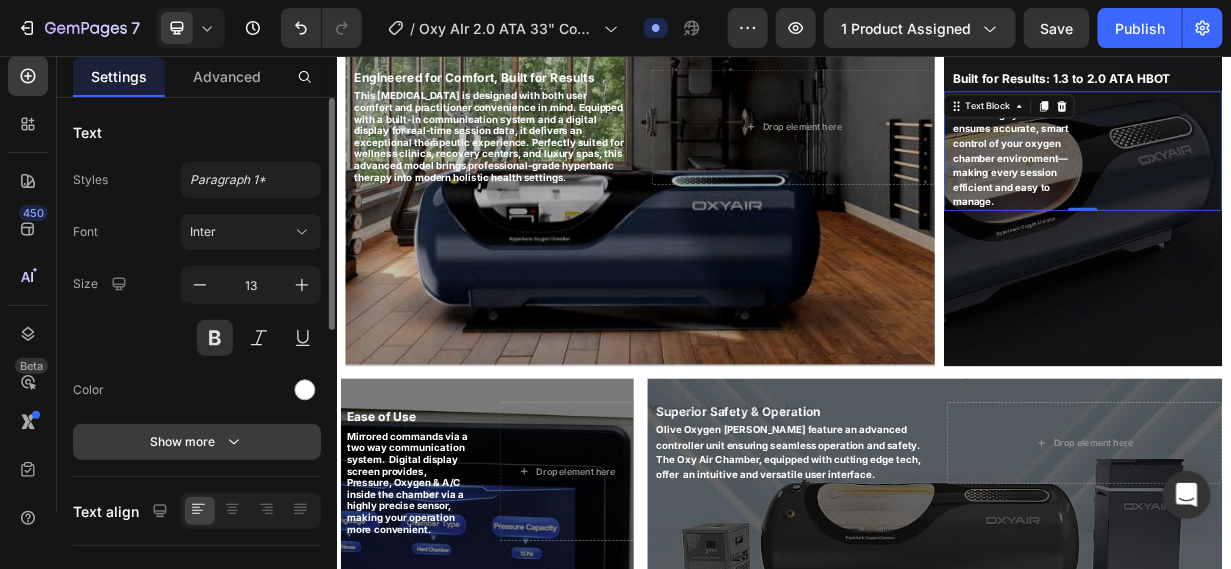 click 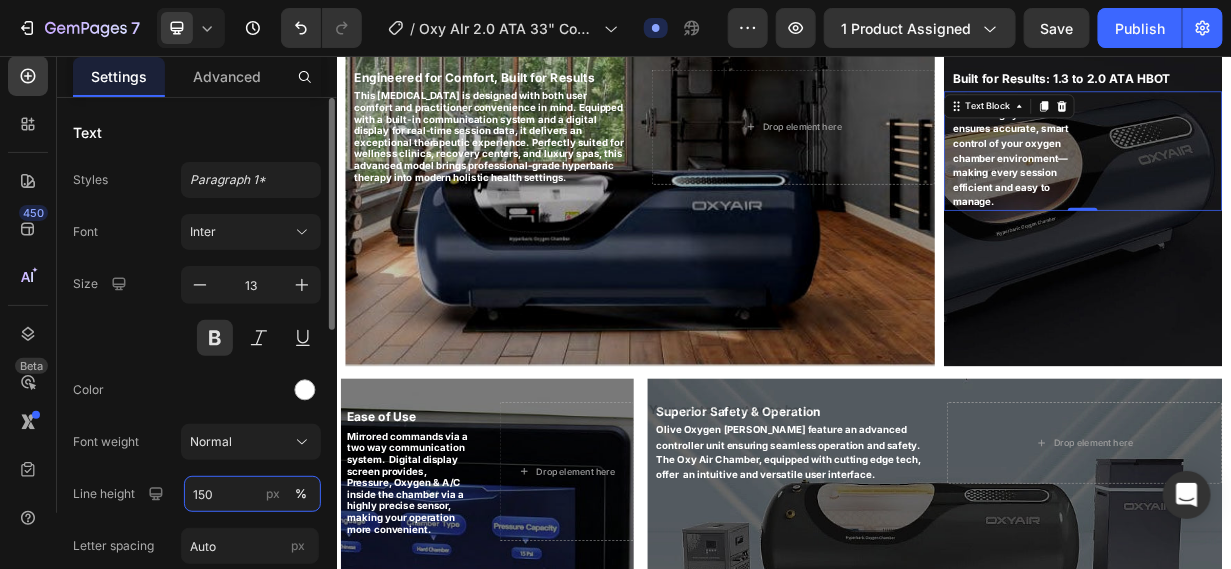 click on "150" at bounding box center (252, 494) 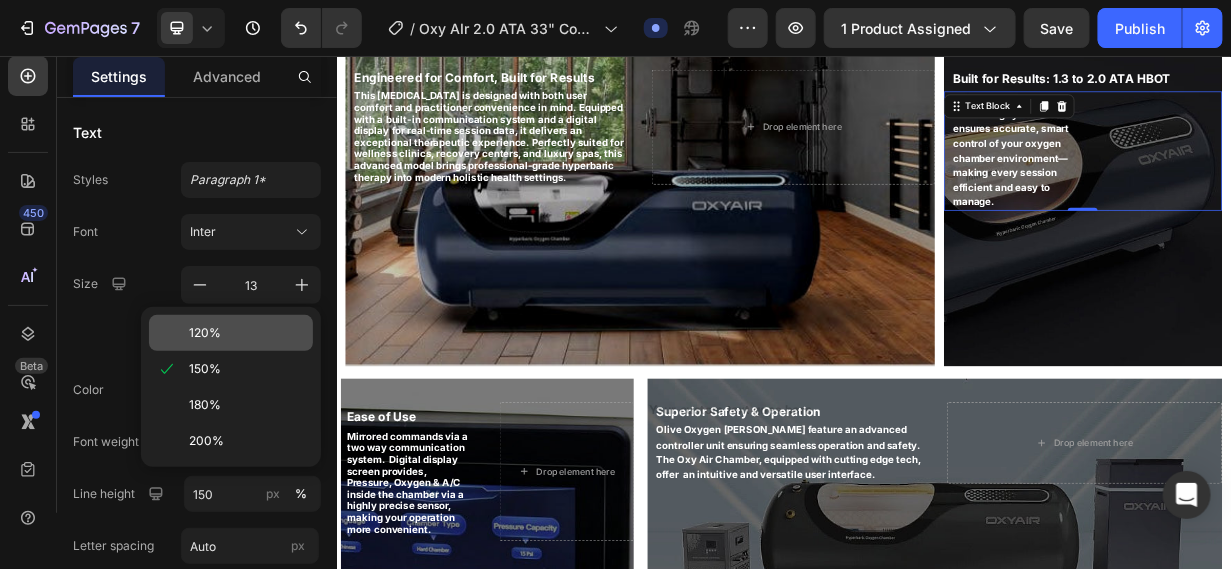 click on "120%" at bounding box center (205, 333) 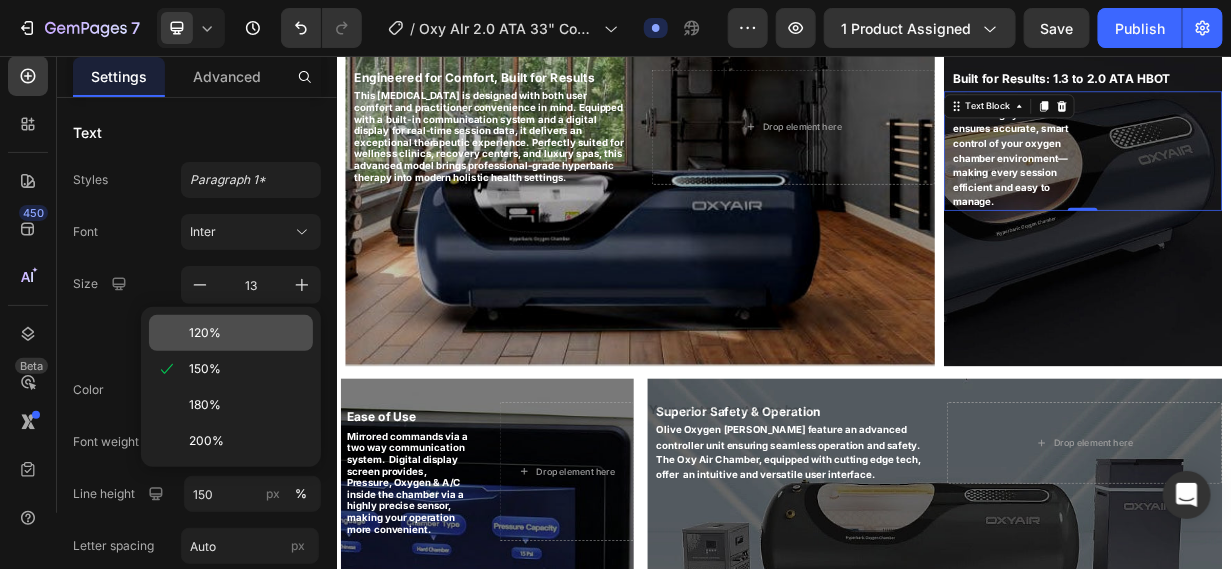 type on "120" 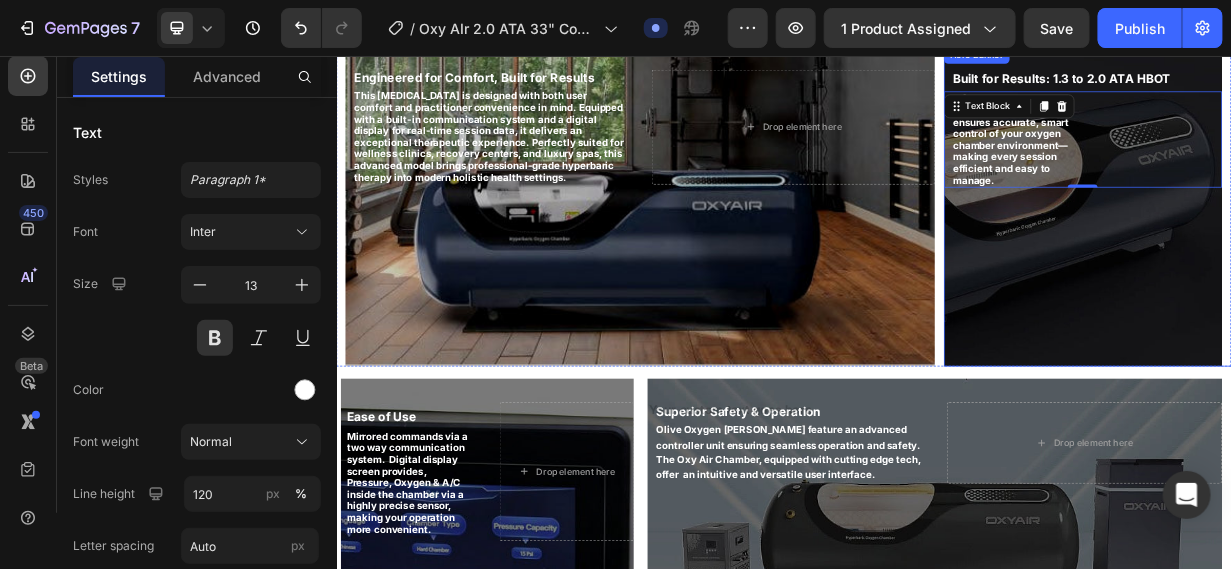 click at bounding box center (1337, 256) 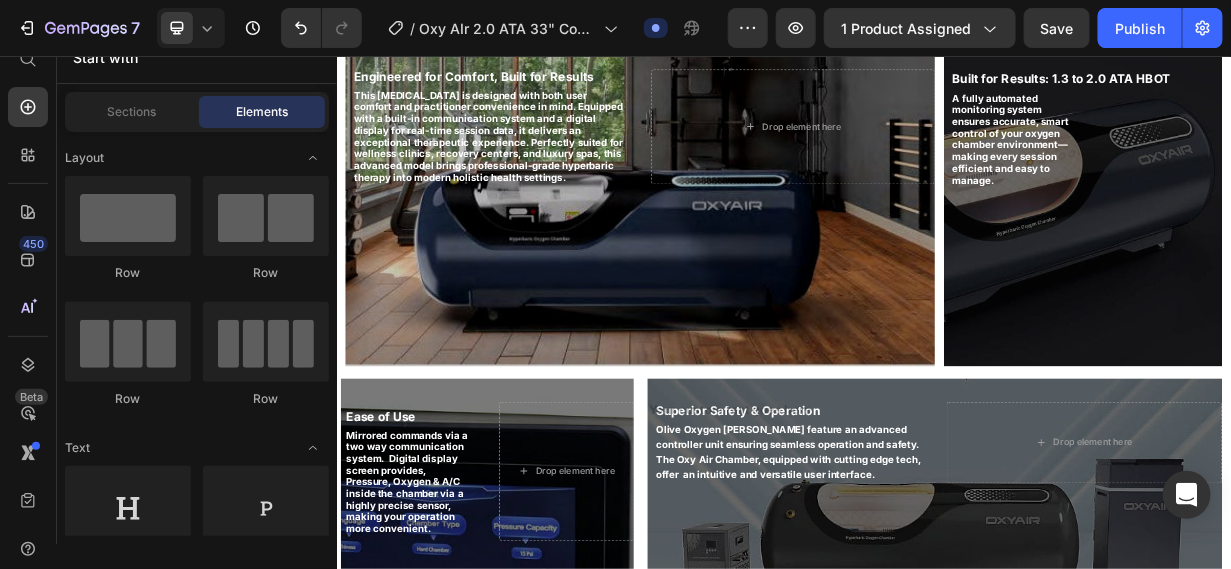 scroll, scrollTop: 24, scrollLeft: 0, axis: vertical 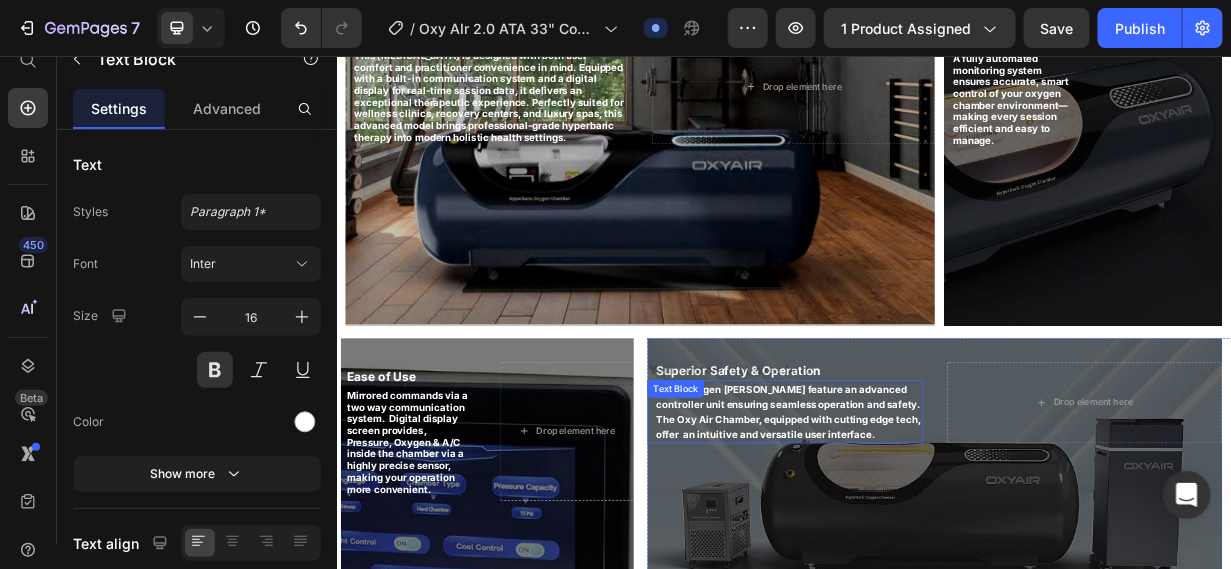 click on "Olive Oxygen [PERSON_NAME] feature an advanced controller unit ensuring seamless operation and safety. The Oxy Air Chamber, equipped with cutting edge tech, offer  an intuitive and versatile user interface." at bounding box center [942, 531] 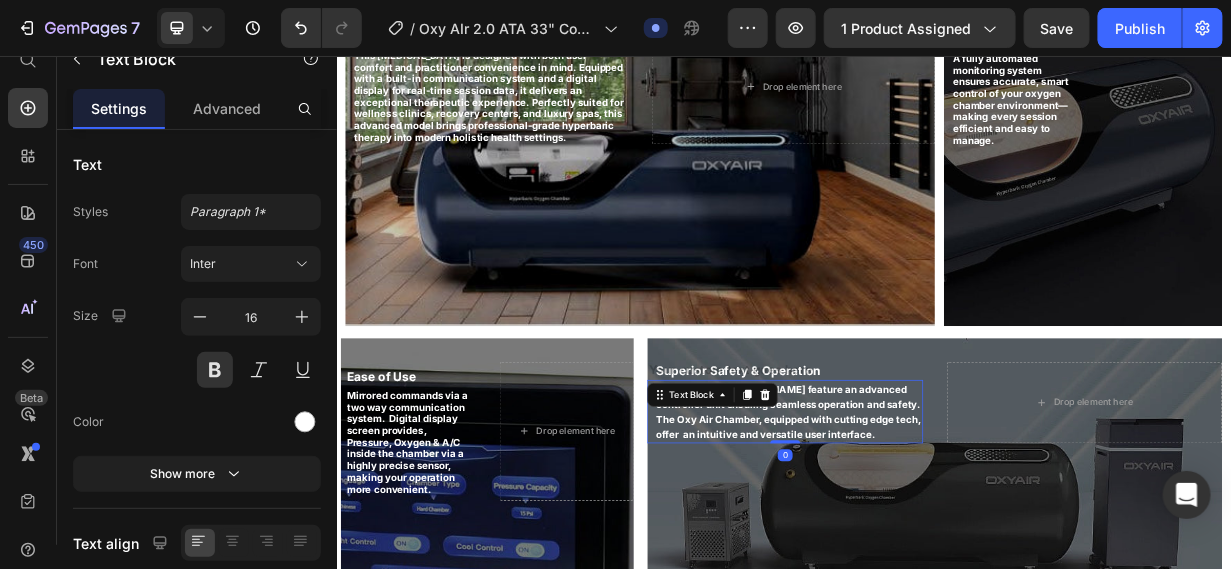 scroll, scrollTop: 56, scrollLeft: 0, axis: vertical 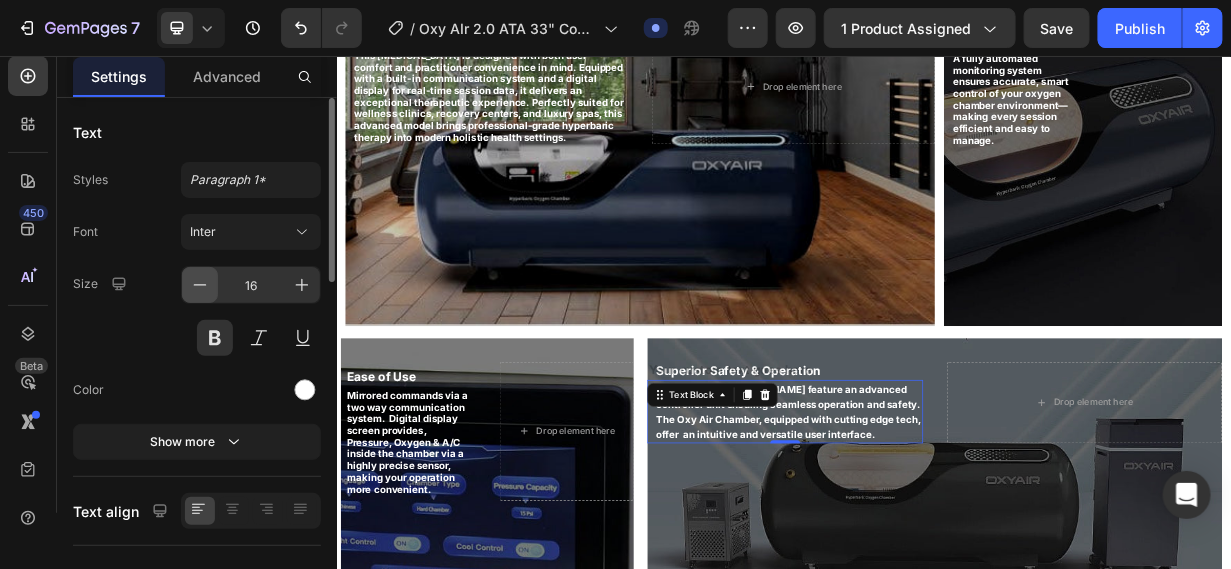 click 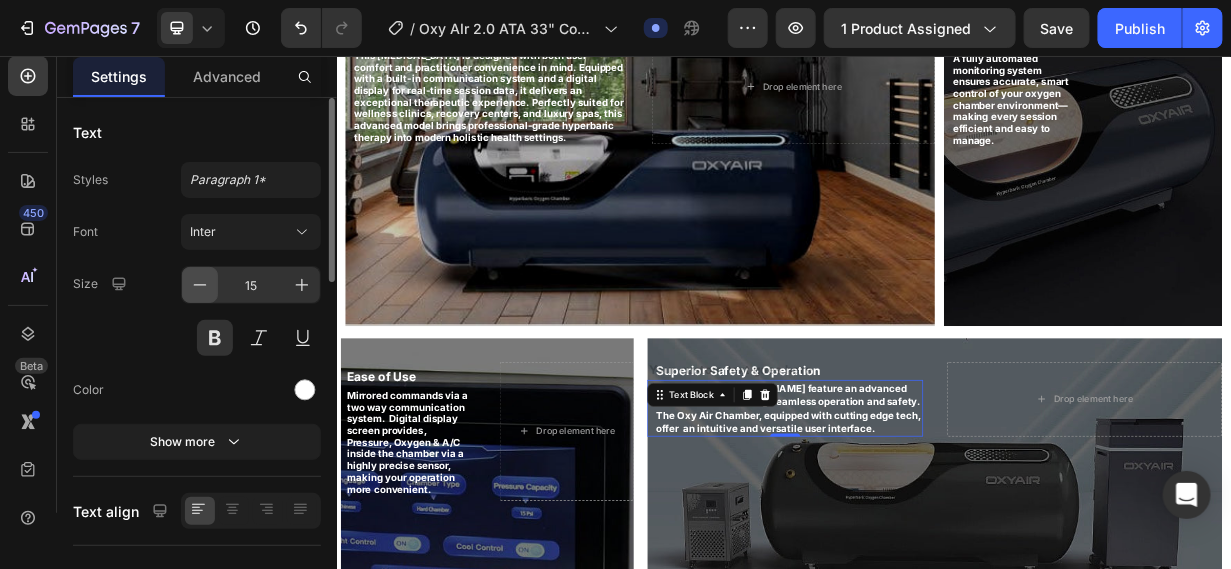 click 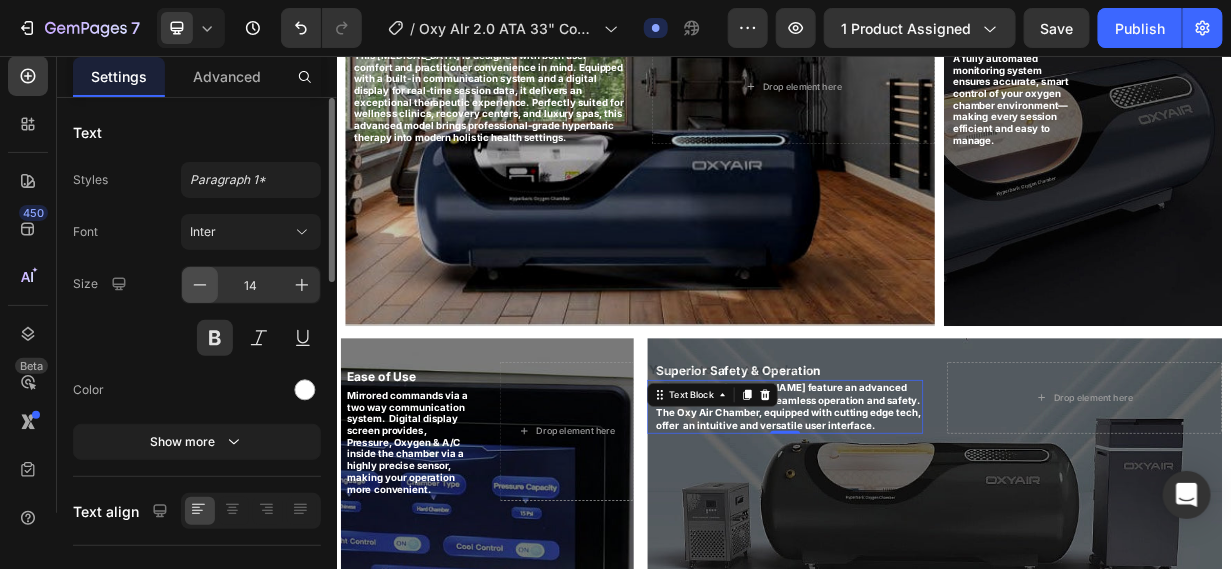click 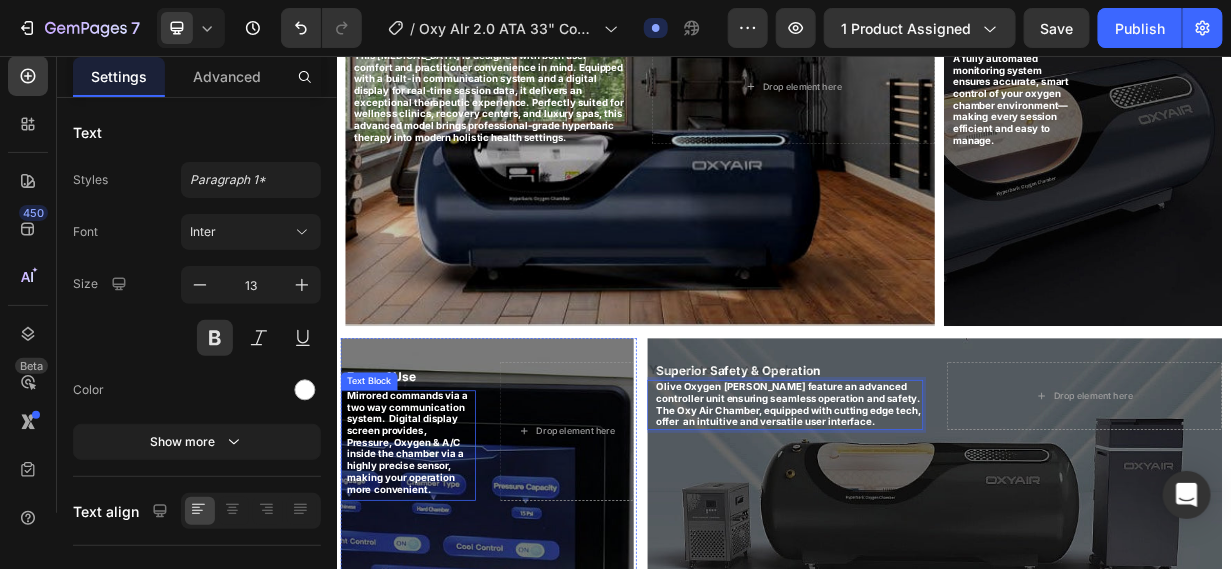 click on "Mirrored commands via a two way communication system.  Digital display screen provides, Pressure, Oxygen & A/C inside the chamber via a highly precise sensor, making your operation more convenient." at bounding box center [432, 573] 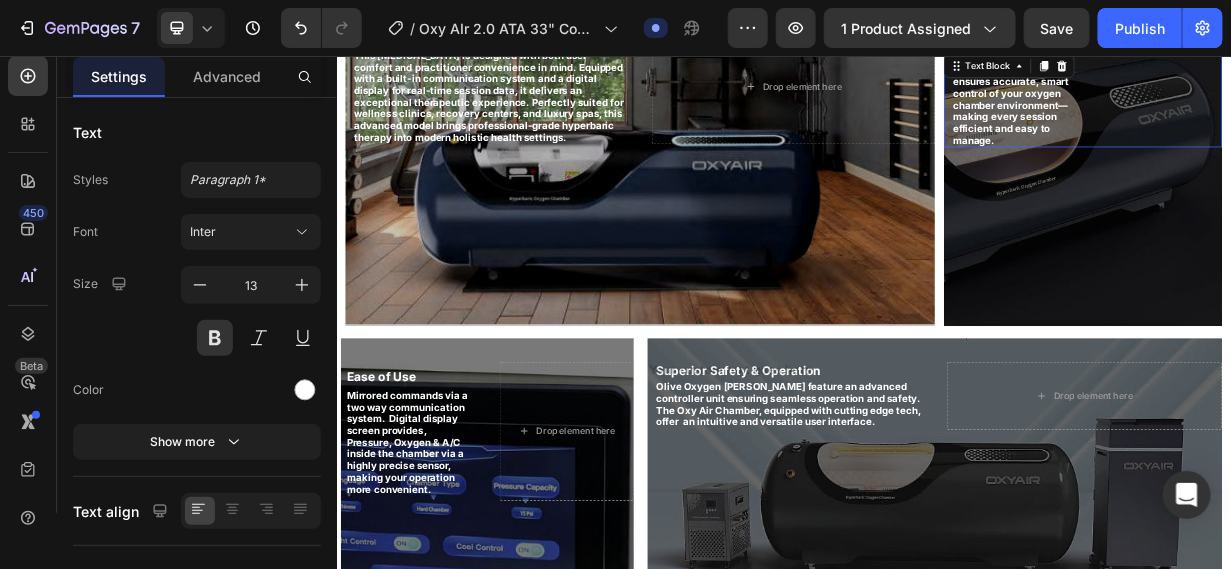 click on "A fully automated monitoring system ensures accurate, smart control of your oxygen chamber environment—making every session efficient and easy to manage." at bounding box center [1249, 112] 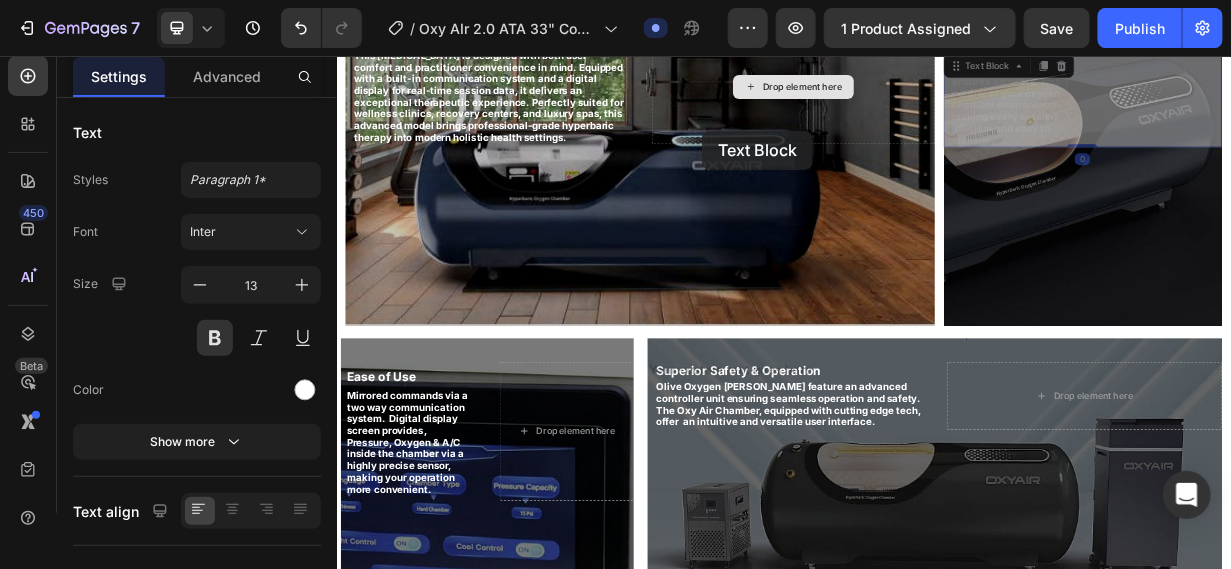 type on "12" 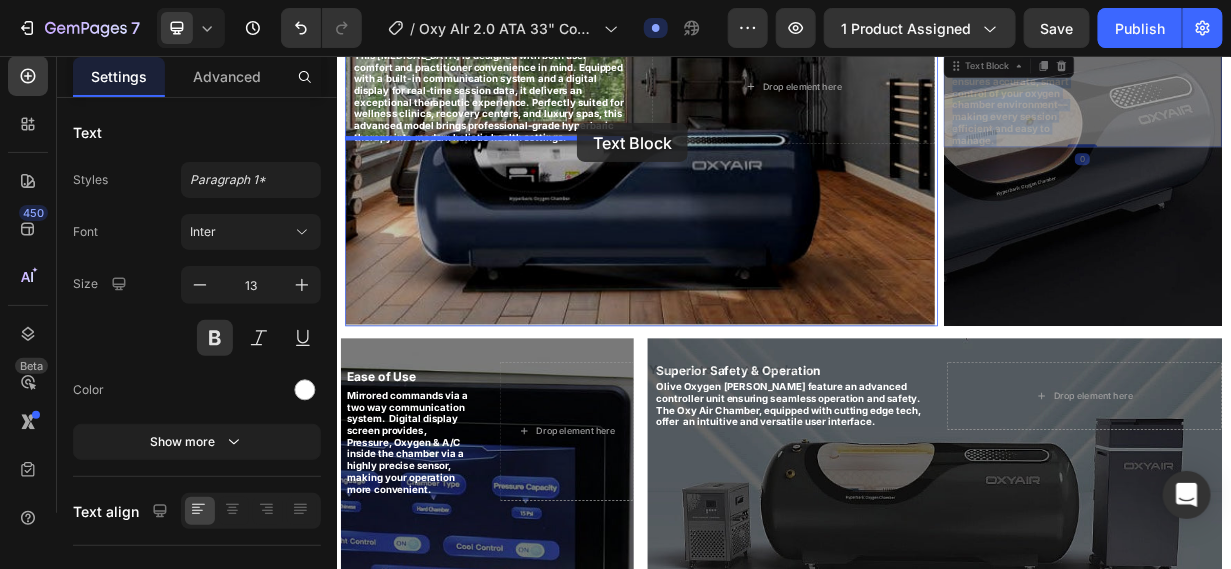 drag, startPoint x: 1237, startPoint y: 112, endPoint x: 658, endPoint y: 145, distance: 579.93964 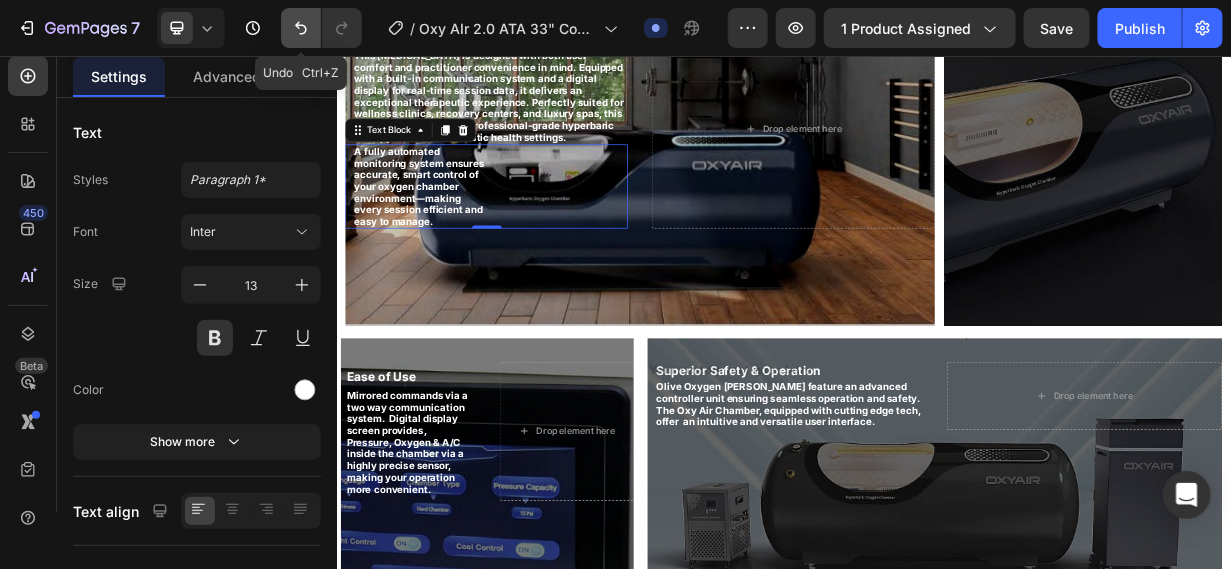 click 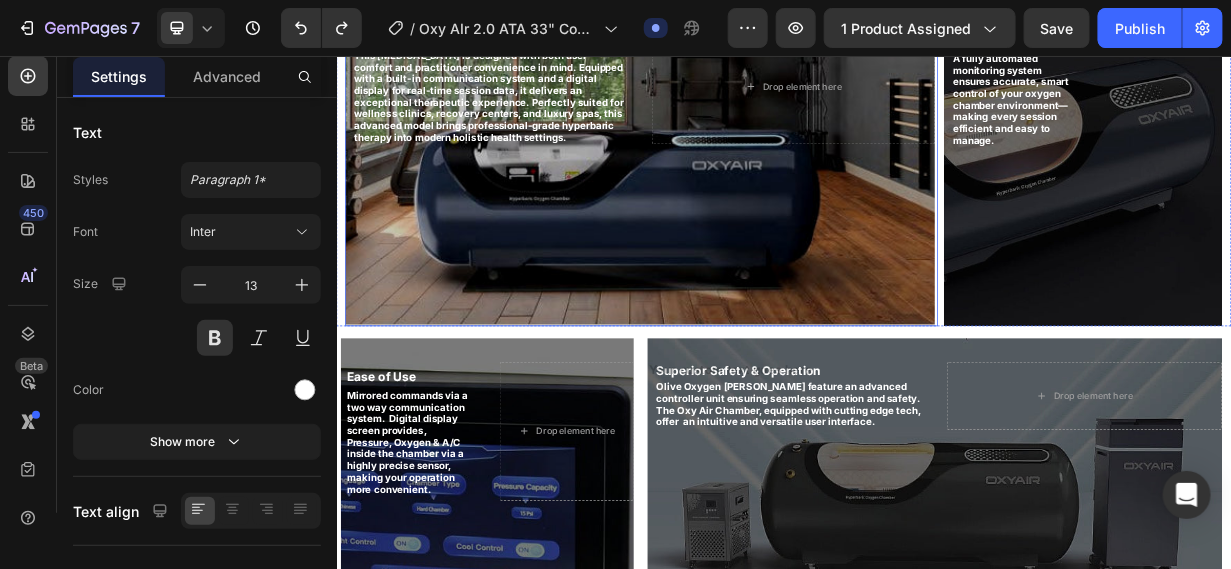 click at bounding box center (743, 202) 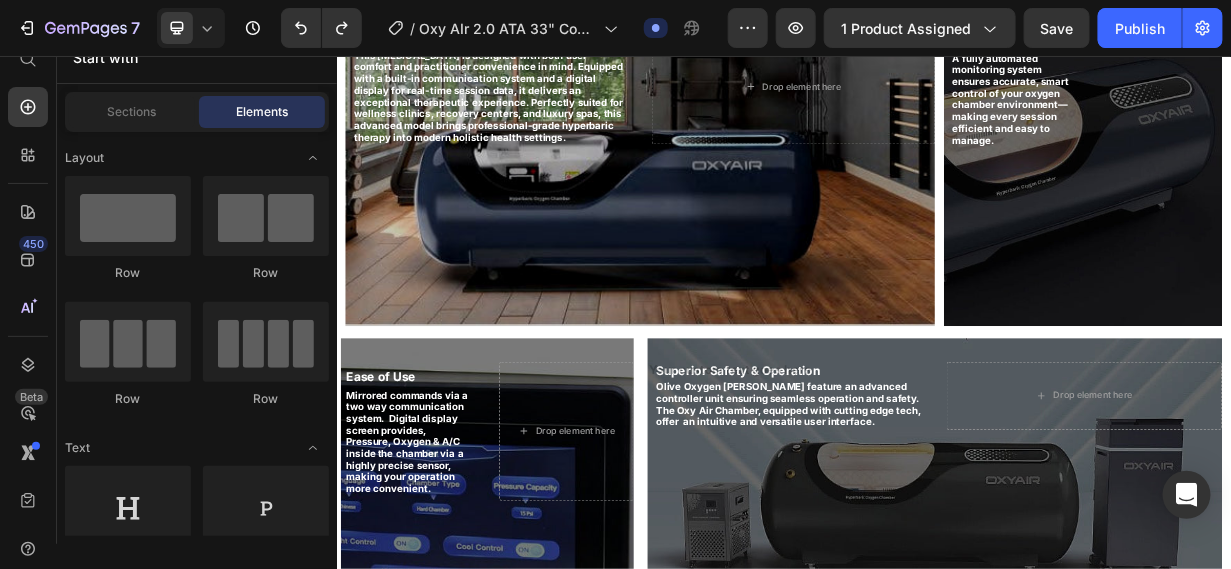 scroll, scrollTop: 24, scrollLeft: 0, axis: vertical 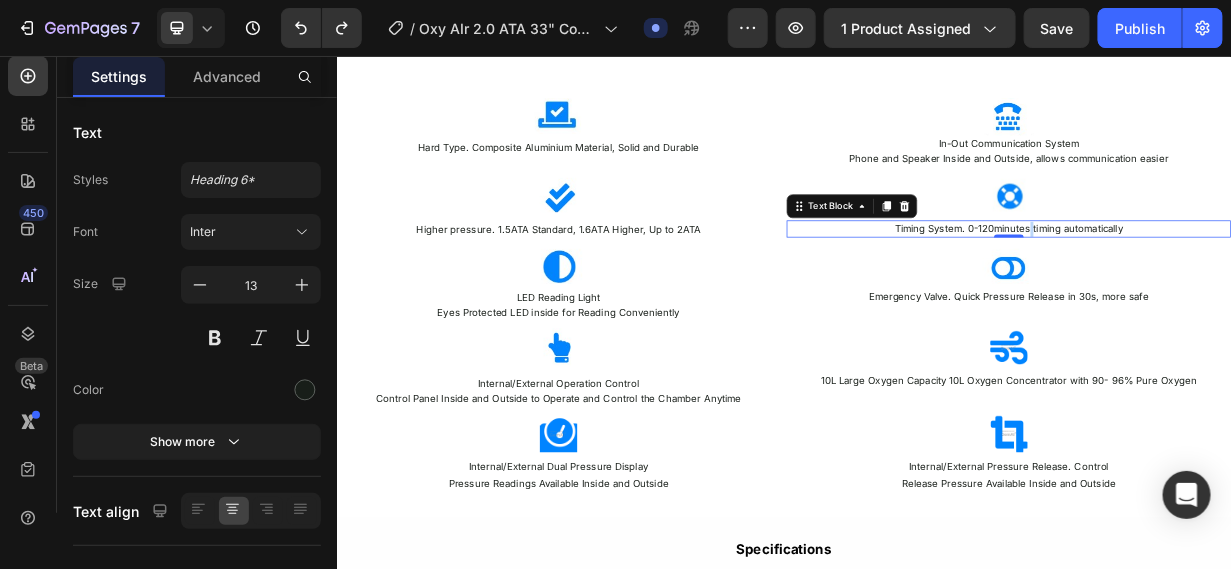 click on "Timing System. 0-120minutes timing automatically" at bounding box center [1238, 287] 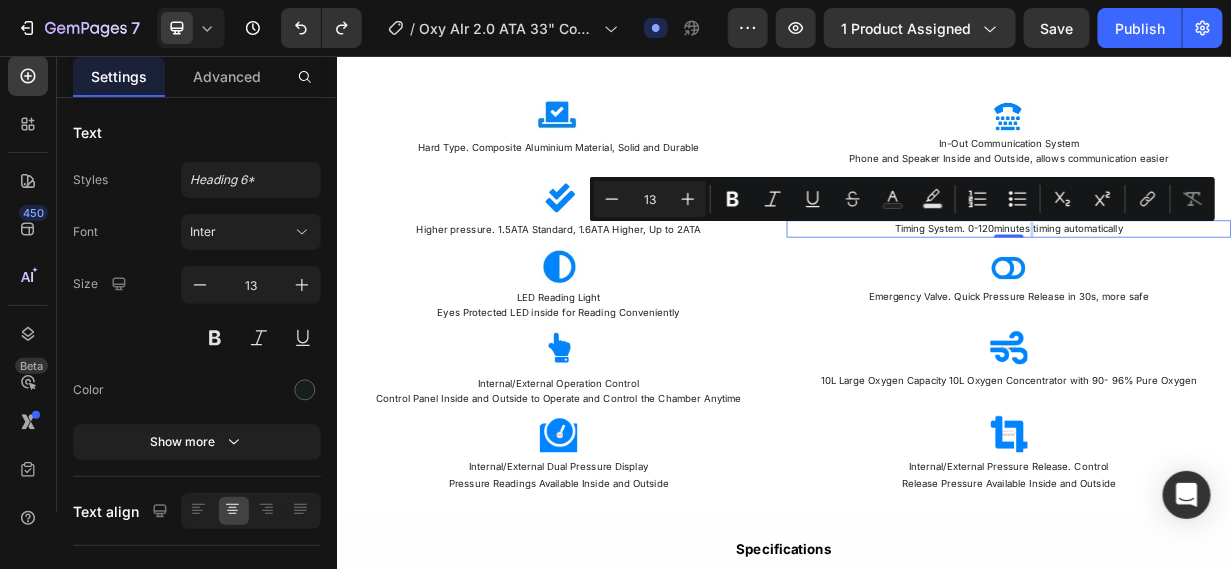 click on "Timing System. 0-120minutes timing automatically" at bounding box center [1238, 287] 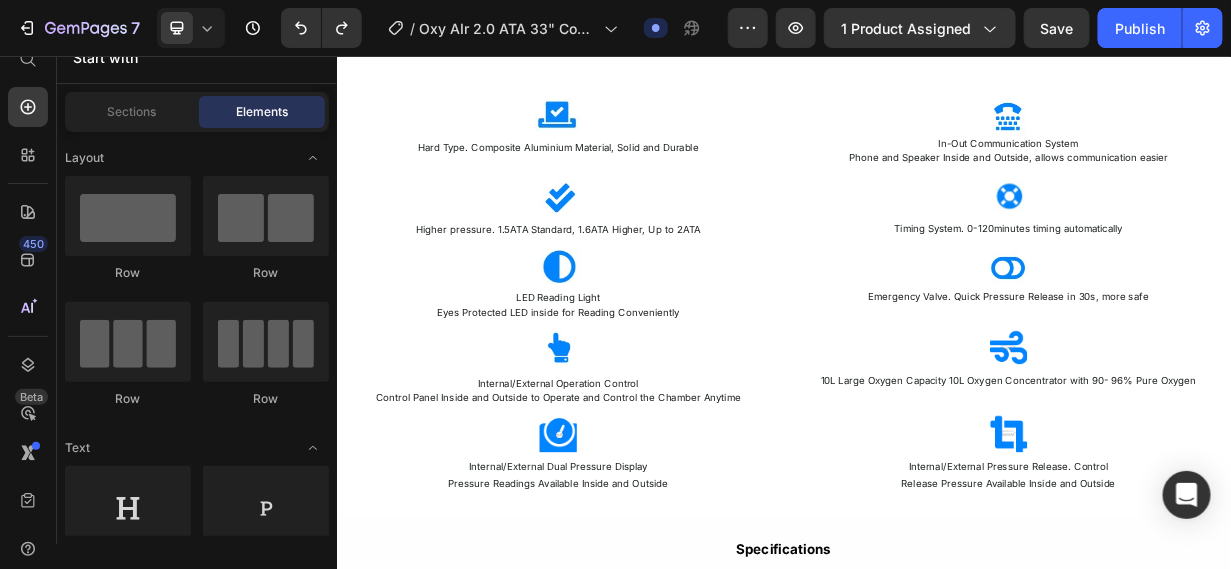 scroll, scrollTop: 24, scrollLeft: 0, axis: vertical 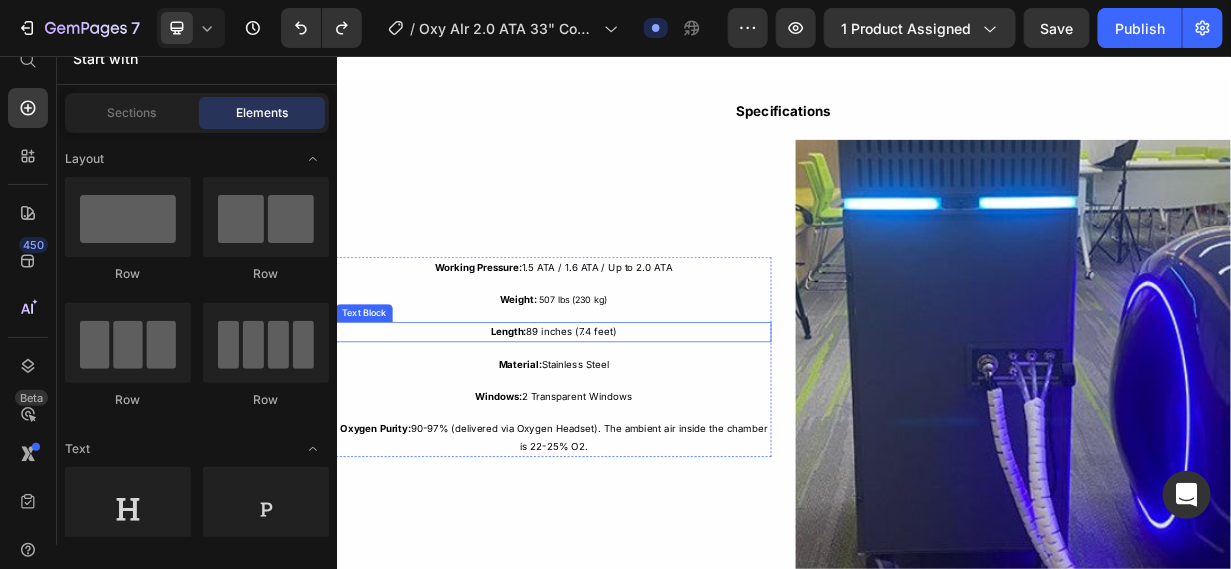 click on "Length:  89 inches (7.4 feet)" at bounding box center (628, 425) 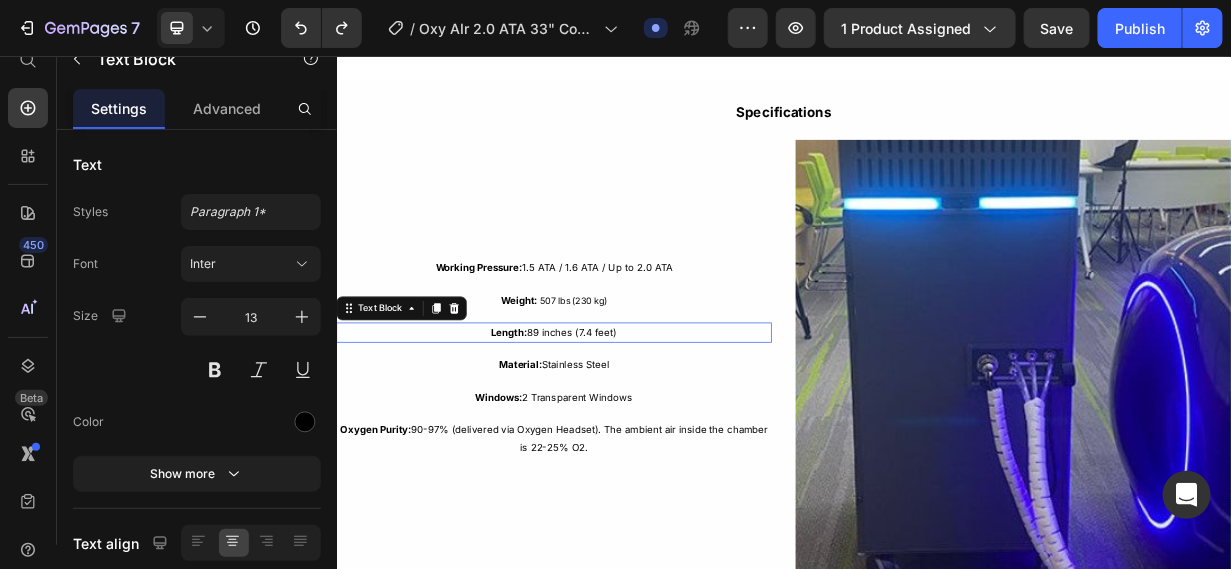 scroll, scrollTop: 56, scrollLeft: 0, axis: vertical 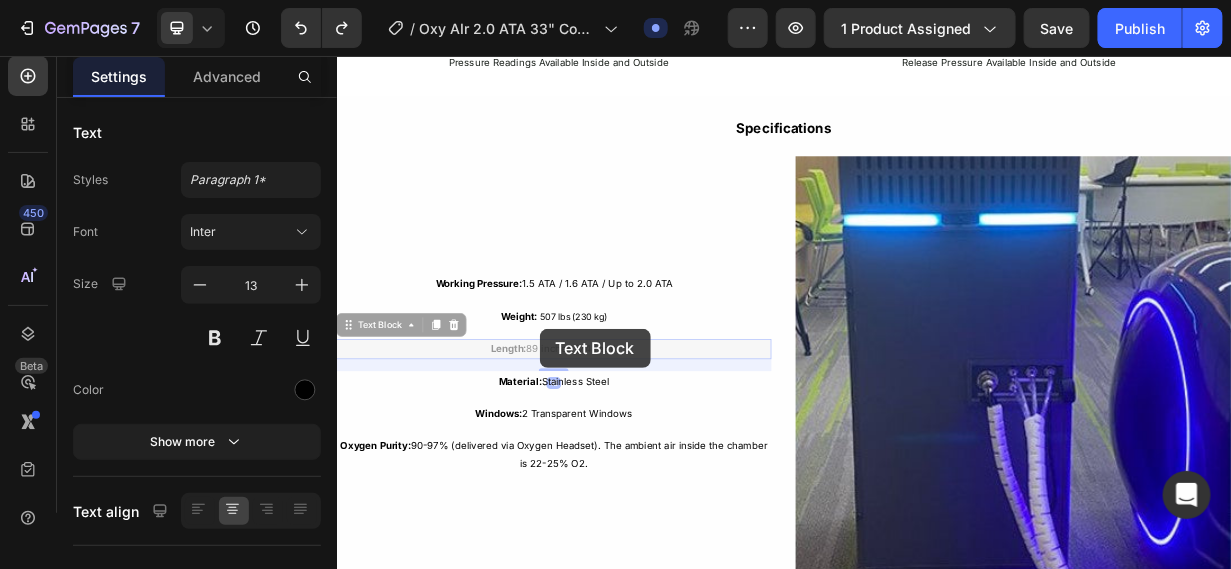 click on "Working Pressure:  1.5 ATA / 1.6 ATA / Up to 2.0 ATA Text Block Weight:   507 lbs (230 kg) Text Block Length:  89 inches (7.4 feet) Text Block   16 Length:  89 inches (7.4 feet) Text Block   16 Material:  Stainless Steel Text Block Windows:  2 Transparent Windows Text Block Oxygen Purity:  90-97% (delivered via Oxygen Headset). The ambient air inside the chamber is 22-25% O2. Text Block" at bounding box center [628, 481] 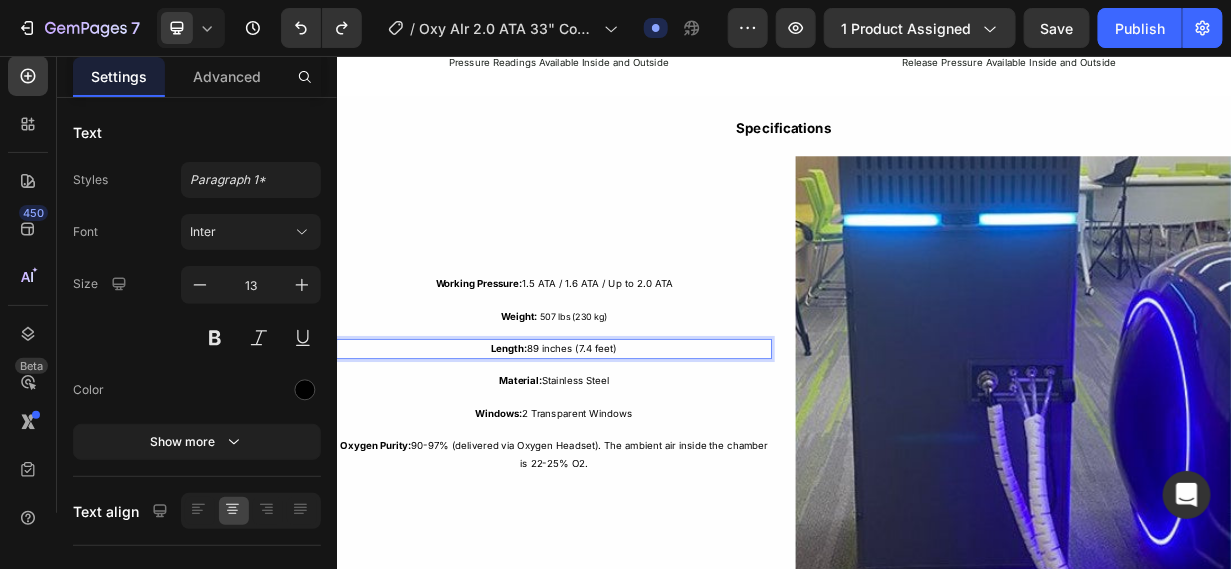 click on "Length:  89 inches (7.4 feet)" at bounding box center [628, 447] 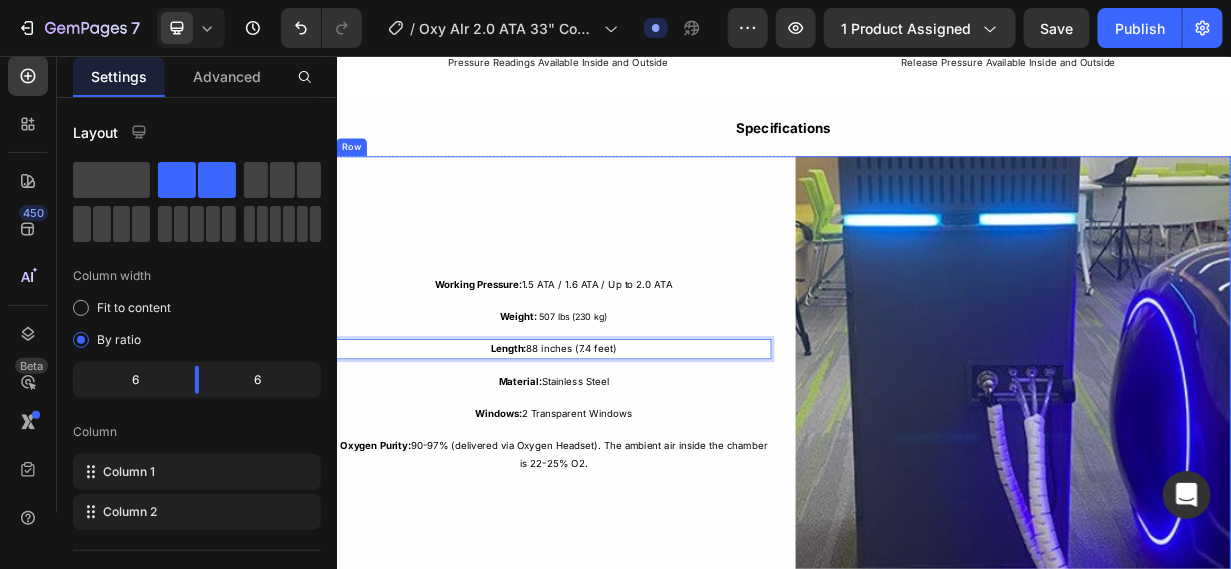 click on "Working Pressure:  1.5 ATA / 1.6 ATA / Up to 2.0 ATA Text Block Weight:   507 lbs (230 kg) Text Block Length:  88 inches (7.4 feet) Text Block   16 Material:  Stainless Steel Text Block Windows:  2 Transparent Windows Text Block Oxygen Purity:  90-97% (delivered via Oxygen Headset). The ambient air inside the chamber is 22-25% O2. Text Block Row" at bounding box center [628, 481] 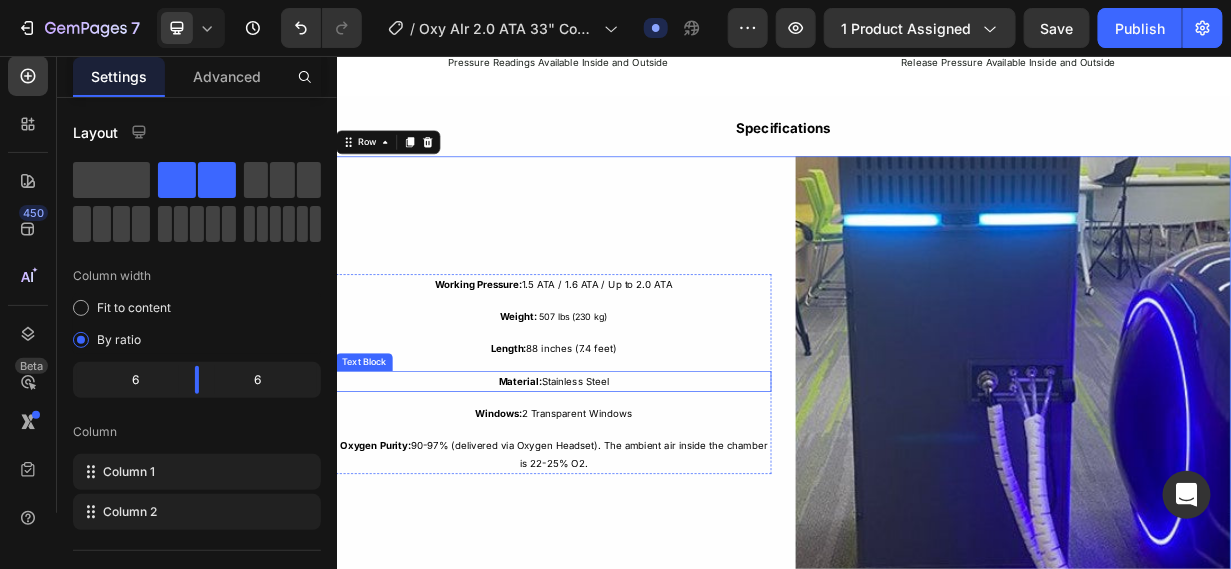 click on "Material:  Stainless Steel" at bounding box center (628, 490) 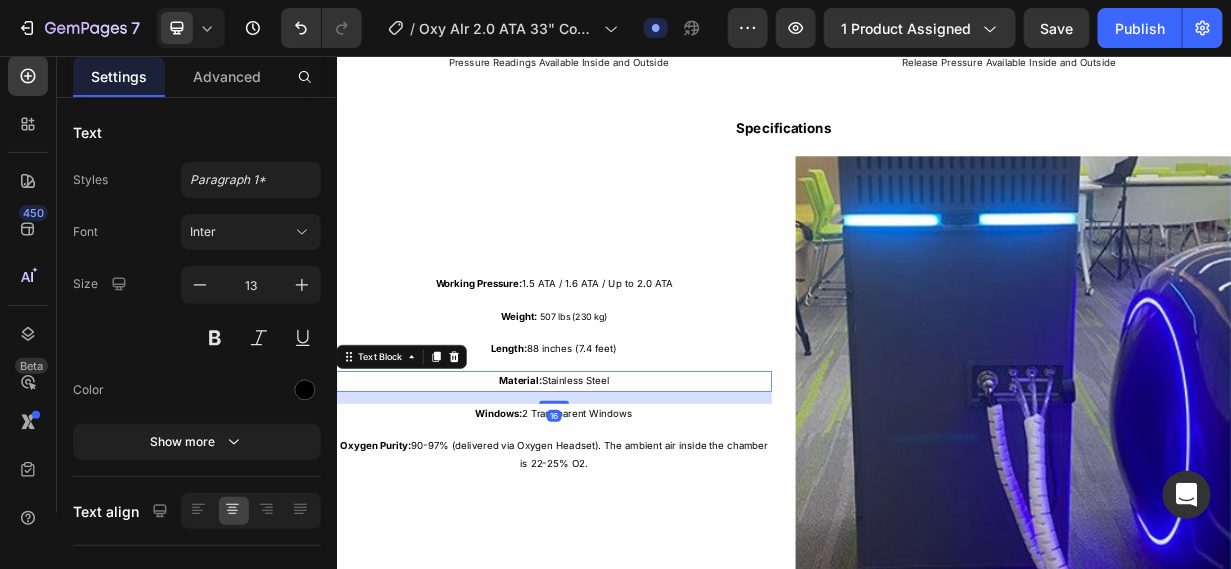 click on "Material:  Stainless Steel" at bounding box center (628, 490) 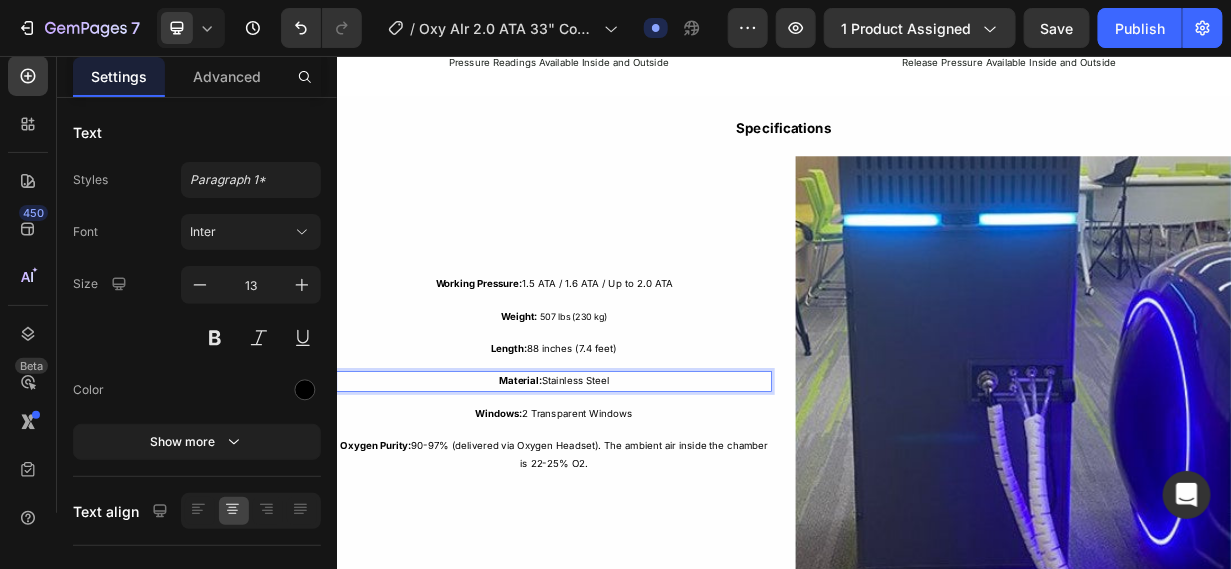 click on "Material:  Stainless Steel" at bounding box center [628, 490] 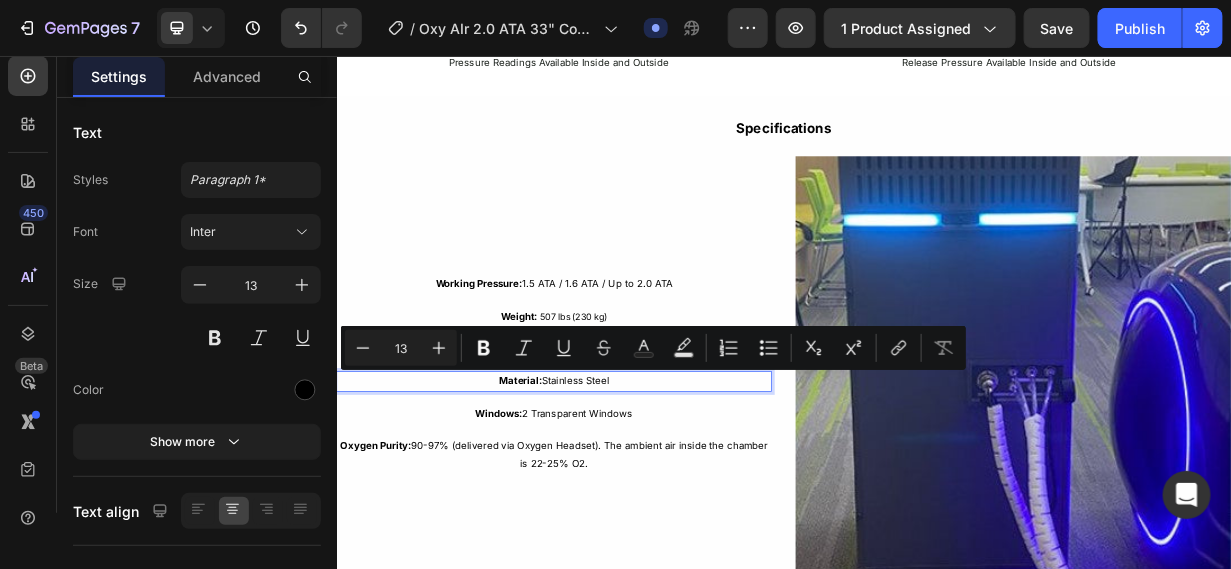 drag, startPoint x: 705, startPoint y: 490, endPoint x: 612, endPoint y: 486, distance: 93.08598 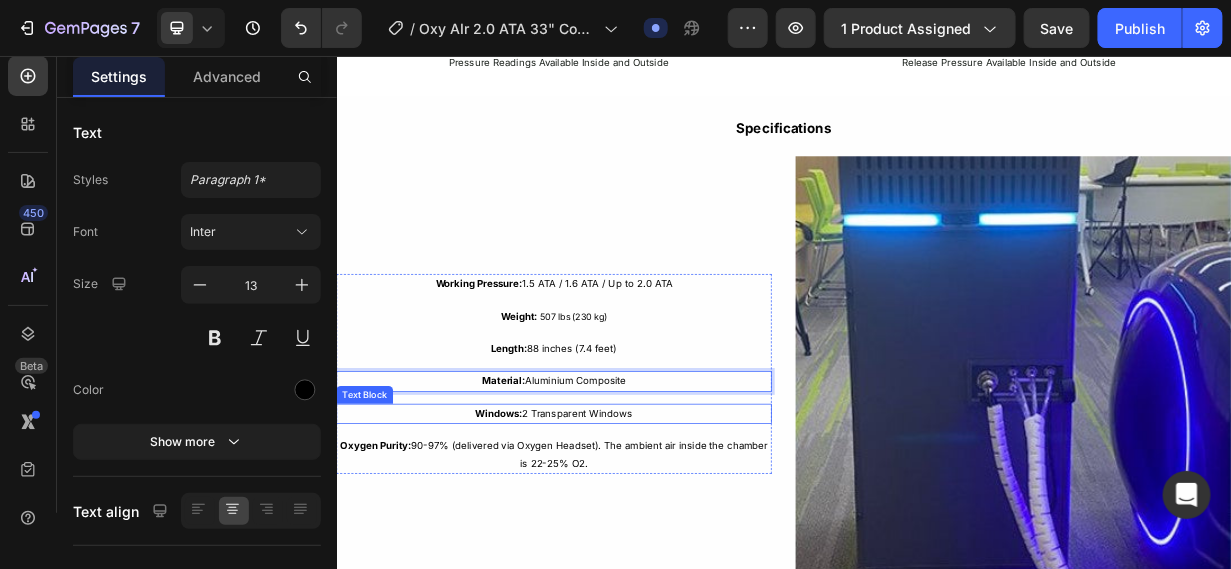 click on "Windows:  2 Transparent Windows" at bounding box center [628, 534] 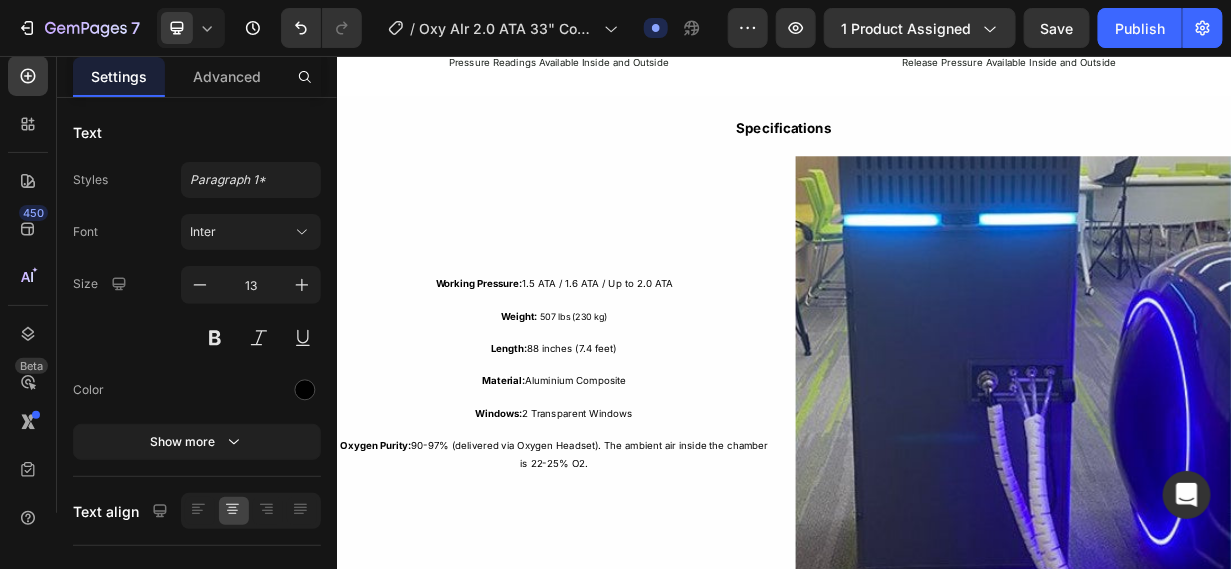scroll, scrollTop: 24, scrollLeft: 0, axis: vertical 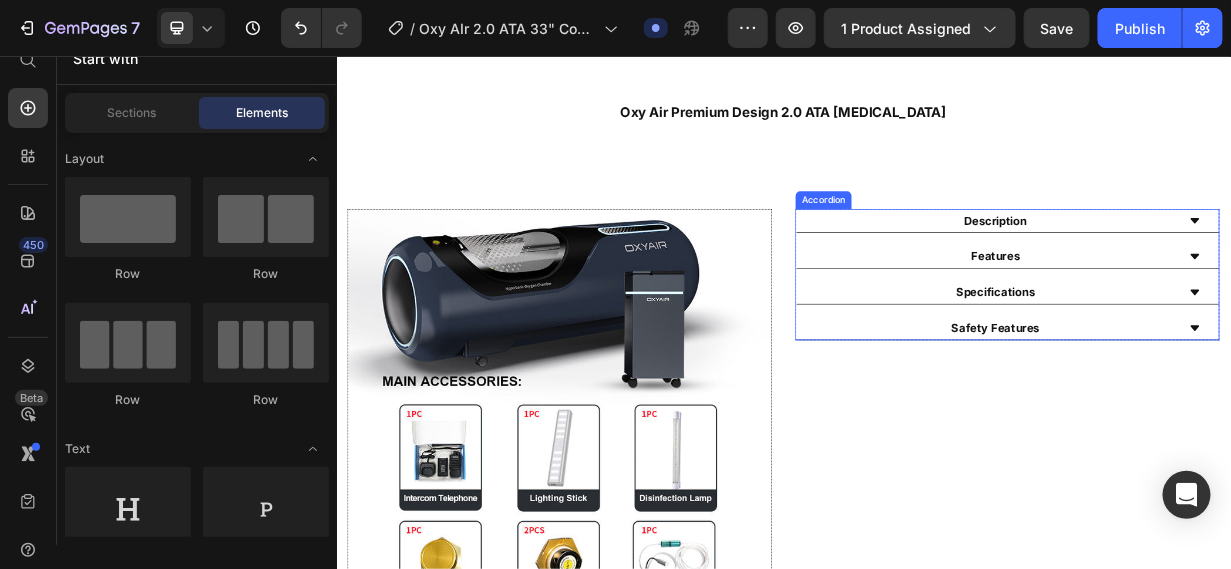 click 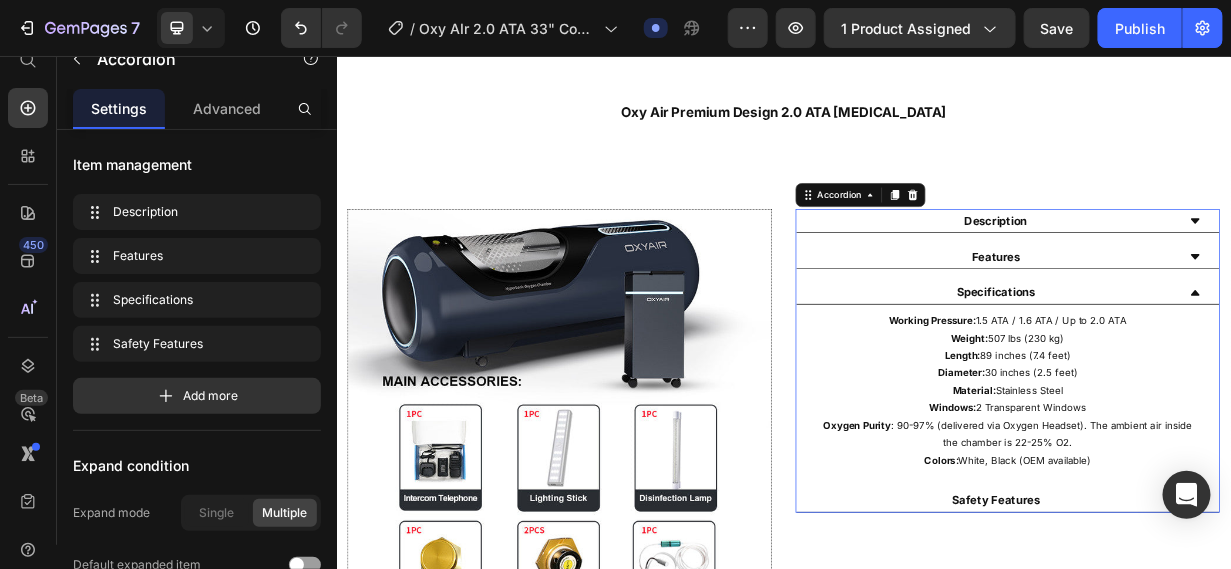 scroll, scrollTop: 56, scrollLeft: 0, axis: vertical 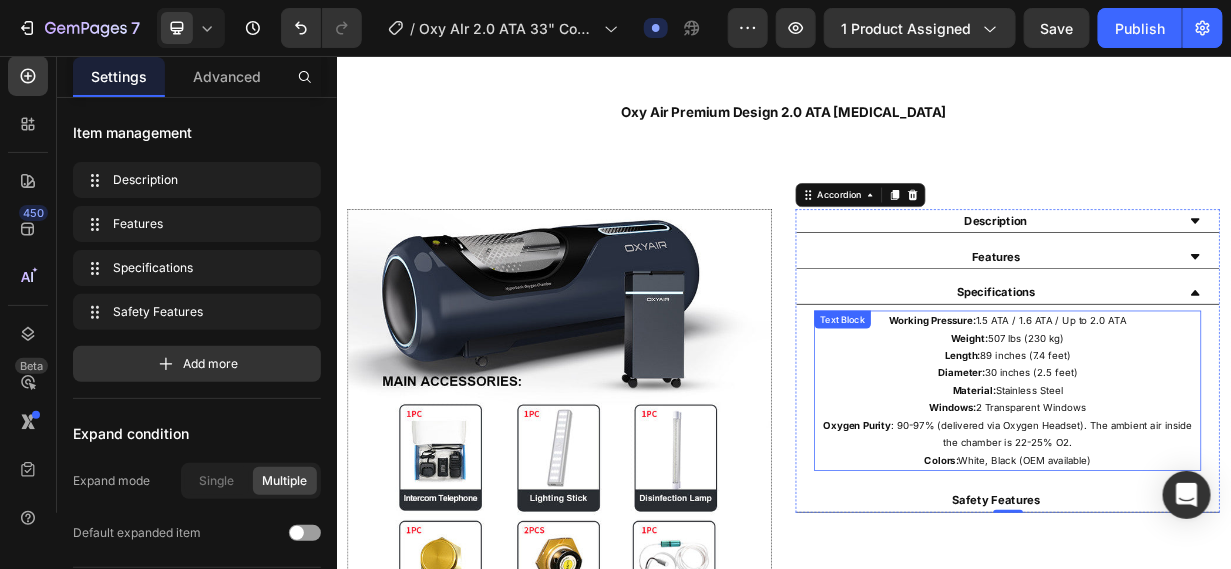 click on "Length:  89 inches (7.4 feet)" at bounding box center (1236, 456) 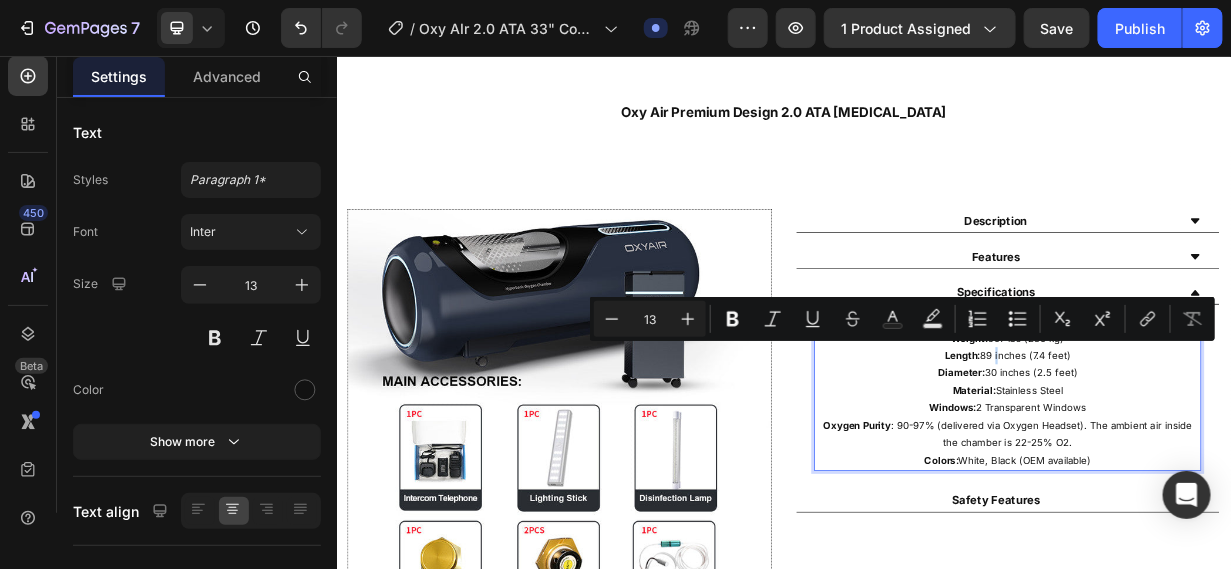 click on "Length:  89 inches (7.4 feet)" at bounding box center [1236, 456] 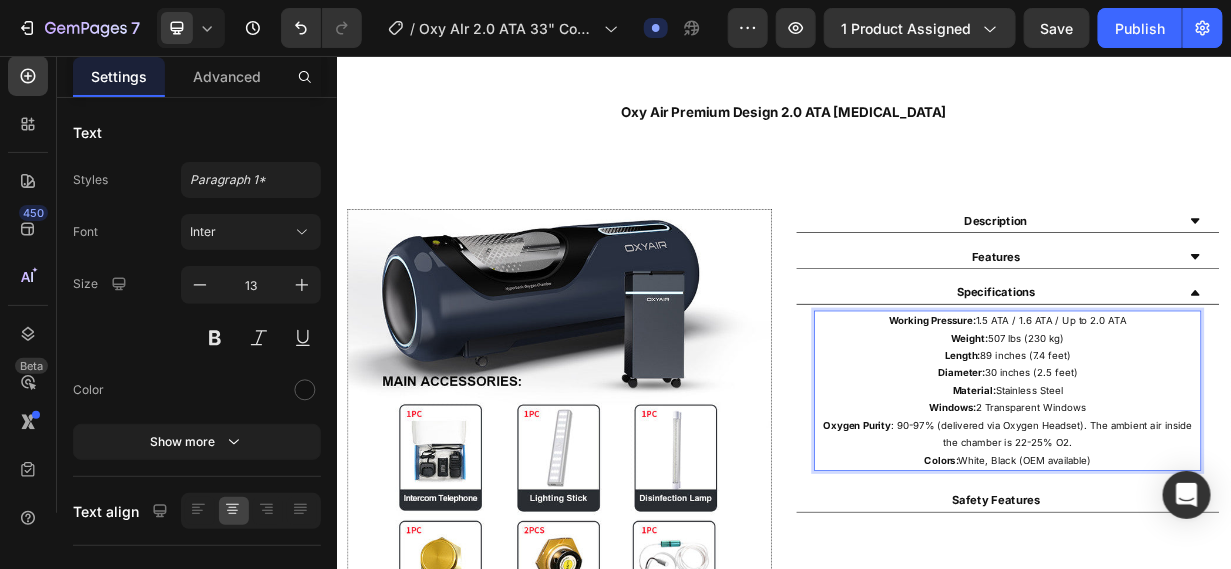 click on "Length:  89 inches (7.4 feet)" at bounding box center [1236, 456] 